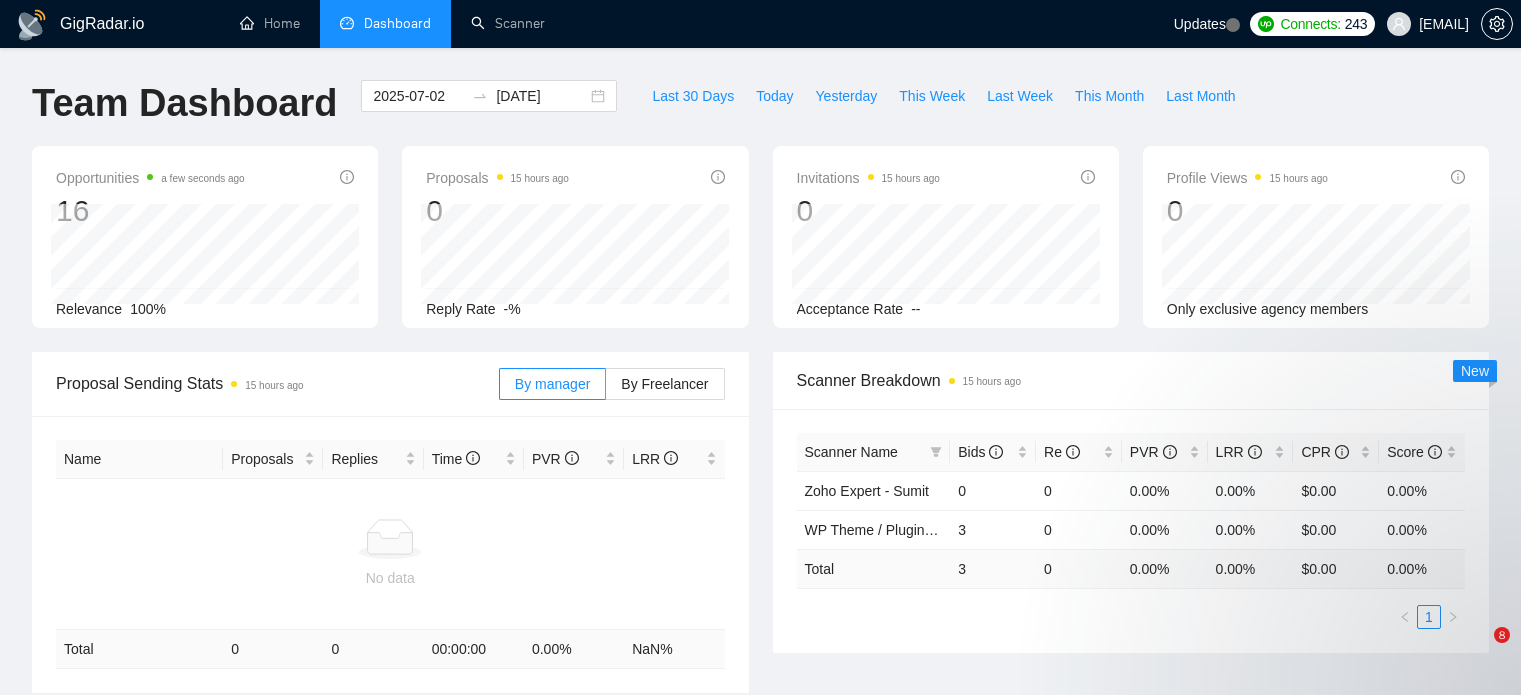 scroll, scrollTop: 0, scrollLeft: 0, axis: both 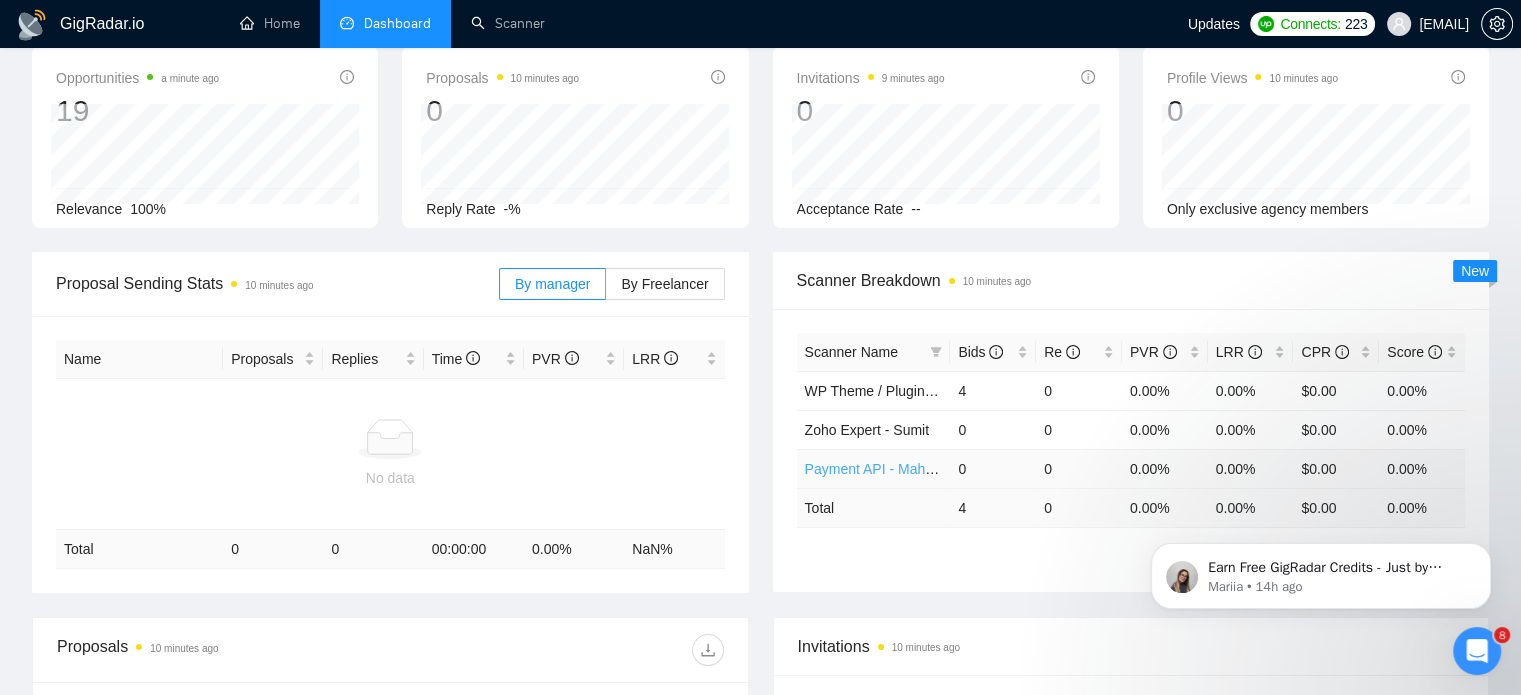 click on "Payment API - Mahesh" at bounding box center (876, 469) 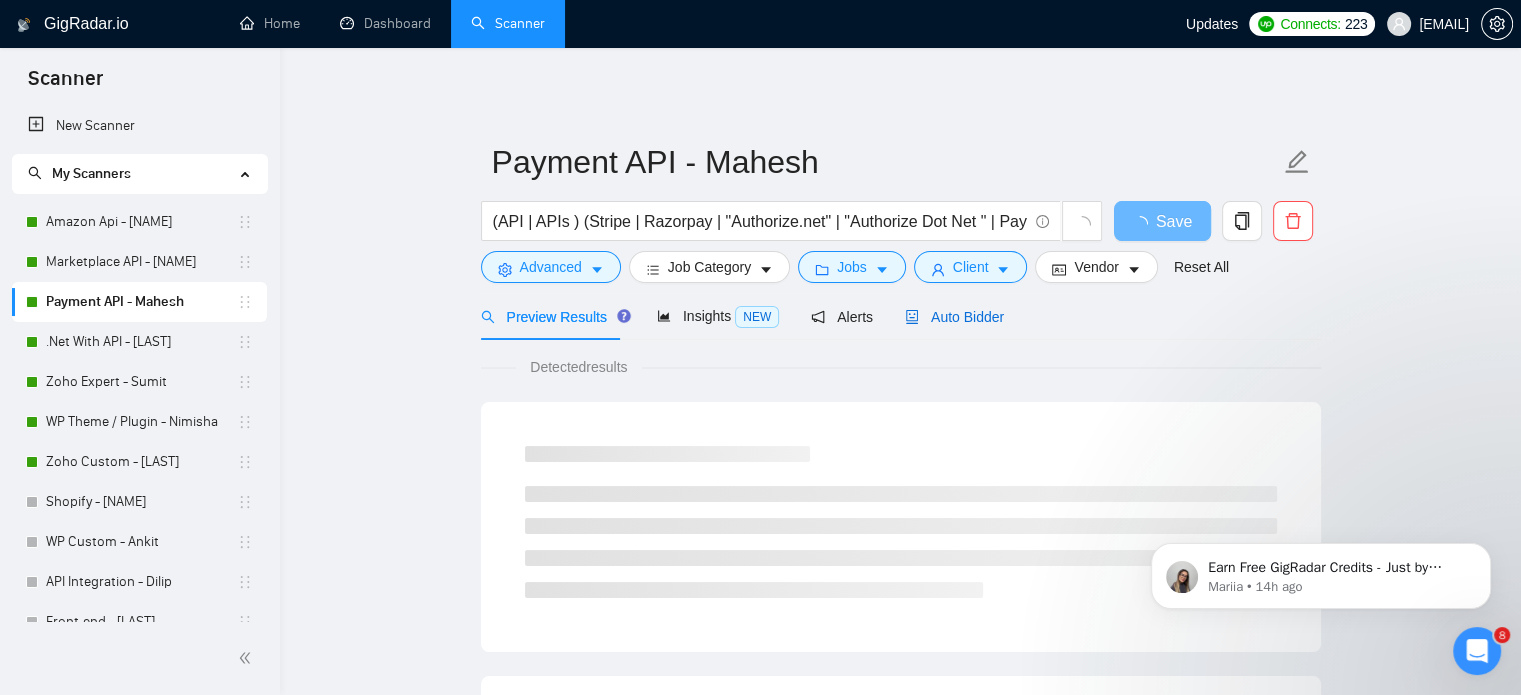 click on "Auto Bidder" at bounding box center [954, 317] 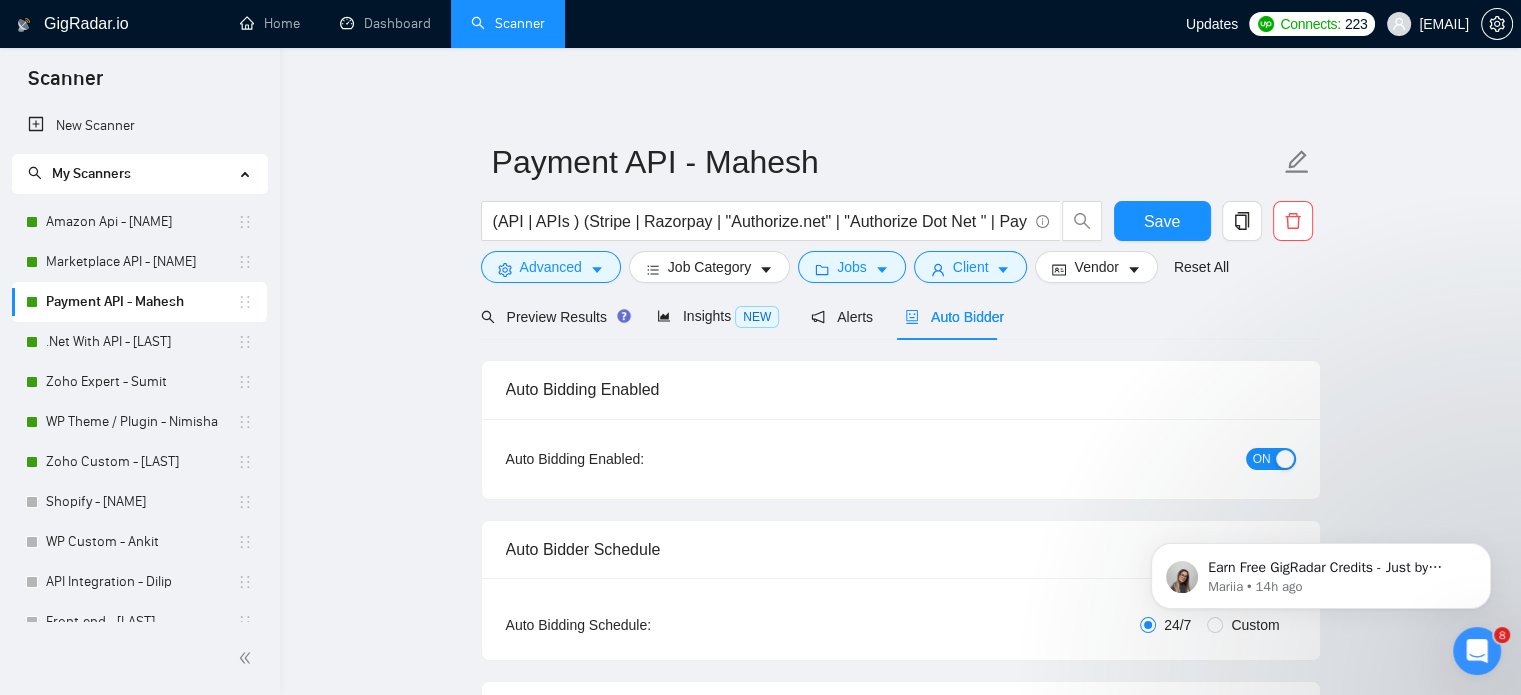 type 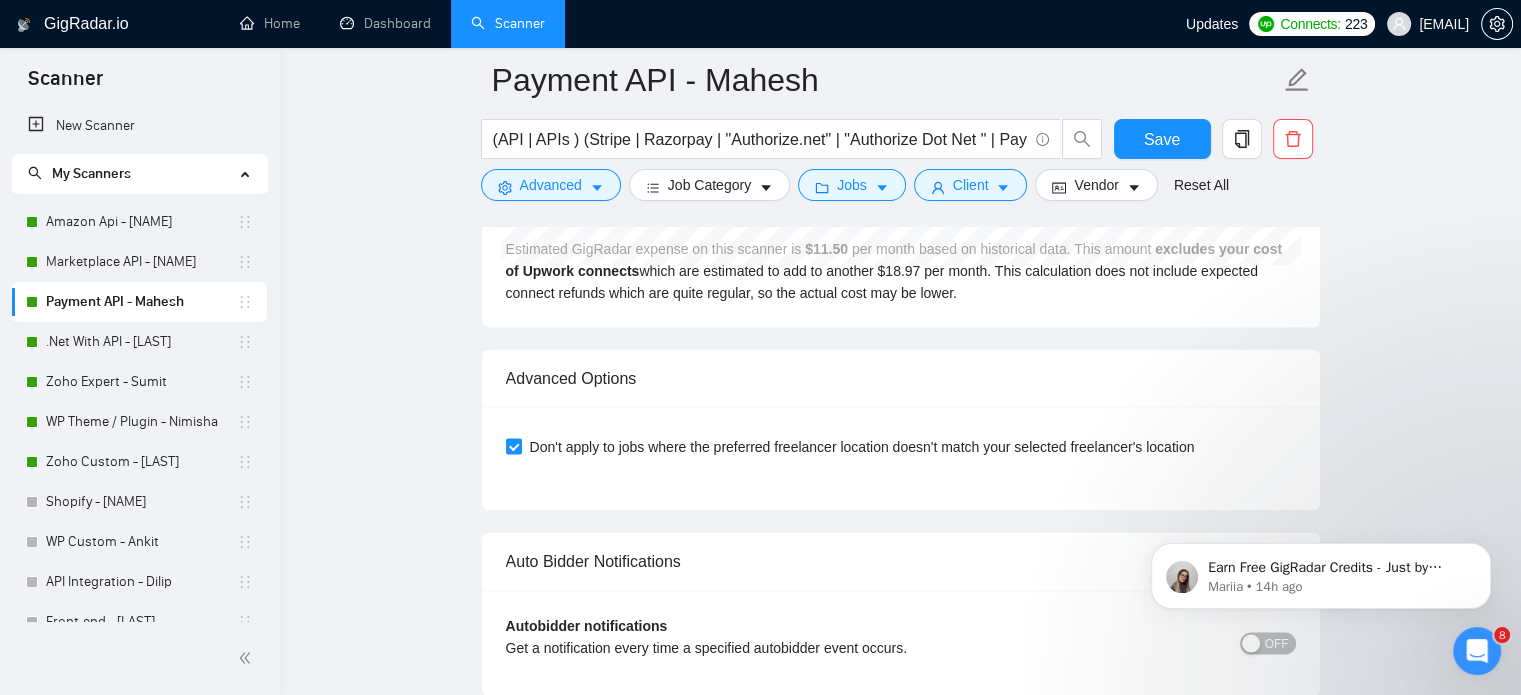 scroll, scrollTop: 4288, scrollLeft: 0, axis: vertical 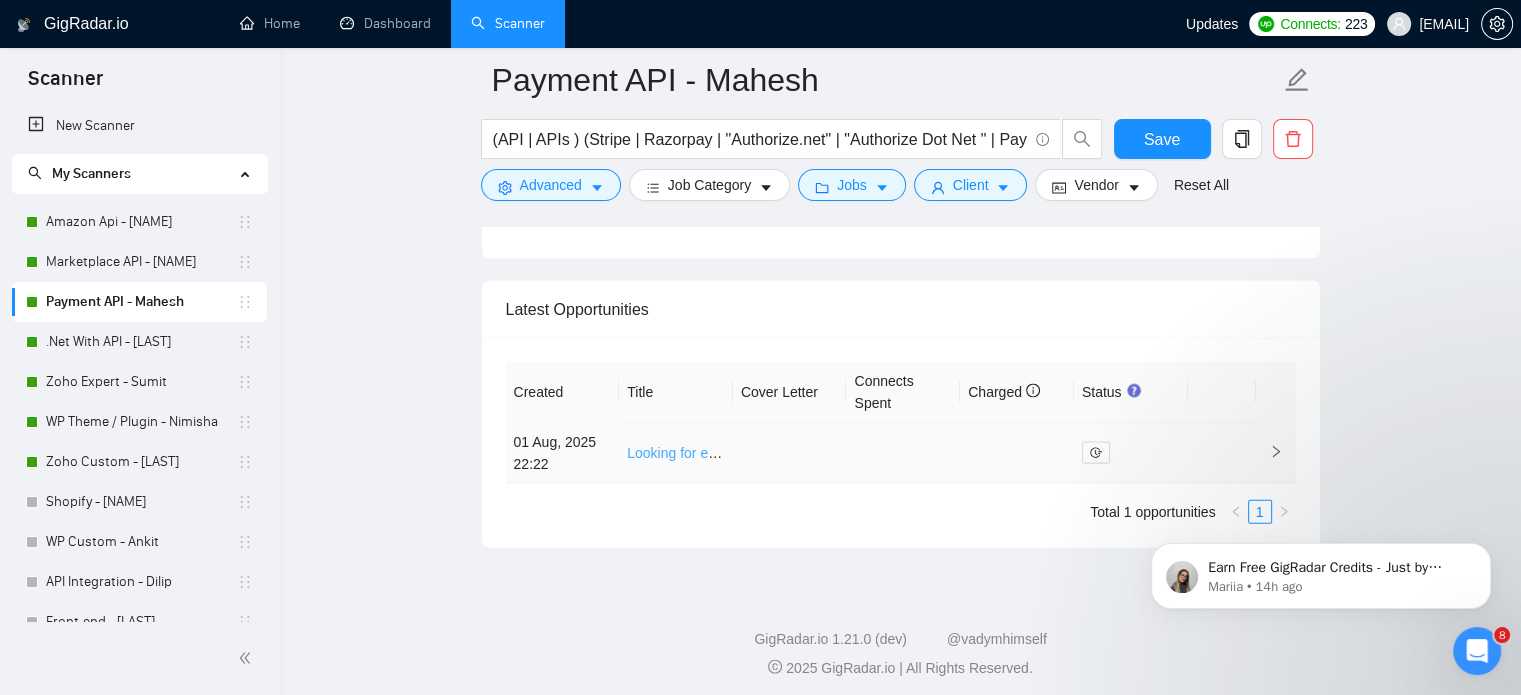 click on "Looking for experienced Stripe API developer with setup of a robust Stripe Sandbox" at bounding box center (886, 453) 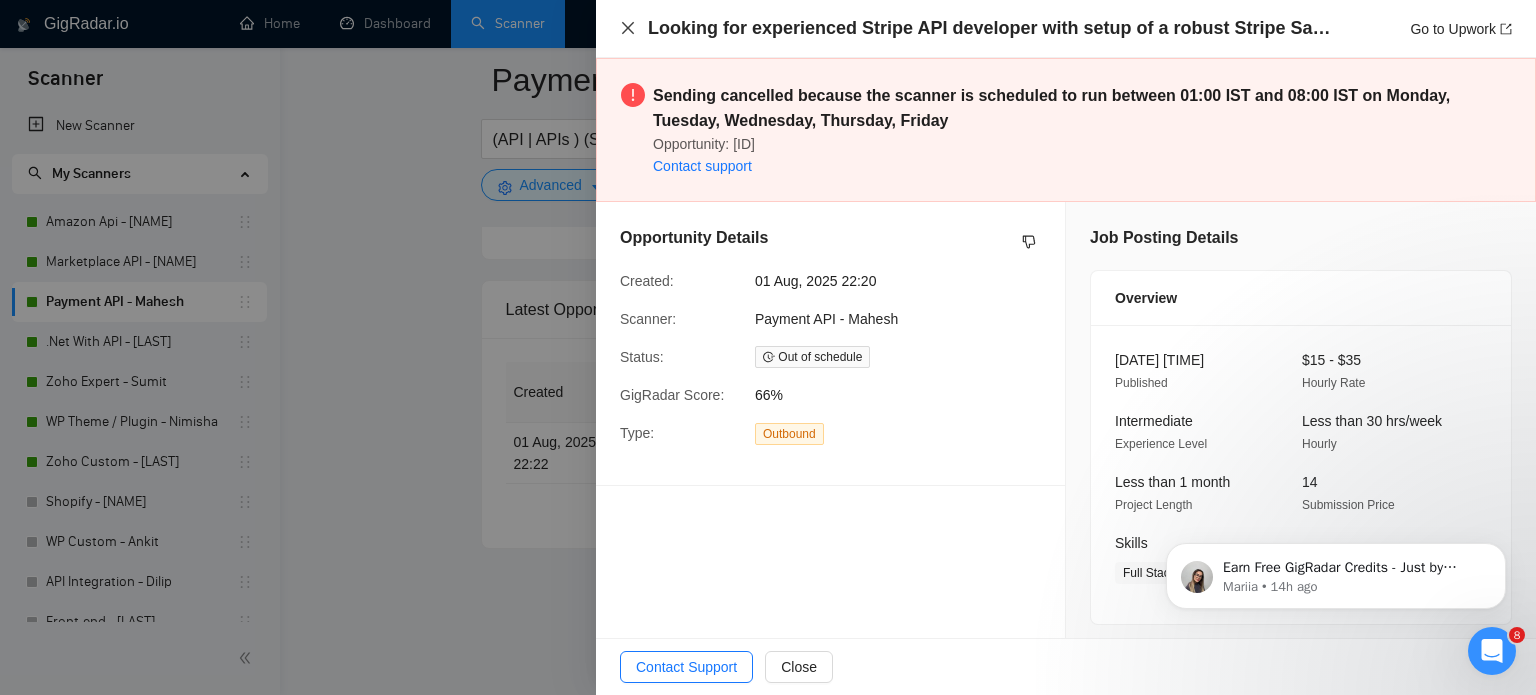drag, startPoint x: 628, startPoint y: 31, endPoint x: 684, endPoint y: 220, distance: 197.1218 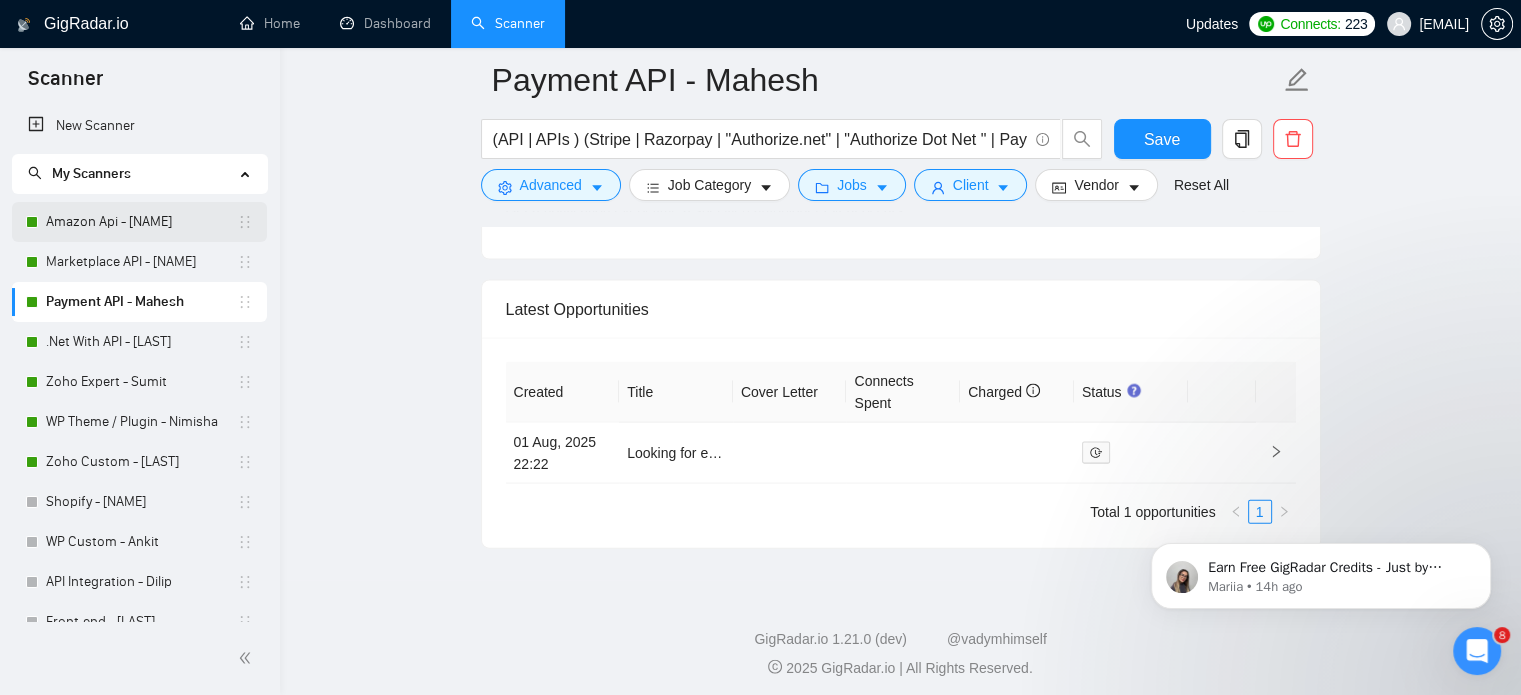 click on "Amazon Api - [NAME]" at bounding box center (141, 222) 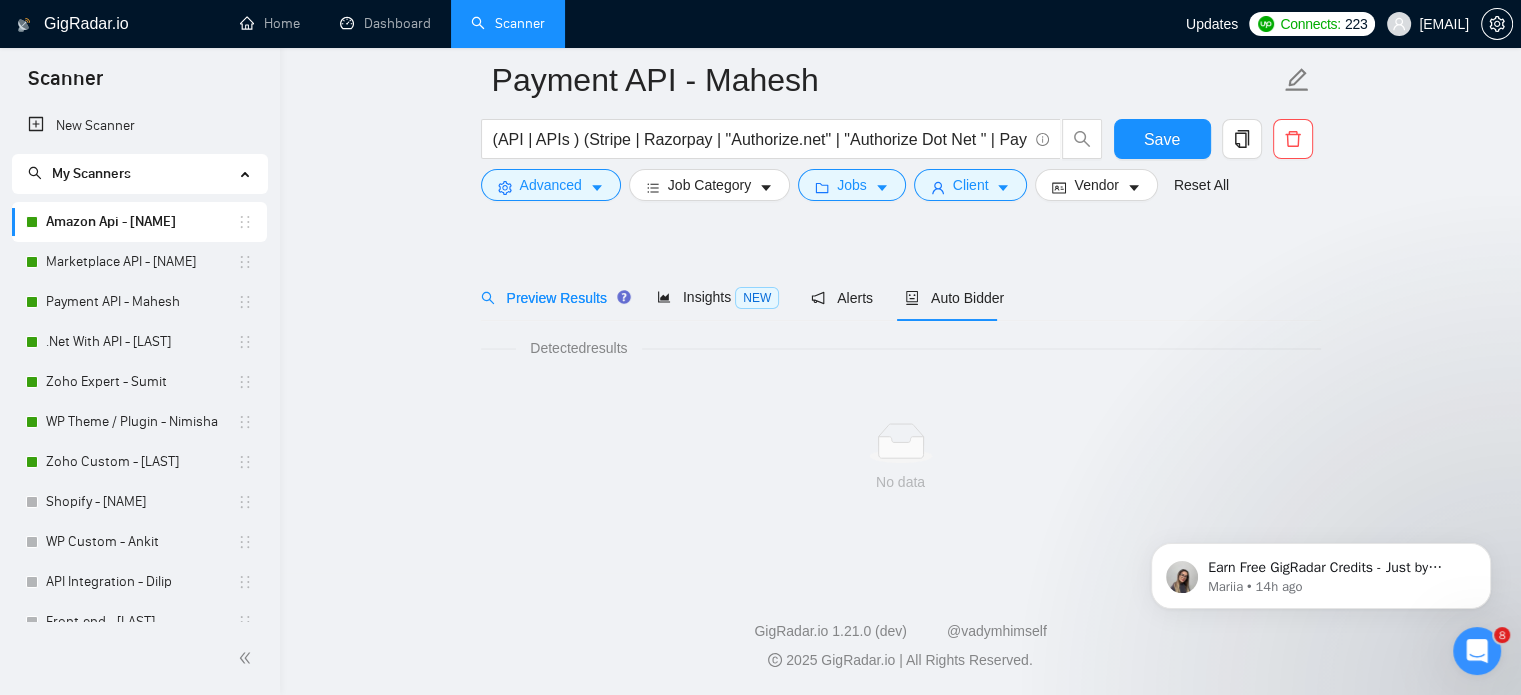 scroll, scrollTop: 35, scrollLeft: 0, axis: vertical 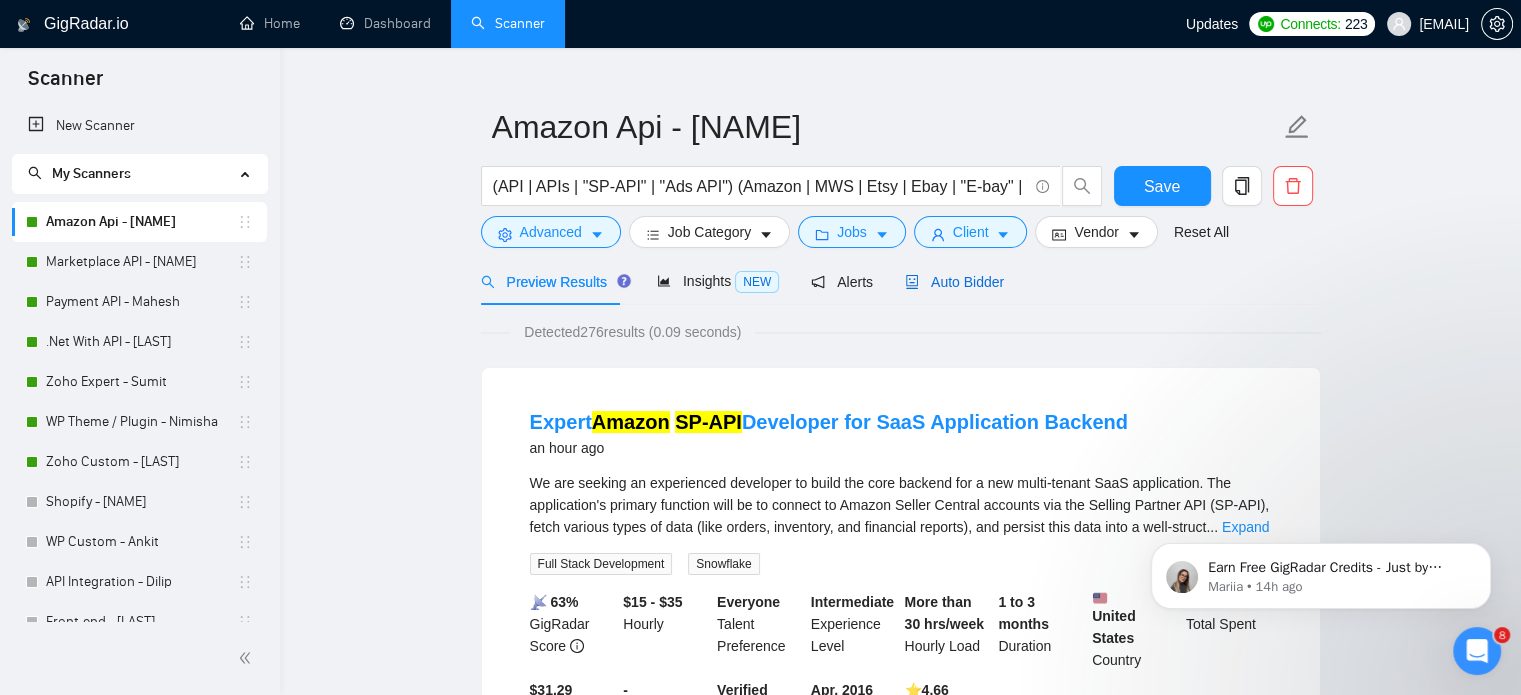 click on "Auto Bidder" at bounding box center (954, 282) 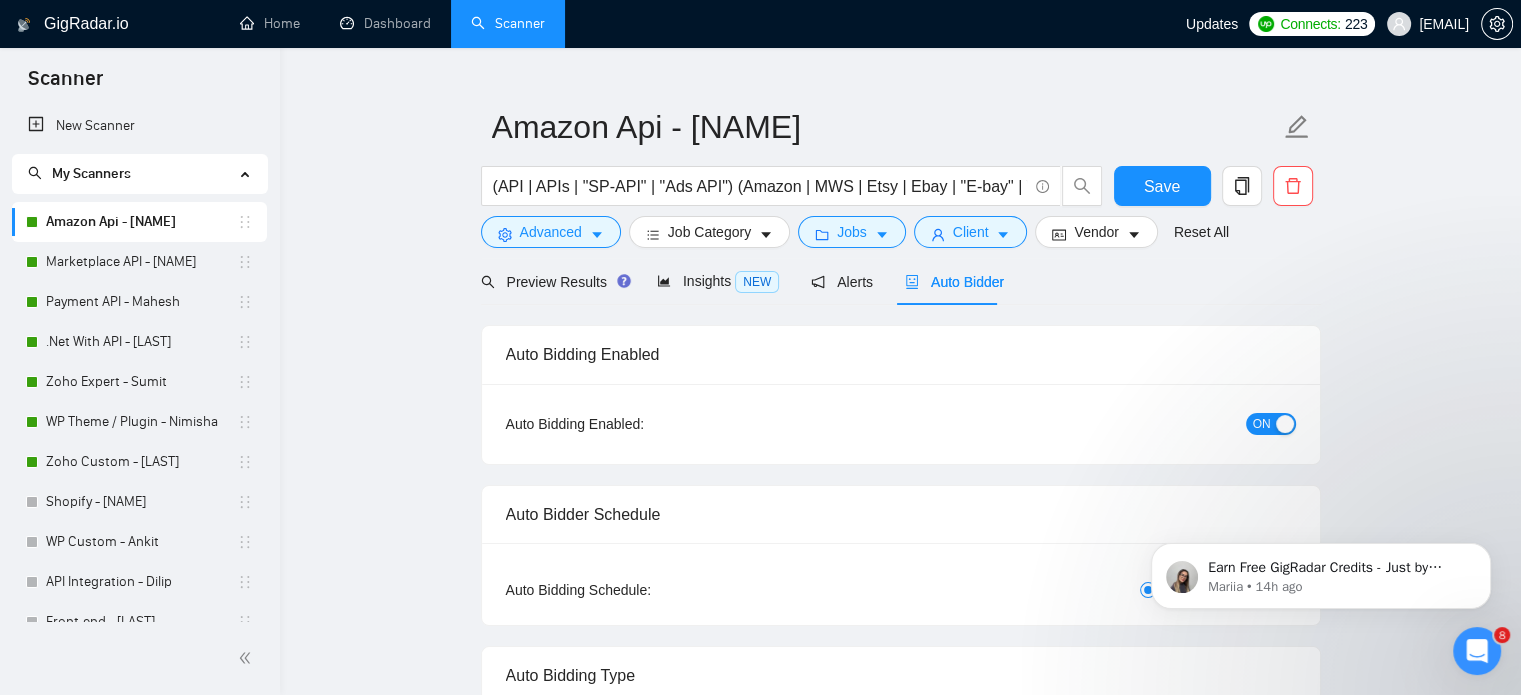 type 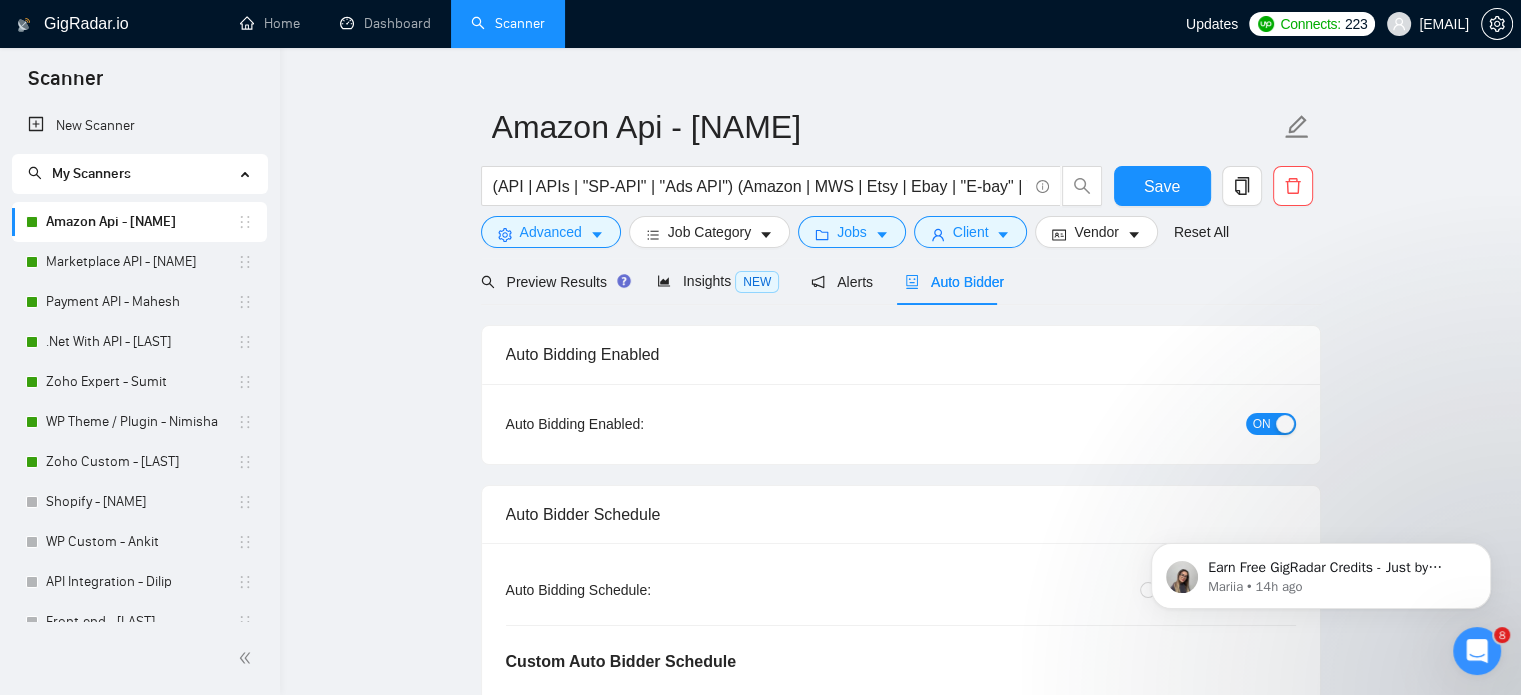 type 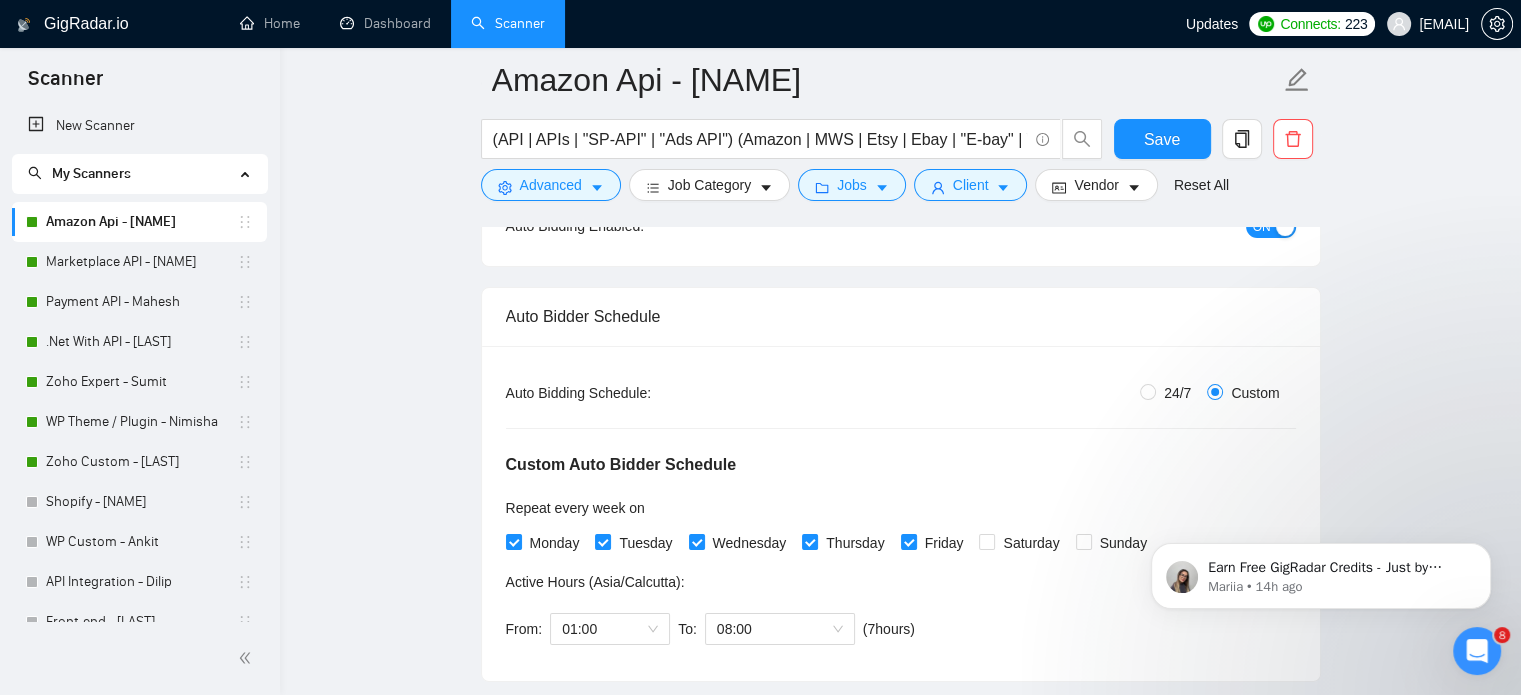 scroll, scrollTop: 435, scrollLeft: 0, axis: vertical 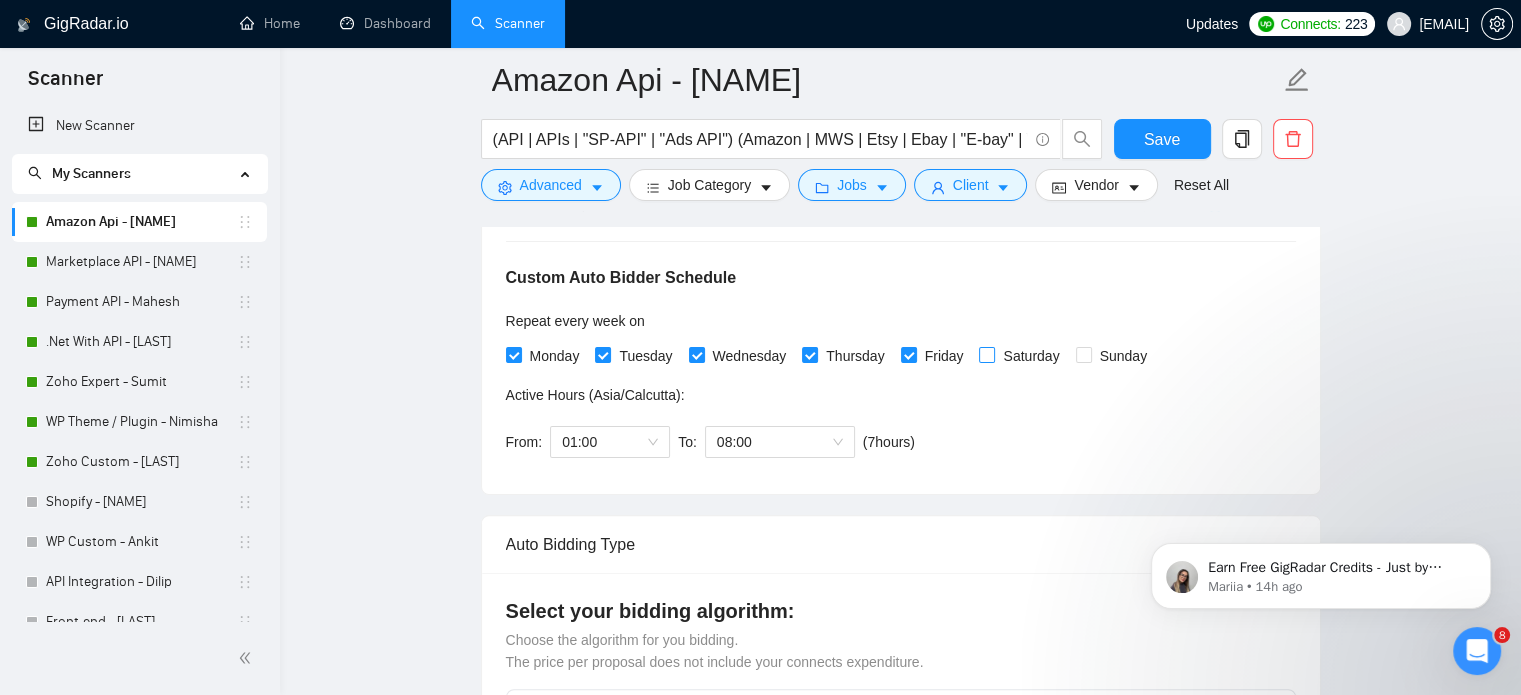 click on "Saturday" at bounding box center (986, 354) 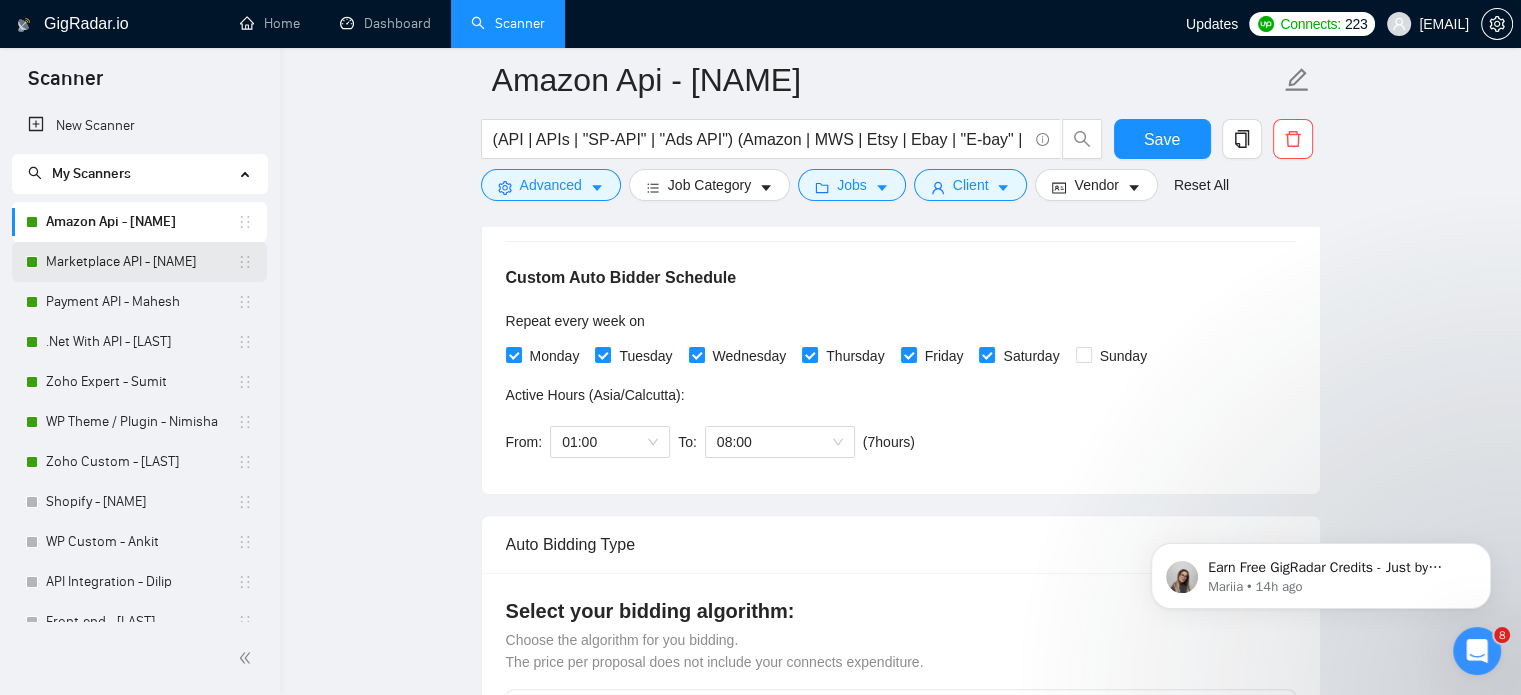 click on "Marketplace API - Dhiren" at bounding box center [141, 262] 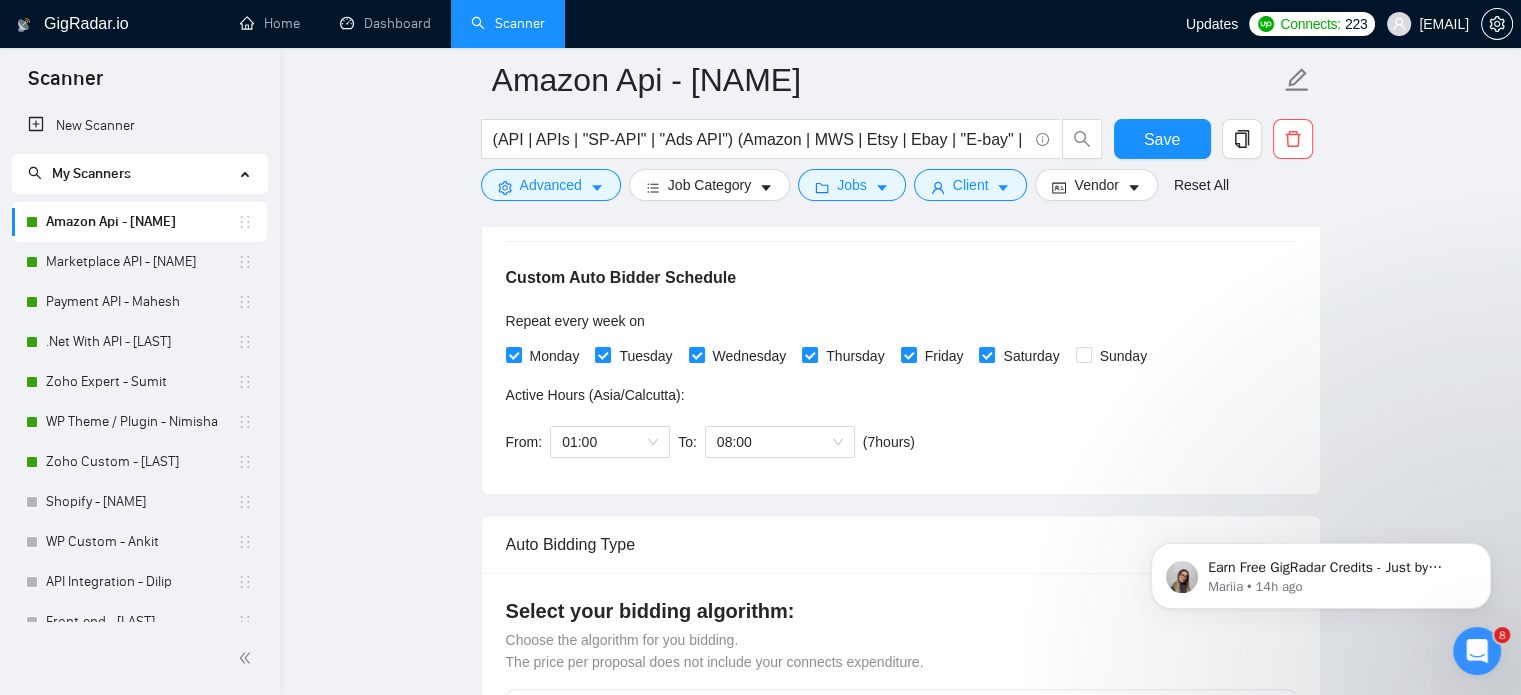 scroll, scrollTop: 35, scrollLeft: 0, axis: vertical 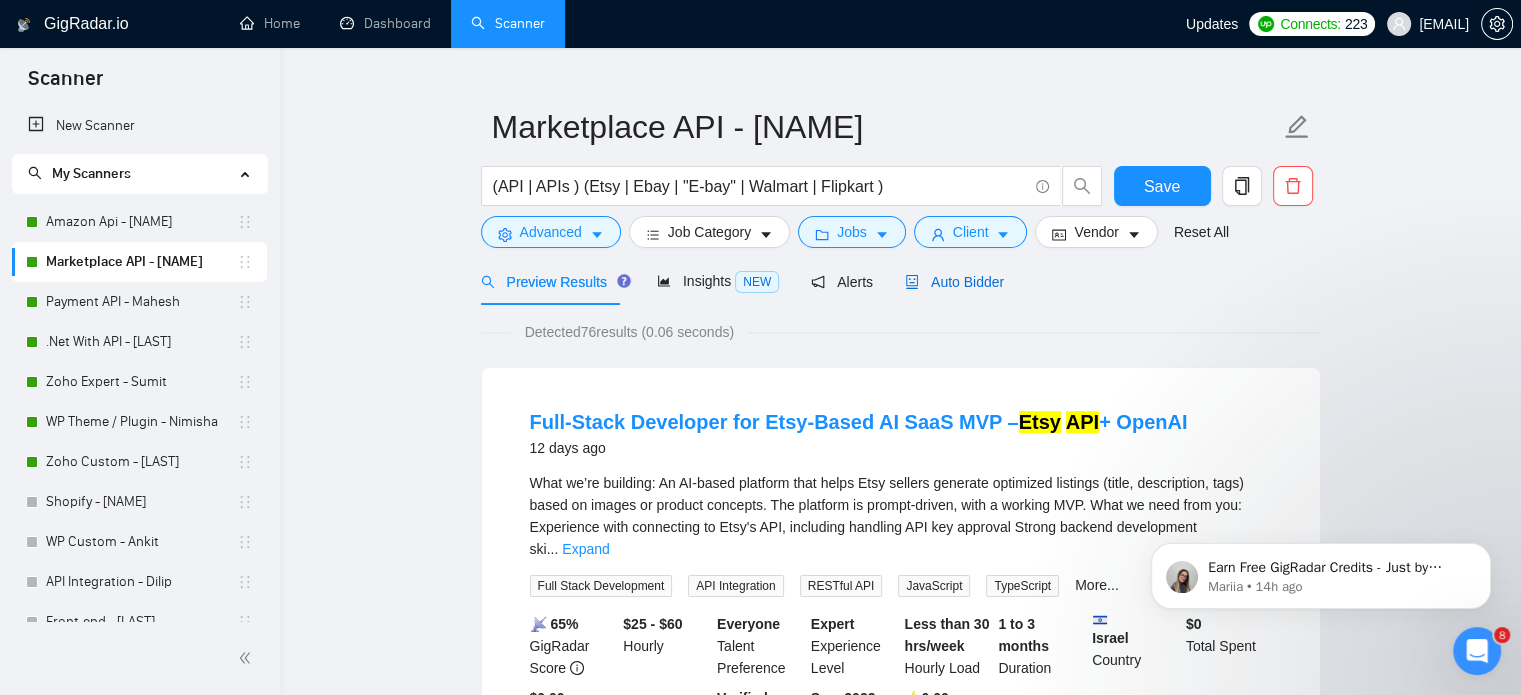 click on "Auto Bidder" at bounding box center (954, 282) 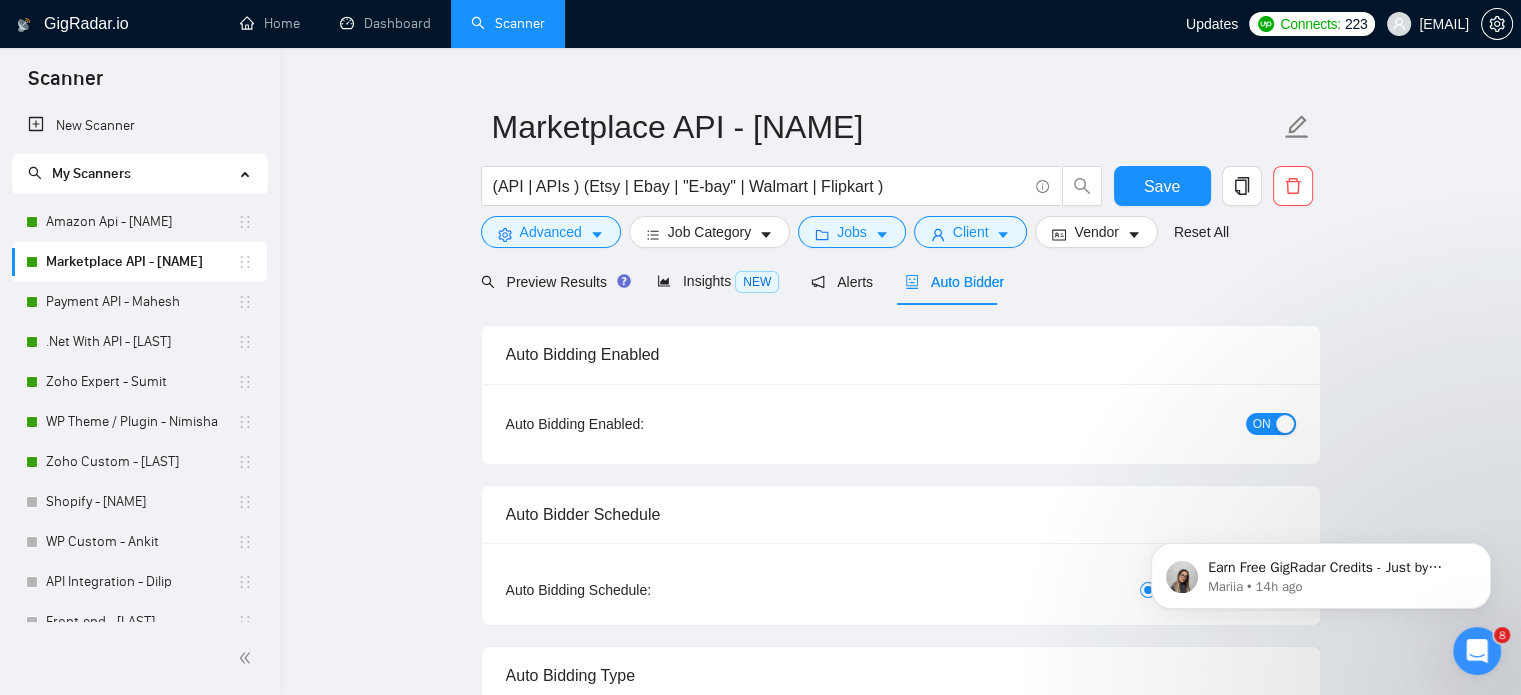 type 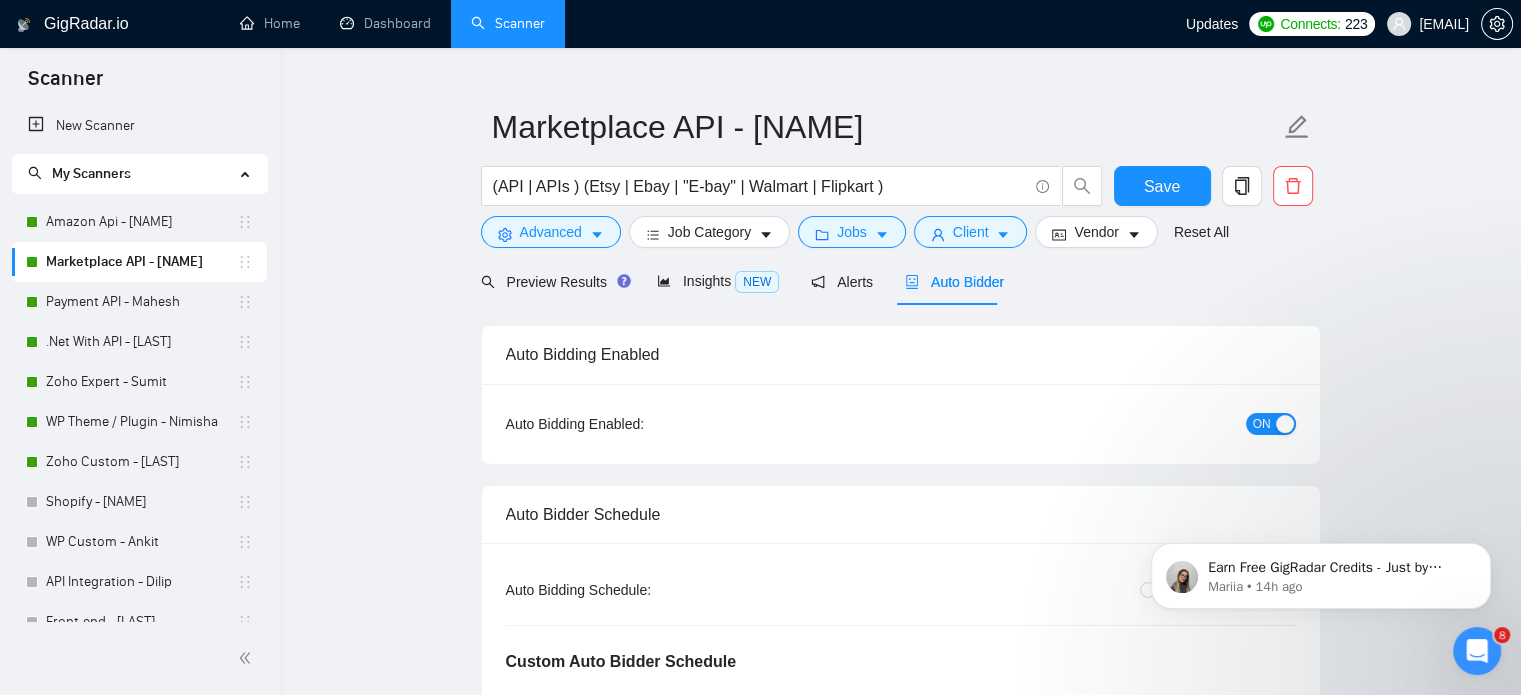 type 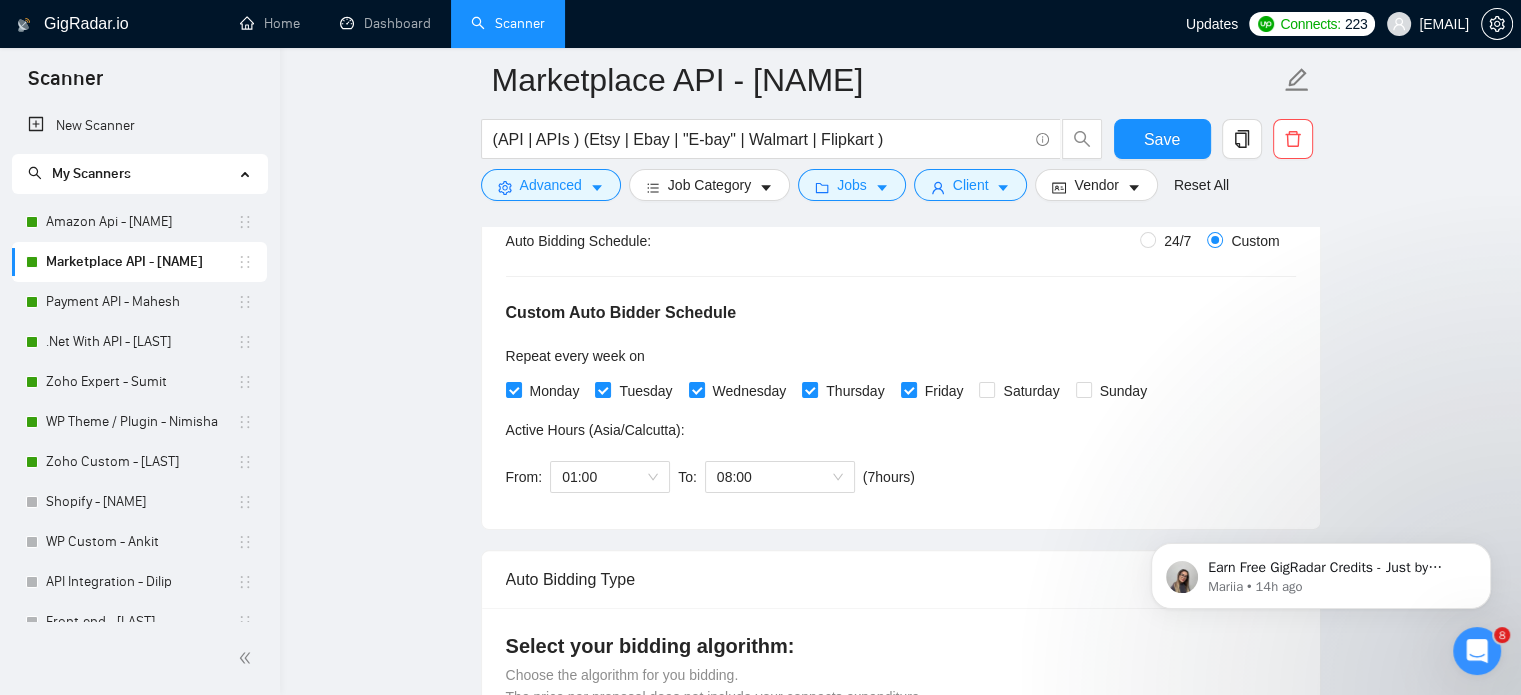 scroll, scrollTop: 435, scrollLeft: 0, axis: vertical 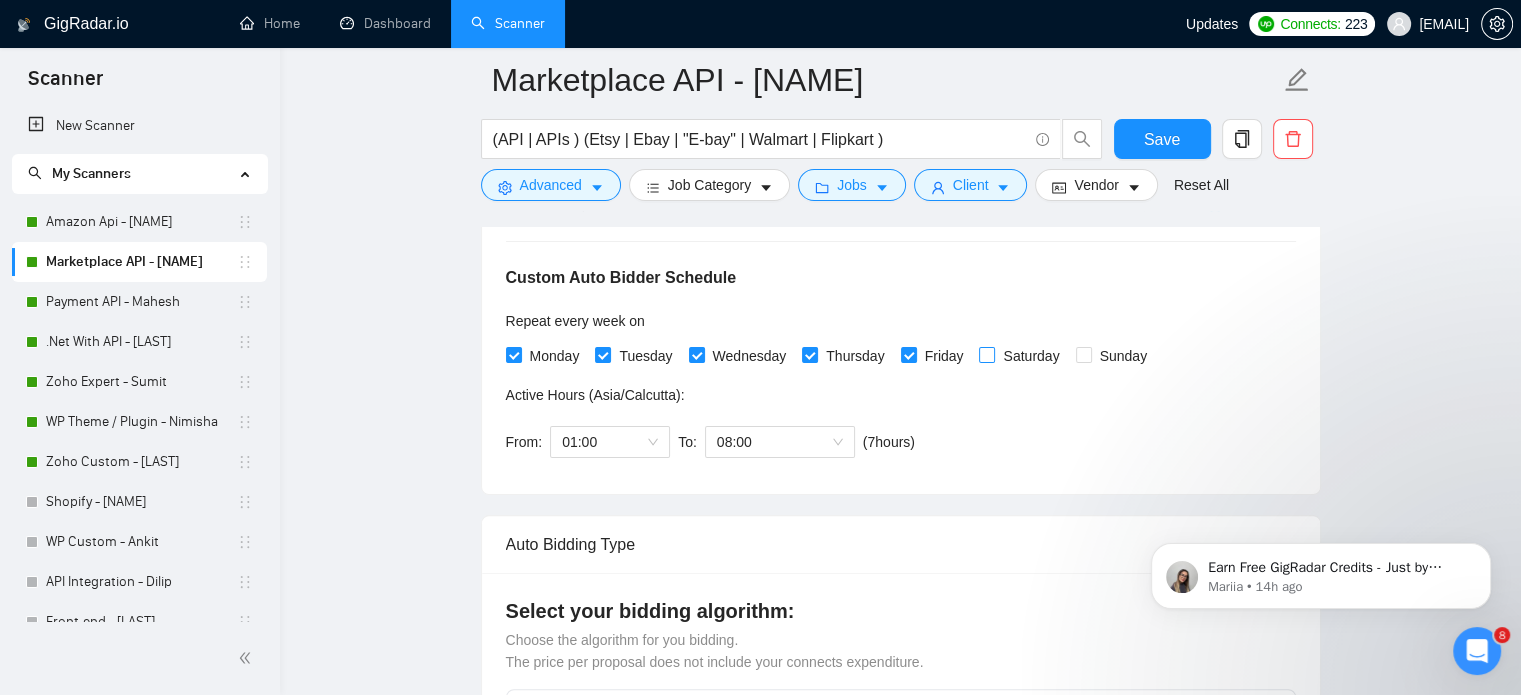 click on "Saturday" at bounding box center (986, 354) 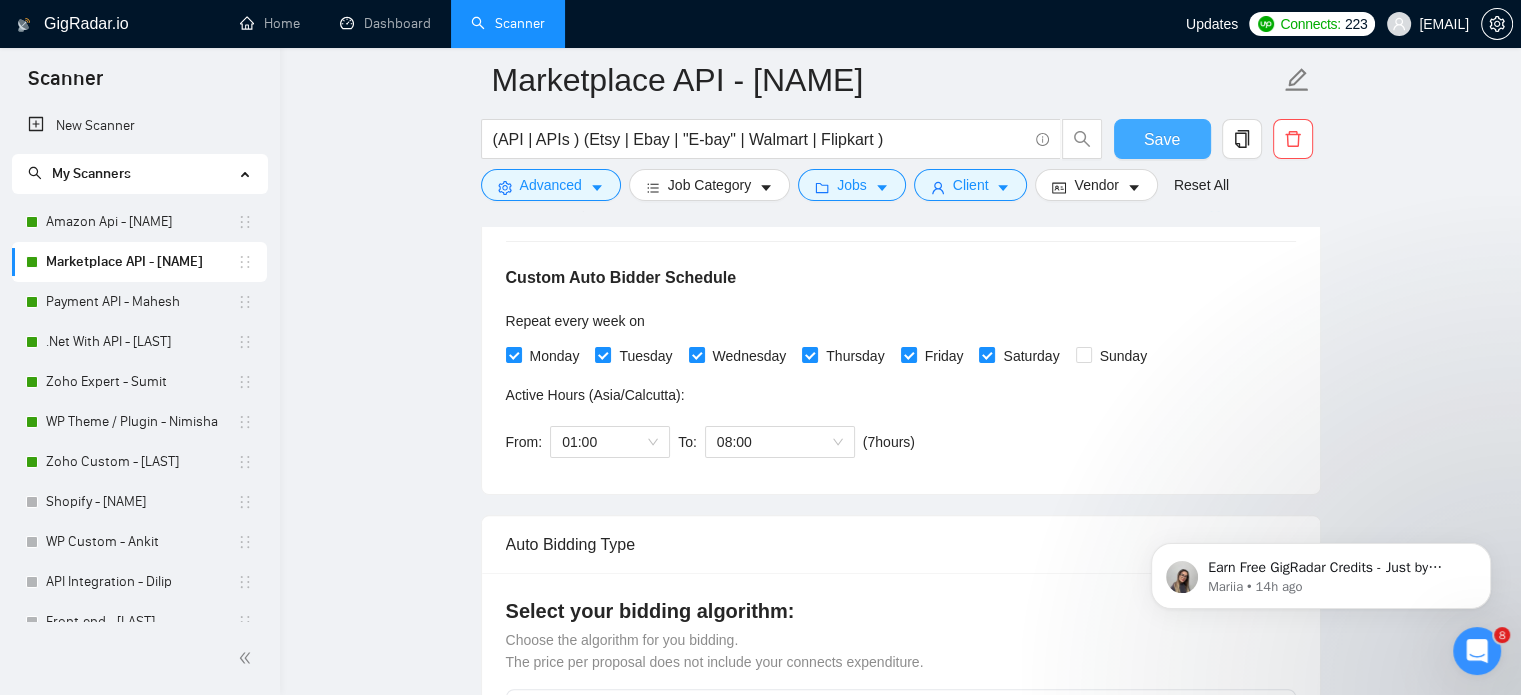 click on "Save" at bounding box center (1162, 139) 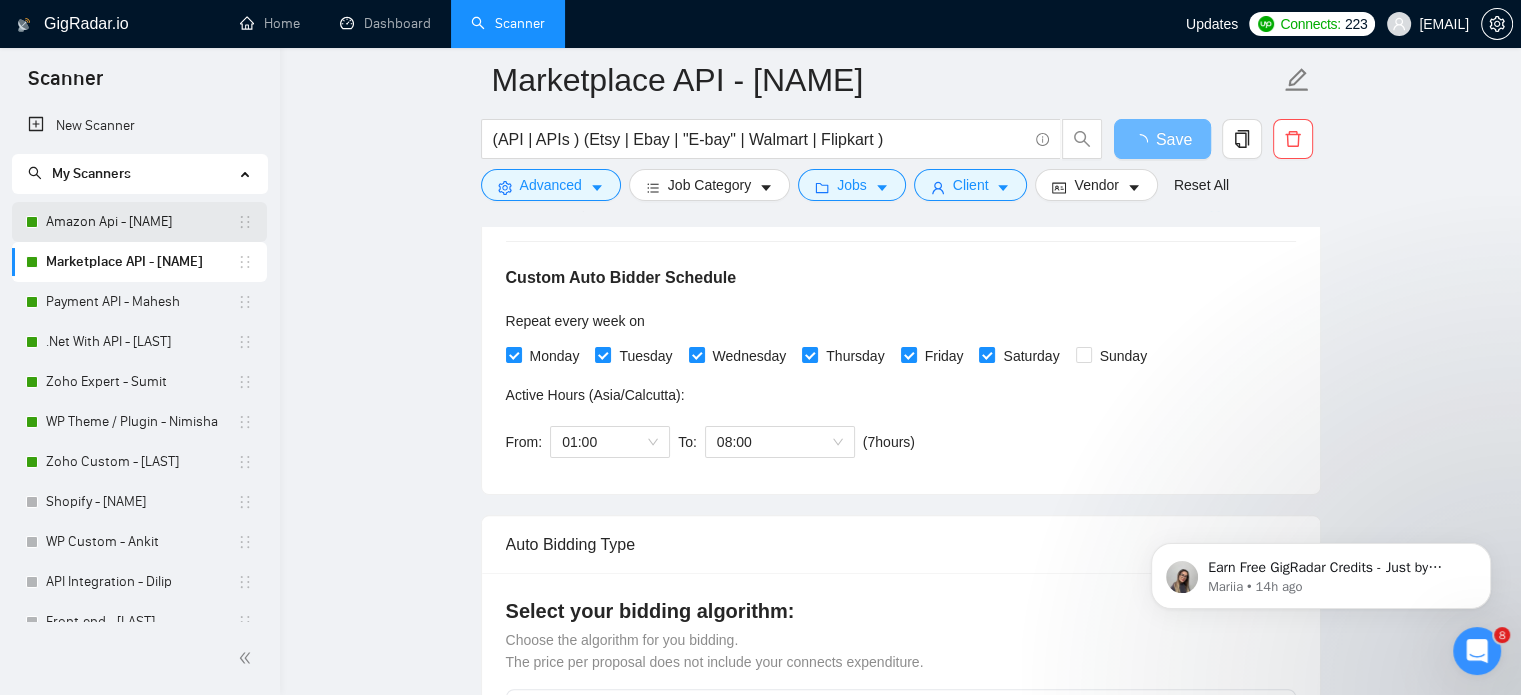 click on "Amazon Api - [NAME]" at bounding box center (141, 222) 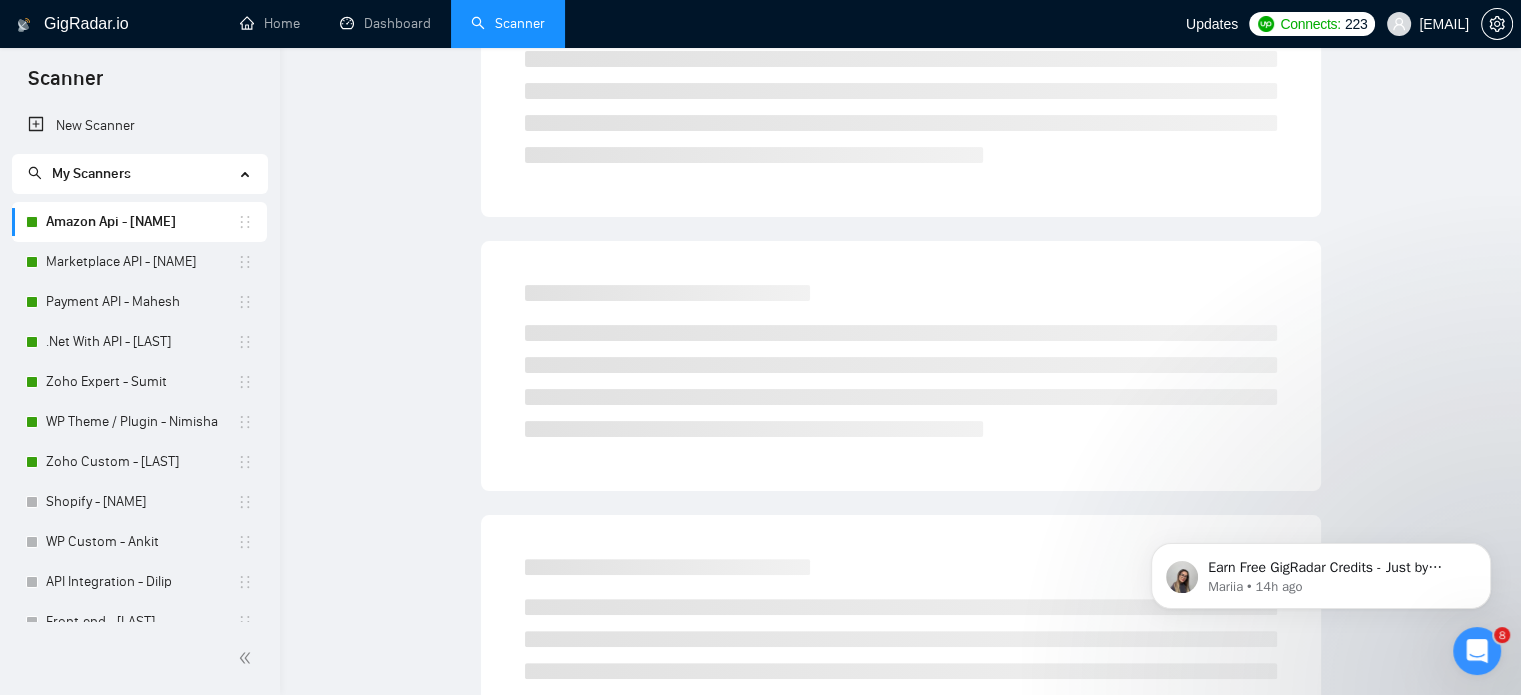 scroll, scrollTop: 35, scrollLeft: 0, axis: vertical 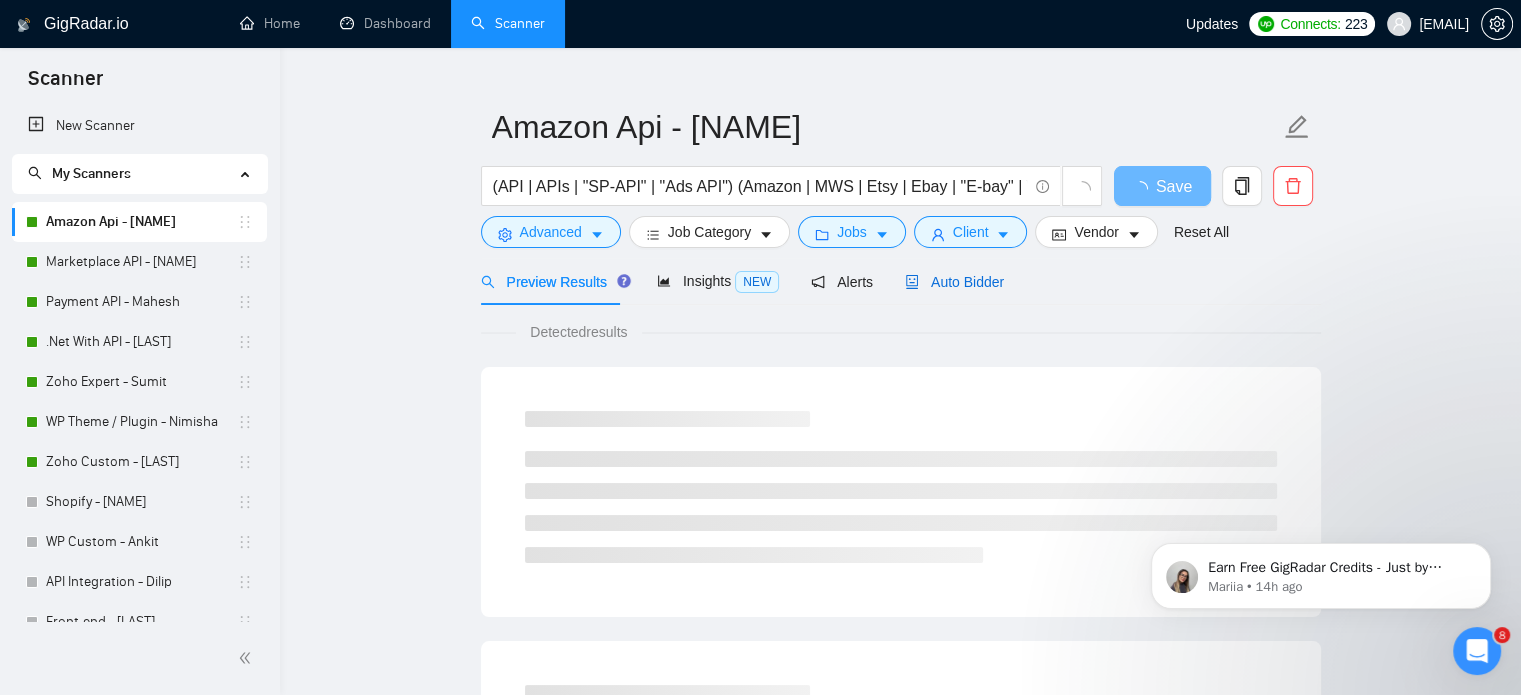 click on "Auto Bidder" at bounding box center (954, 282) 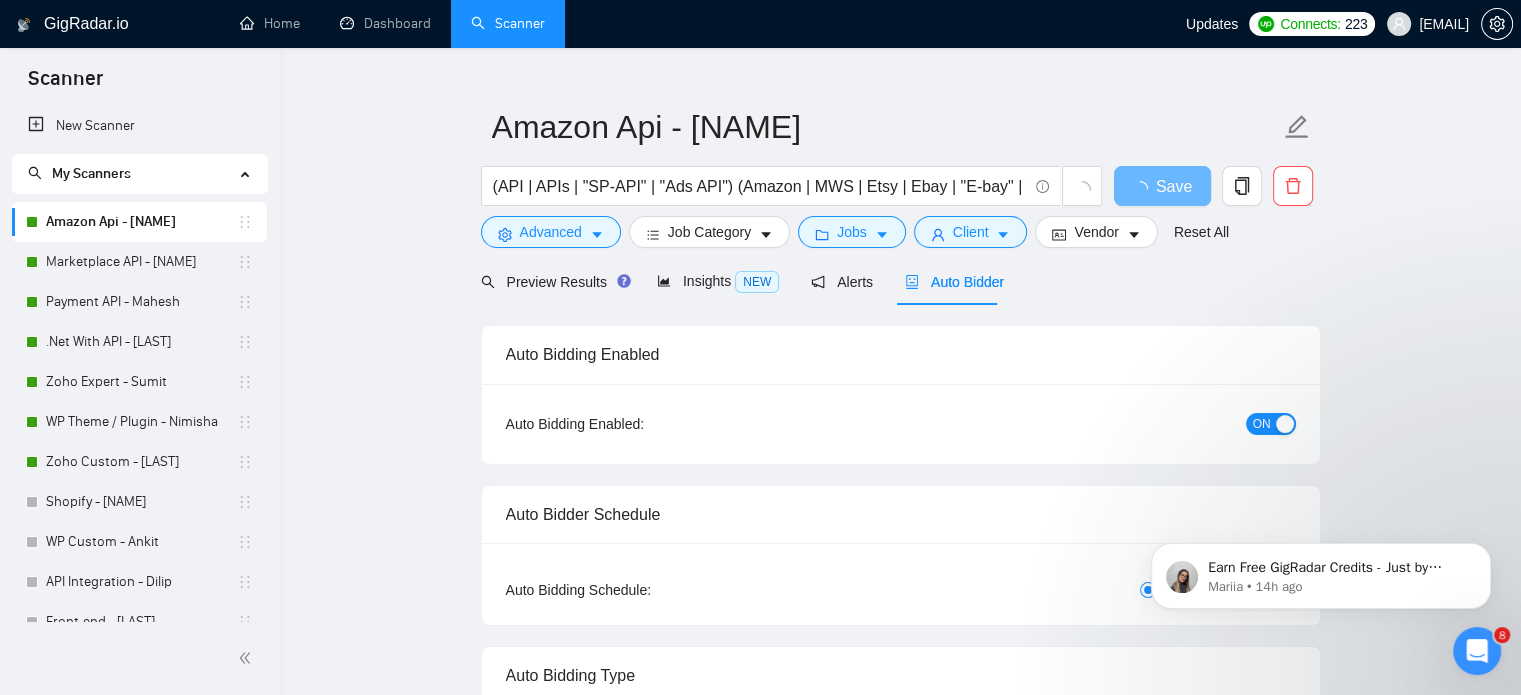 type 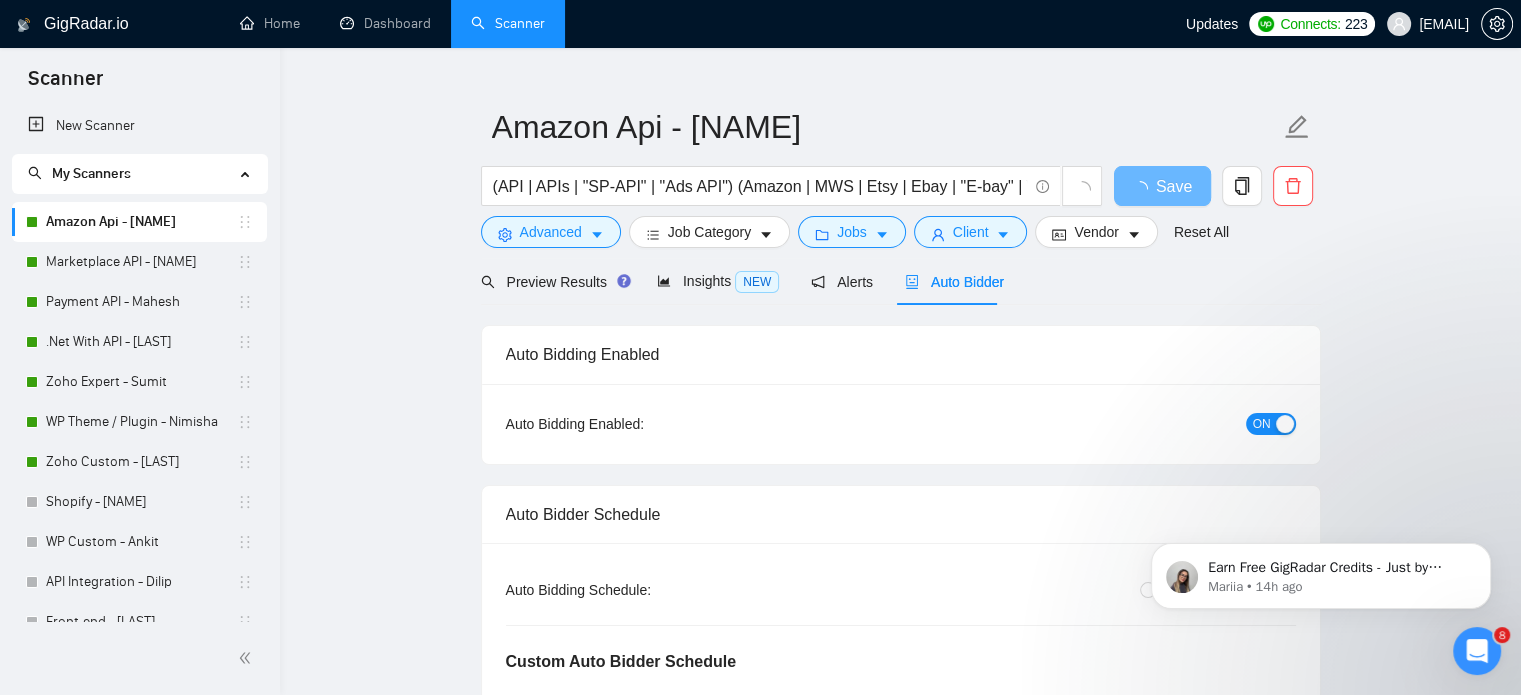 type 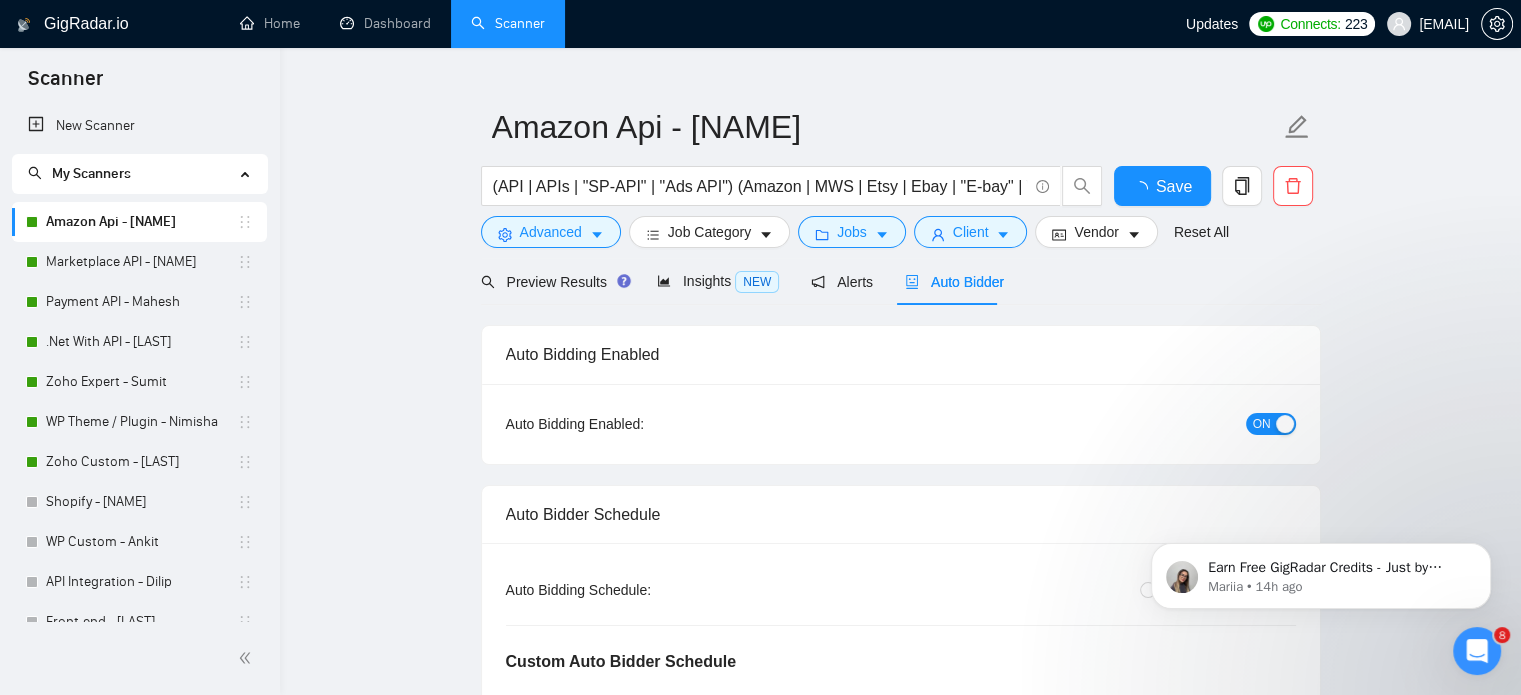 scroll, scrollTop: 335, scrollLeft: 0, axis: vertical 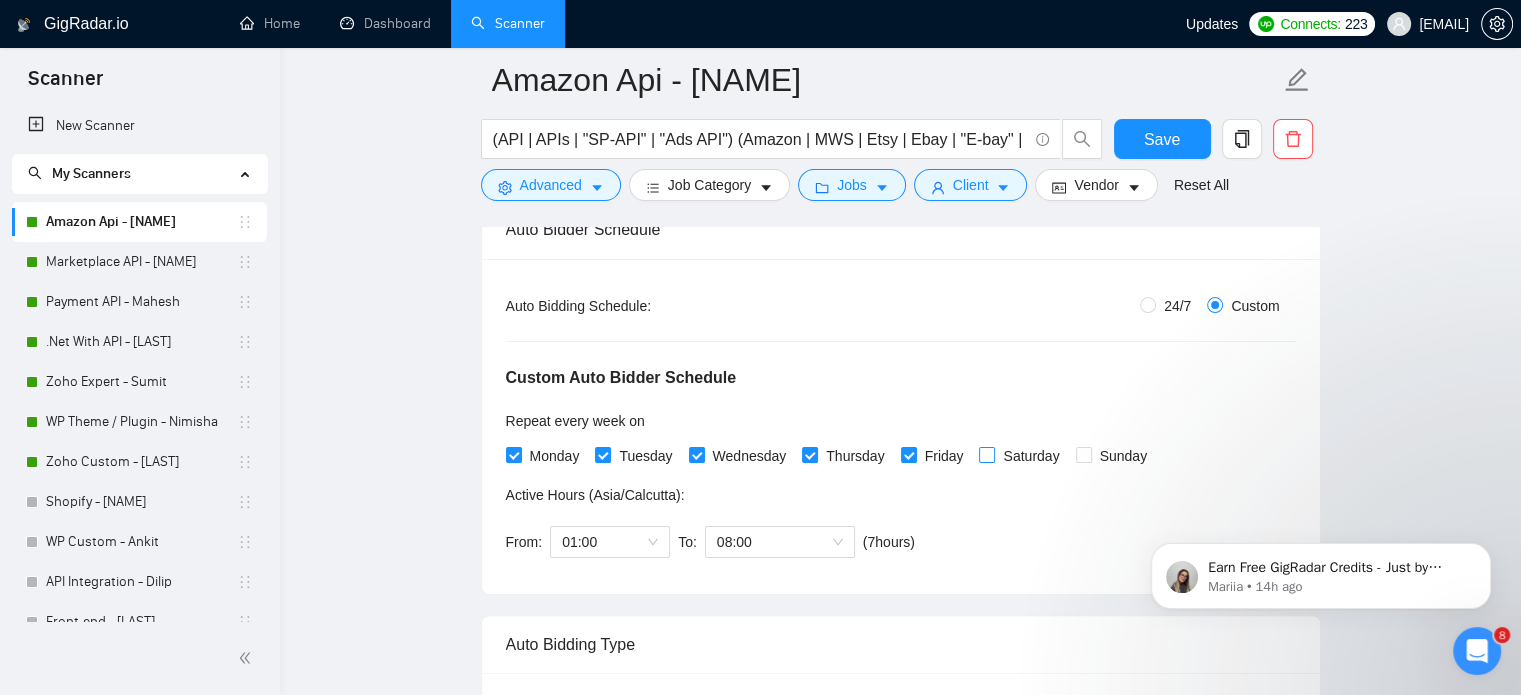 drag, startPoint x: 981, startPoint y: 455, endPoint x: 1030, endPoint y: 386, distance: 84.6286 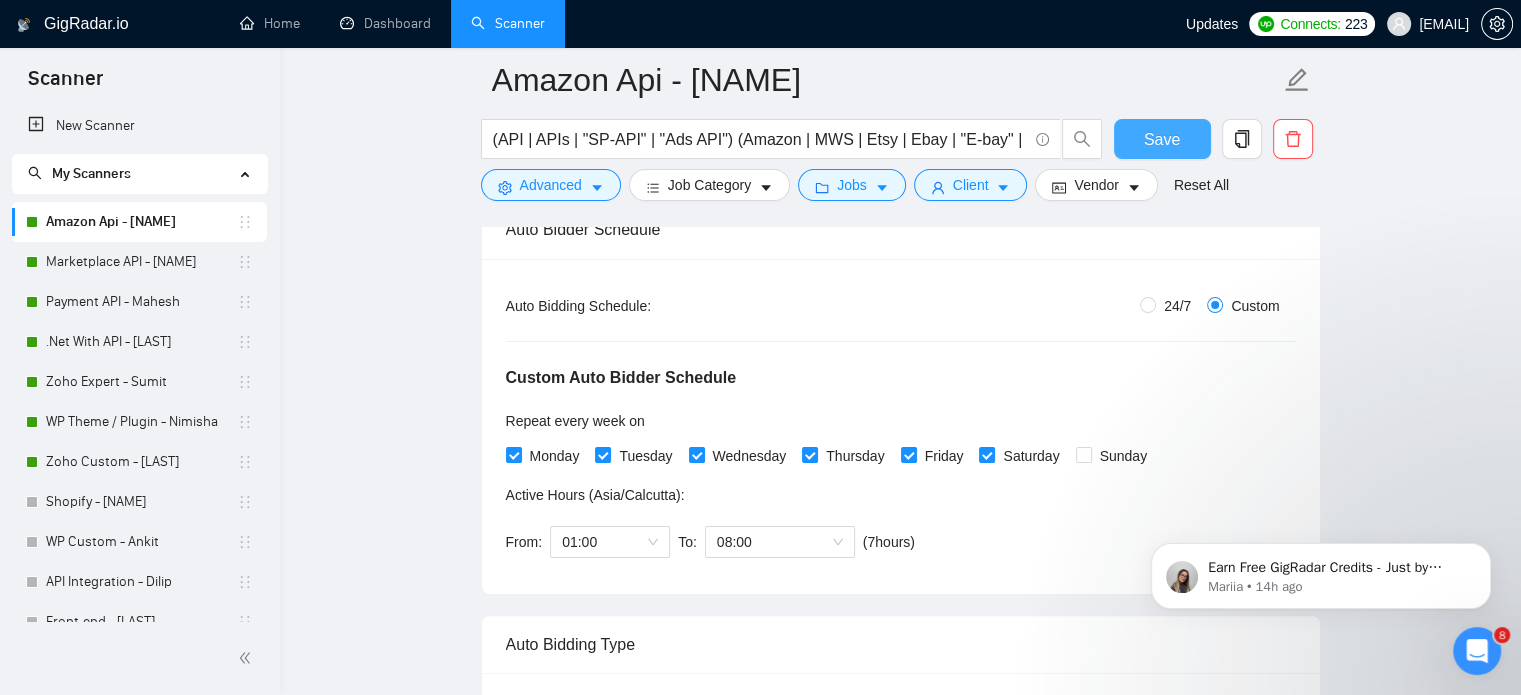 click on "Save" at bounding box center [1162, 139] 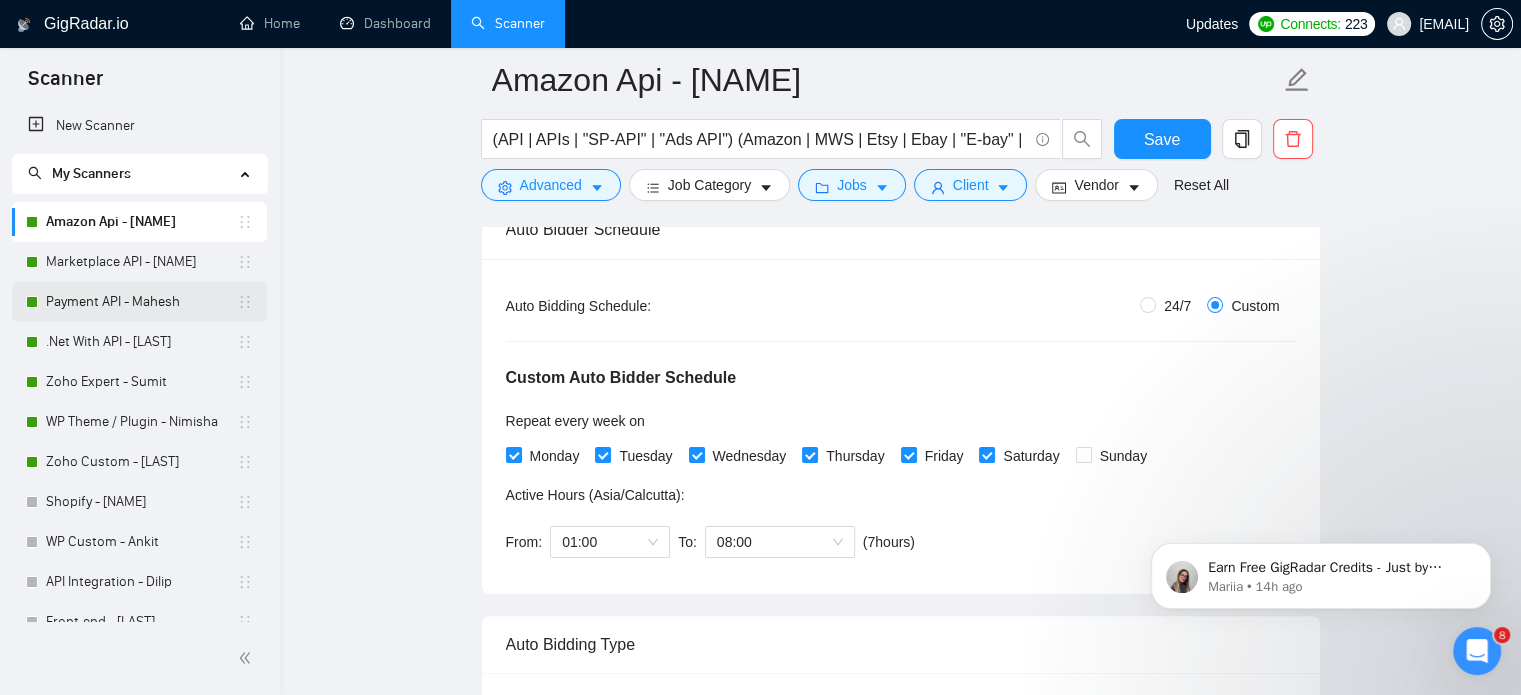 click on "Payment API - Mahesh" at bounding box center [141, 302] 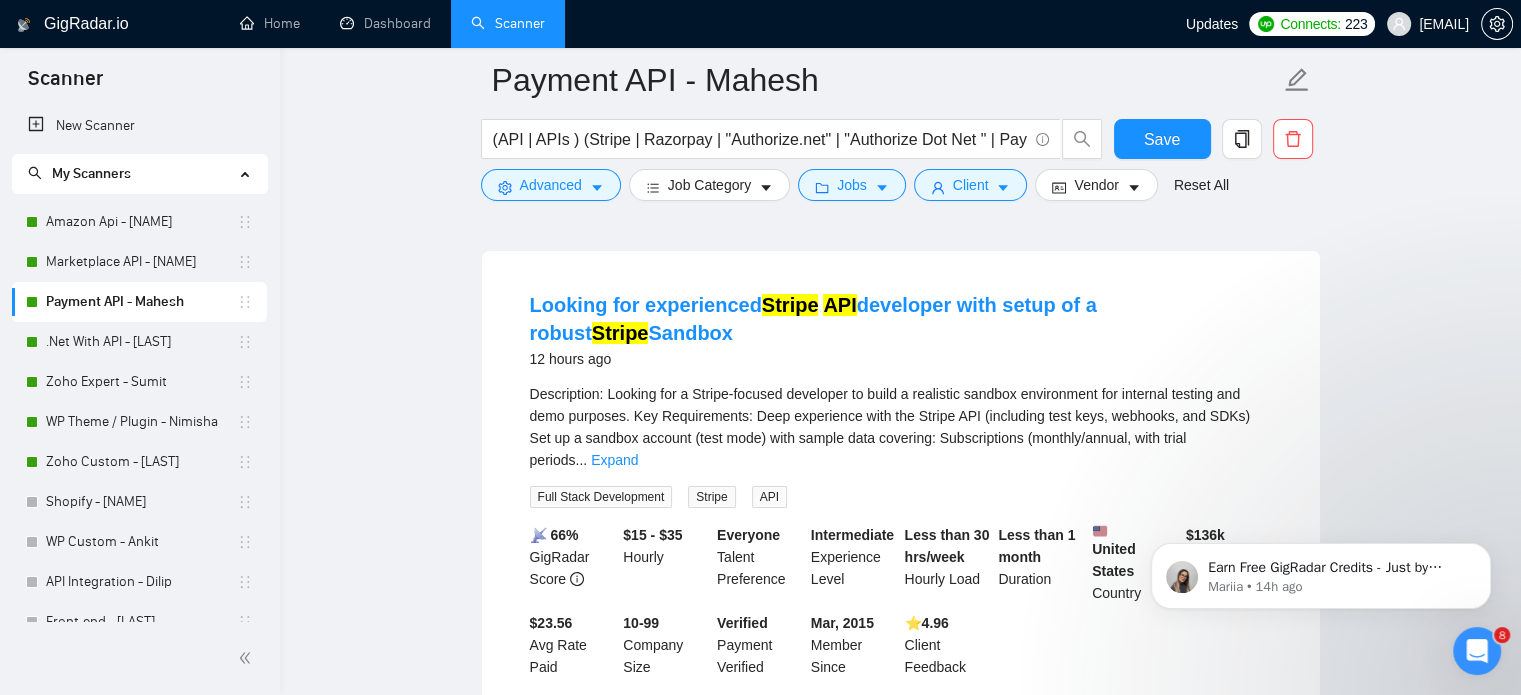 scroll, scrollTop: 0, scrollLeft: 0, axis: both 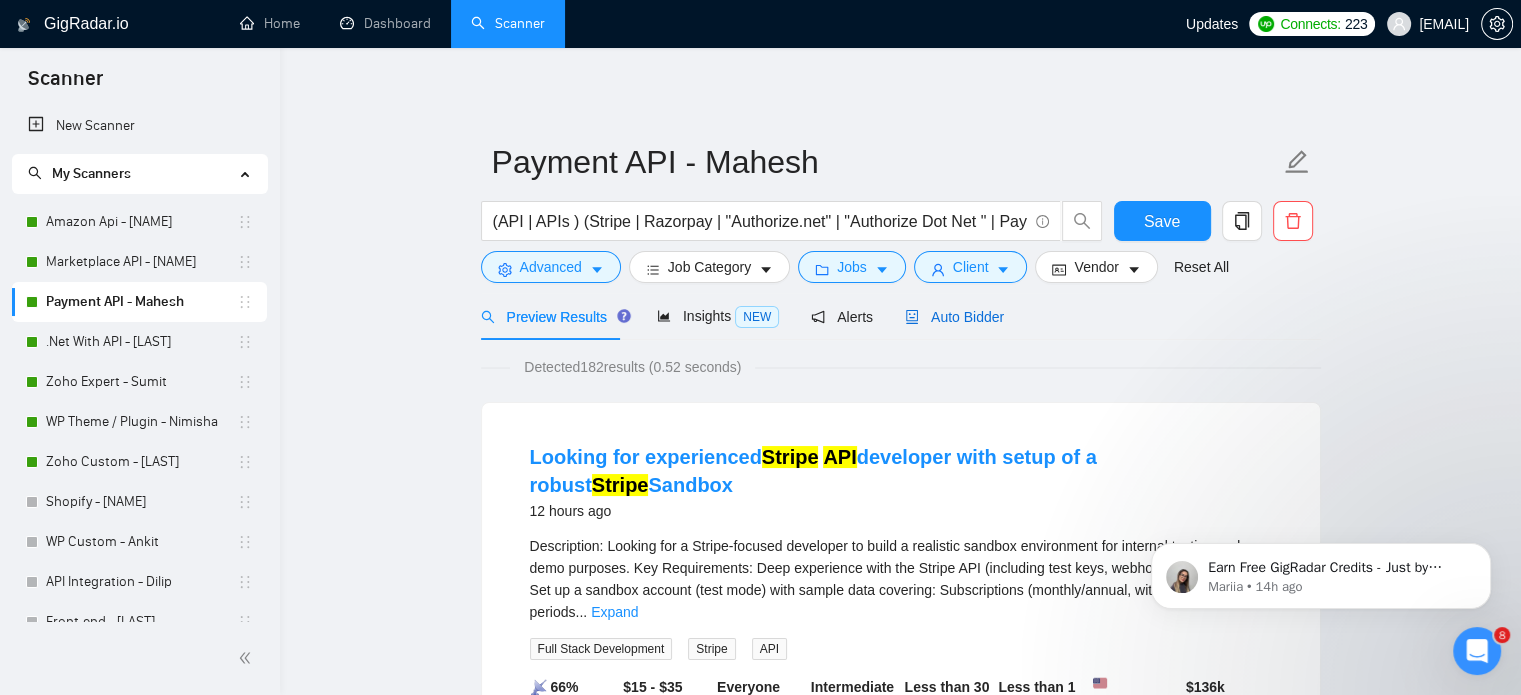 click on "Auto Bidder" at bounding box center (954, 317) 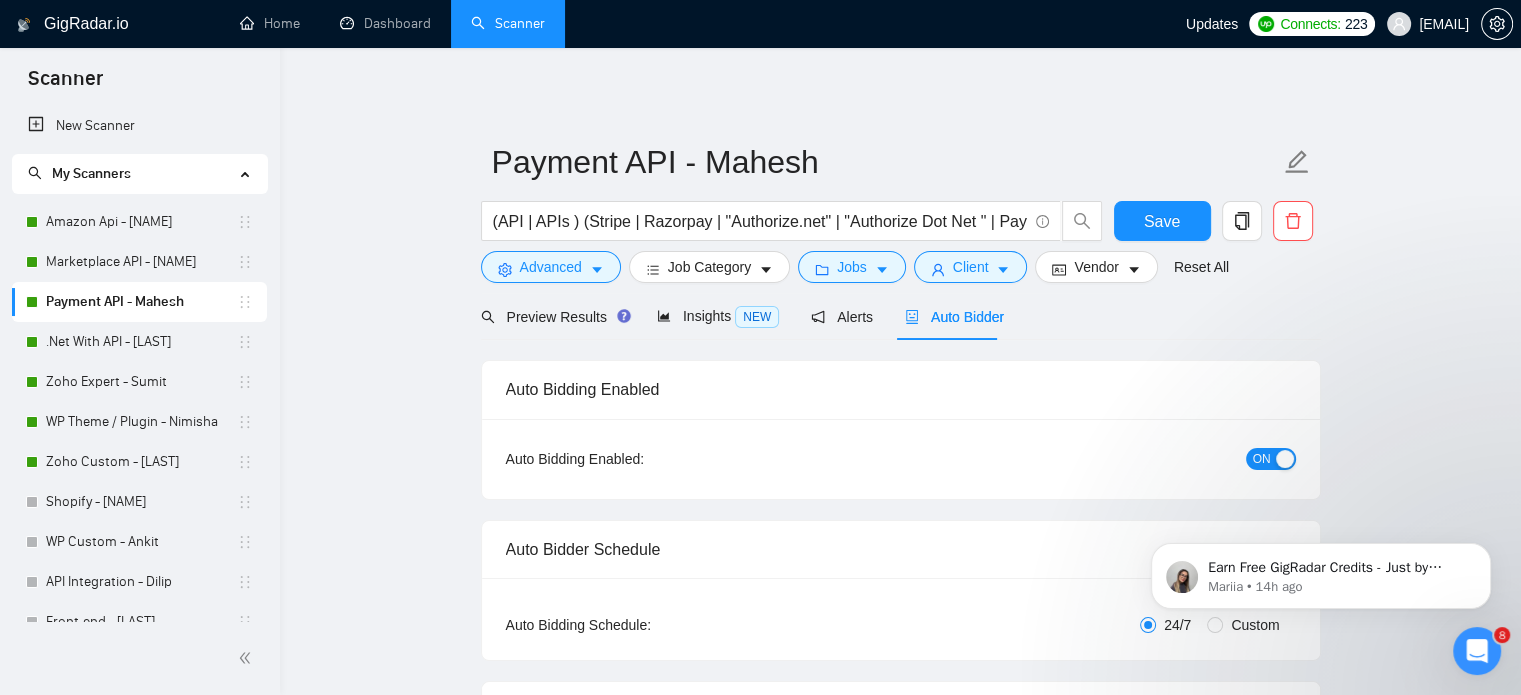 type 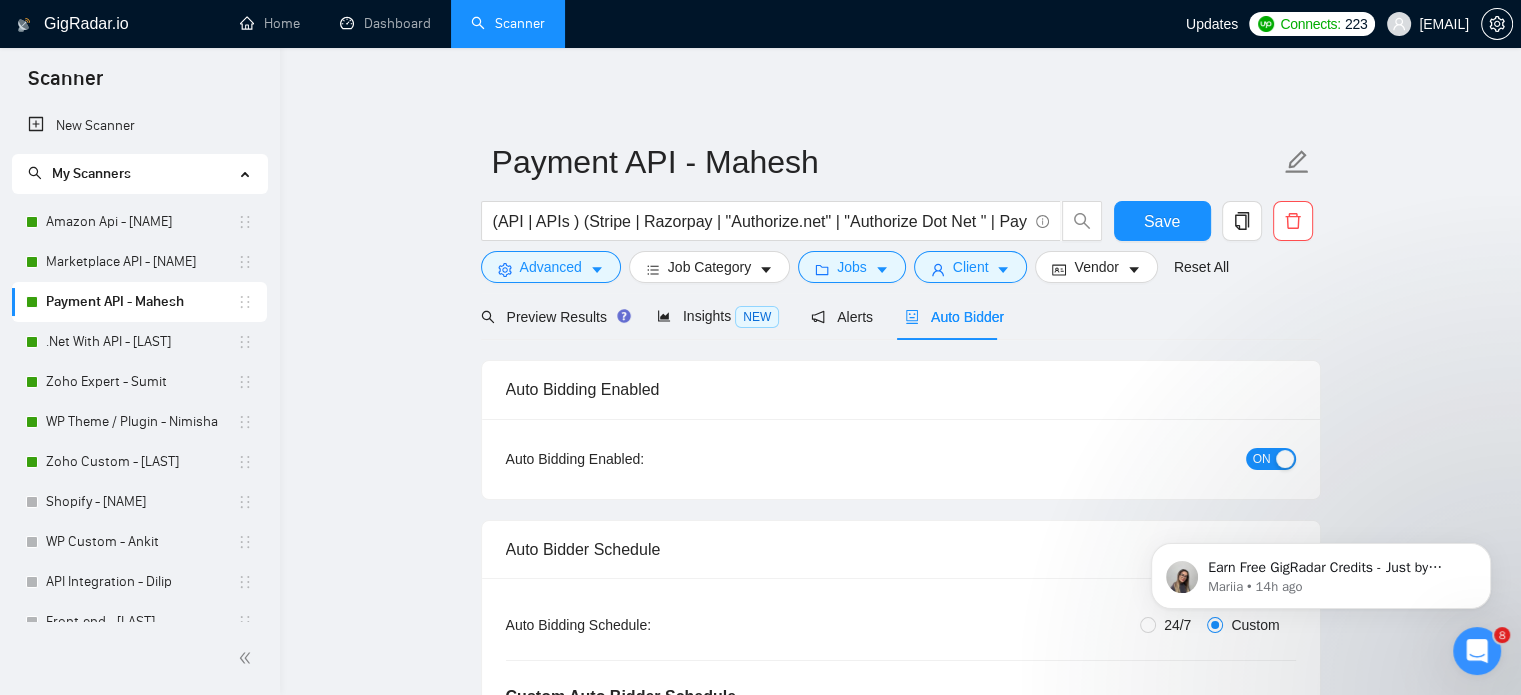 type 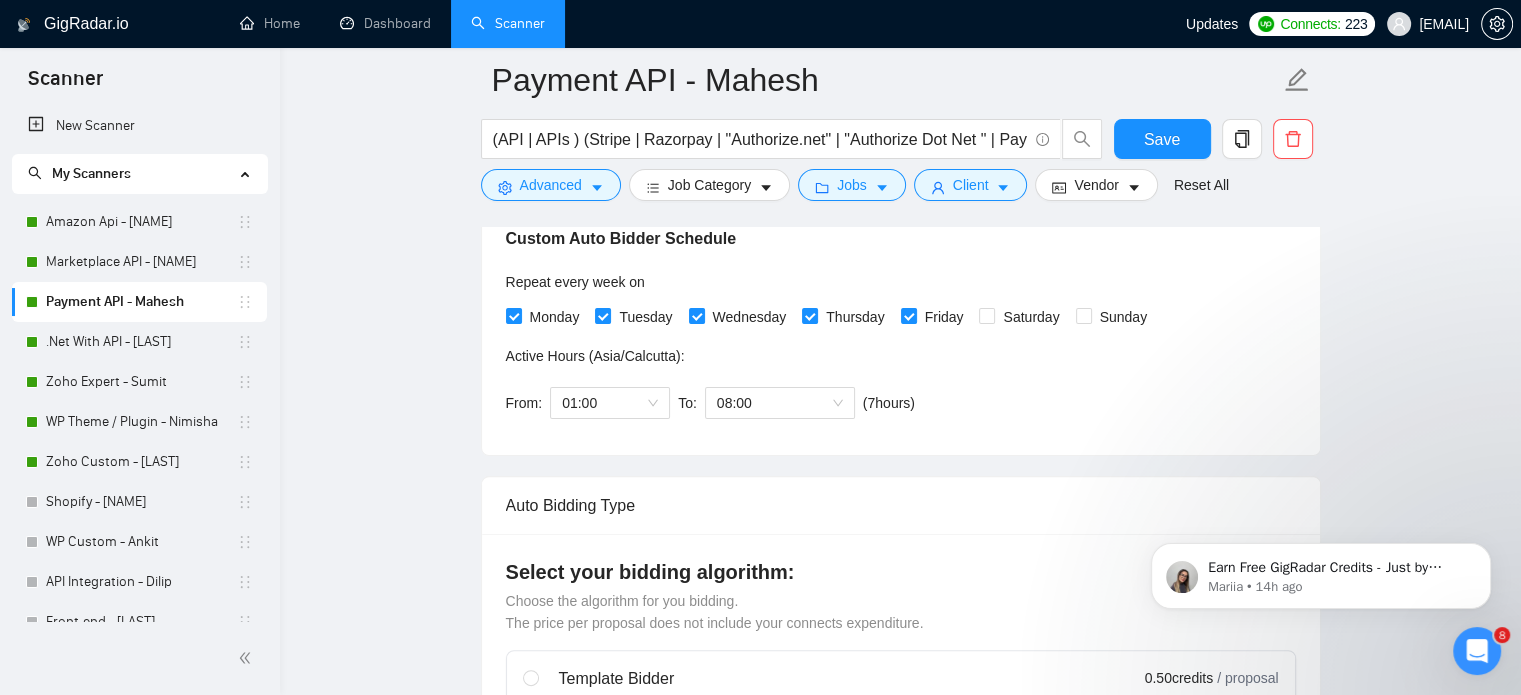 scroll, scrollTop: 500, scrollLeft: 0, axis: vertical 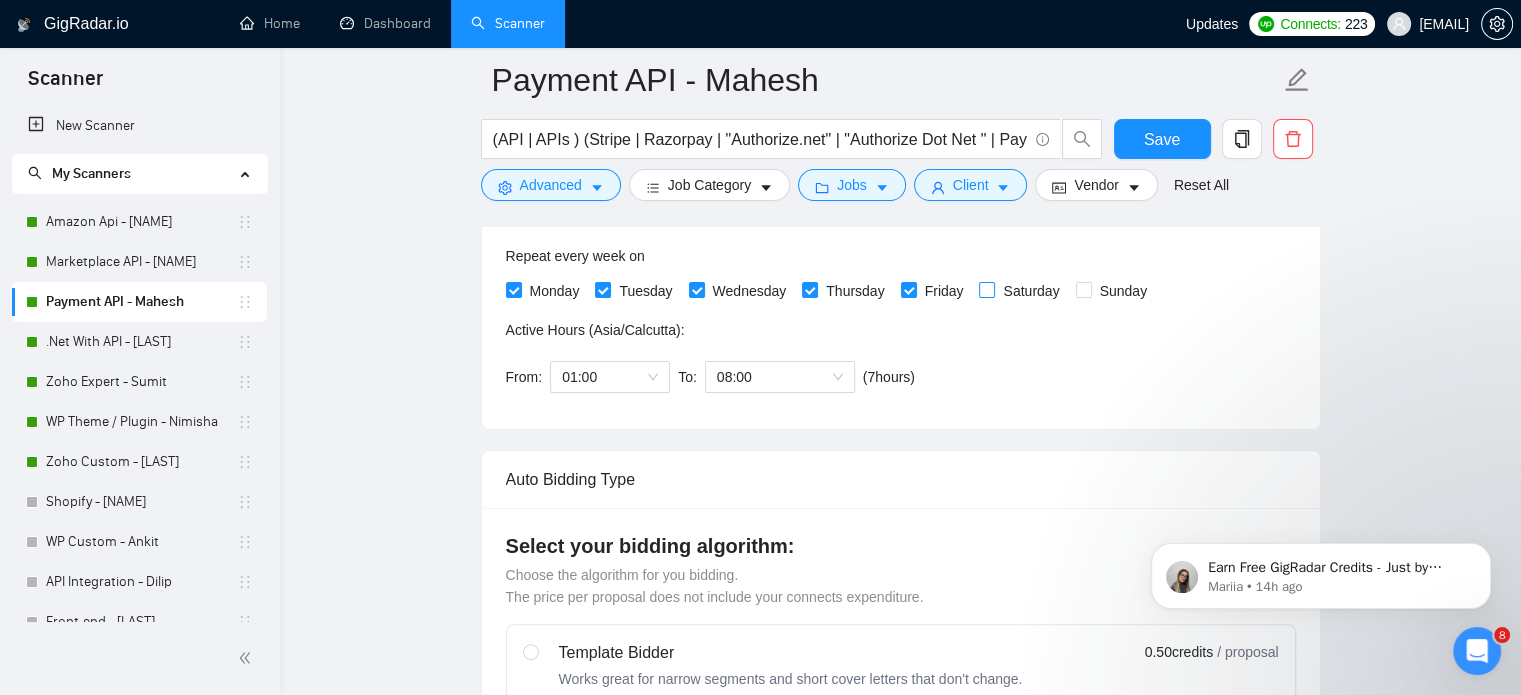 click on "Saturday" at bounding box center (986, 289) 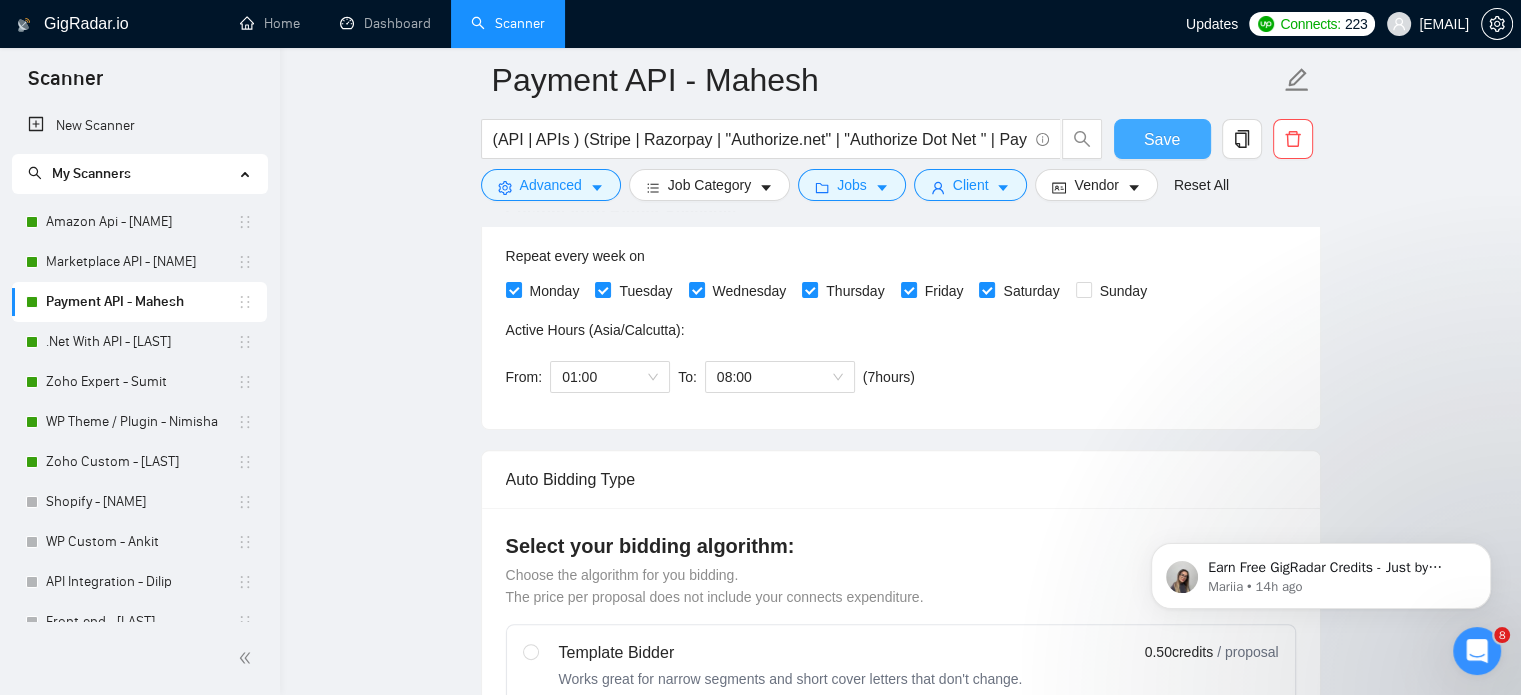 click on "Save" at bounding box center (1162, 139) 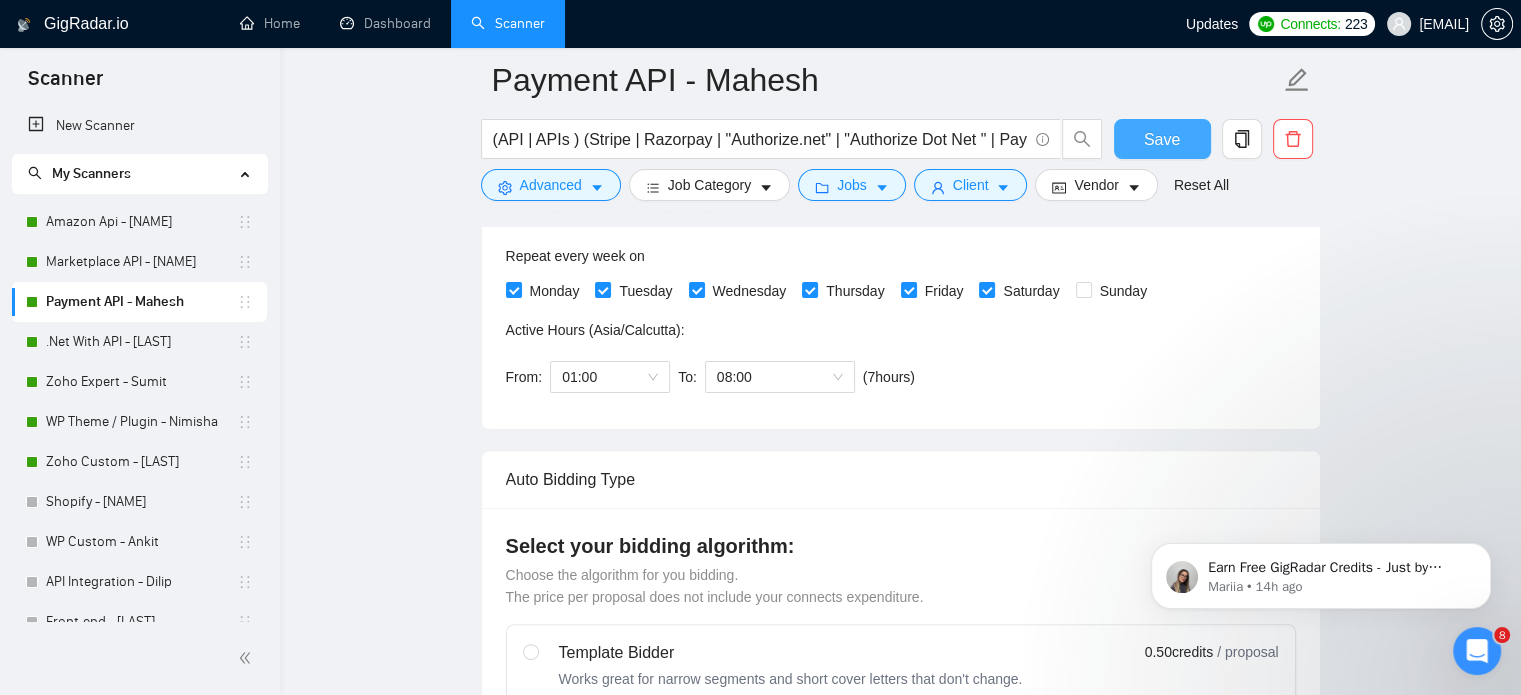type 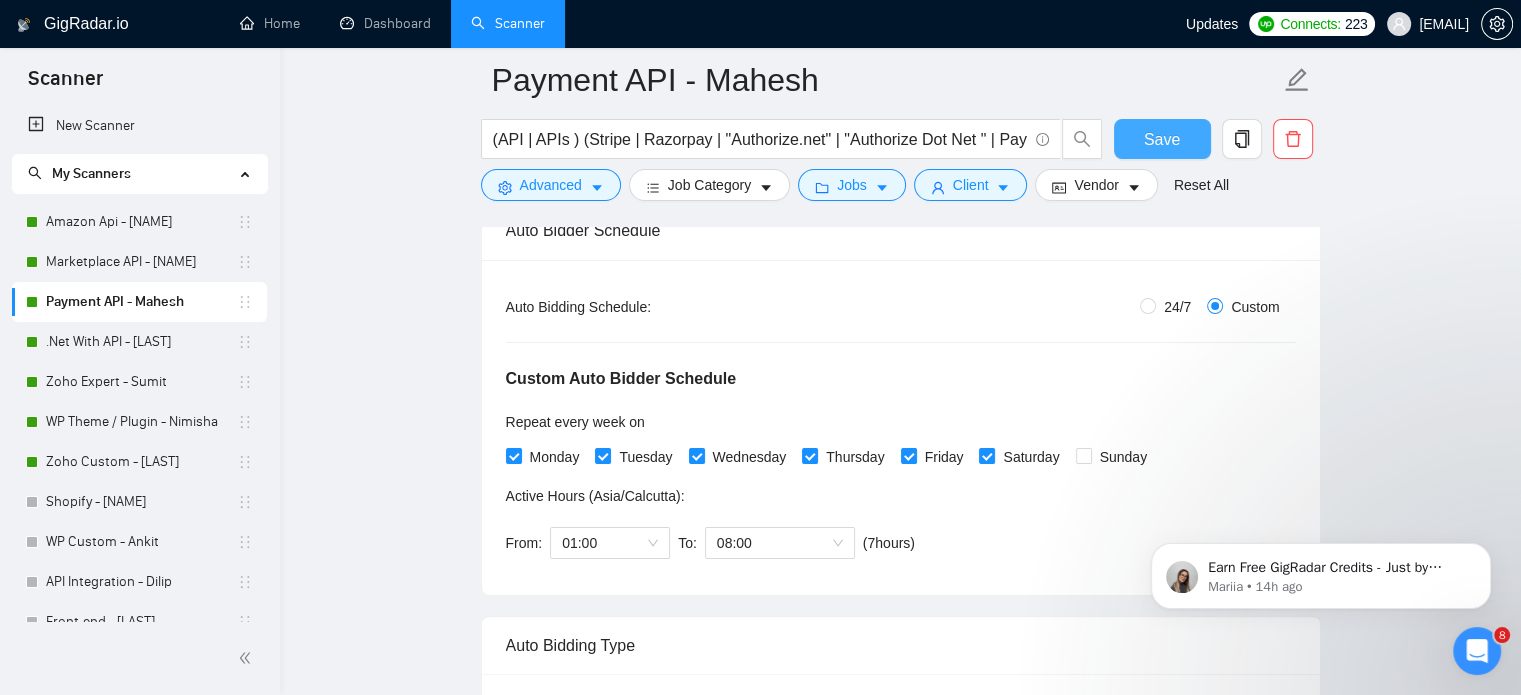 scroll, scrollTop: 300, scrollLeft: 0, axis: vertical 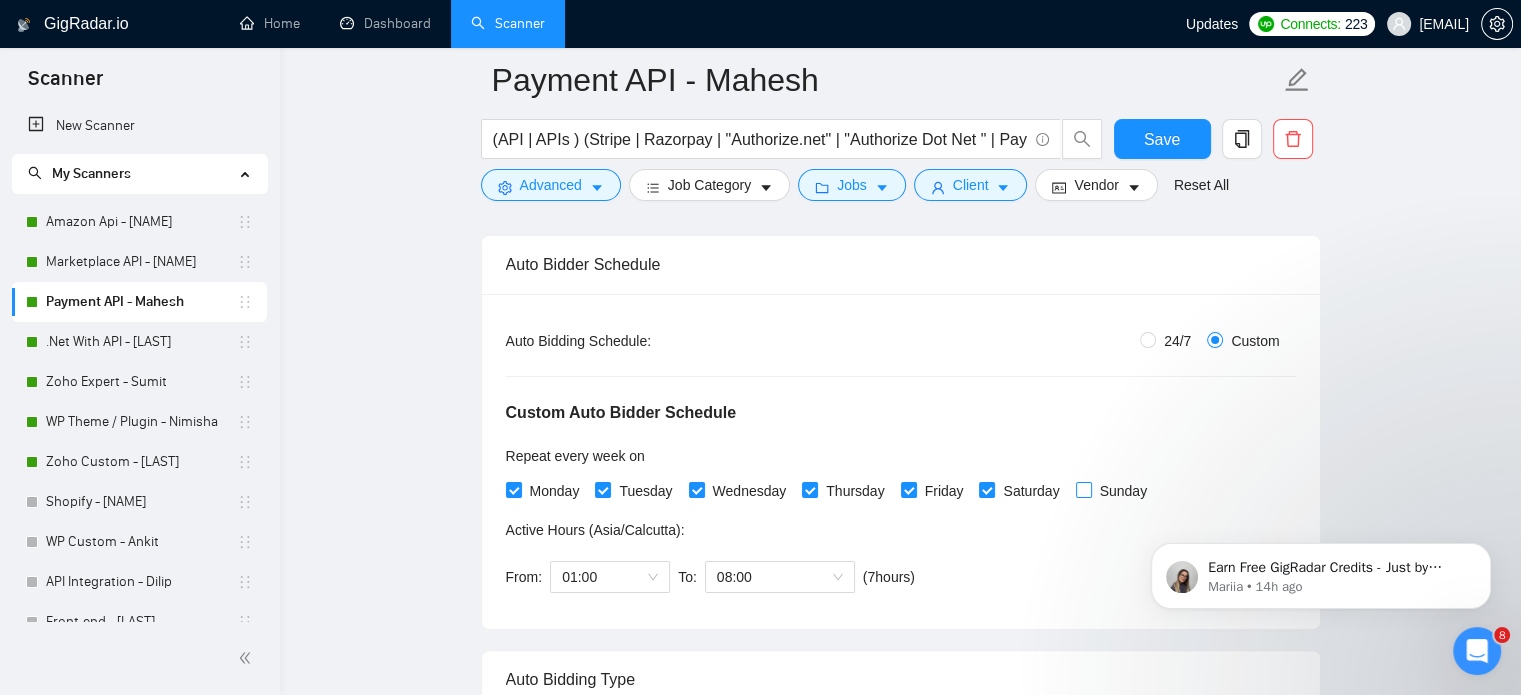 click on "Sunday" at bounding box center (1083, 489) 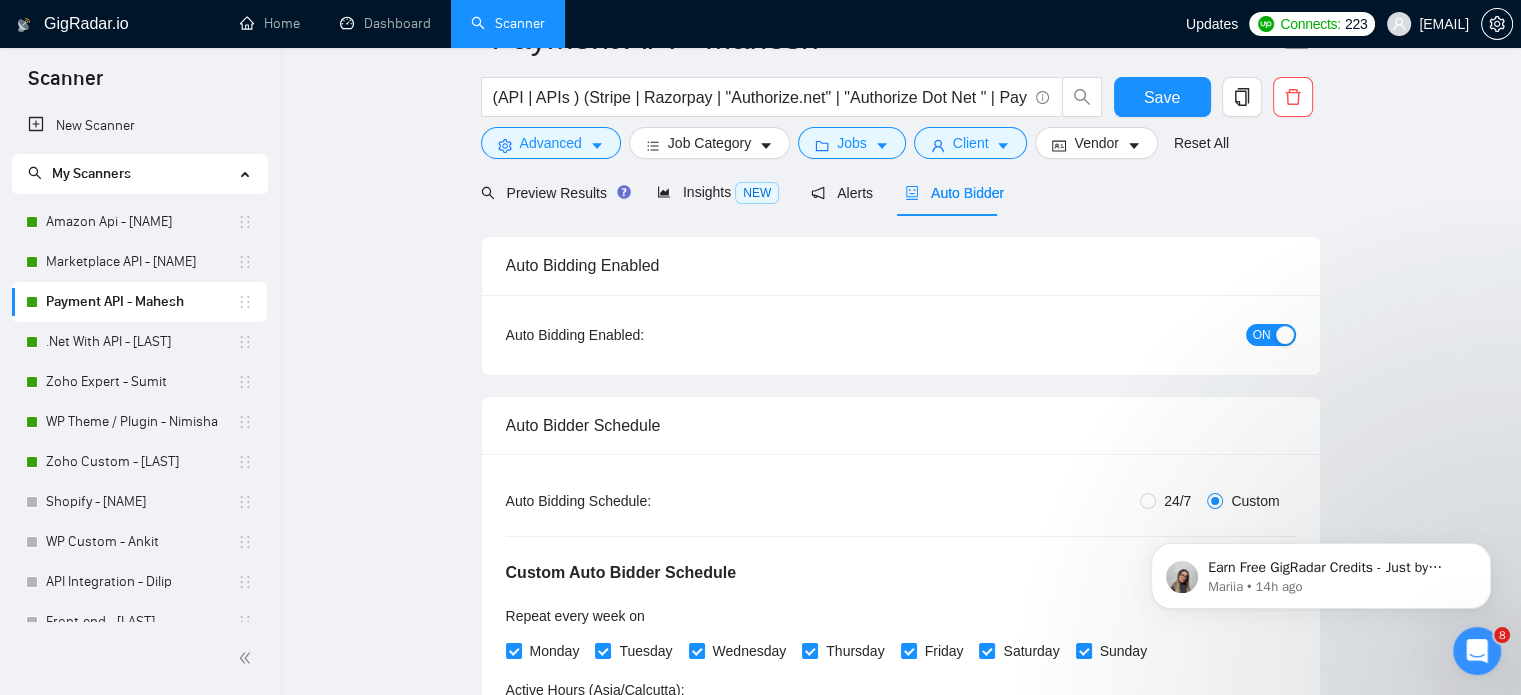scroll, scrollTop: 0, scrollLeft: 0, axis: both 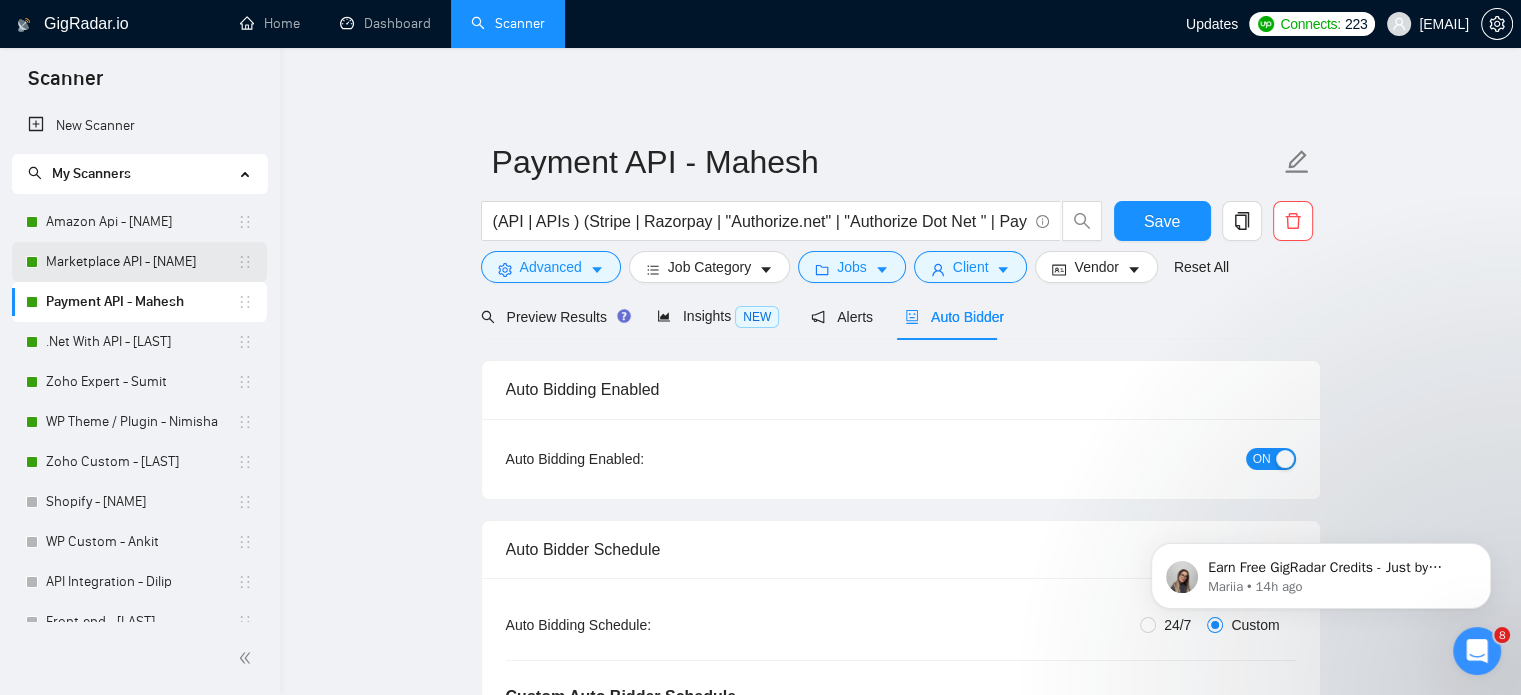 click on "Marketplace API - Dhiren" at bounding box center [141, 262] 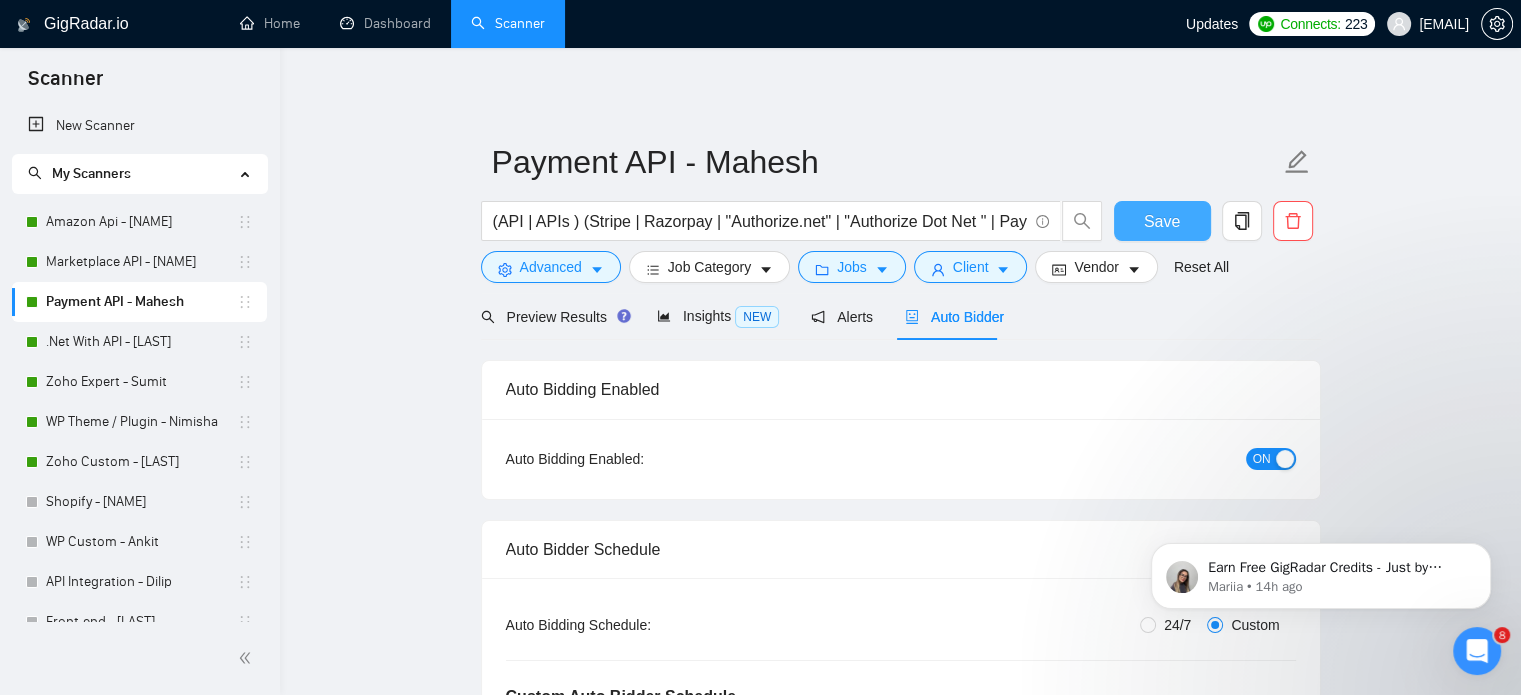 click on "Save" at bounding box center (1162, 221) 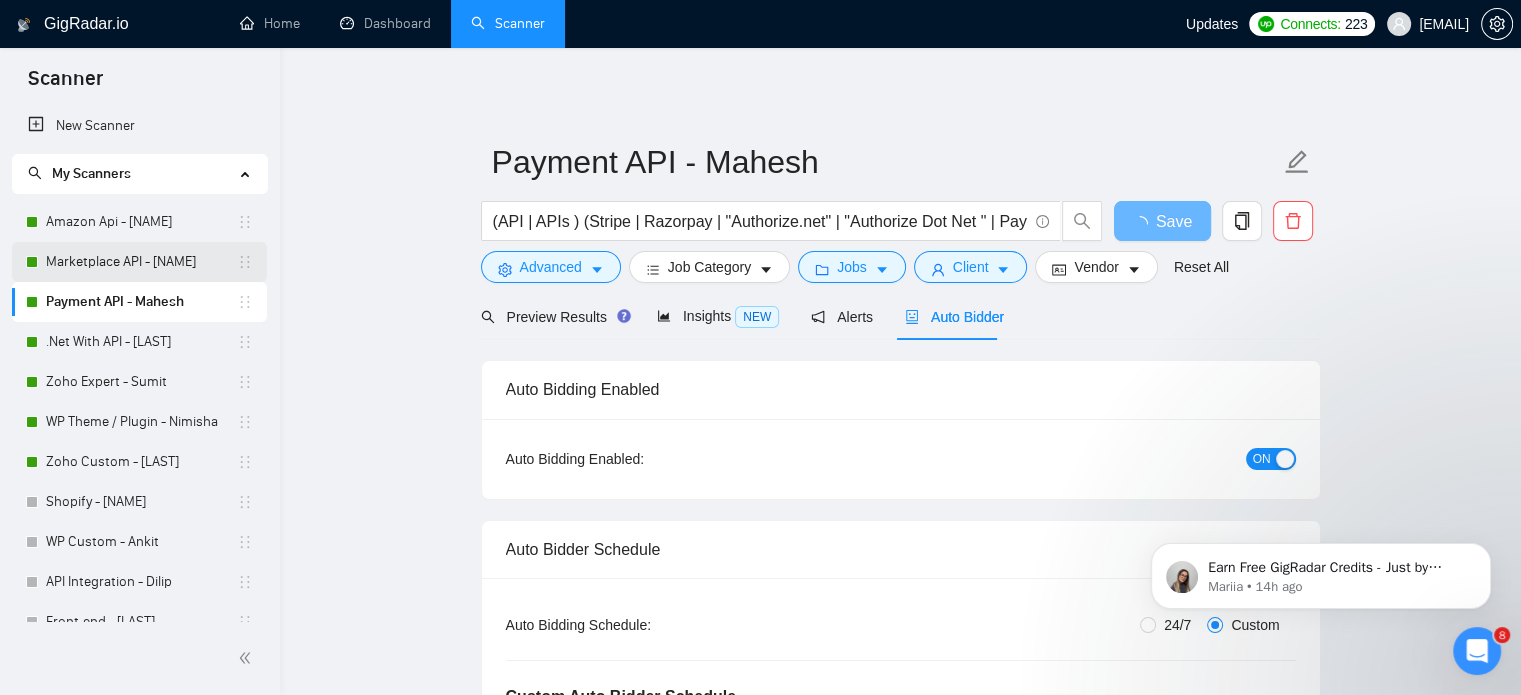 click on "Marketplace API - Dhiren" at bounding box center [141, 262] 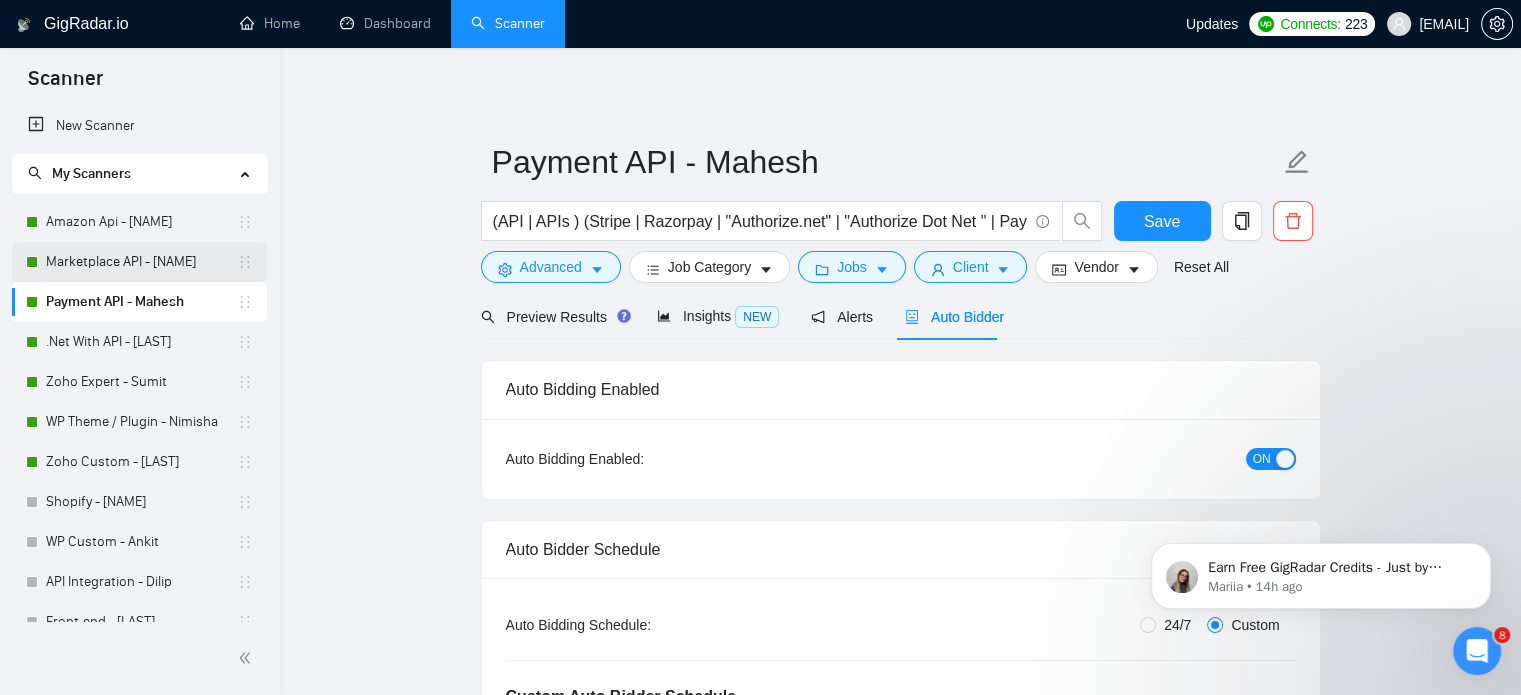 click on "Marketplace API - Dhiren" at bounding box center (141, 262) 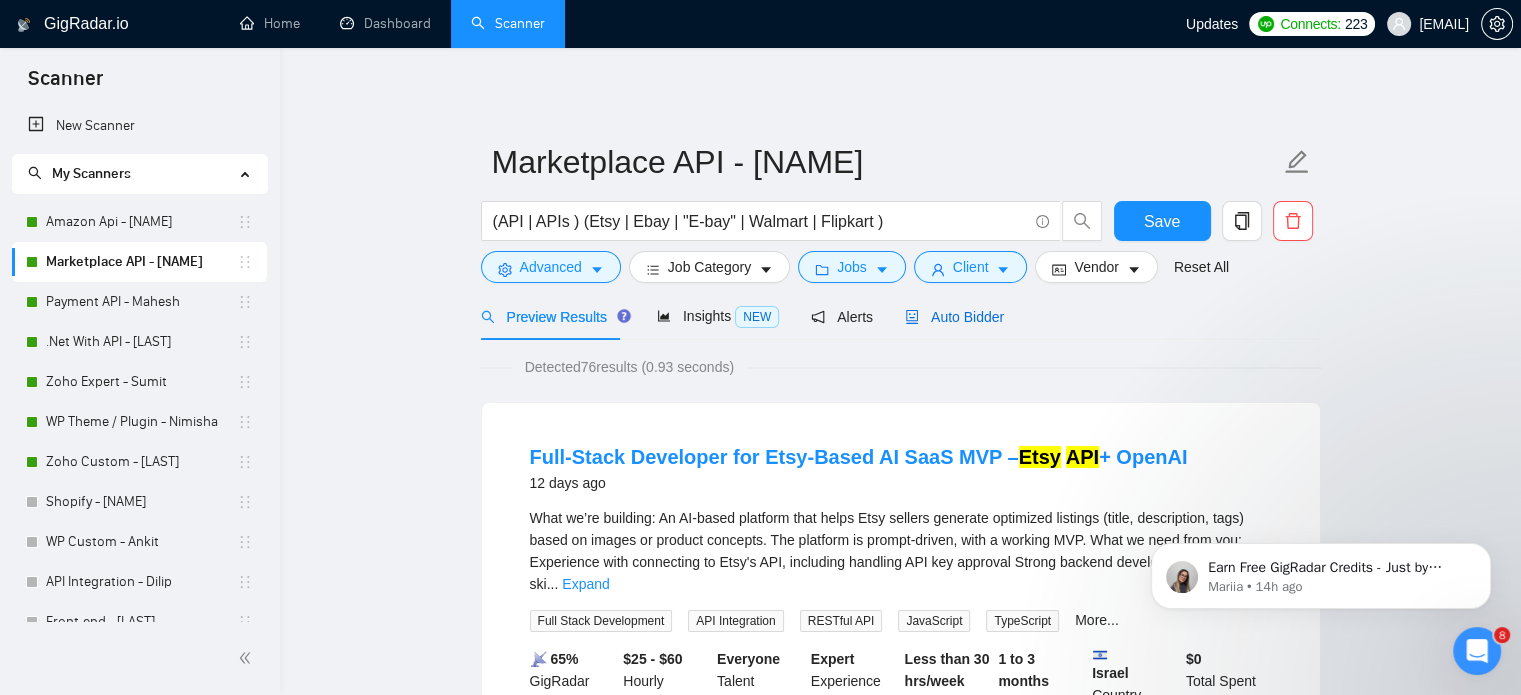 click on "Auto Bidder" at bounding box center [954, 317] 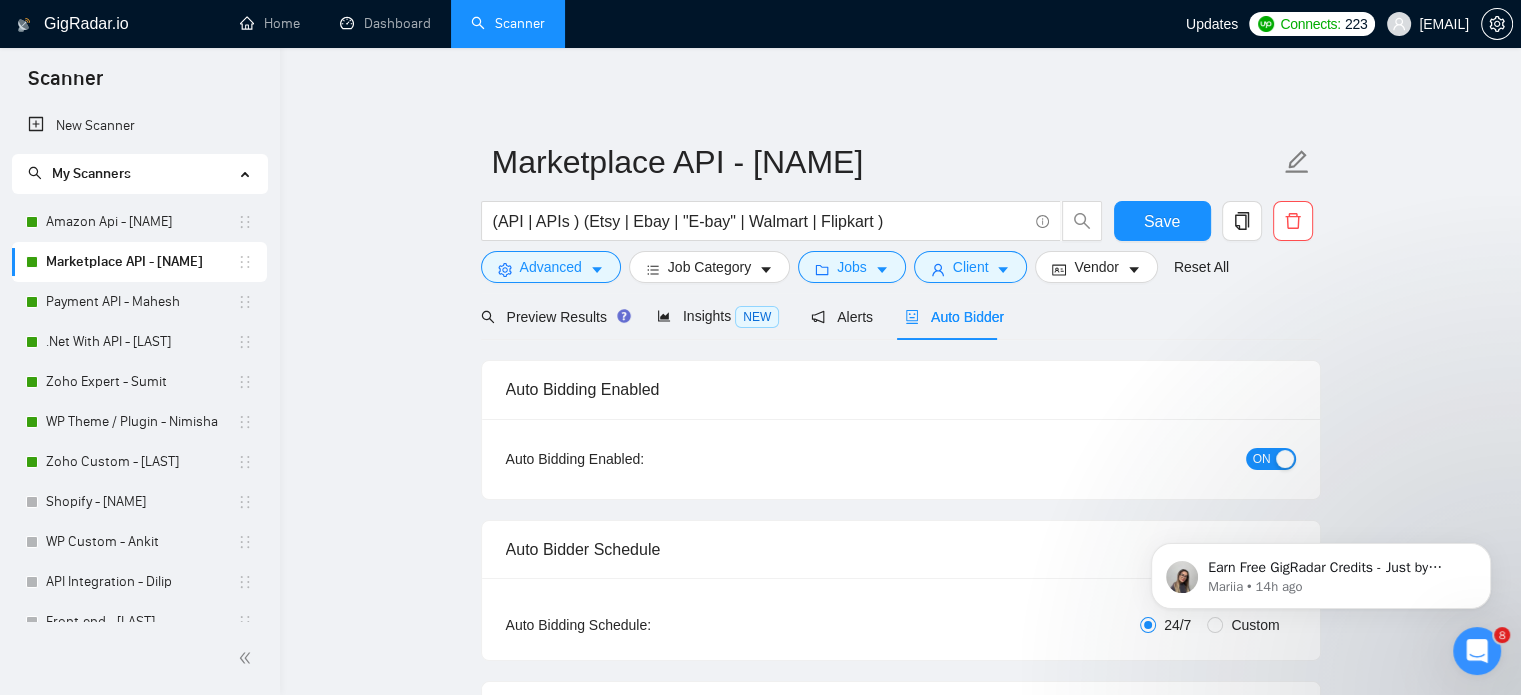 type 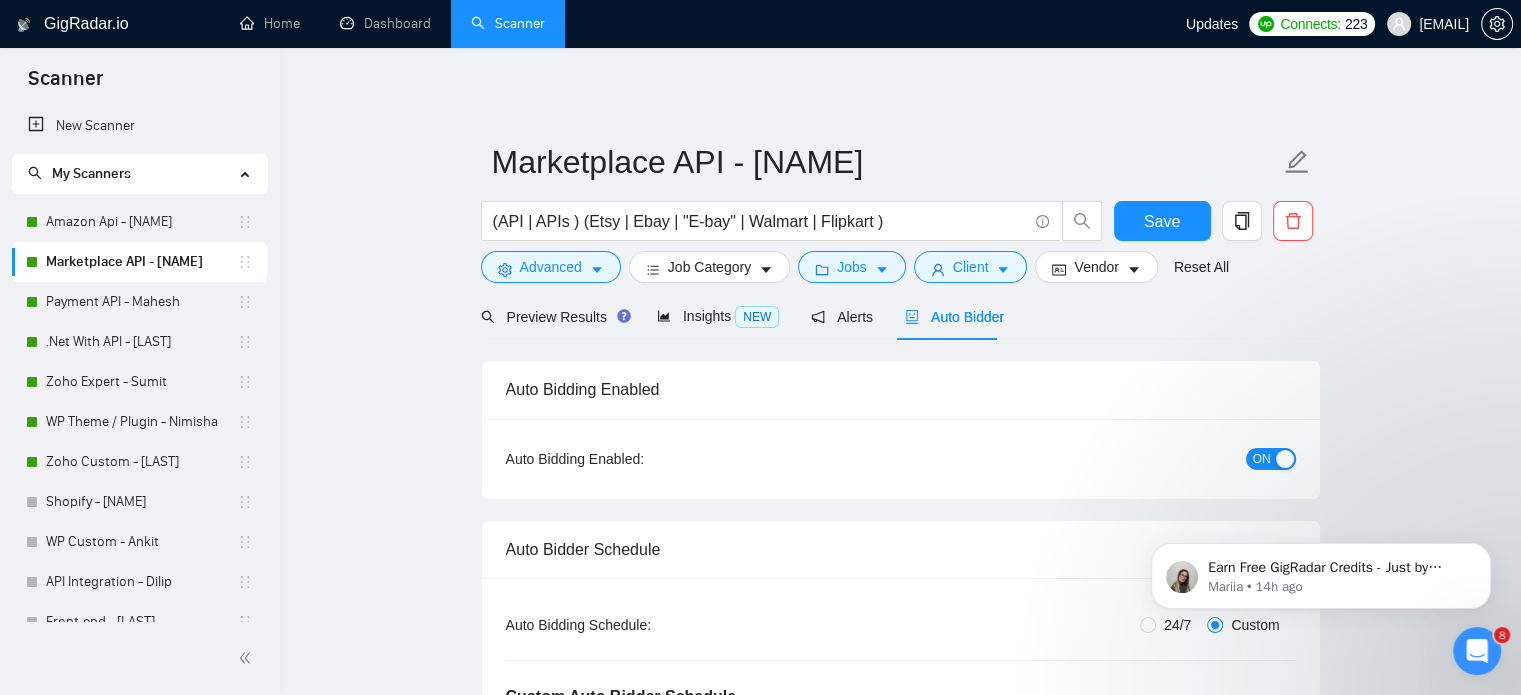type 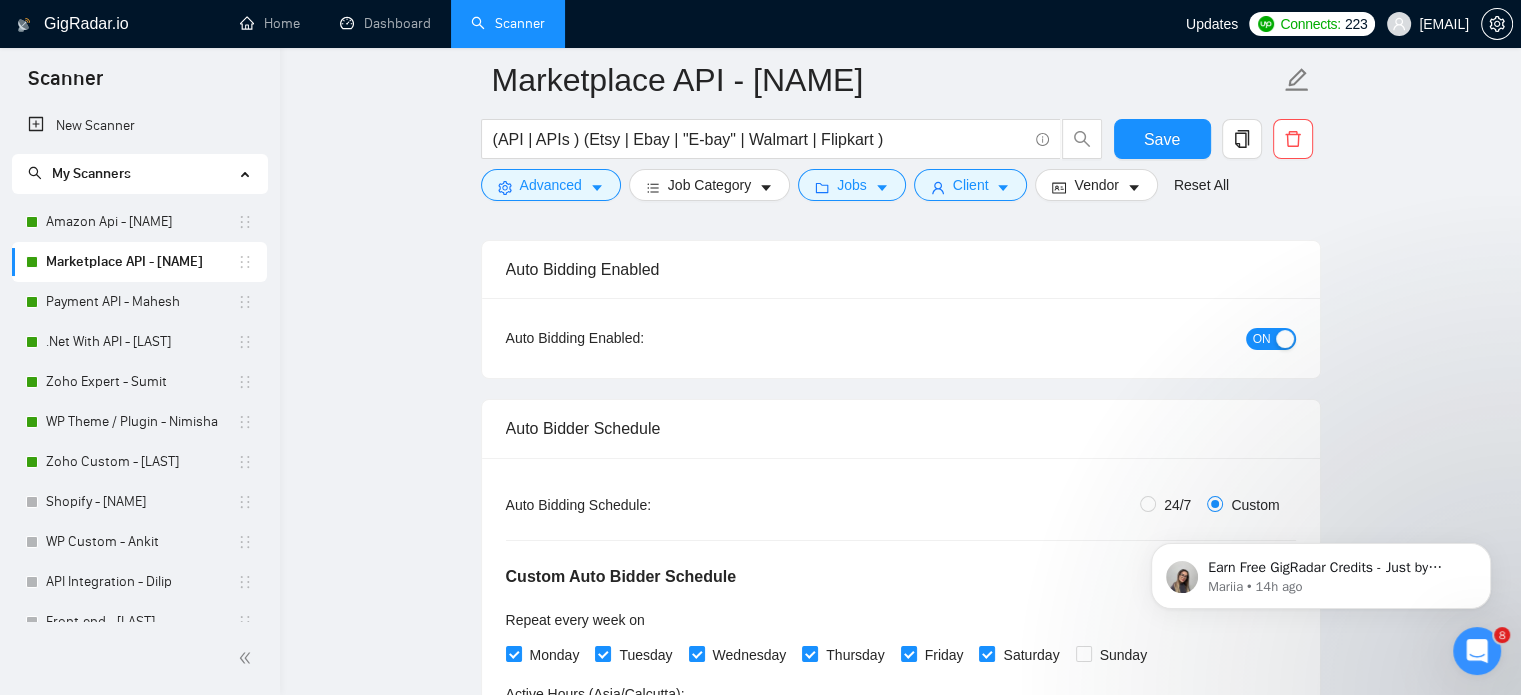 scroll, scrollTop: 500, scrollLeft: 0, axis: vertical 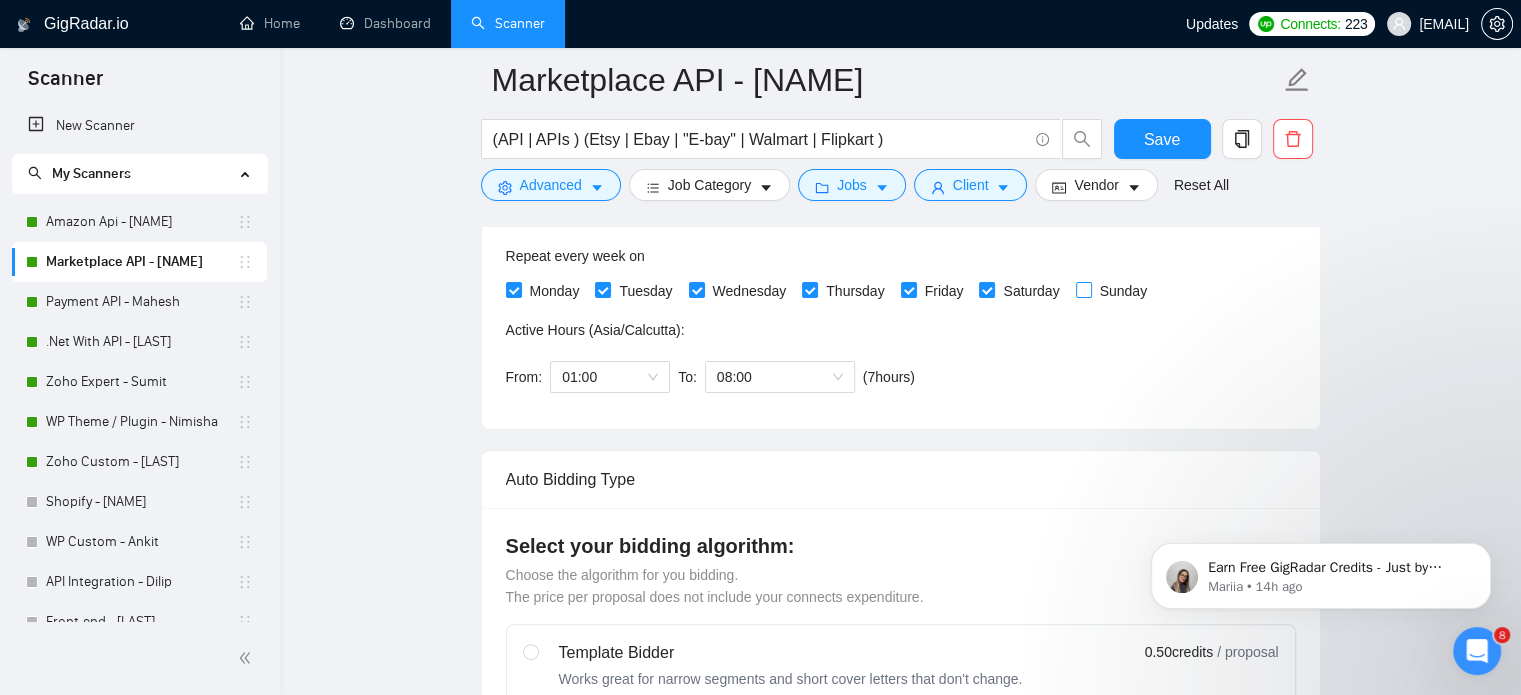 click on "Sunday" at bounding box center (1083, 289) 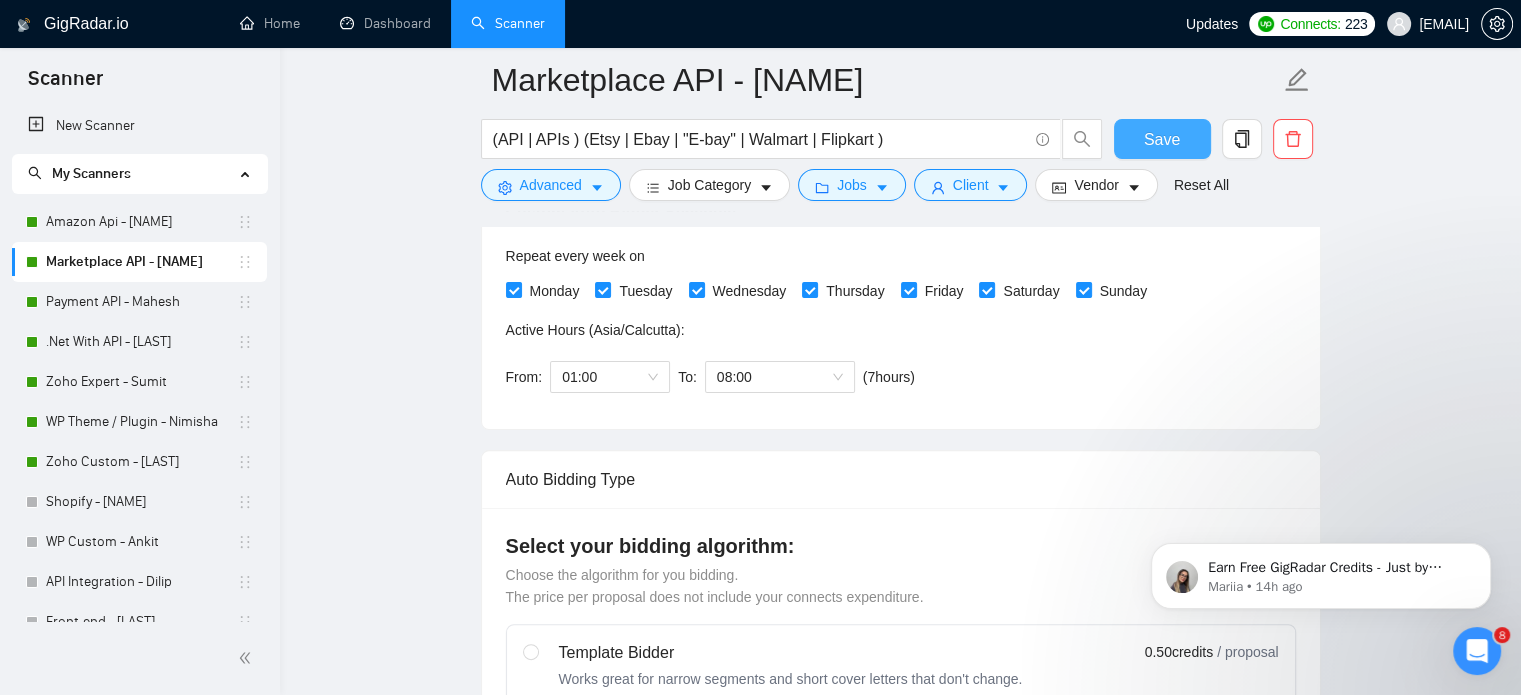 drag, startPoint x: 1159, startPoint y: 143, endPoint x: 1247, endPoint y: 467, distance: 335.738 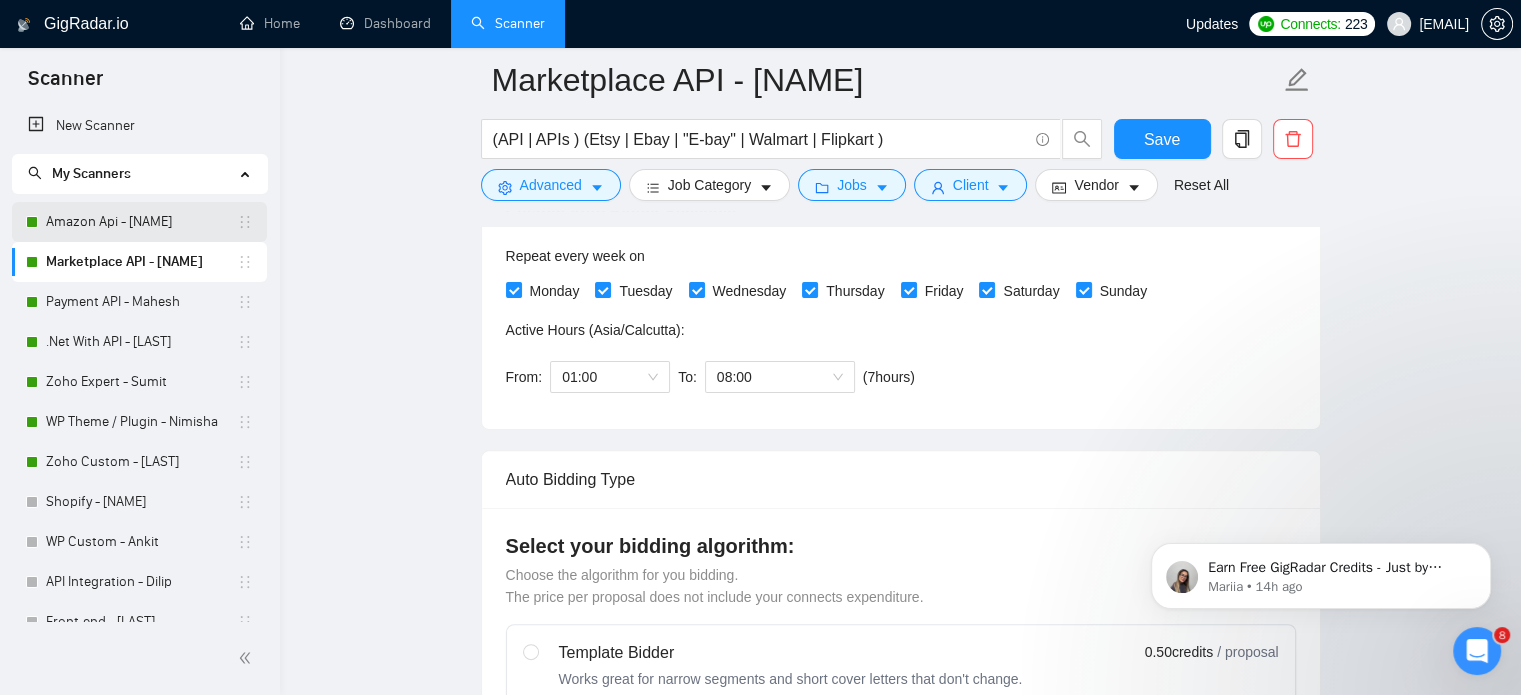 click on "Amazon Api - [NAME]" at bounding box center (141, 222) 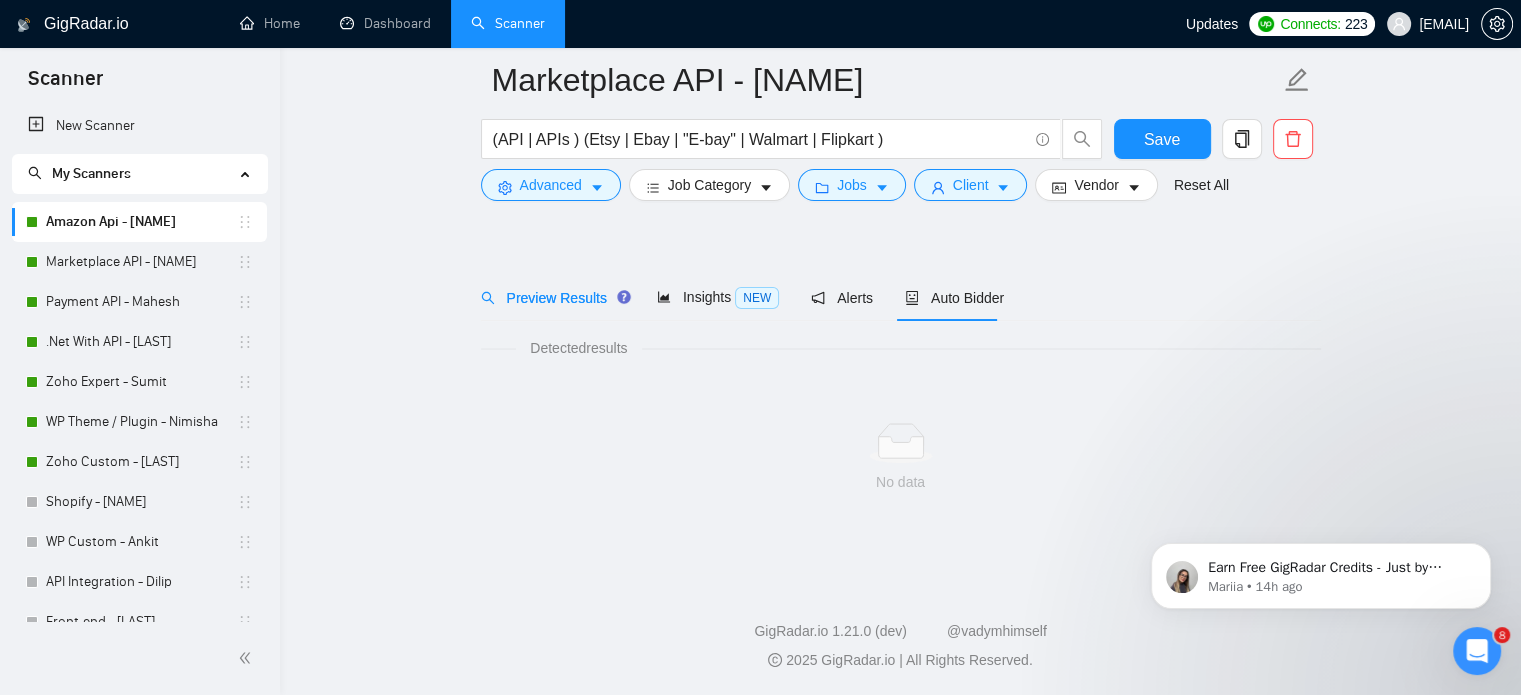 scroll, scrollTop: 35, scrollLeft: 0, axis: vertical 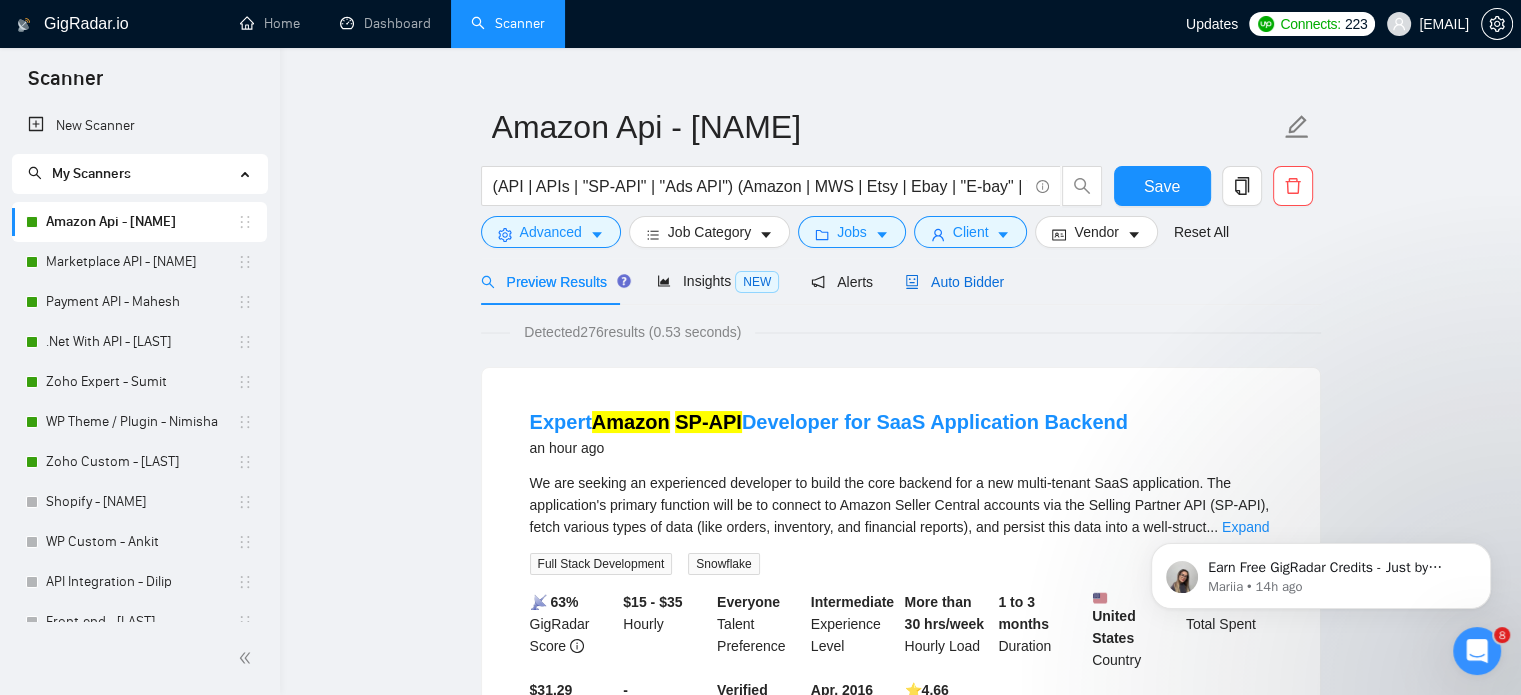 click on "Auto Bidder" at bounding box center (954, 282) 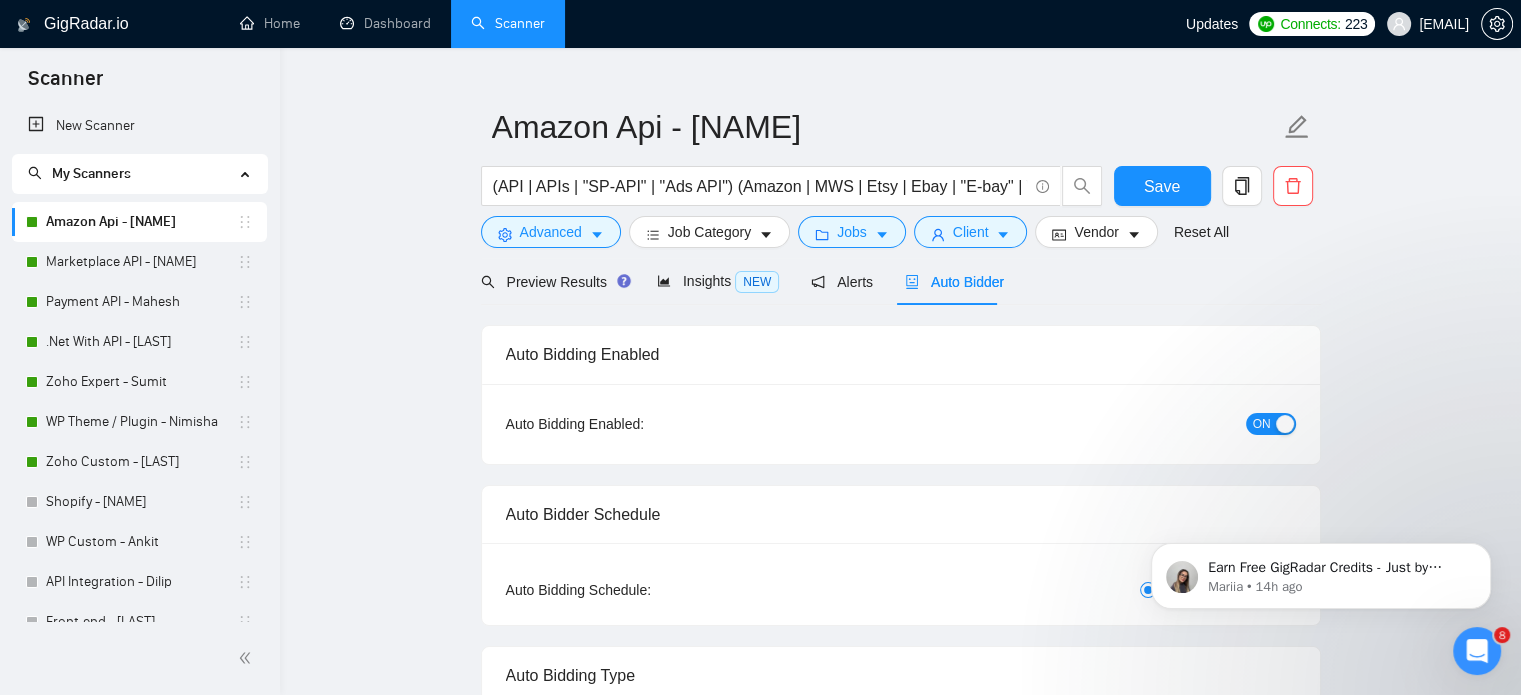 type 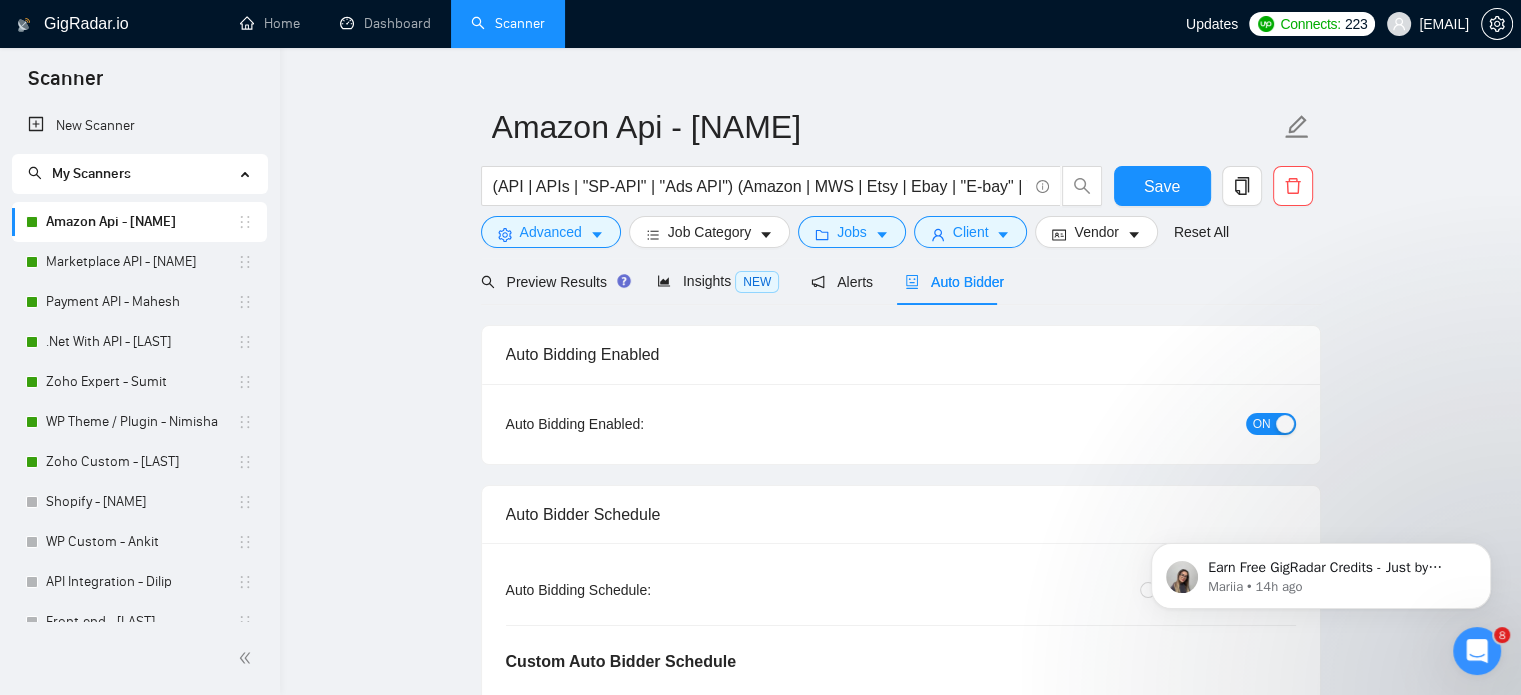 type 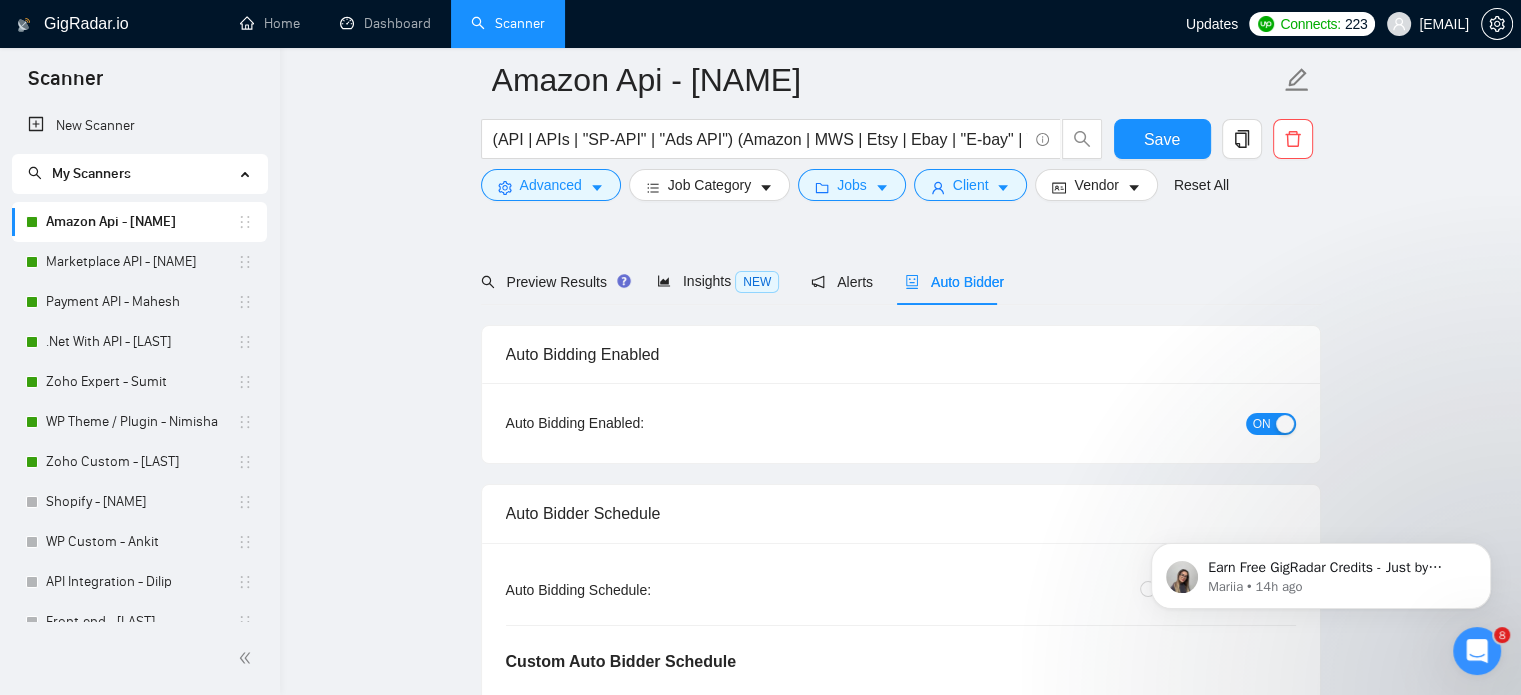 scroll, scrollTop: 435, scrollLeft: 0, axis: vertical 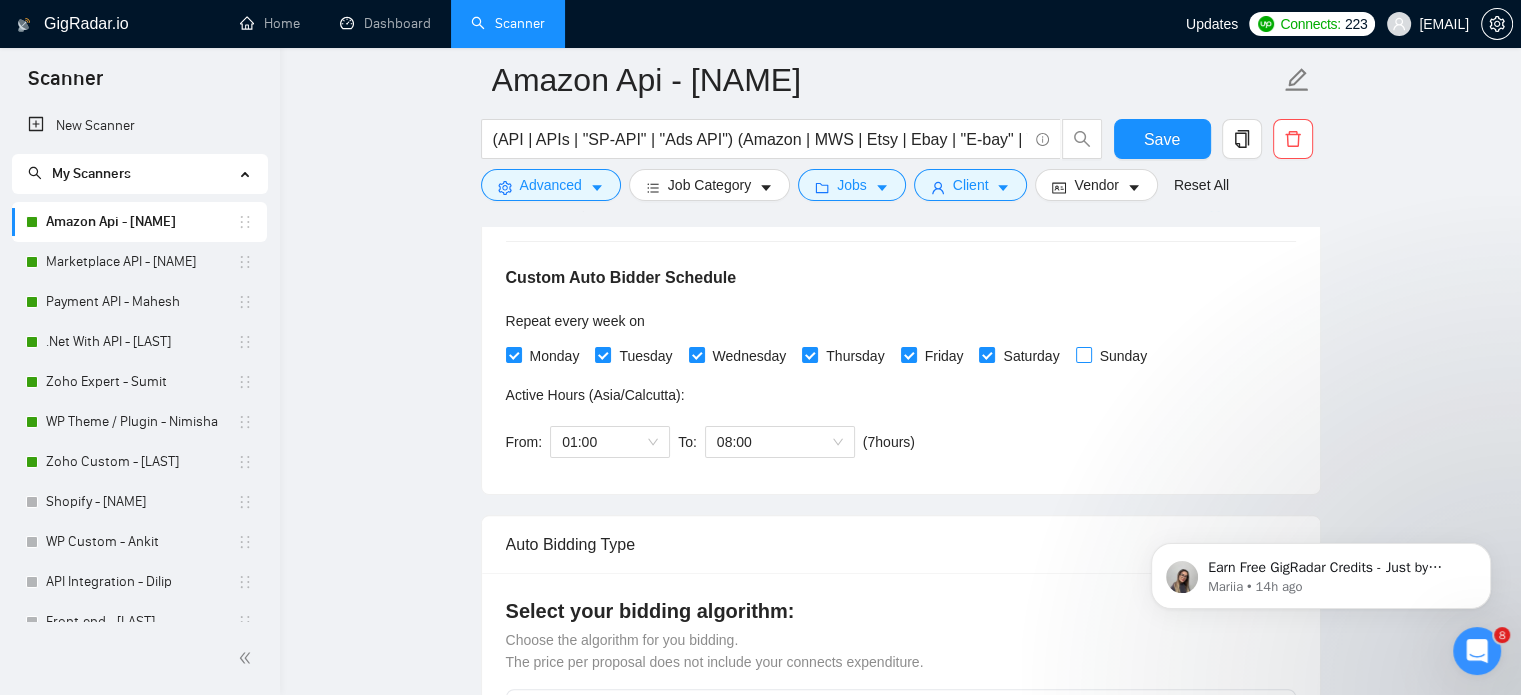 click on "Sunday" at bounding box center [1115, 356] 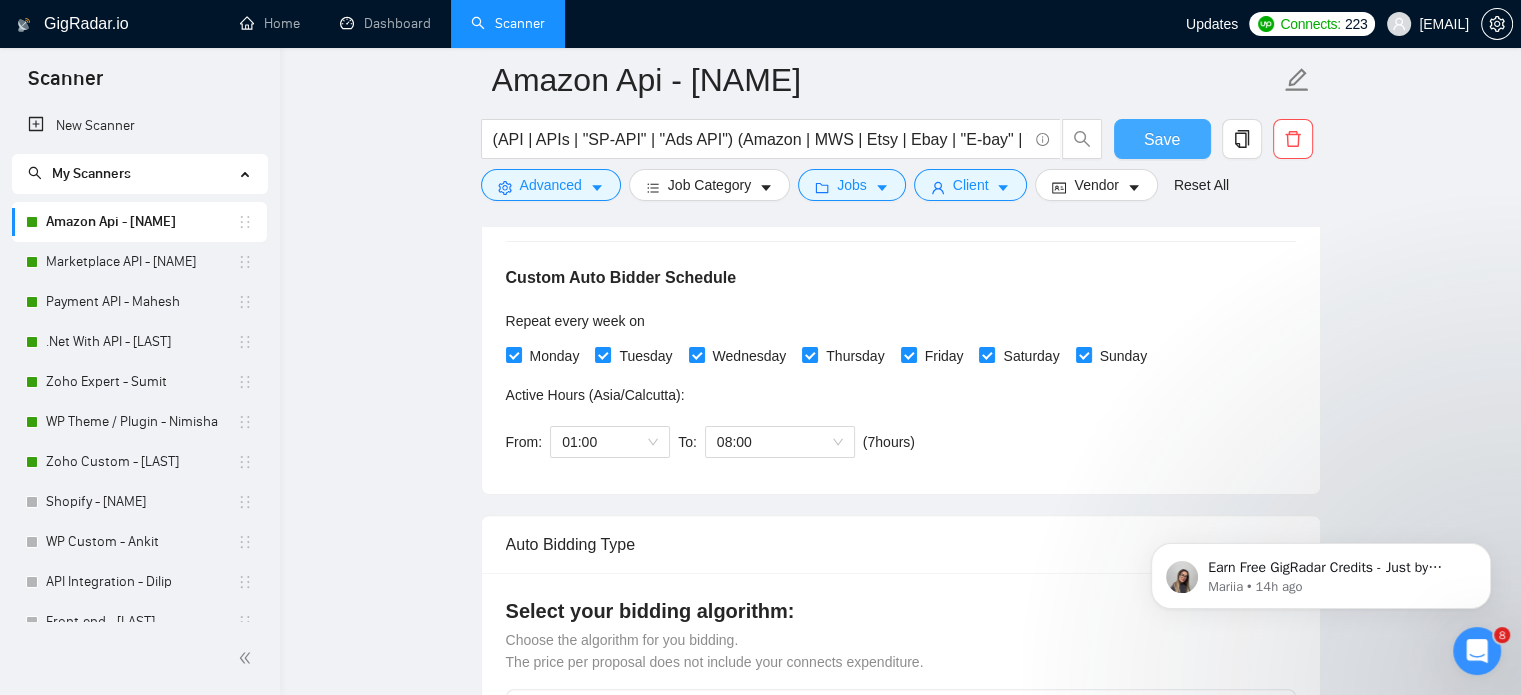 click on "Save" at bounding box center (1162, 139) 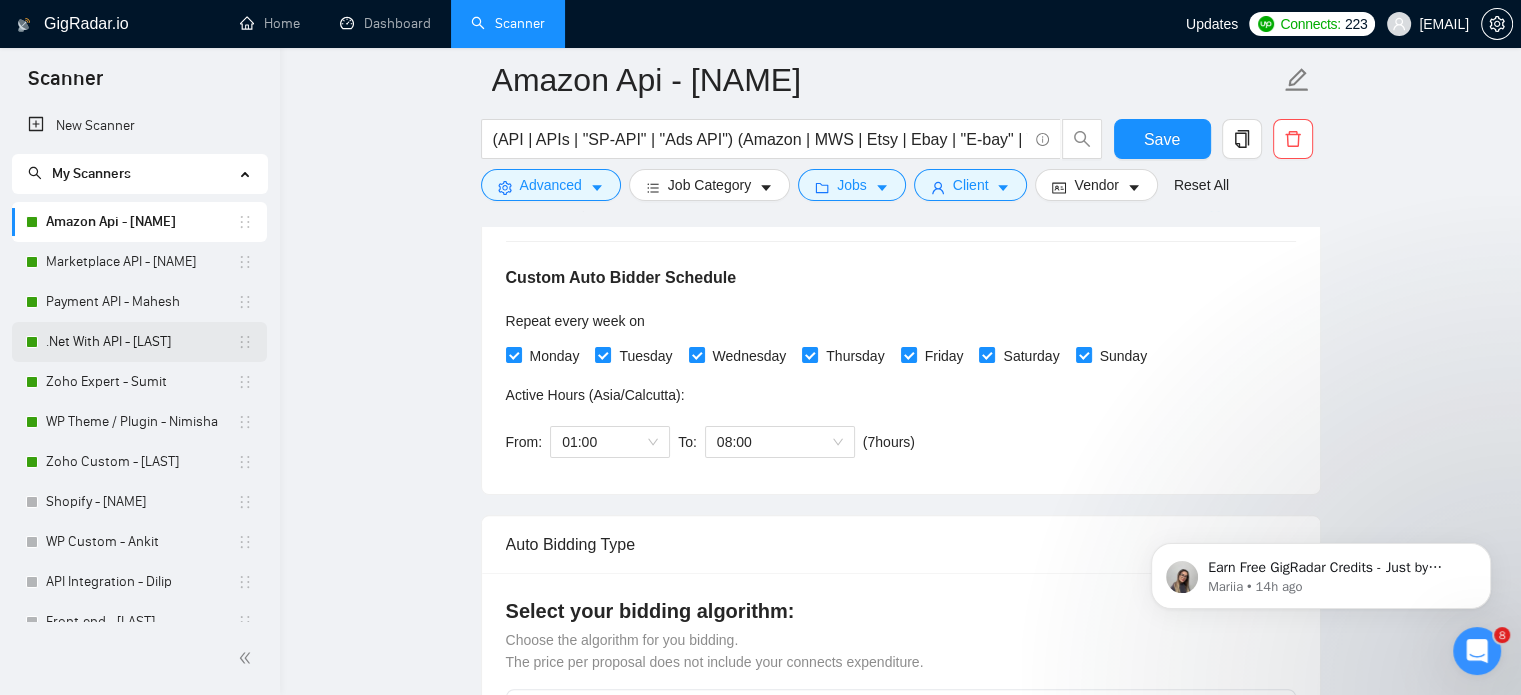 click on ".Net With API - Mahesh" at bounding box center (141, 342) 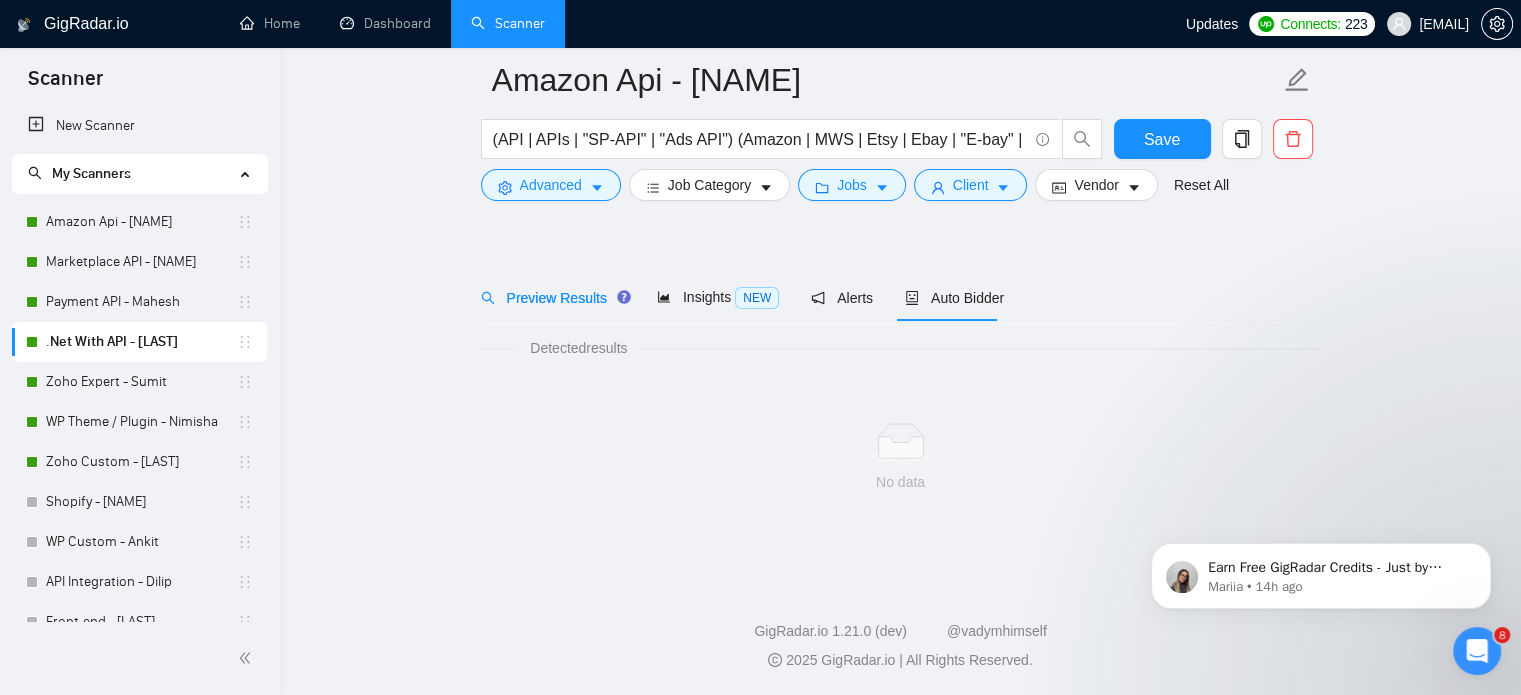 scroll, scrollTop: 35, scrollLeft: 0, axis: vertical 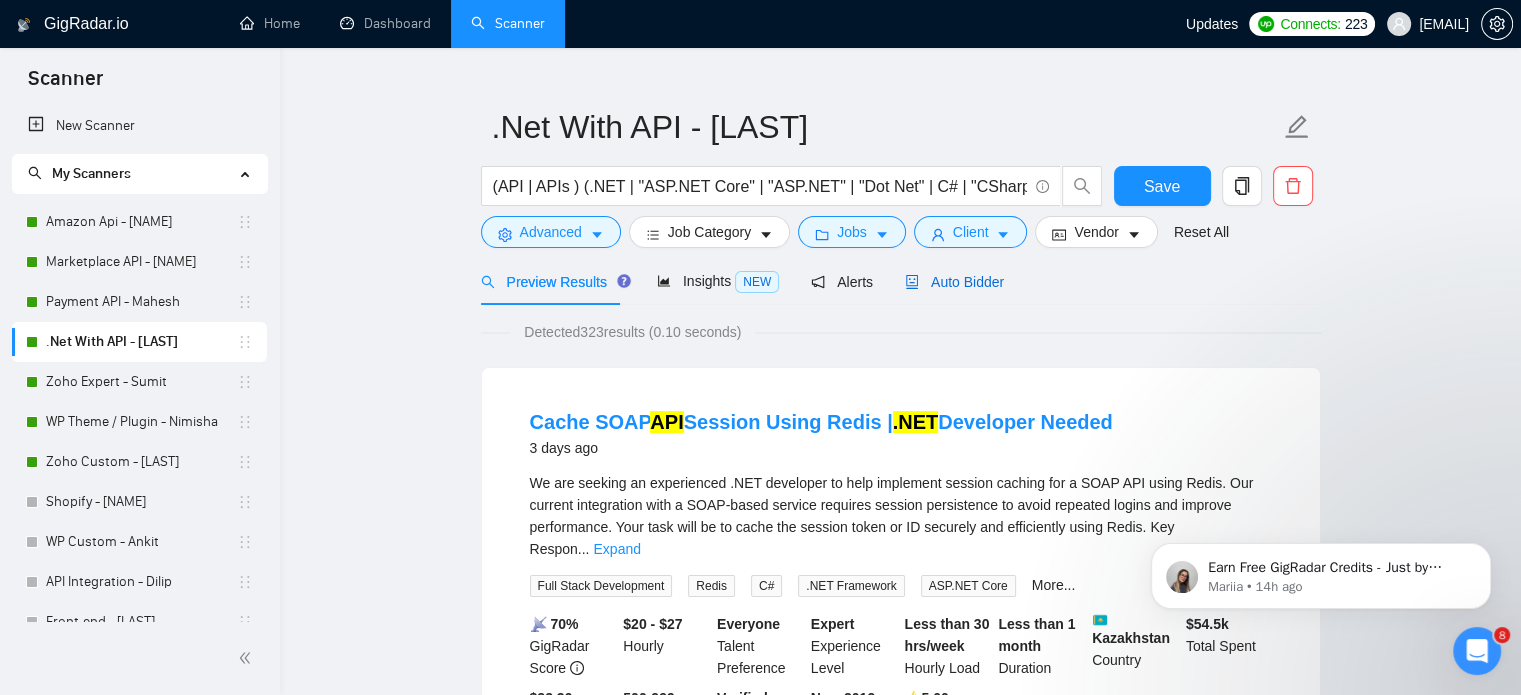 click on "Auto Bidder" at bounding box center [954, 282] 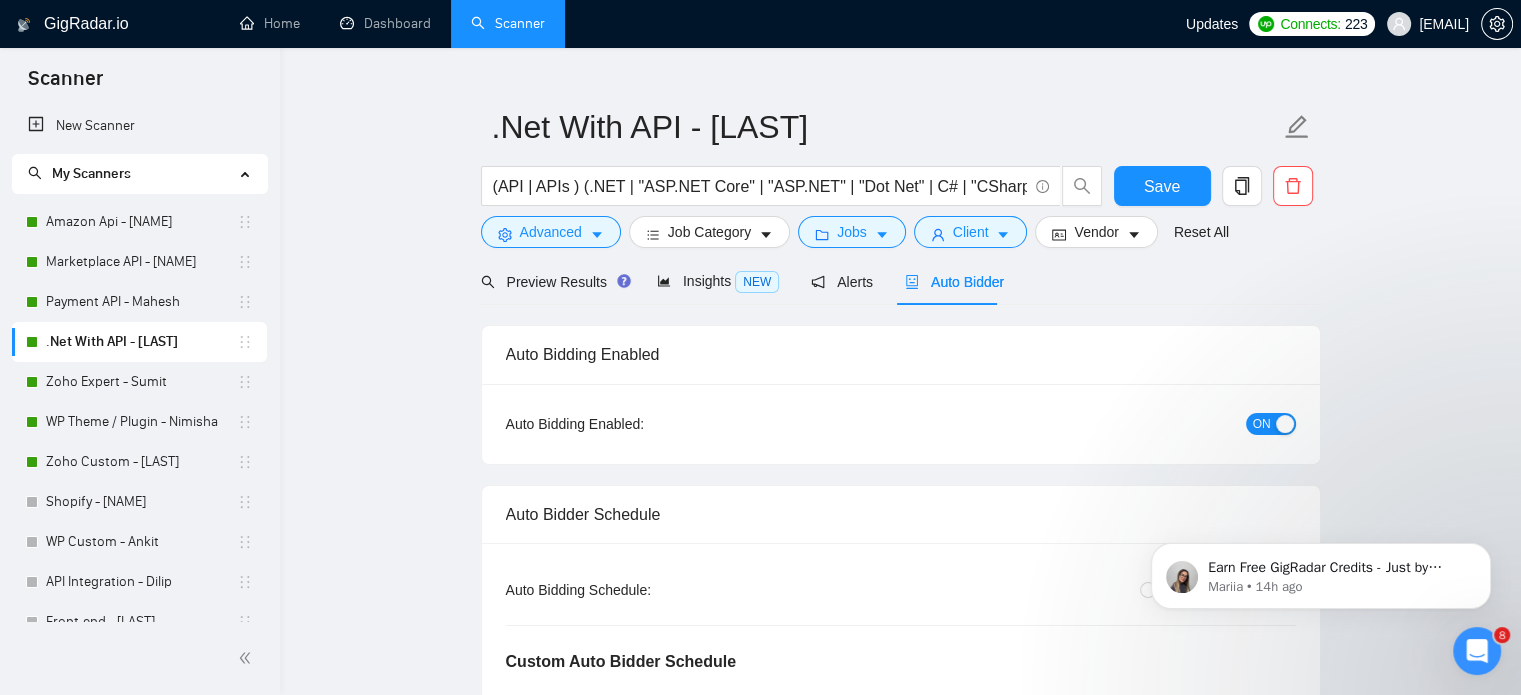 type 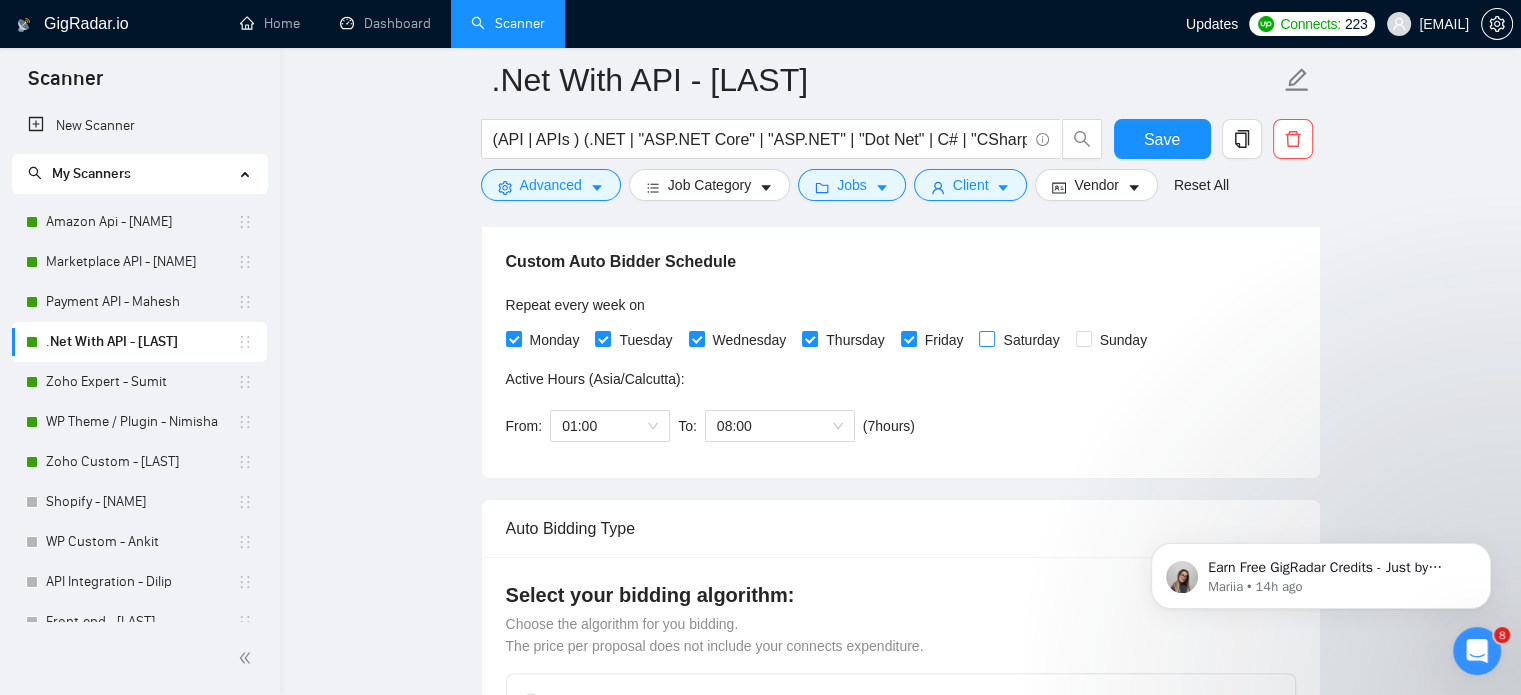 type 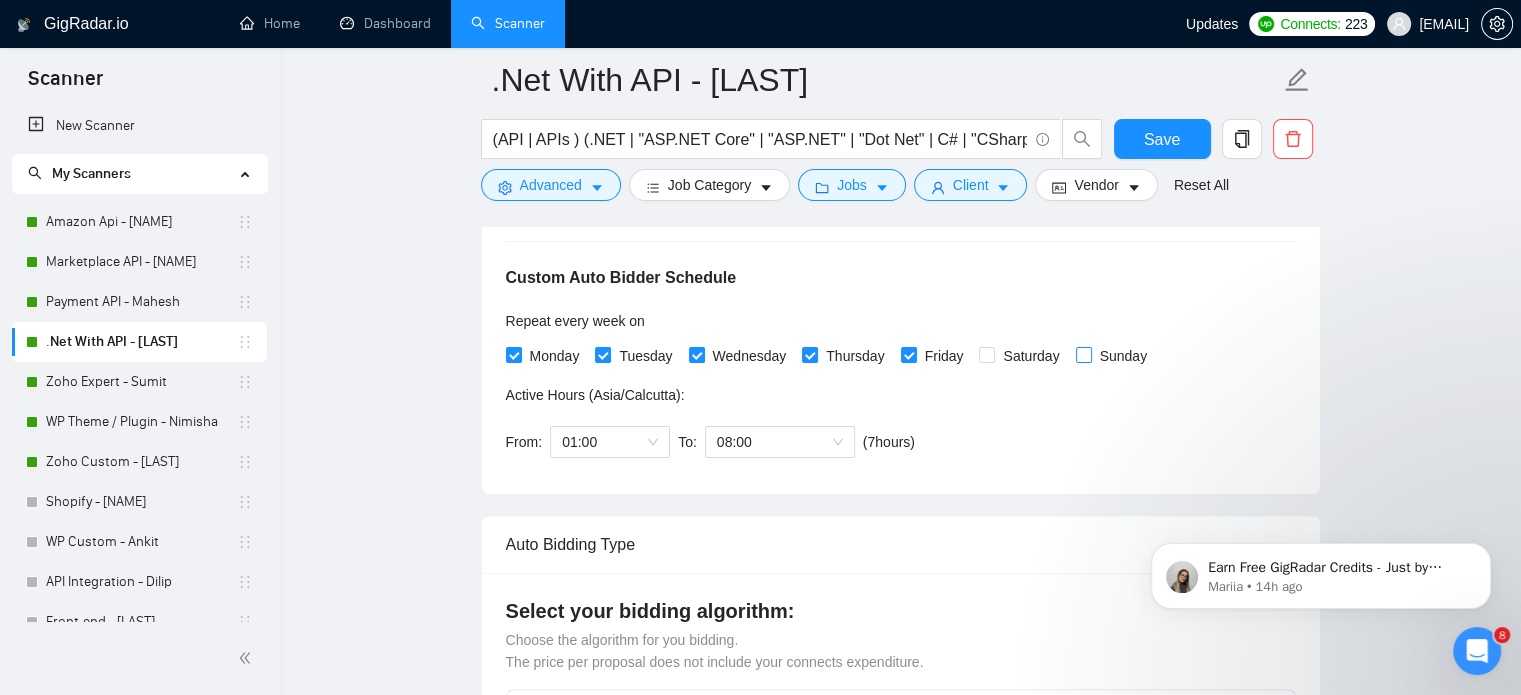 click on "Sunday" at bounding box center (1083, 354) 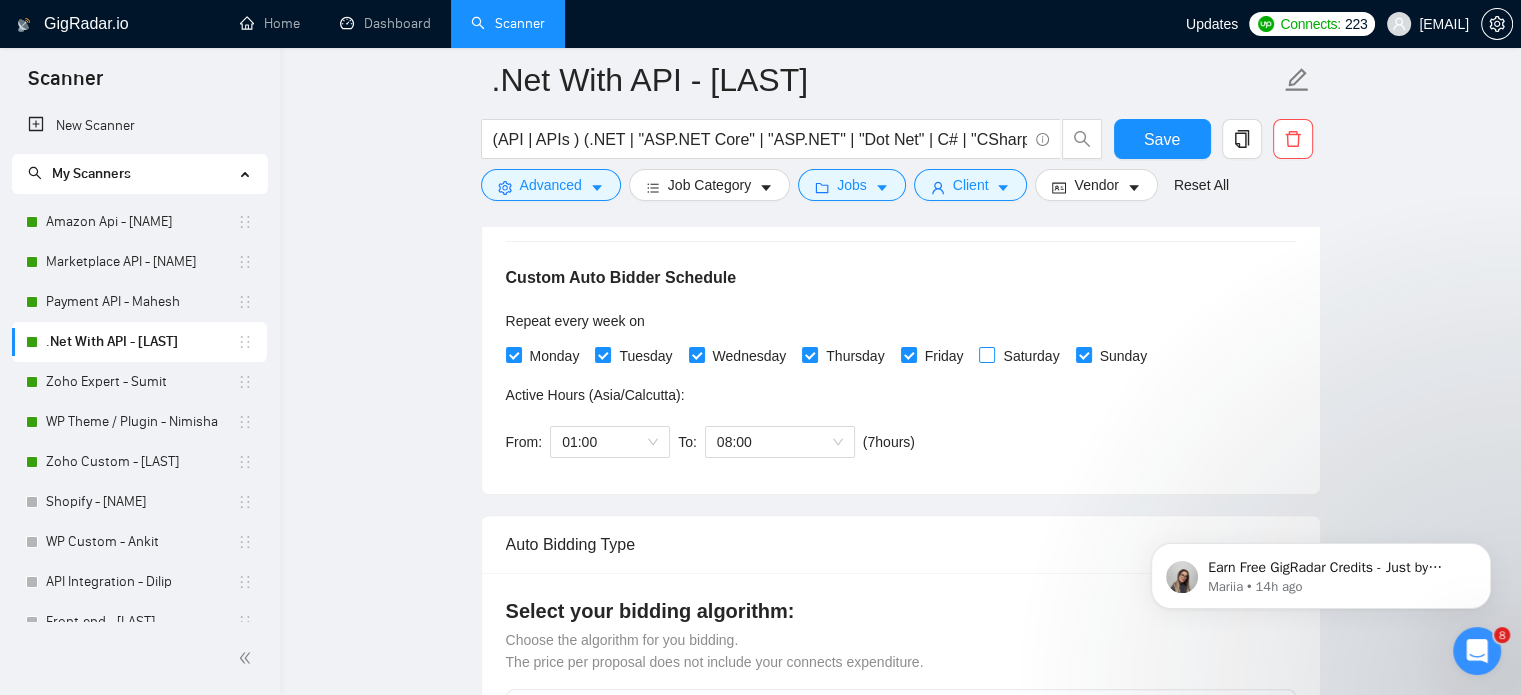 drag, startPoint x: 976, startPoint y: 355, endPoint x: 1000, endPoint y: 348, distance: 25 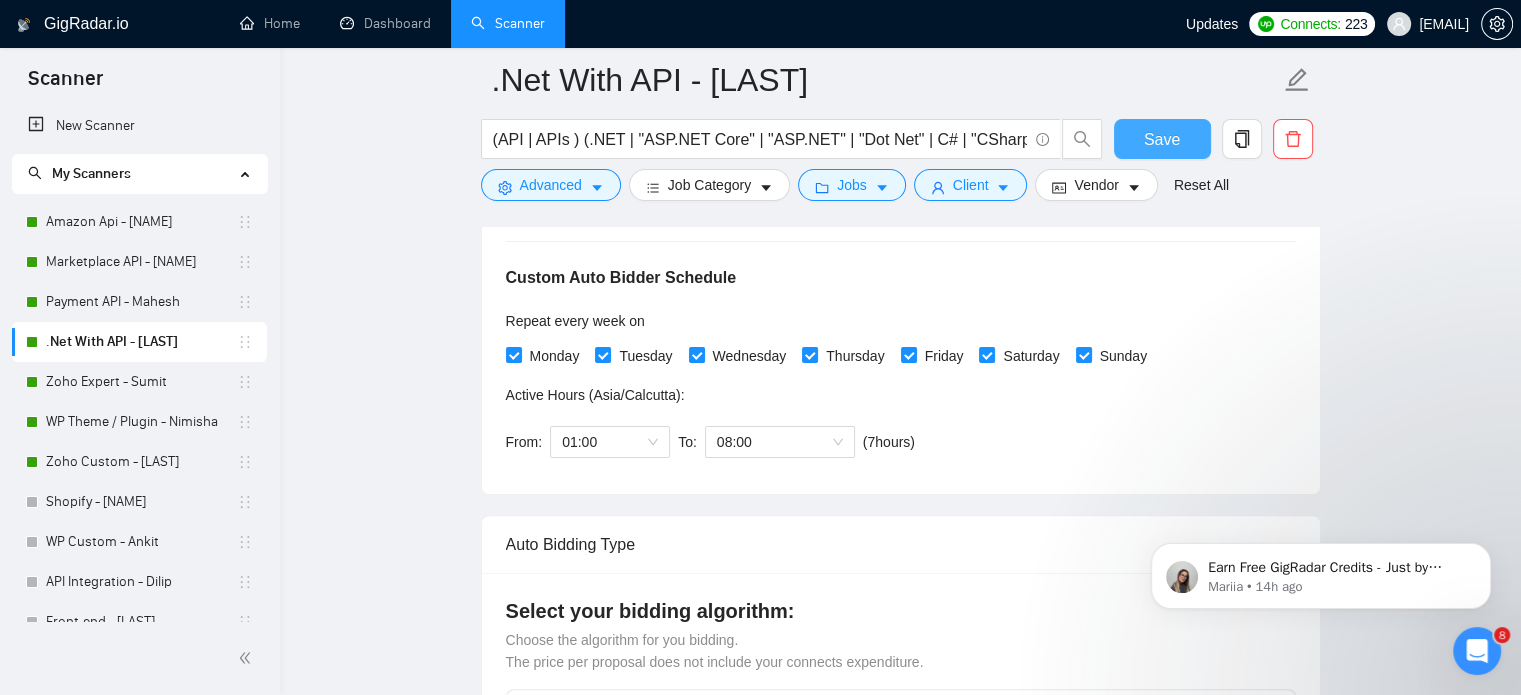 click on "Save" at bounding box center [1162, 139] 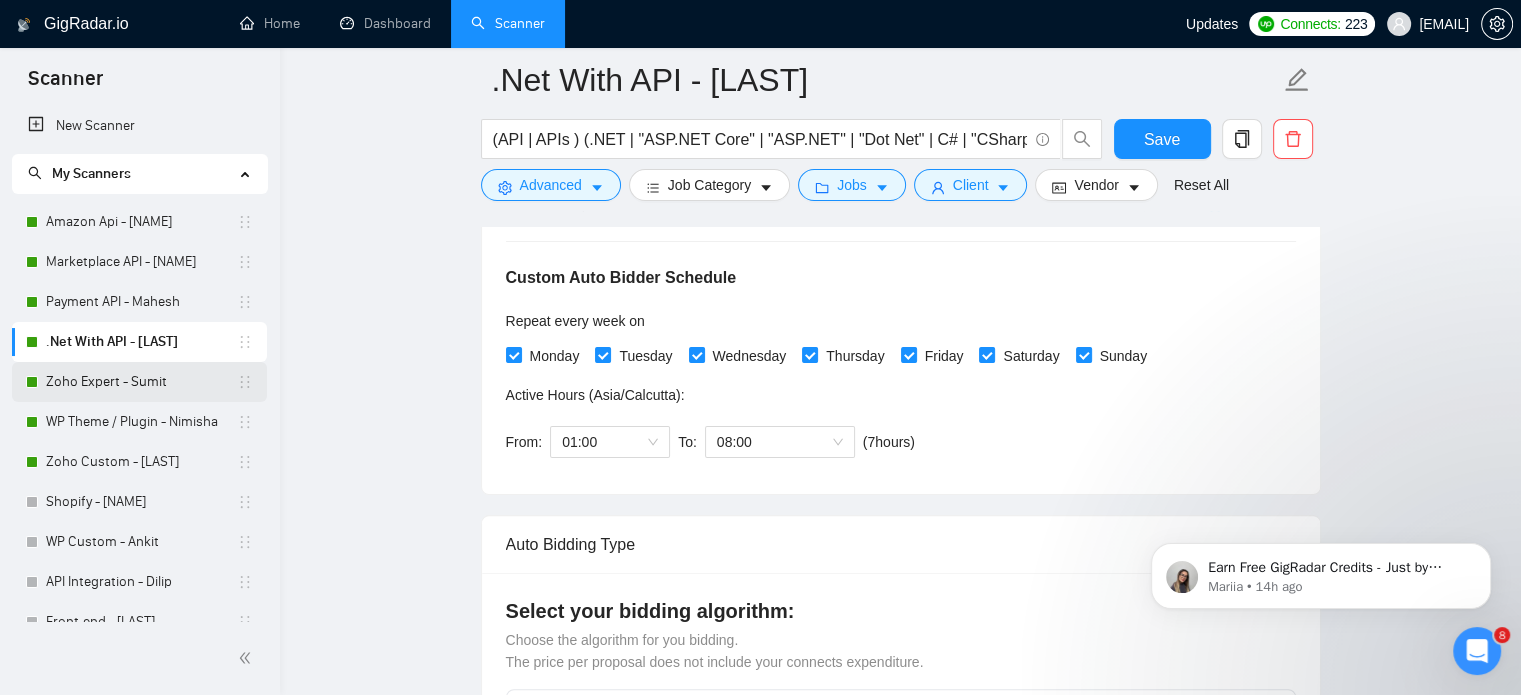 click on "Zoho Expert  - Sumit" at bounding box center (141, 382) 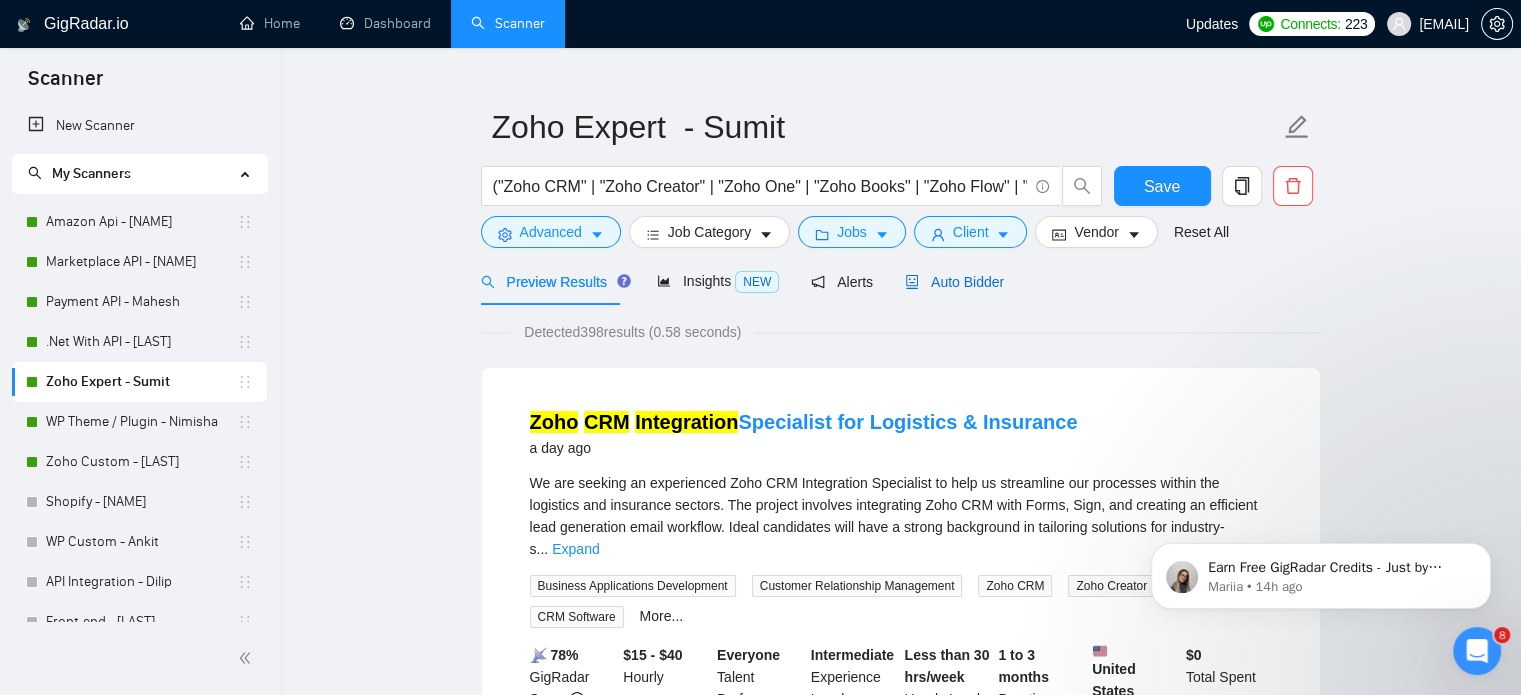 click on "Auto Bidder" at bounding box center [954, 282] 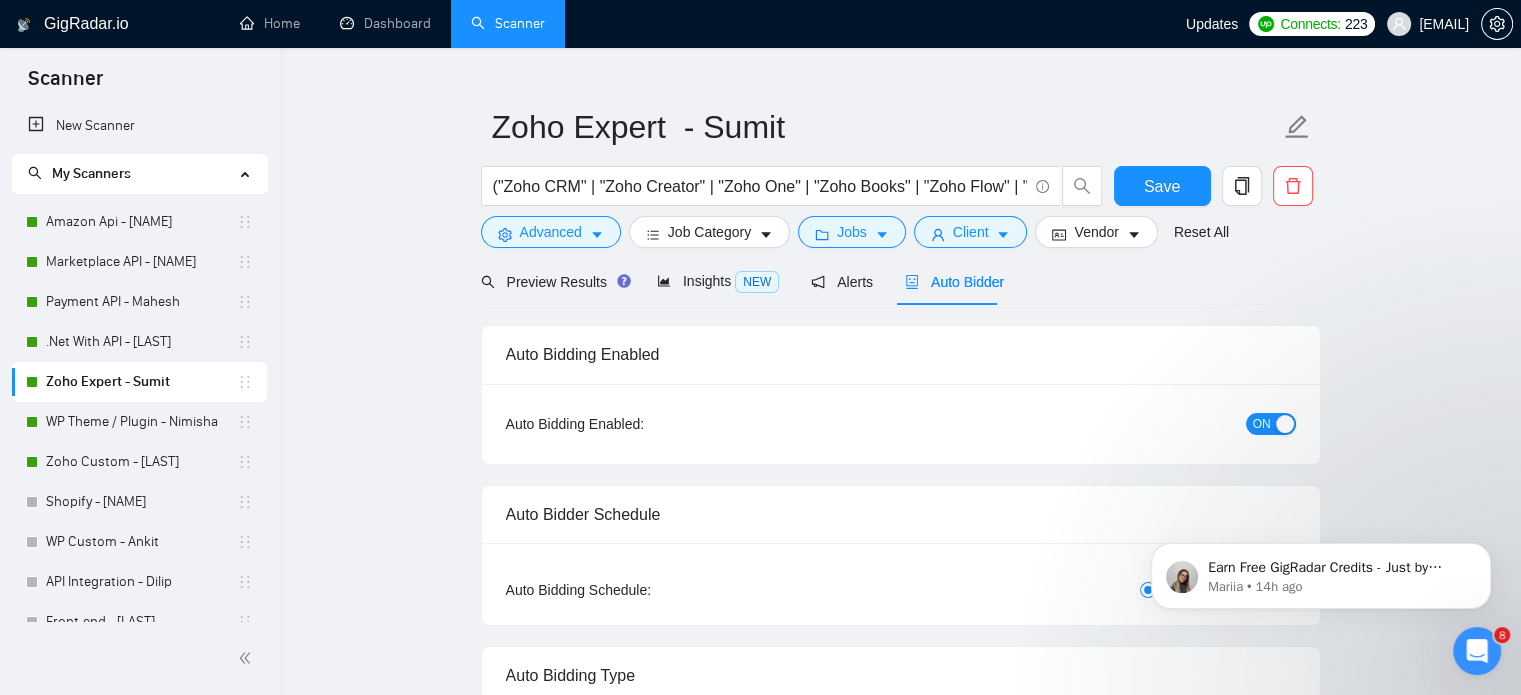 type 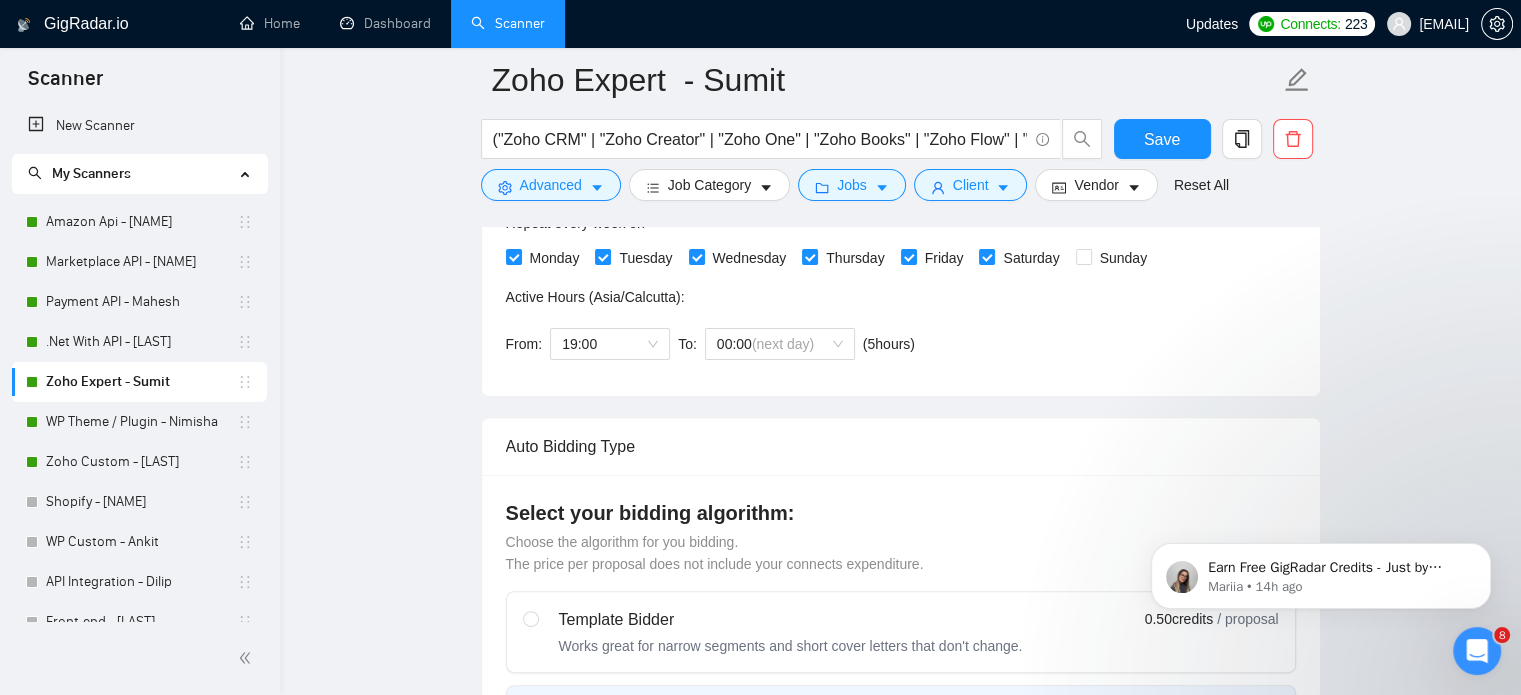 scroll, scrollTop: 435, scrollLeft: 0, axis: vertical 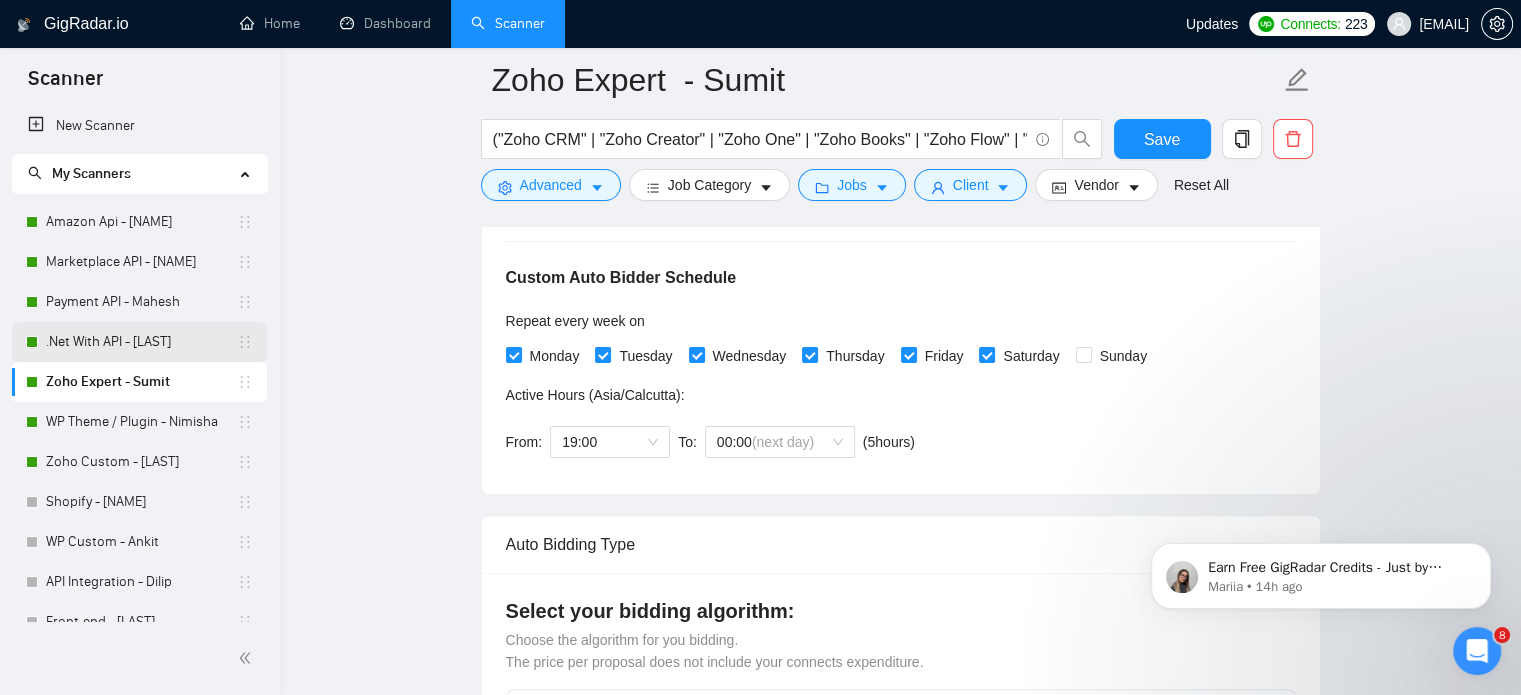 click on ".Net With API - Mahesh" at bounding box center (141, 342) 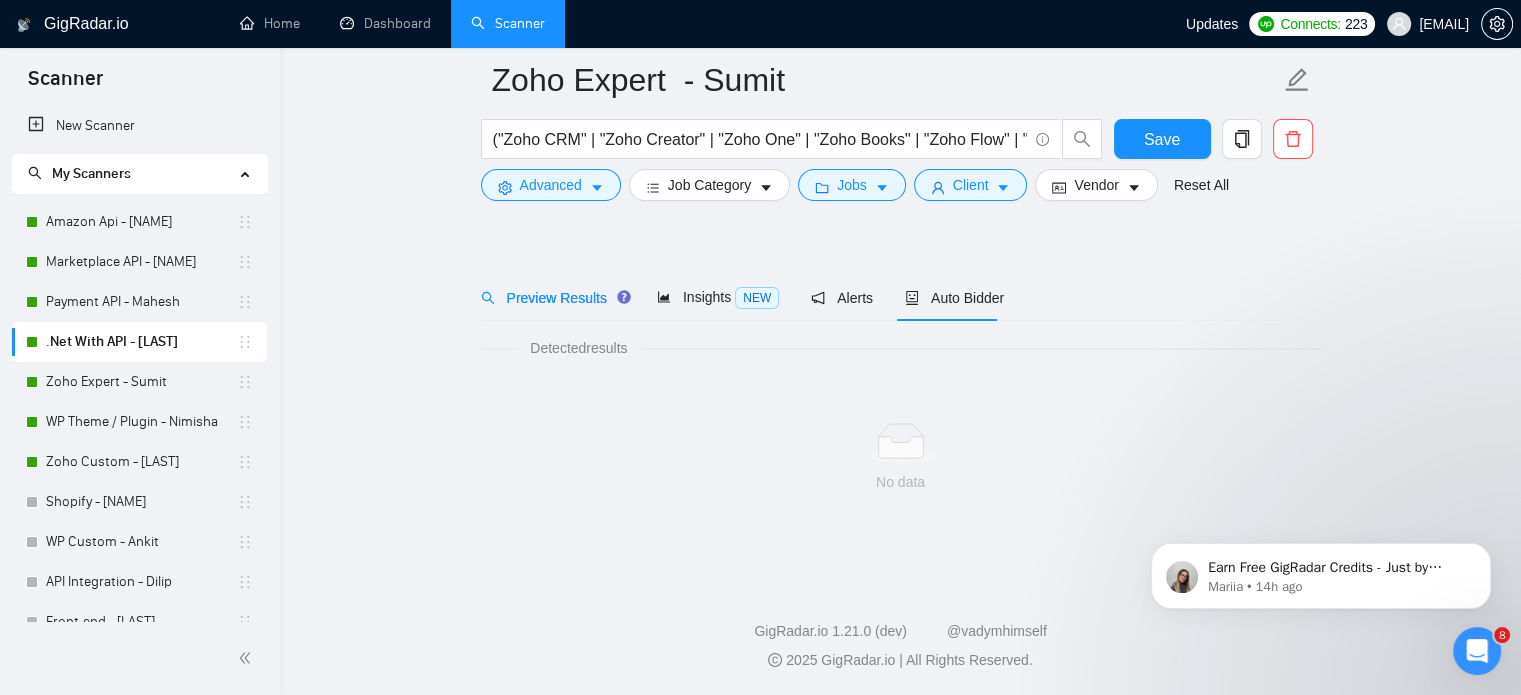 scroll, scrollTop: 35, scrollLeft: 0, axis: vertical 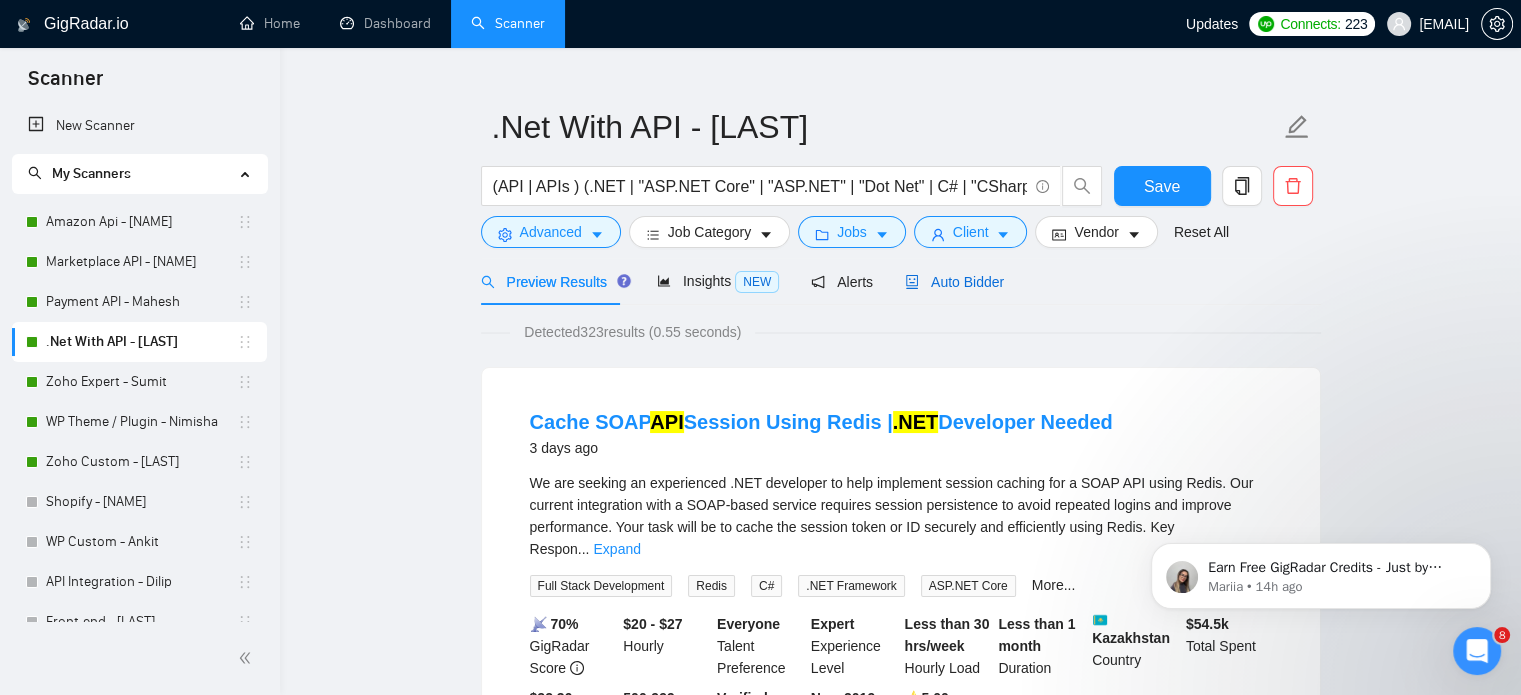 click on "Auto Bidder" at bounding box center (954, 282) 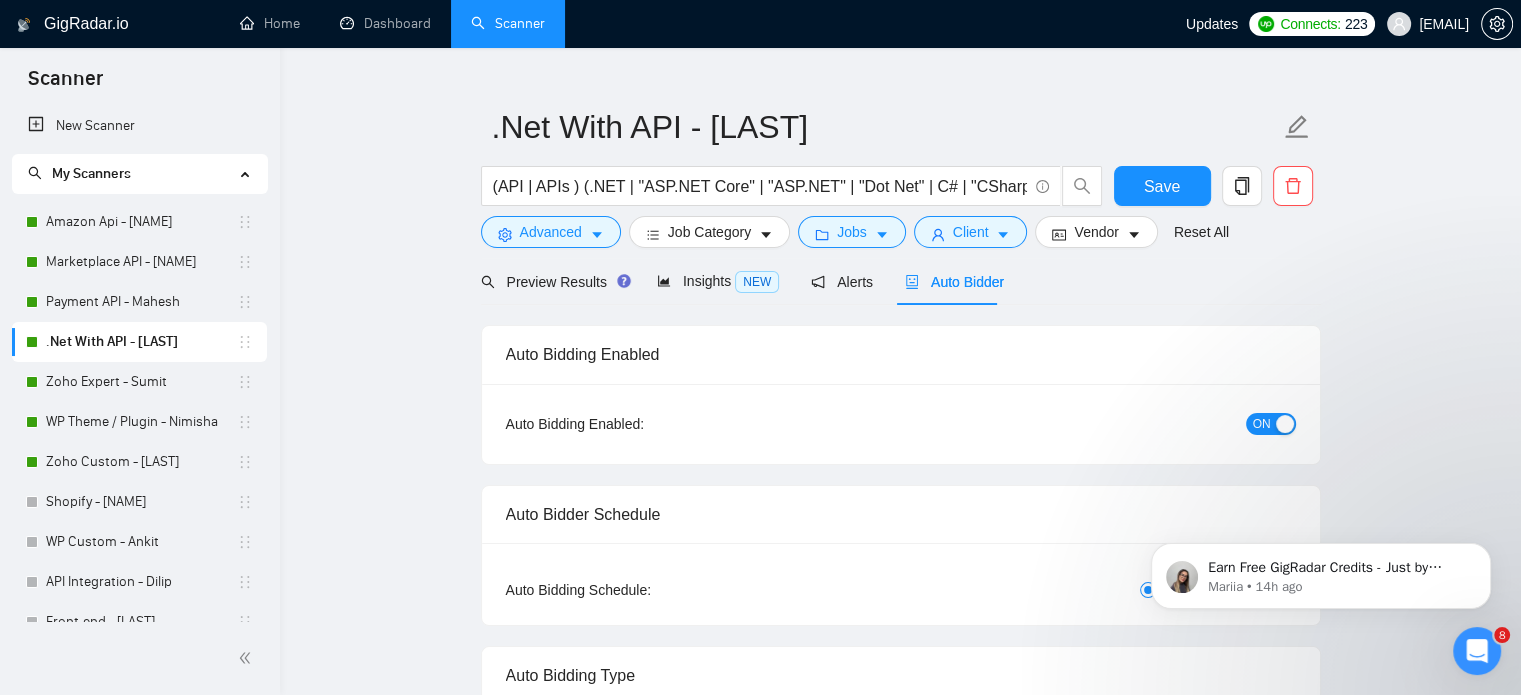 type 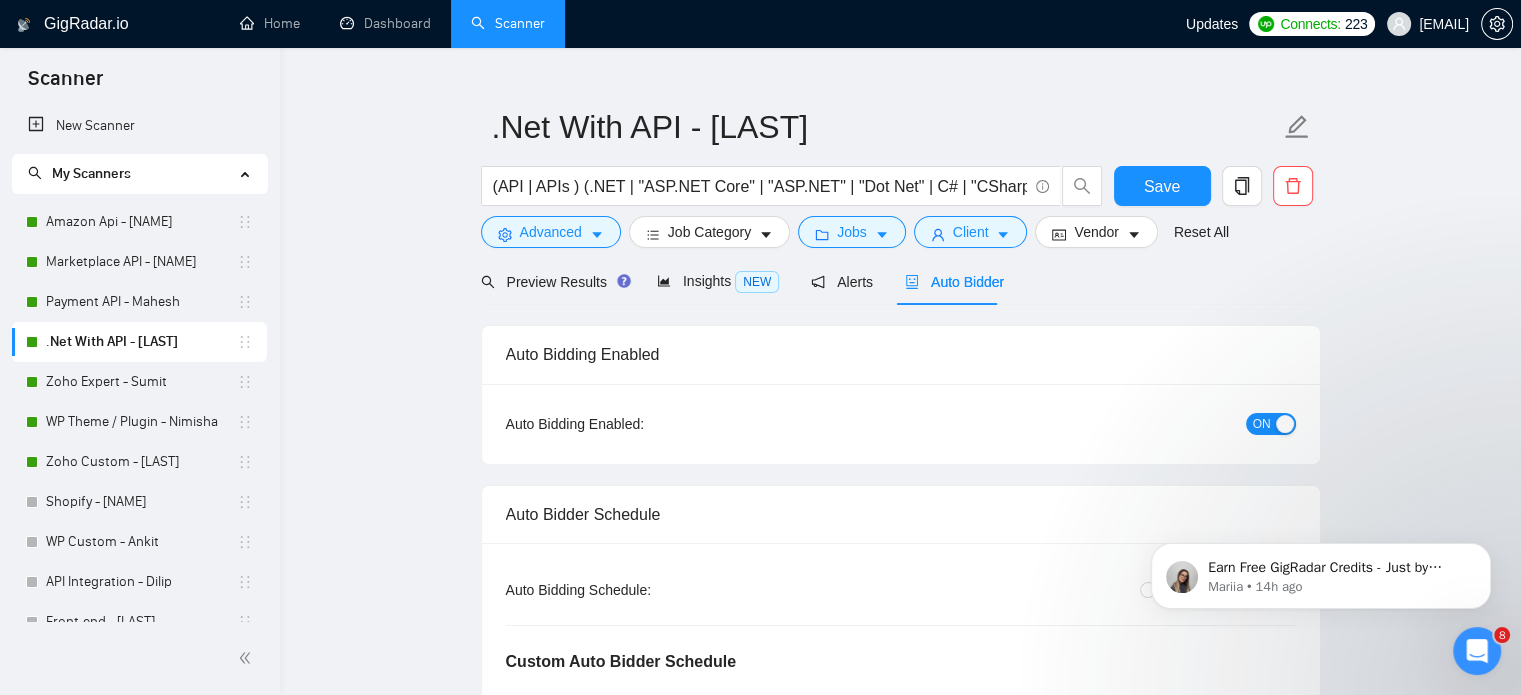 type 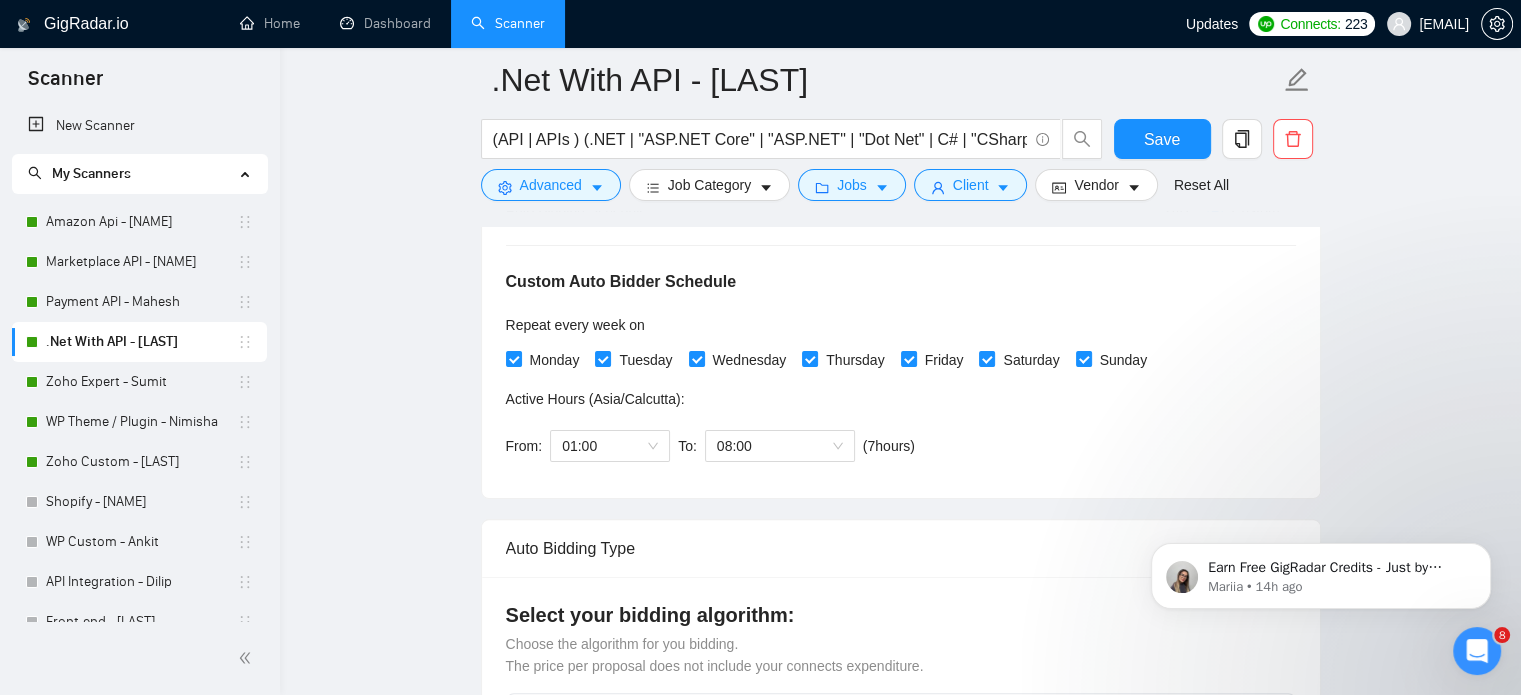 scroll, scrollTop: 535, scrollLeft: 0, axis: vertical 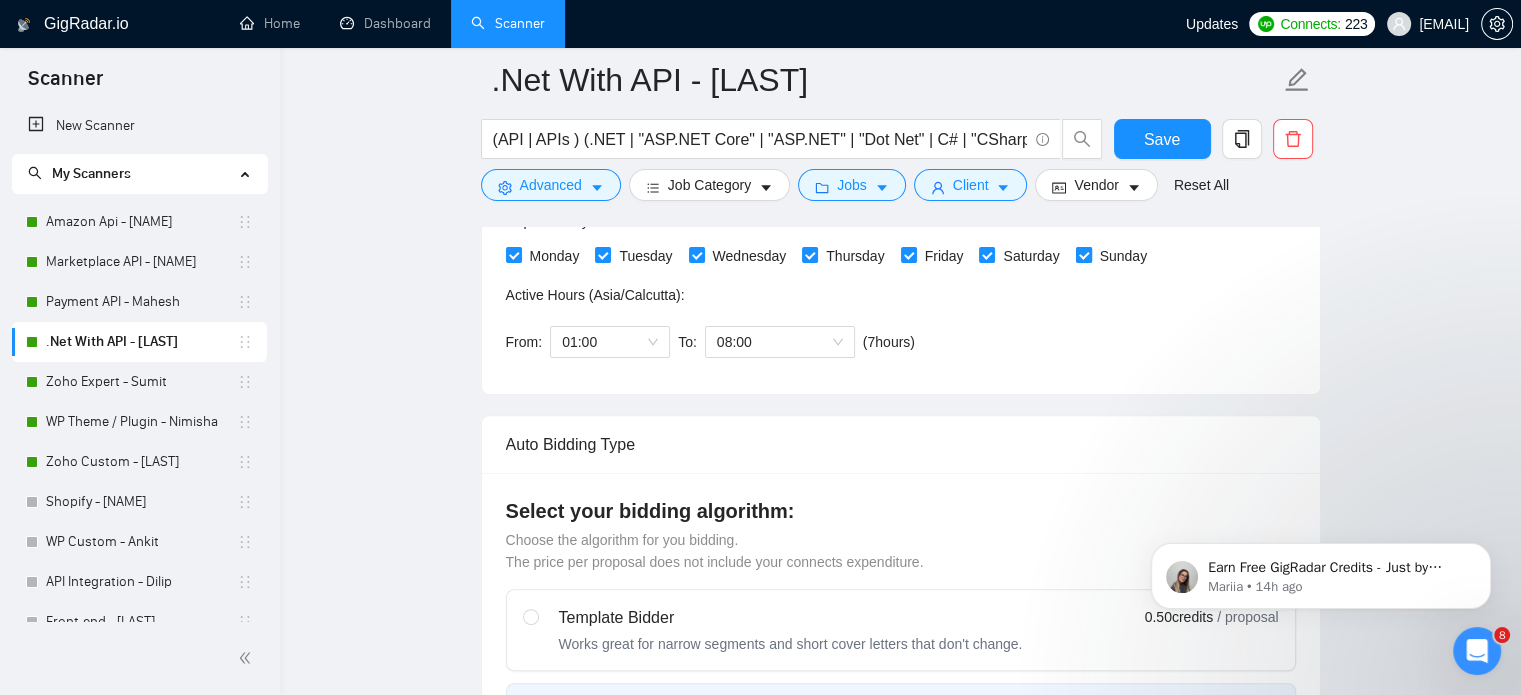click on "Sunday" at bounding box center (1083, 254) 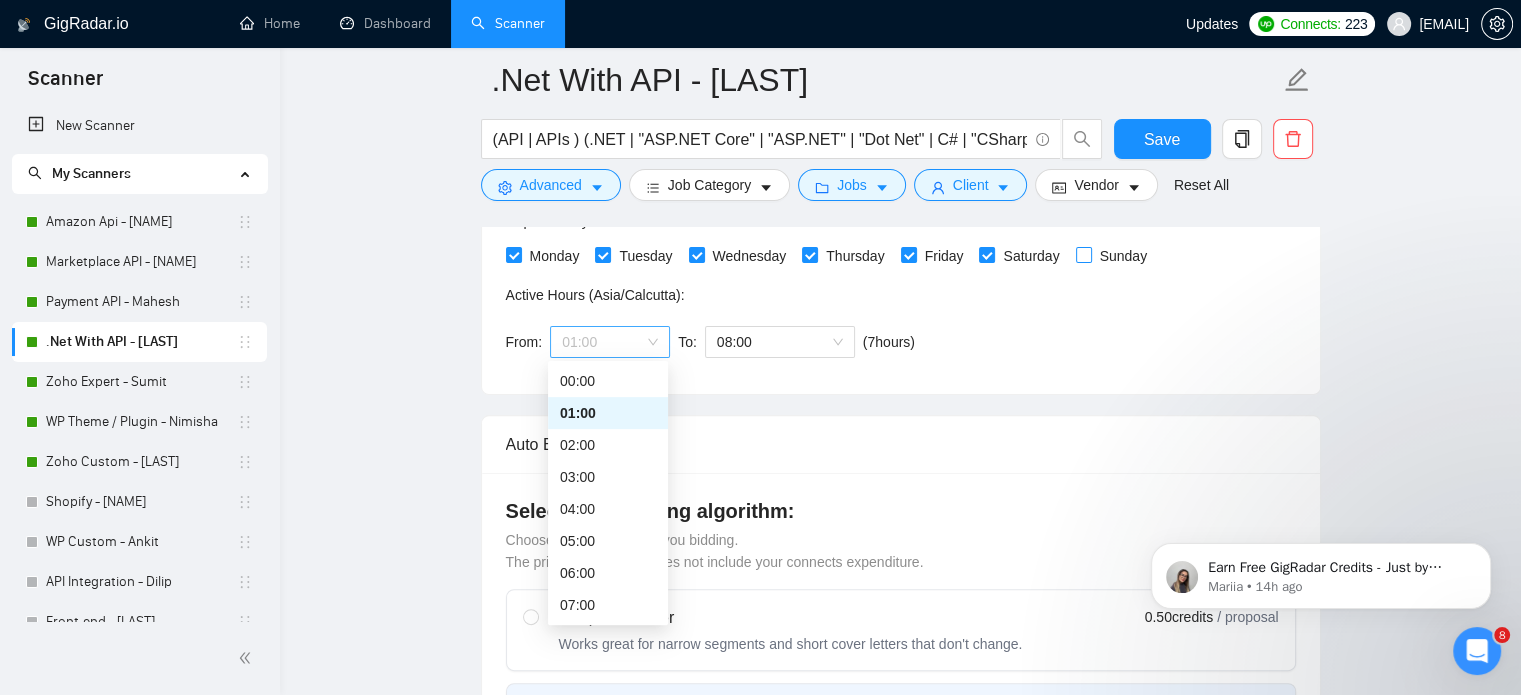 click on "01:00" at bounding box center [610, 342] 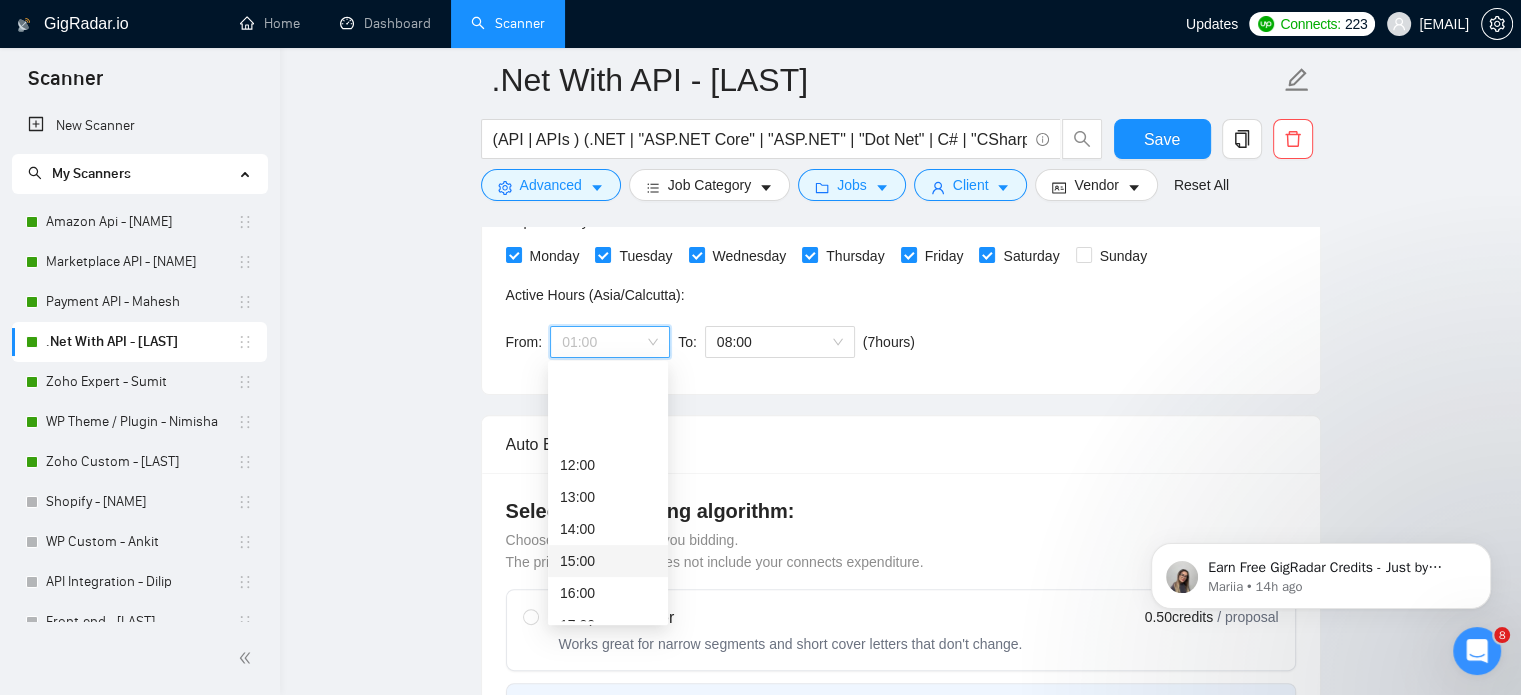 scroll, scrollTop: 400, scrollLeft: 0, axis: vertical 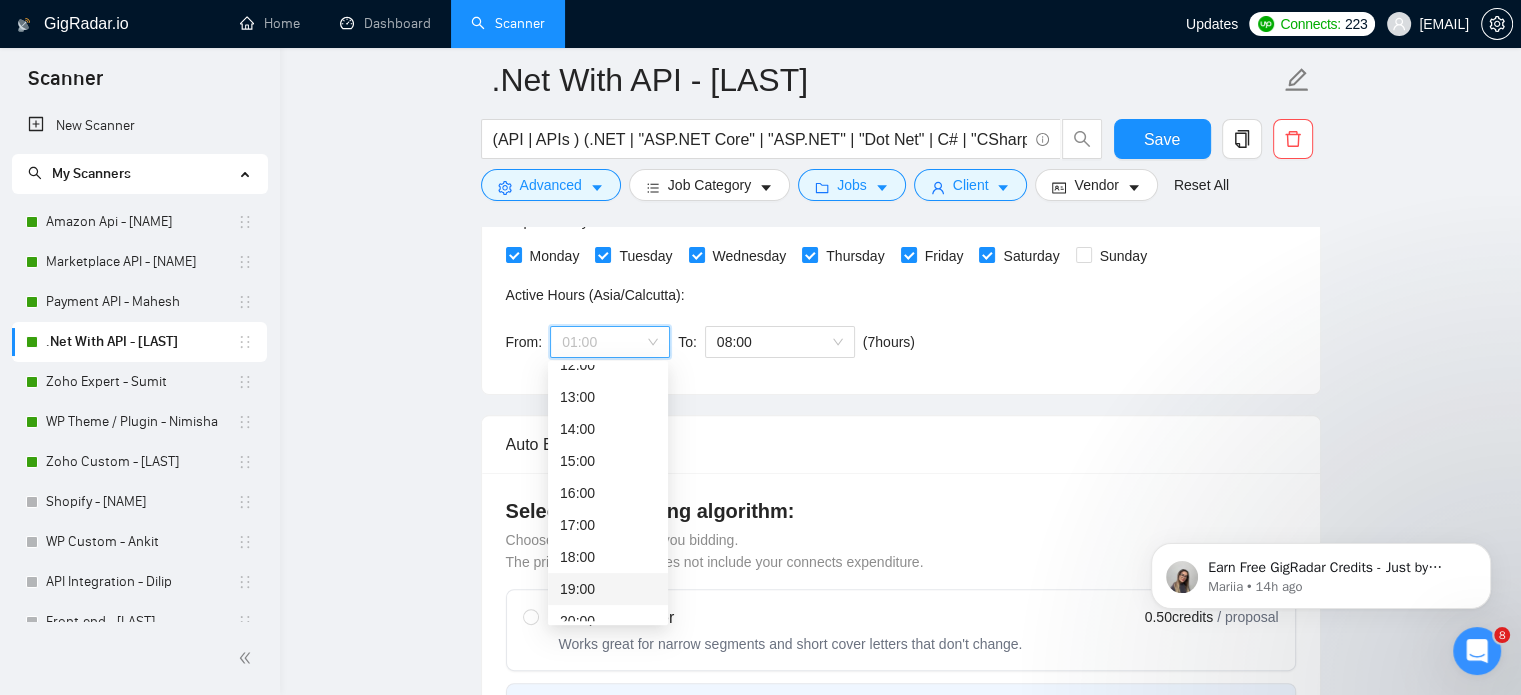 drag, startPoint x: 582, startPoint y: 585, endPoint x: 712, endPoint y: 492, distance: 159.84055 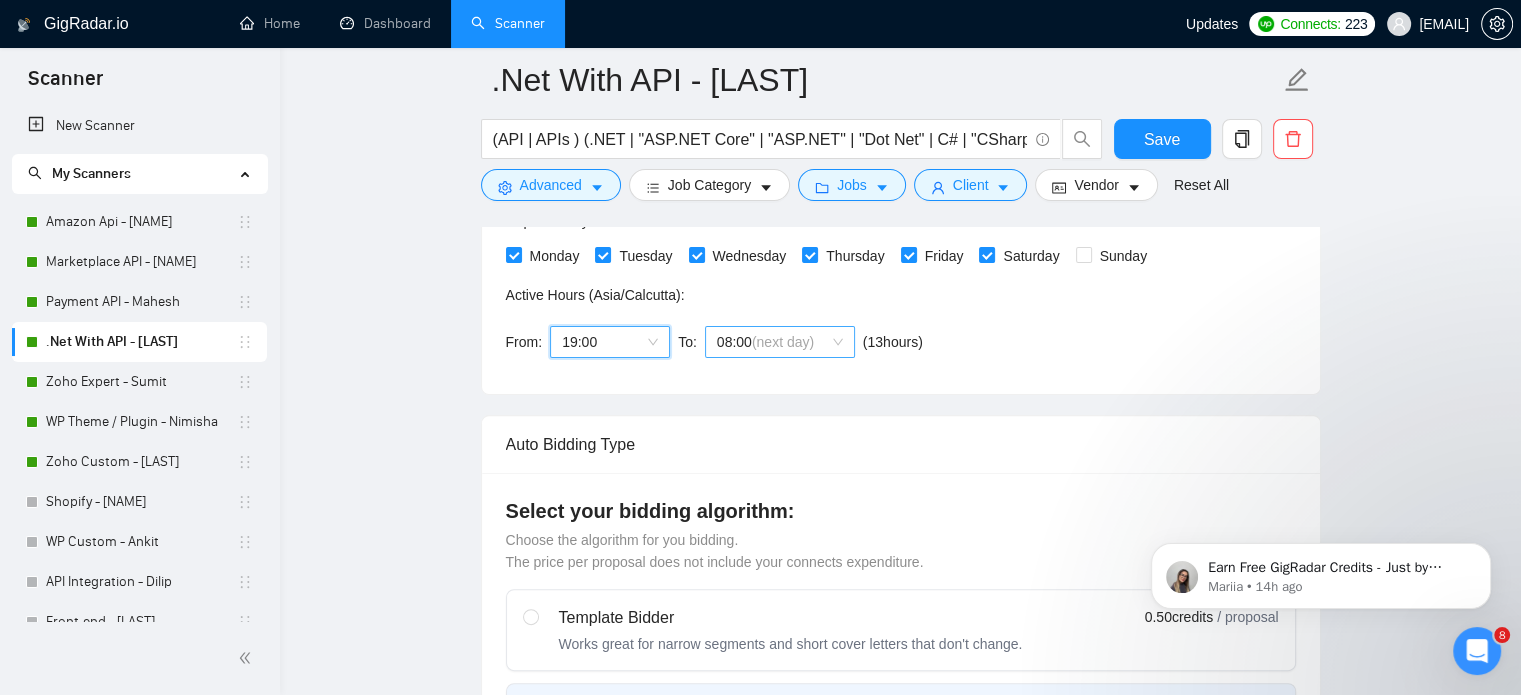click on "08:00  (next day)" at bounding box center [780, 342] 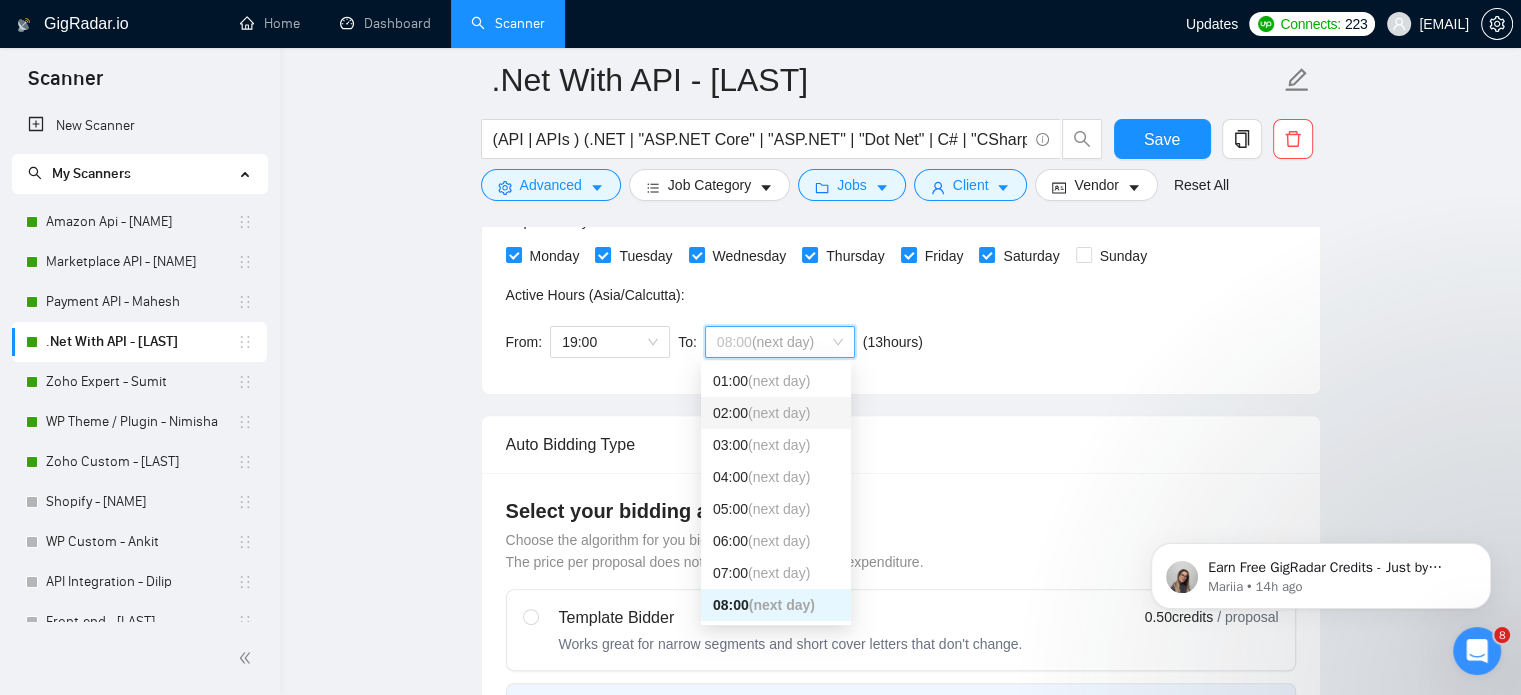 scroll, scrollTop: 0, scrollLeft: 0, axis: both 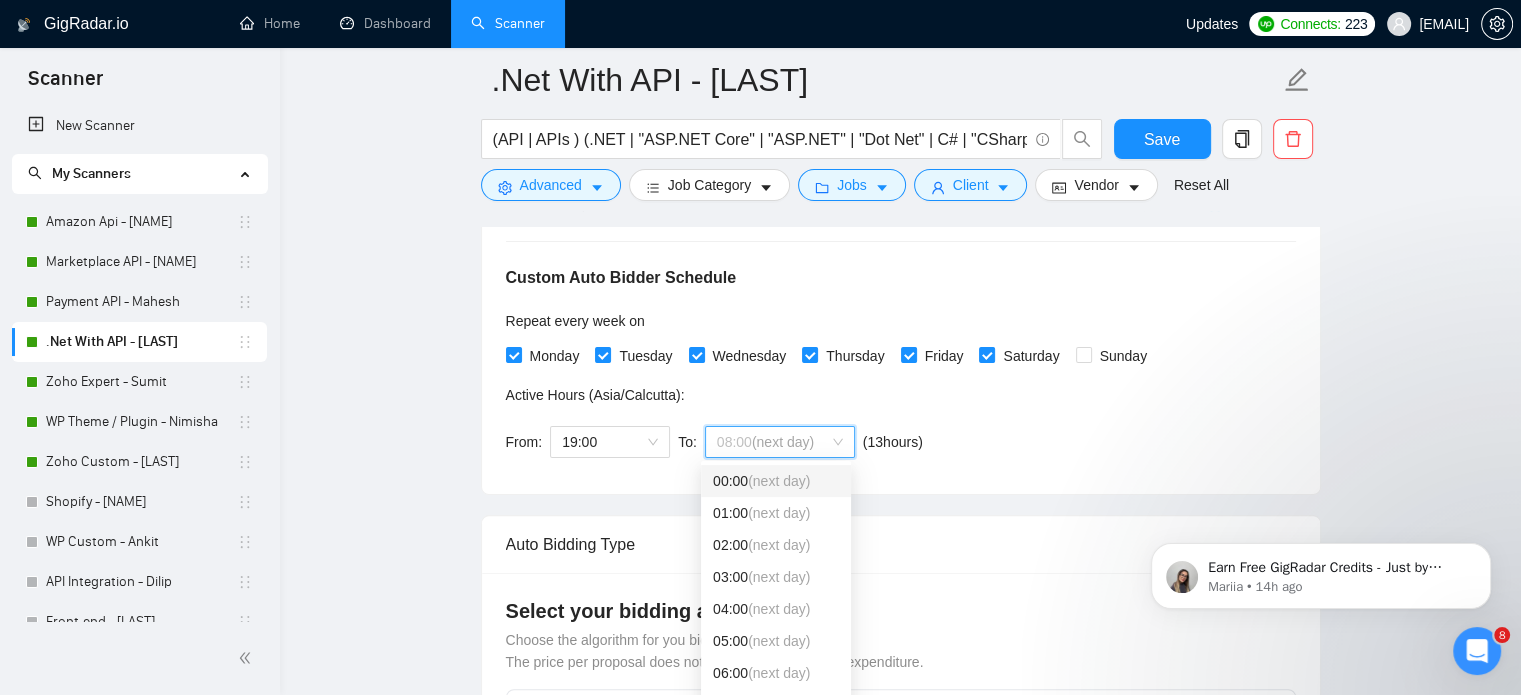 click on "(next day)" at bounding box center [779, 481] 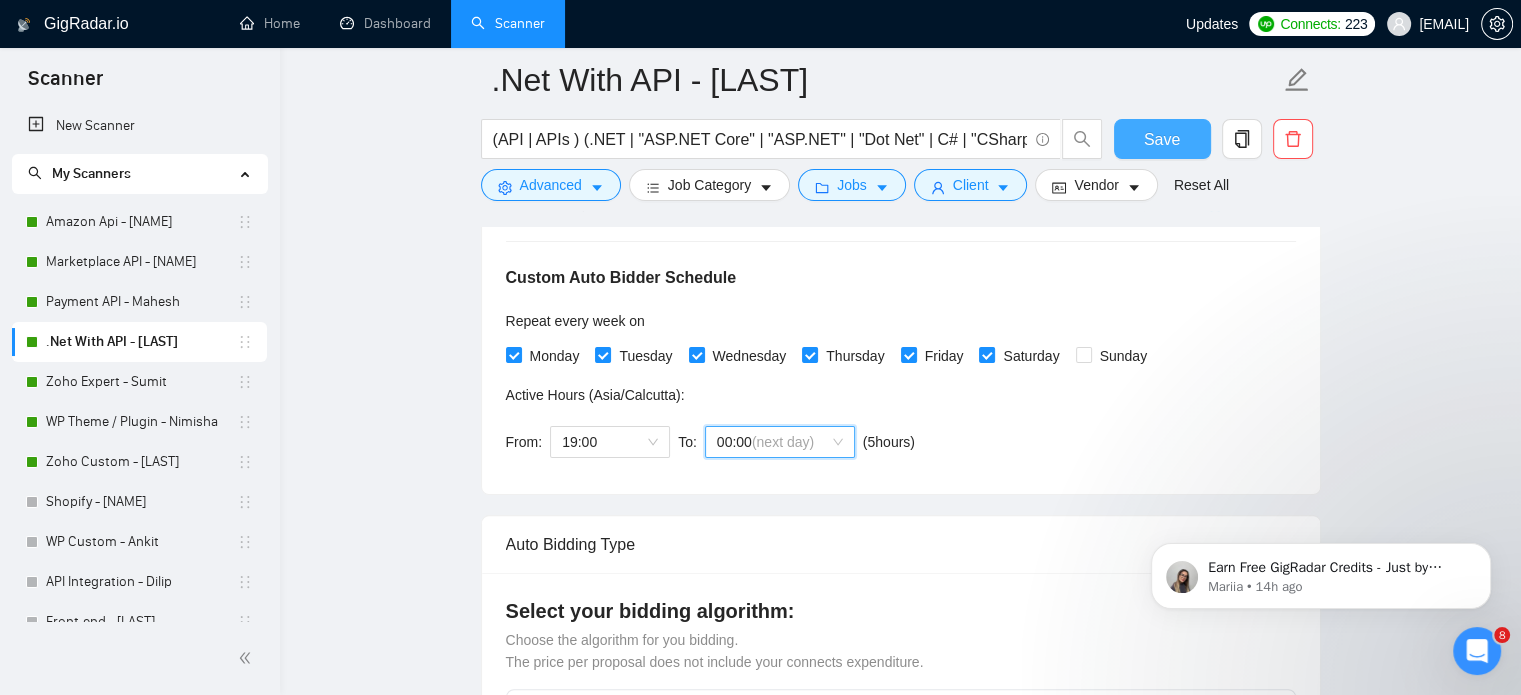 click on "Save" at bounding box center [1162, 139] 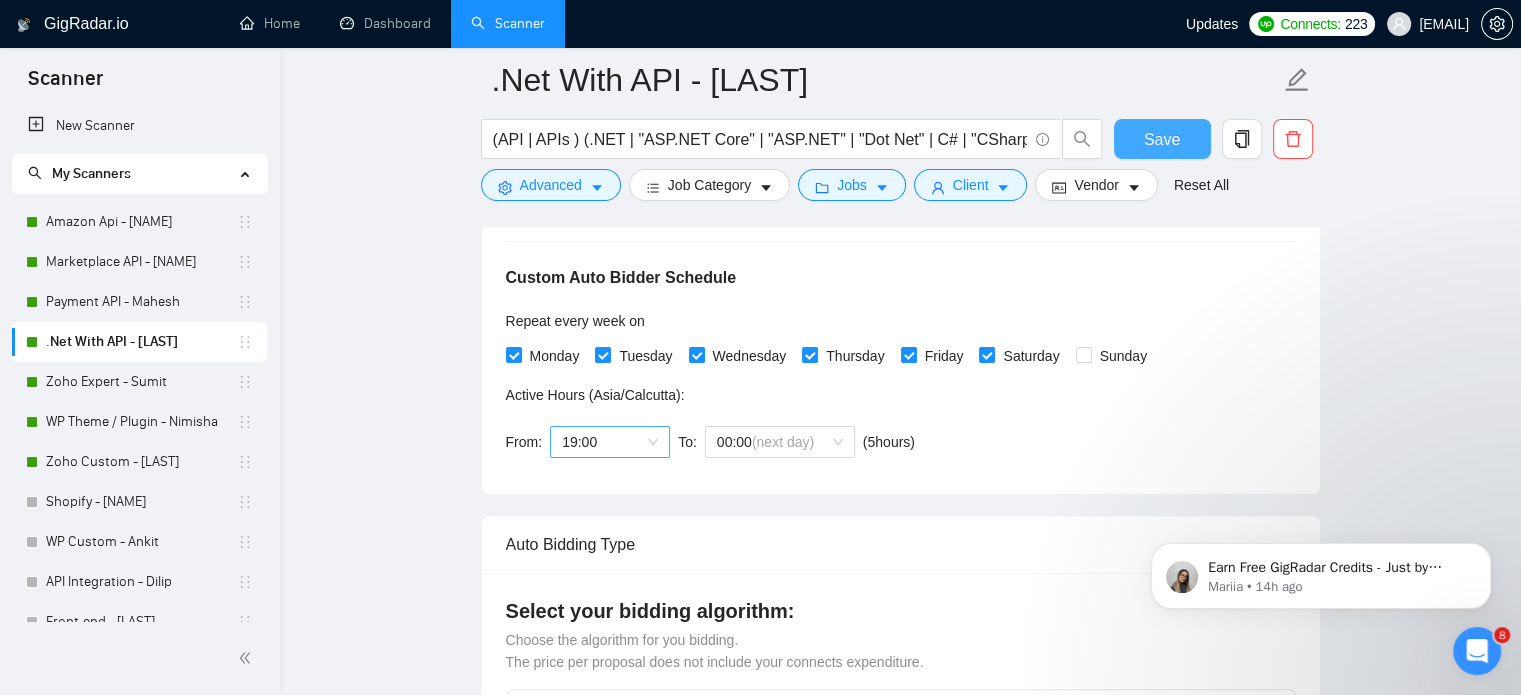 click on "19:00" at bounding box center [610, 442] 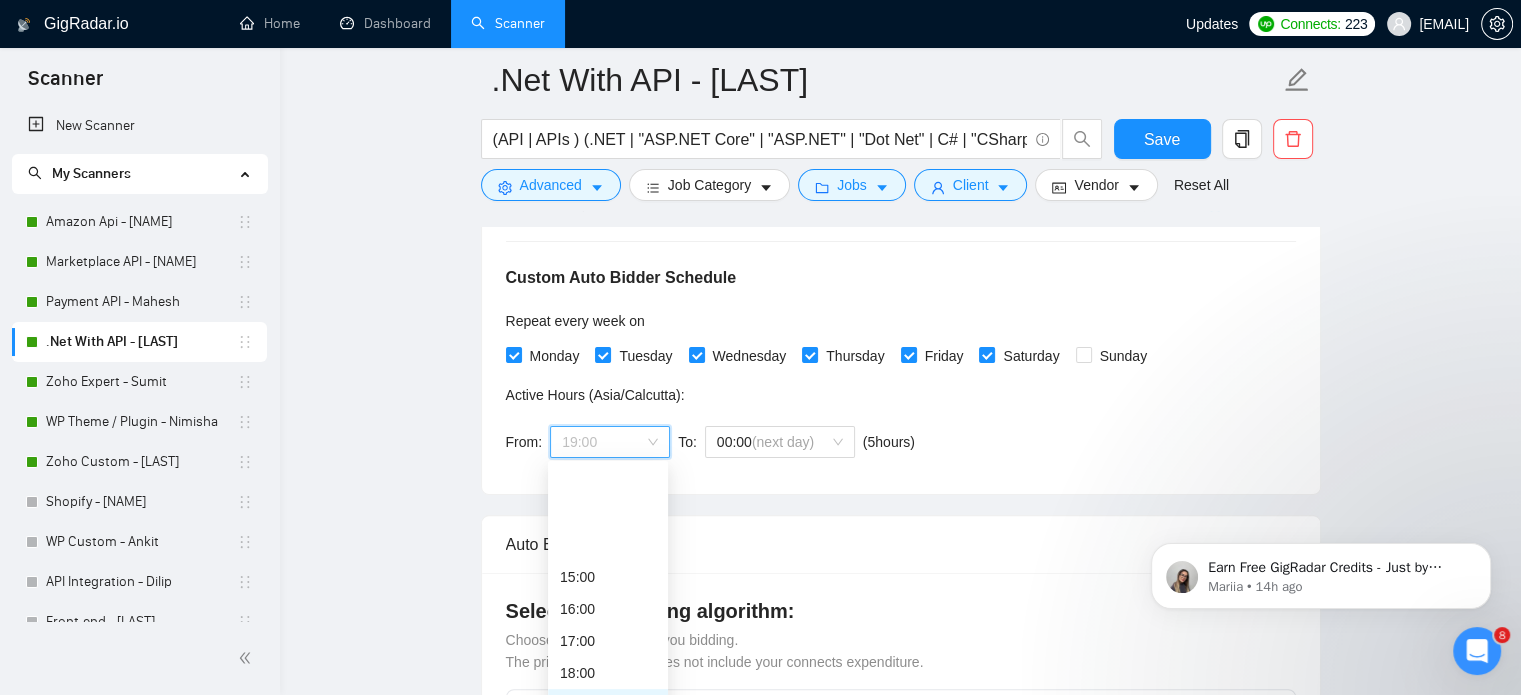 scroll, scrollTop: 484, scrollLeft: 0, axis: vertical 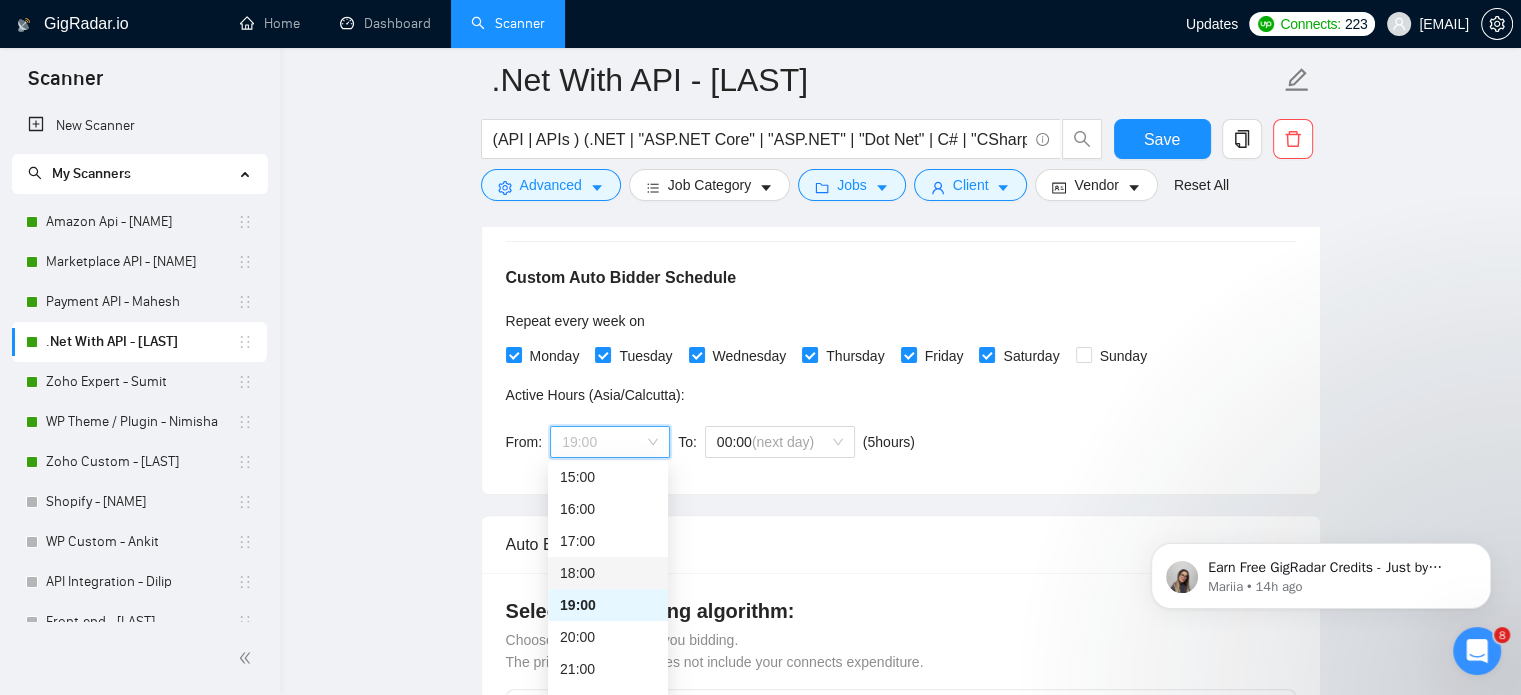 click on "18:00" at bounding box center (608, 573) 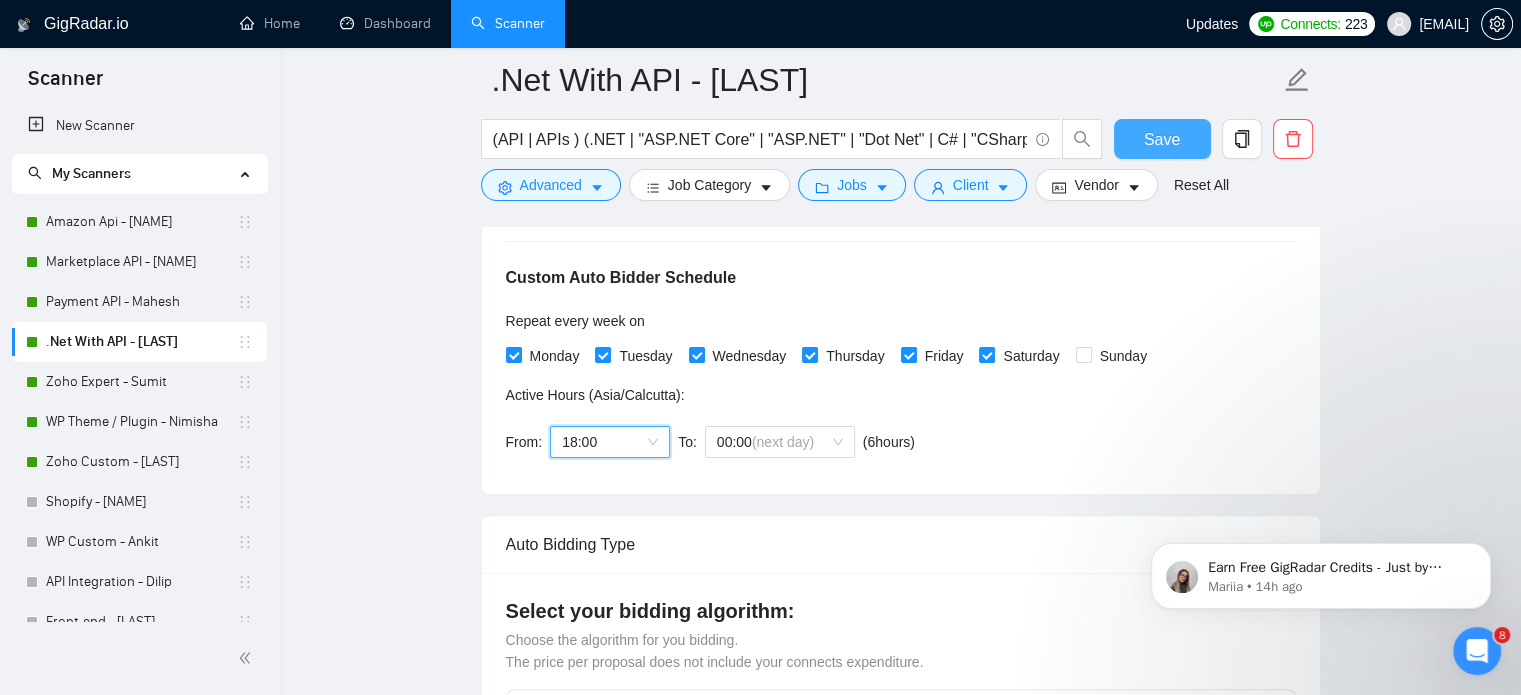 click on "Save" at bounding box center [1162, 139] 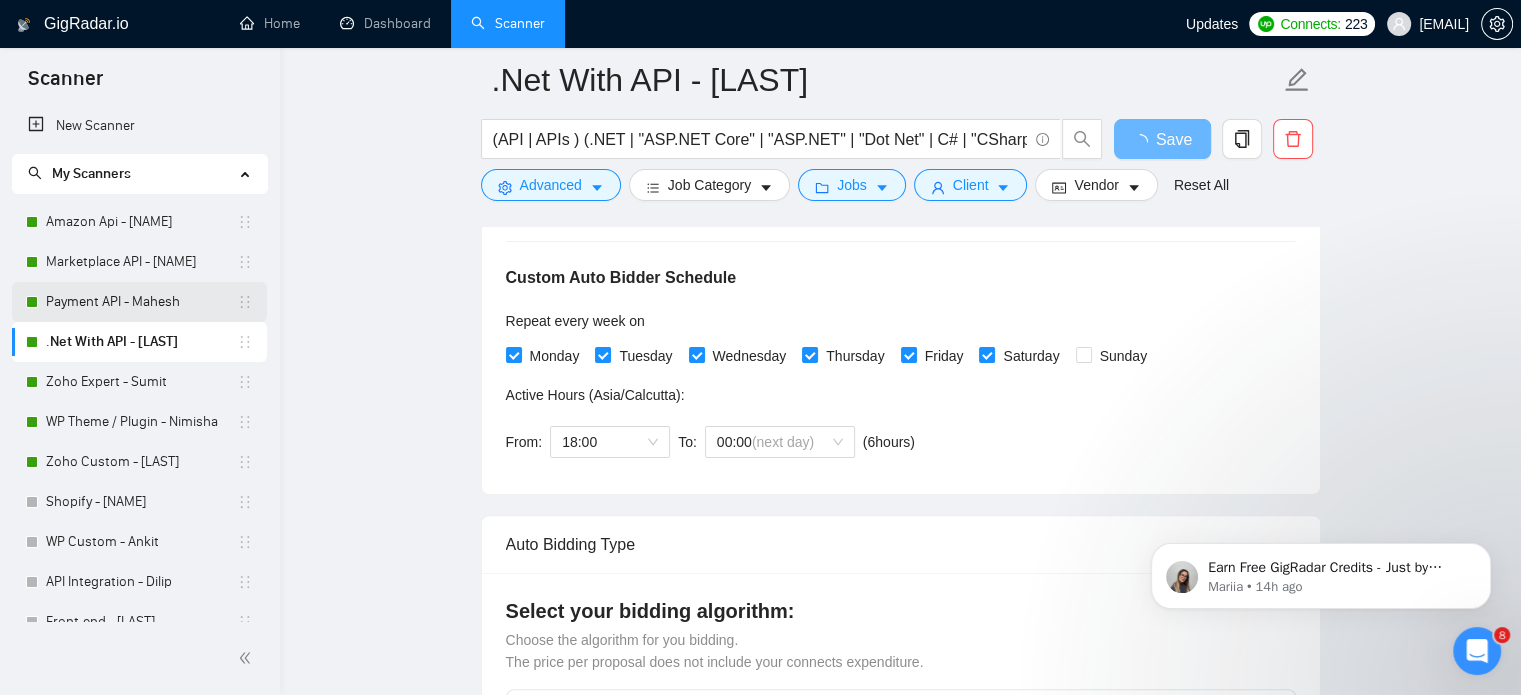 click on "Payment API - Mahesh" at bounding box center (141, 302) 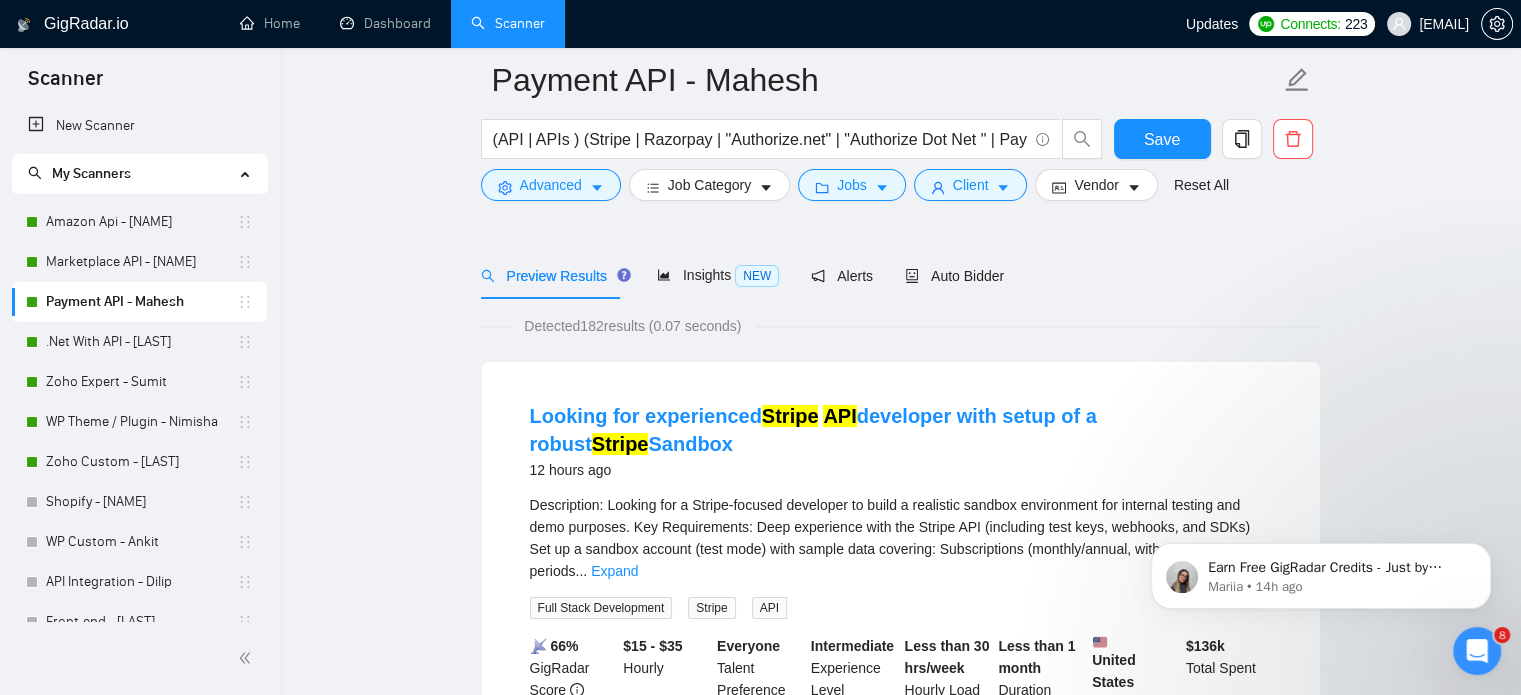 scroll, scrollTop: 0, scrollLeft: 0, axis: both 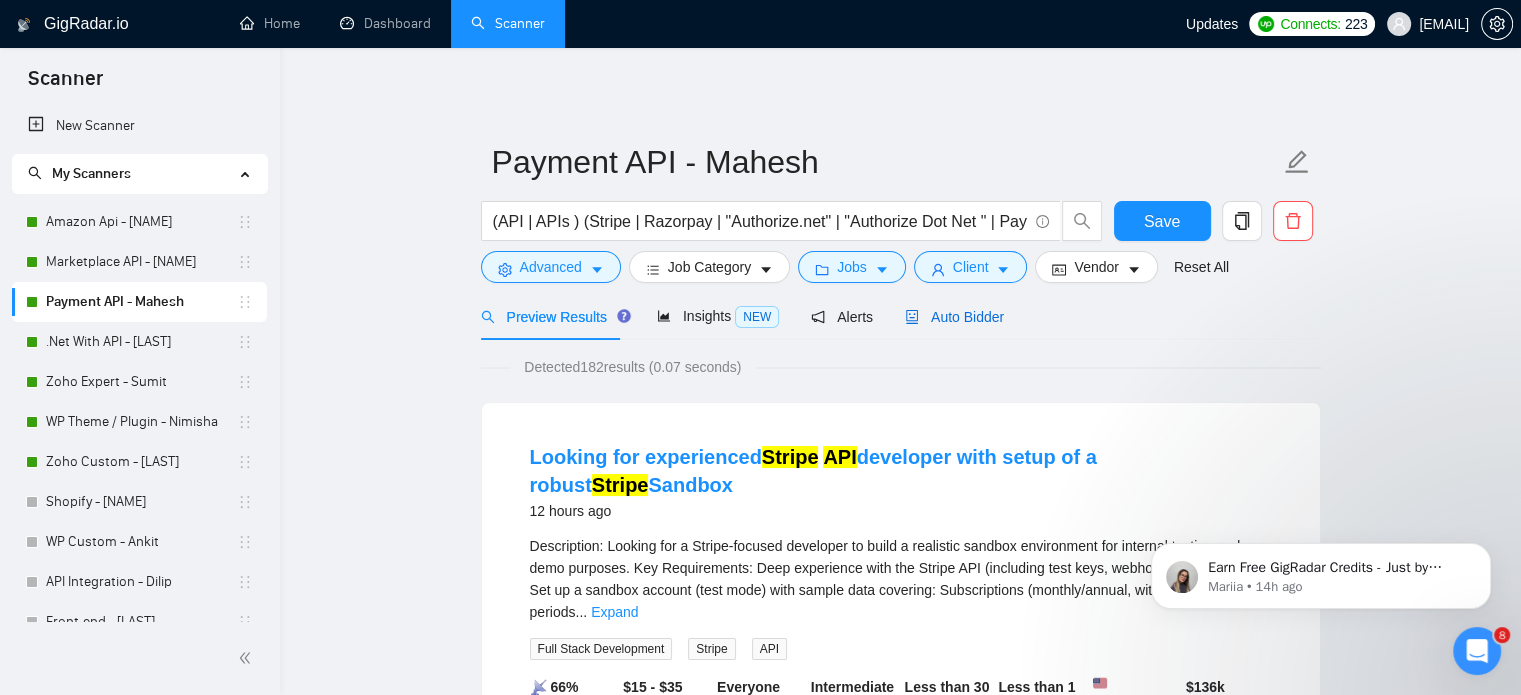 click on "Auto Bidder" at bounding box center [954, 317] 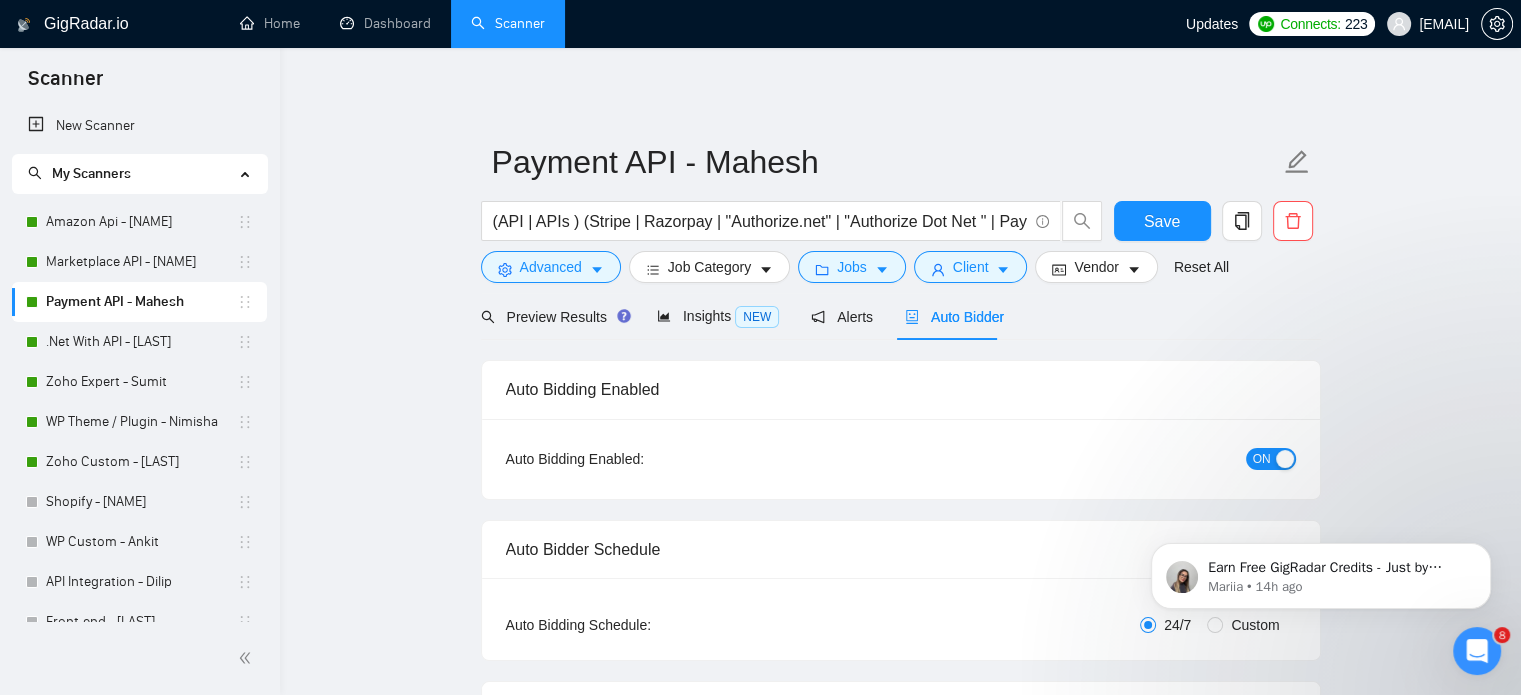 type 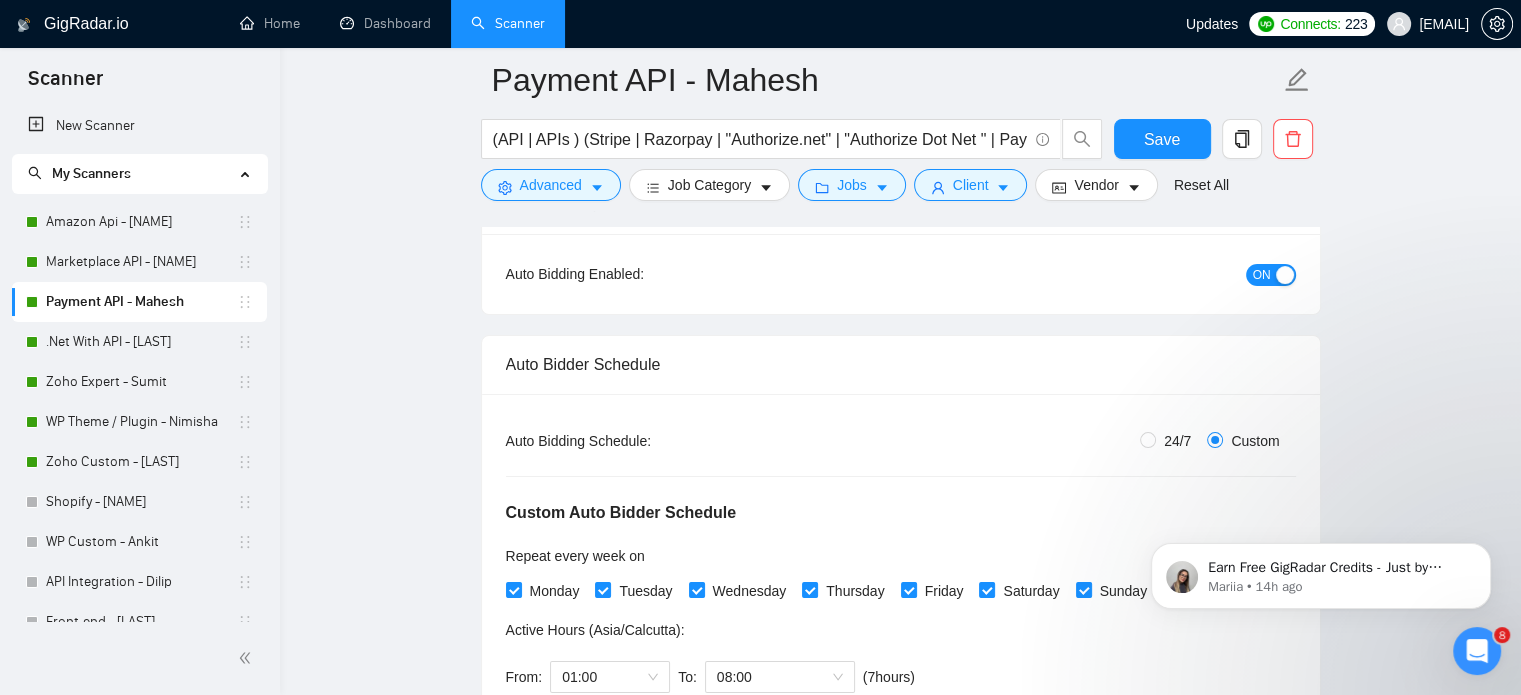 scroll, scrollTop: 400, scrollLeft: 0, axis: vertical 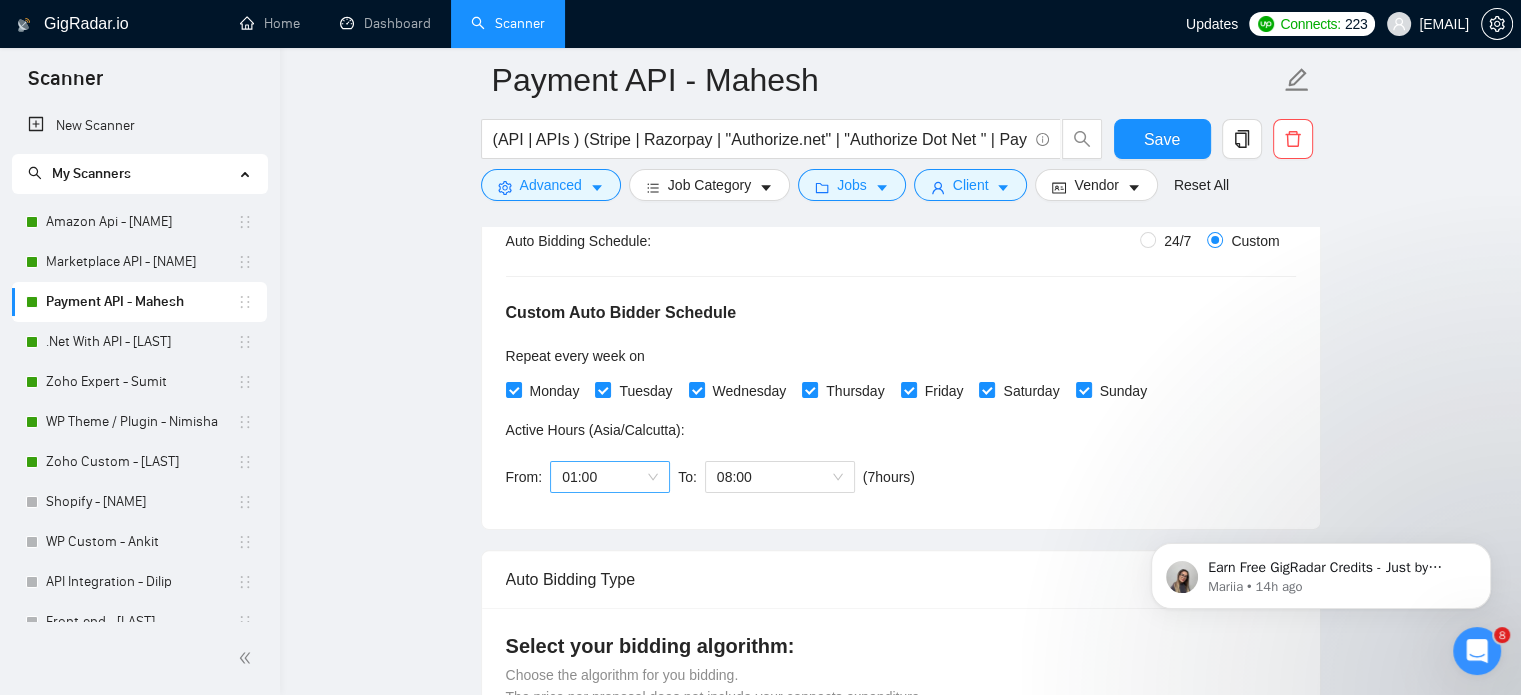 click on "01:00" at bounding box center (610, 477) 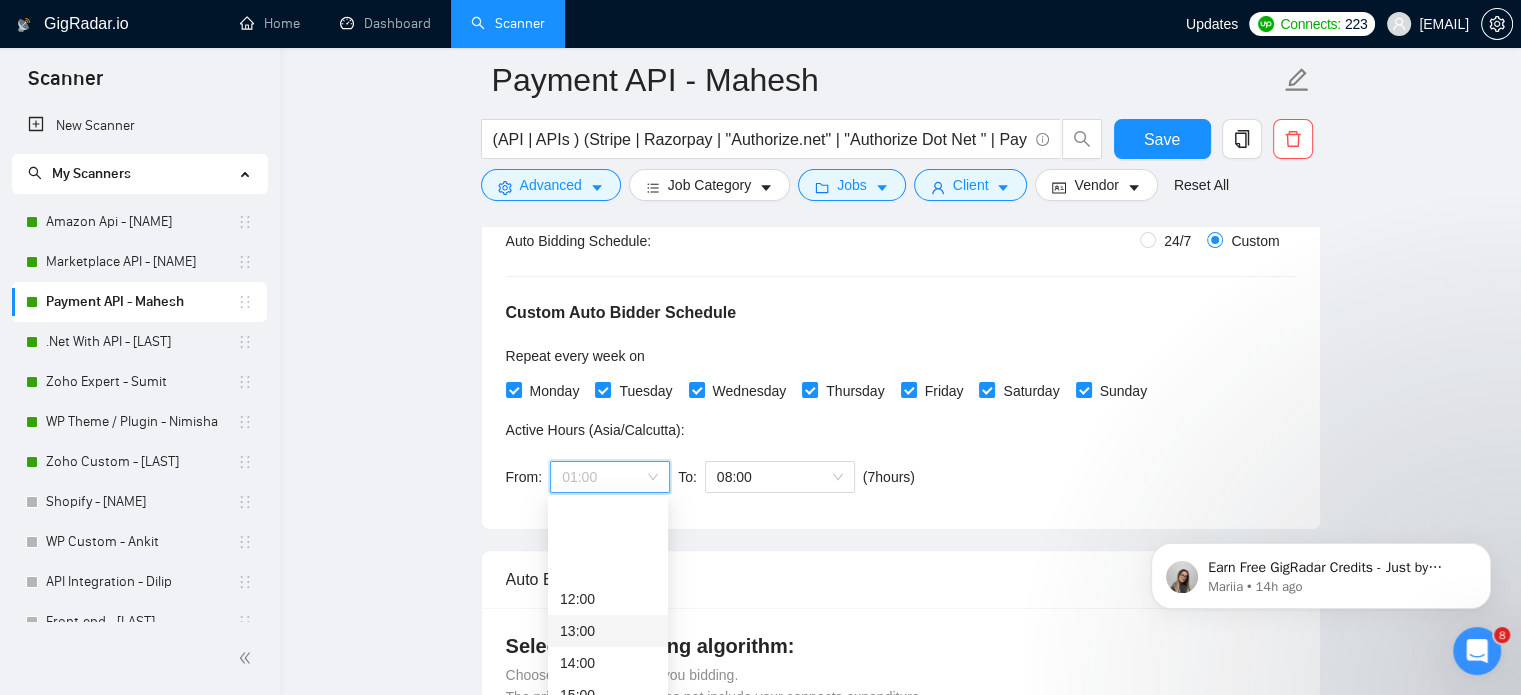 scroll, scrollTop: 400, scrollLeft: 0, axis: vertical 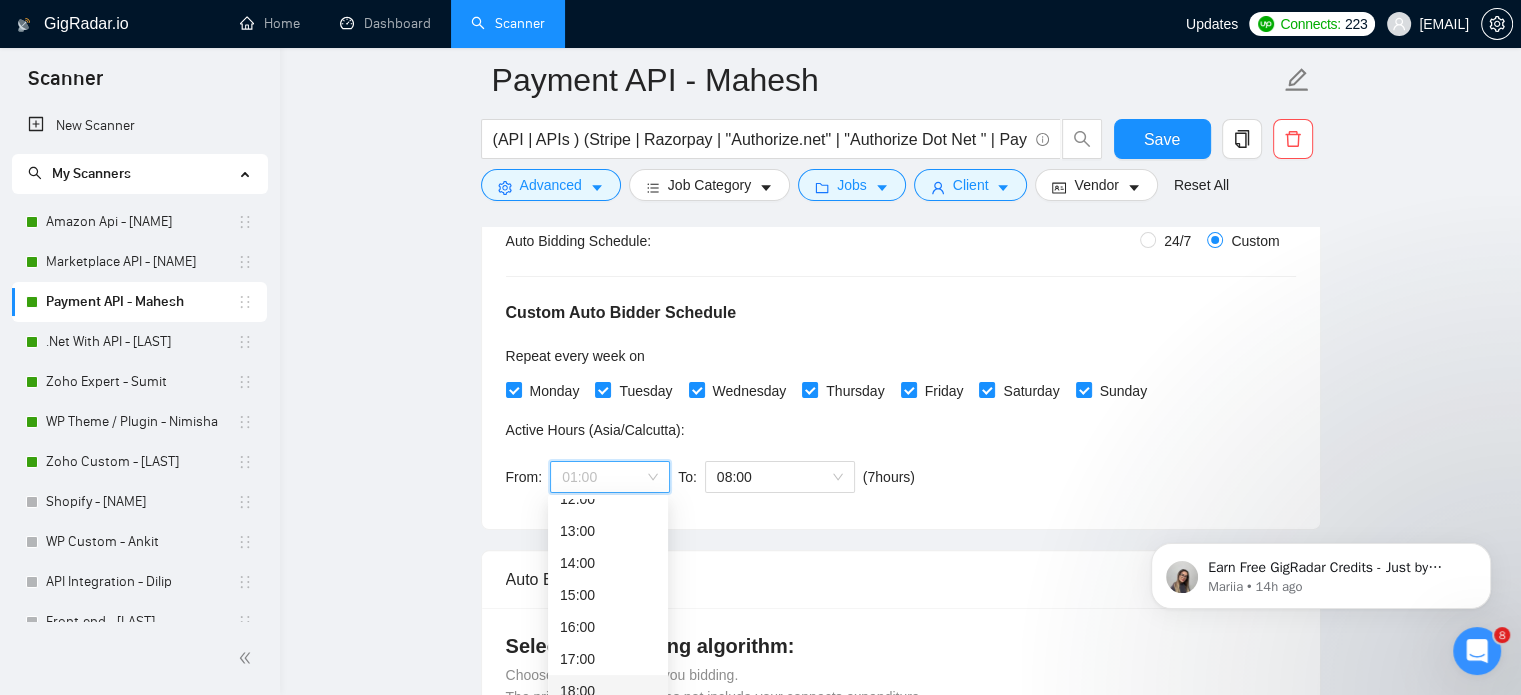 click on "18:00" at bounding box center (608, 691) 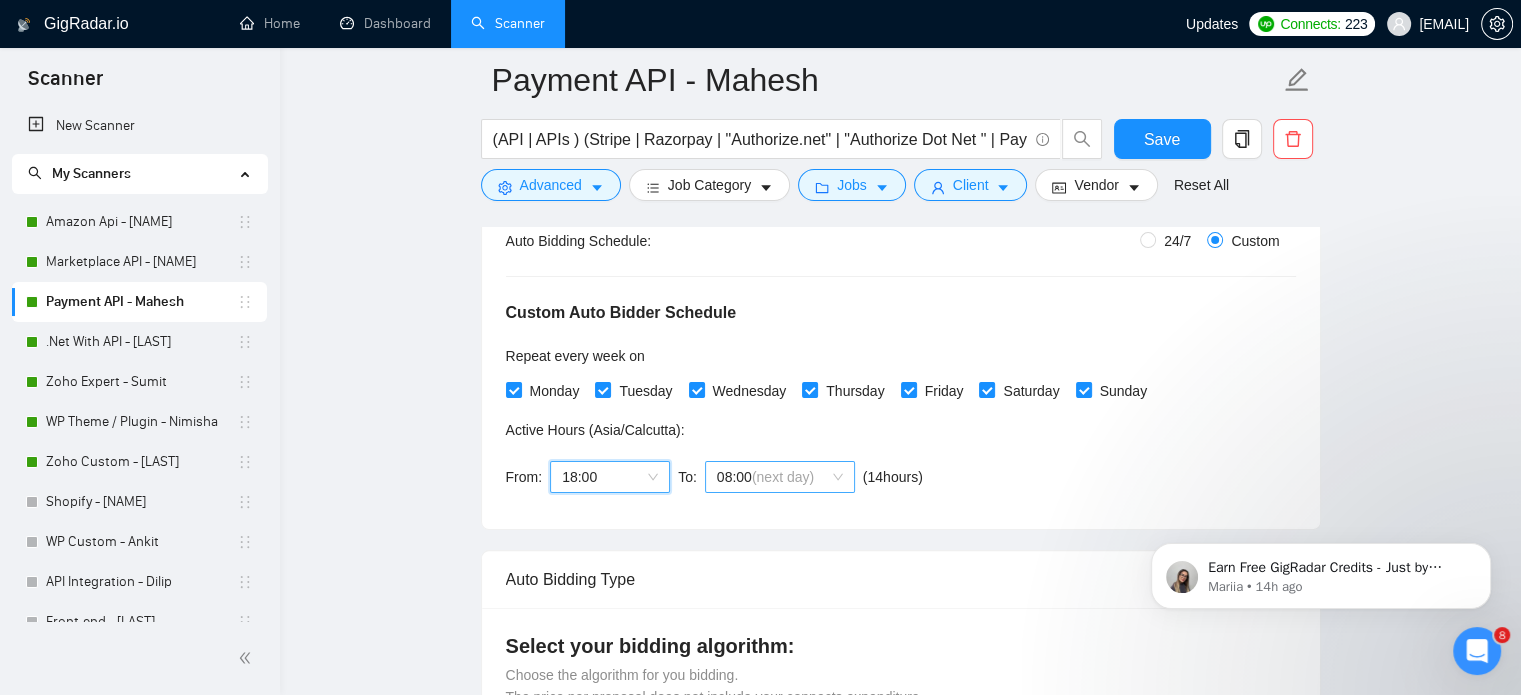 click on "08:00  (next day)" at bounding box center [780, 477] 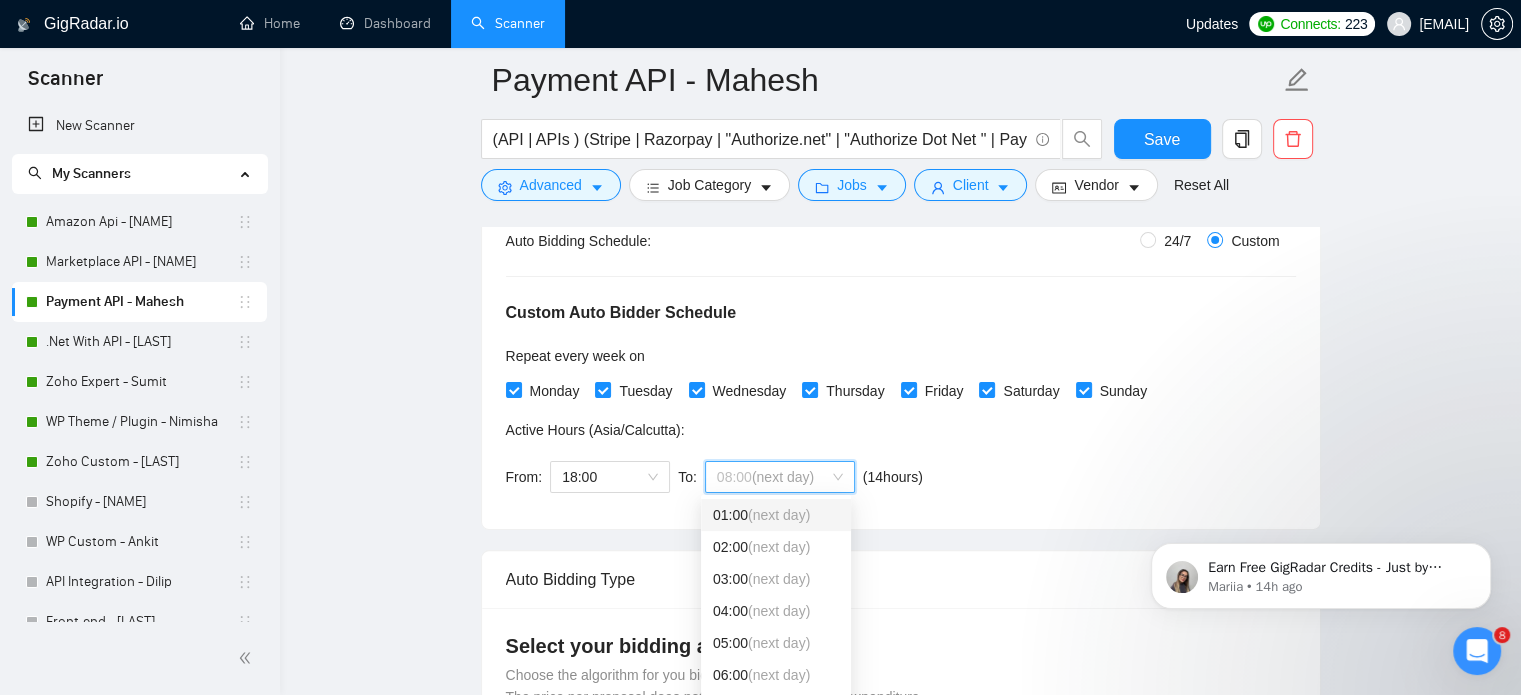 scroll, scrollTop: 0, scrollLeft: 0, axis: both 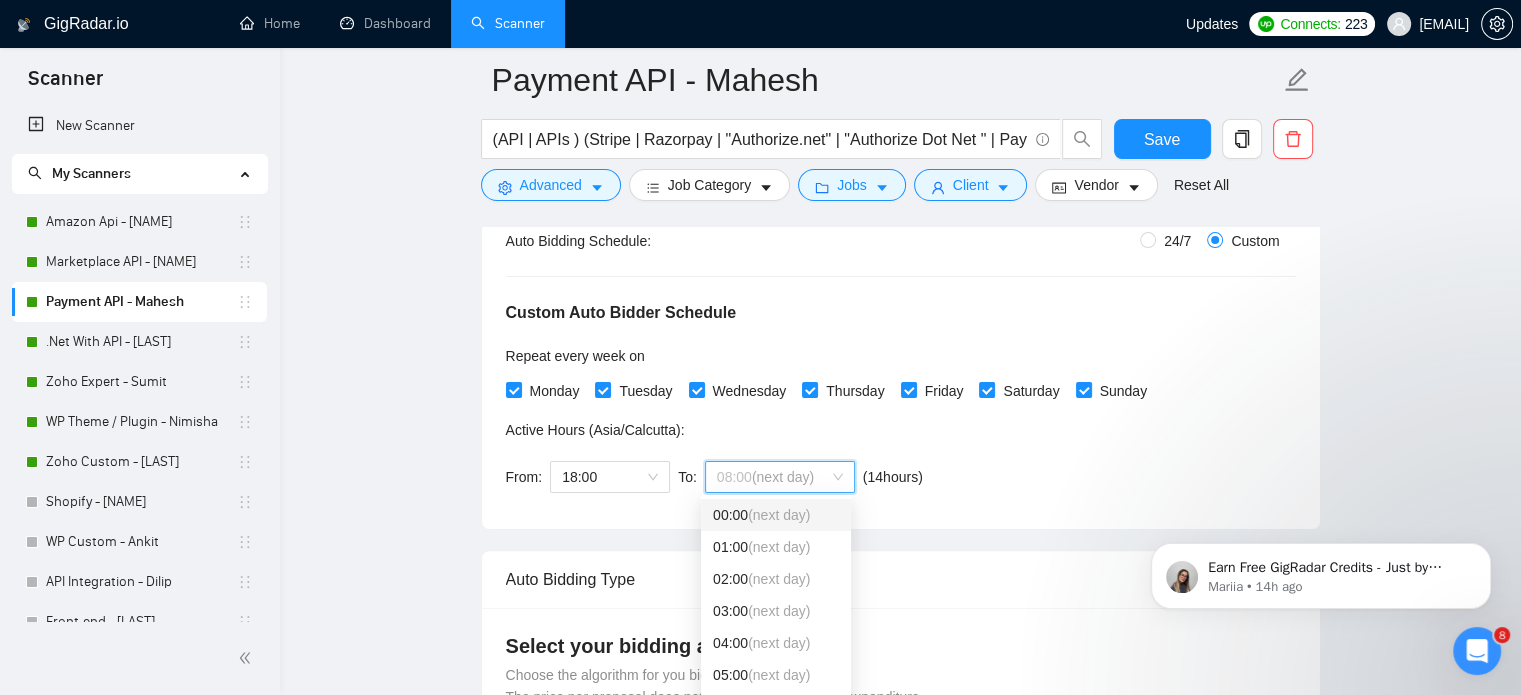 click on "(next day)" at bounding box center (779, 515) 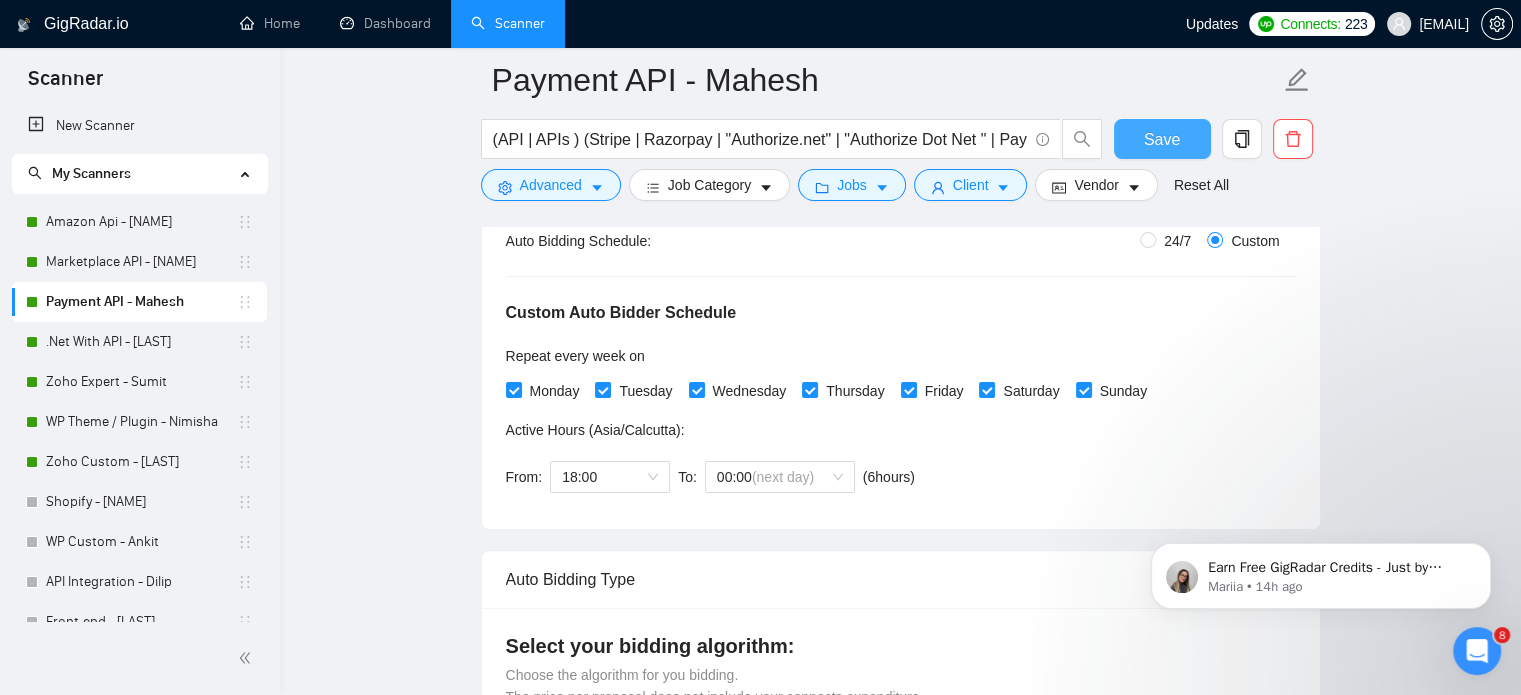 click on "Save" at bounding box center [1162, 139] 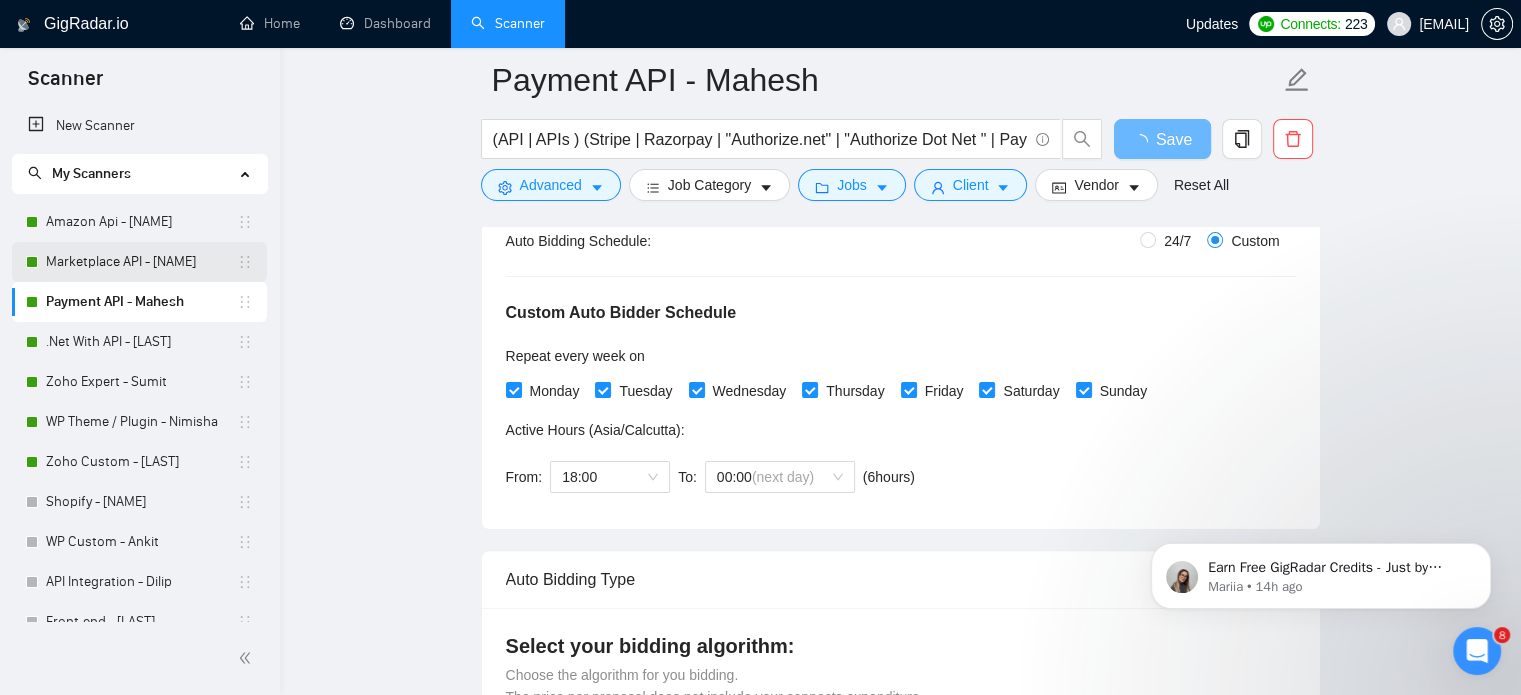 click on "Marketplace API - Dhiren" at bounding box center (141, 262) 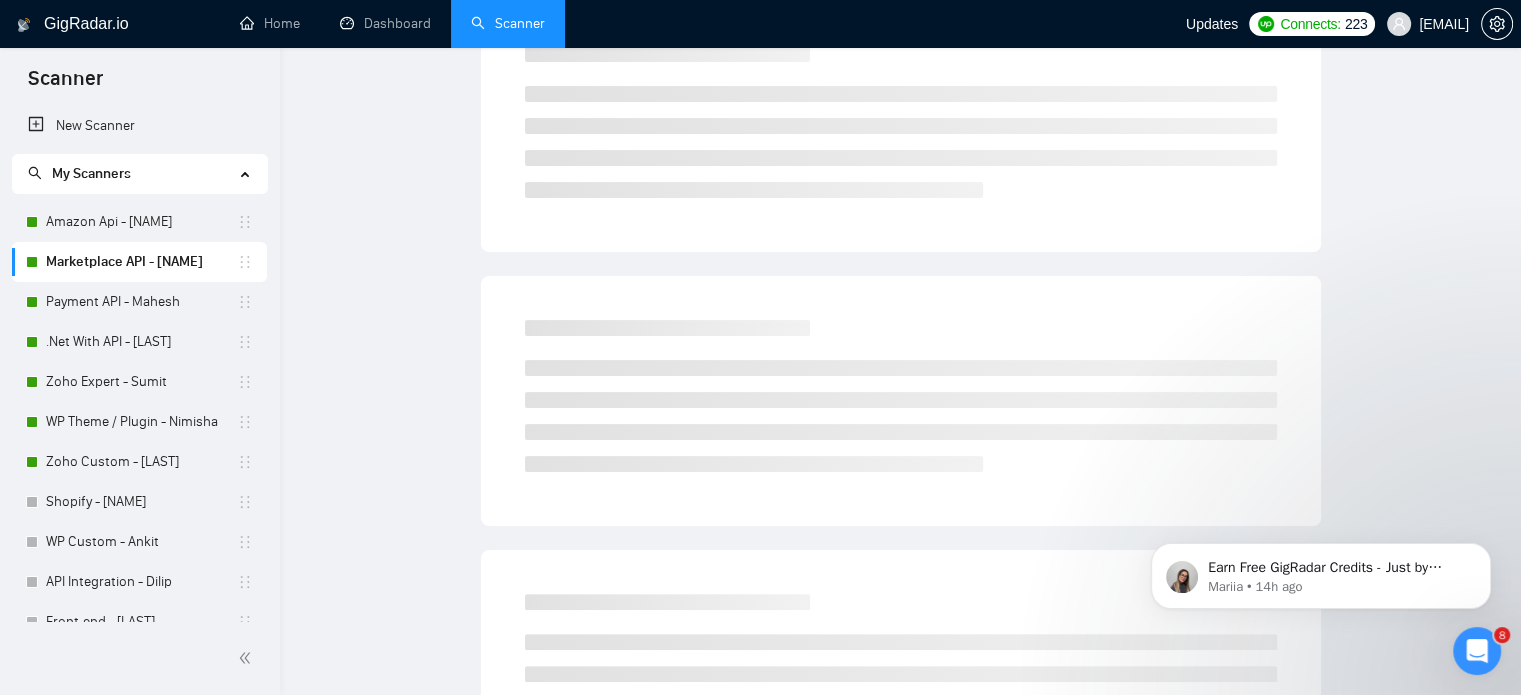 scroll, scrollTop: 35, scrollLeft: 0, axis: vertical 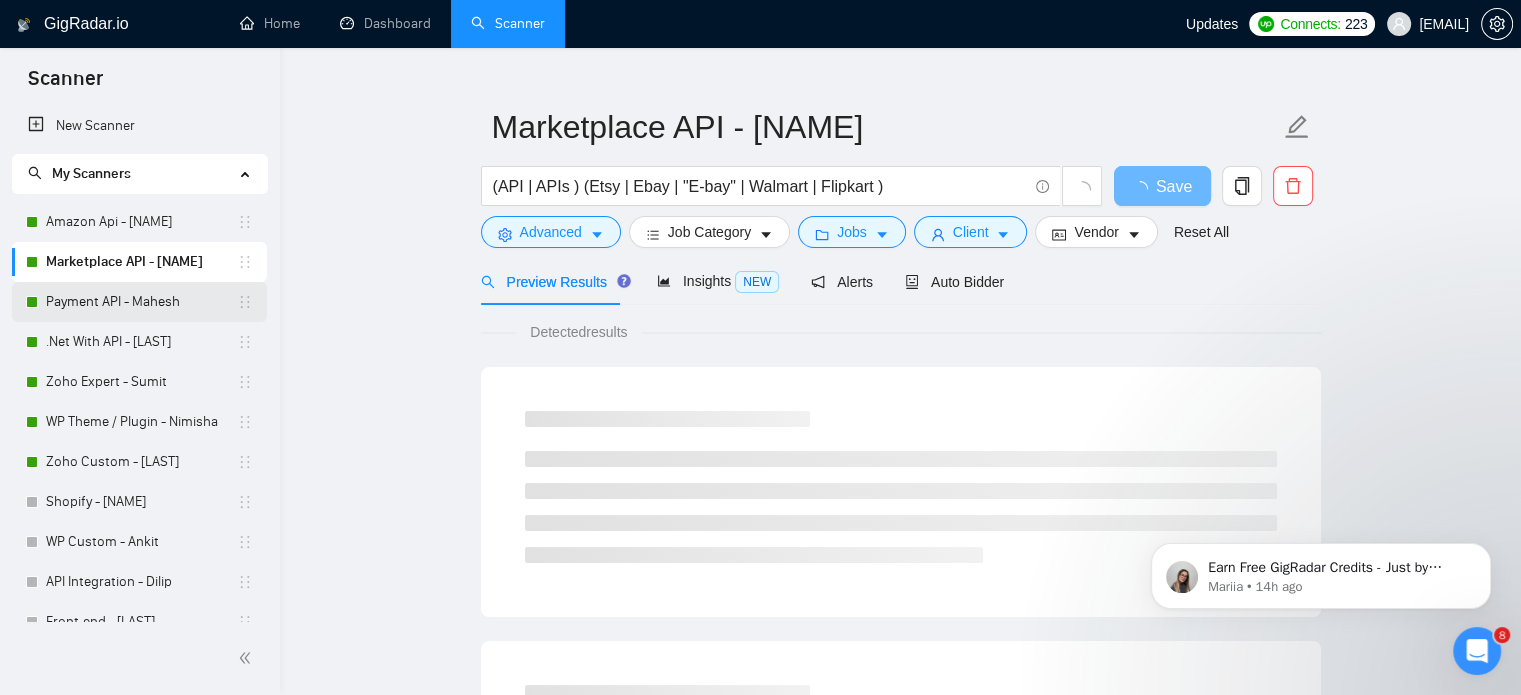 click on "Payment API - Mahesh" at bounding box center [141, 302] 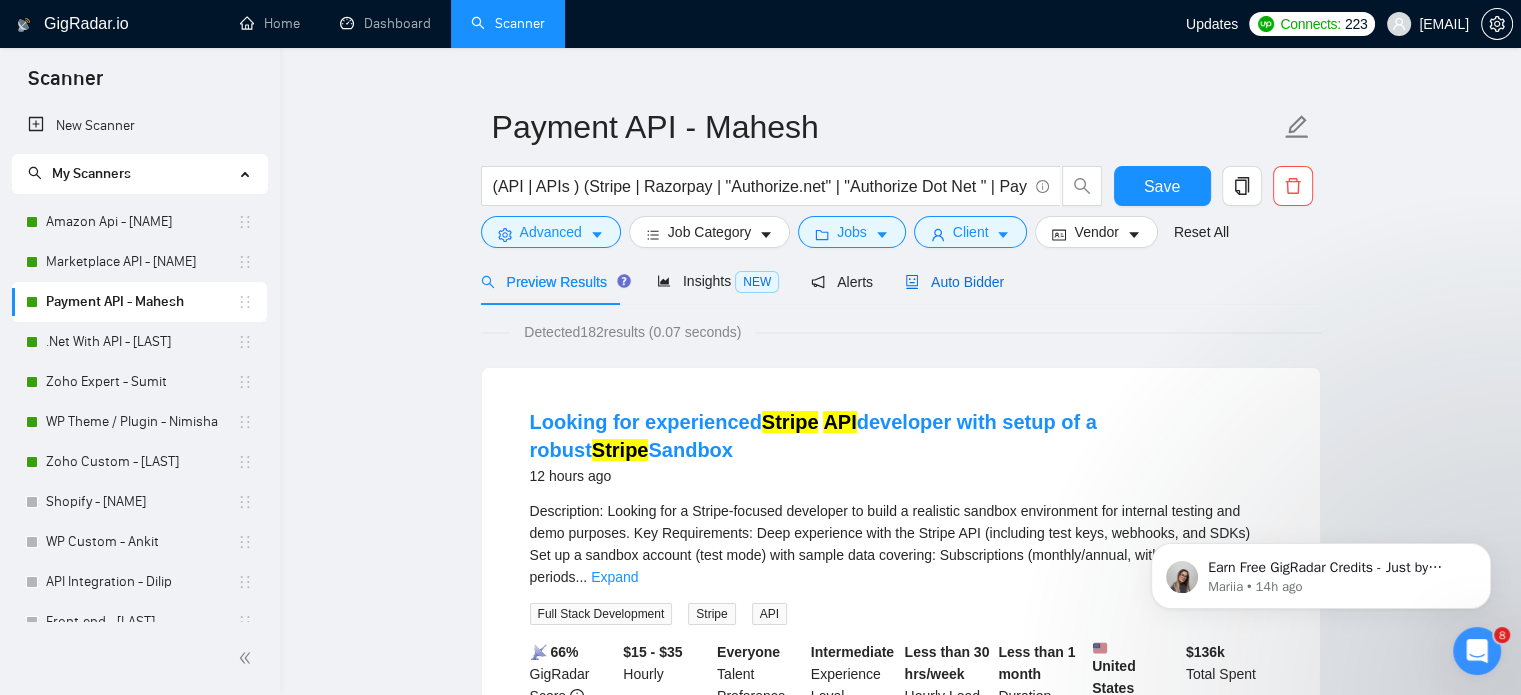 click on "Auto Bidder" at bounding box center (954, 282) 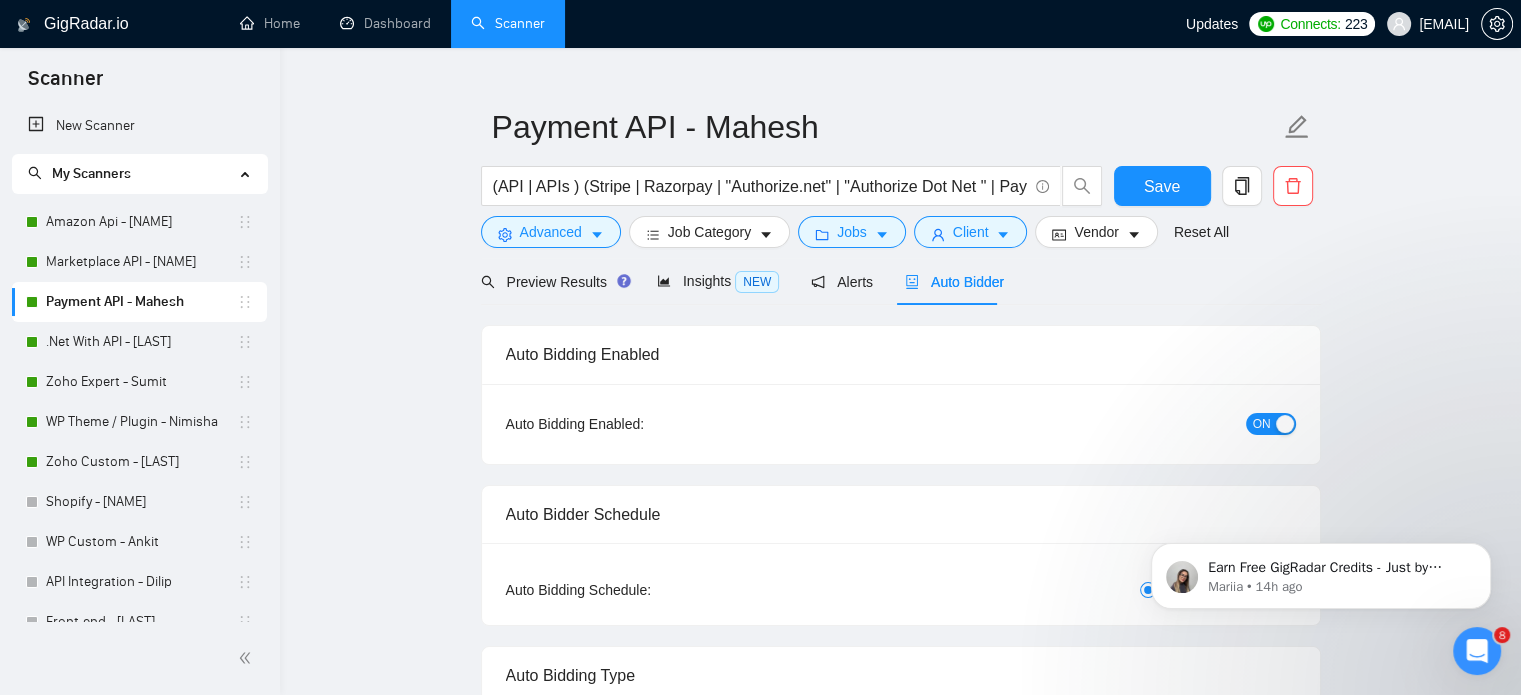 type 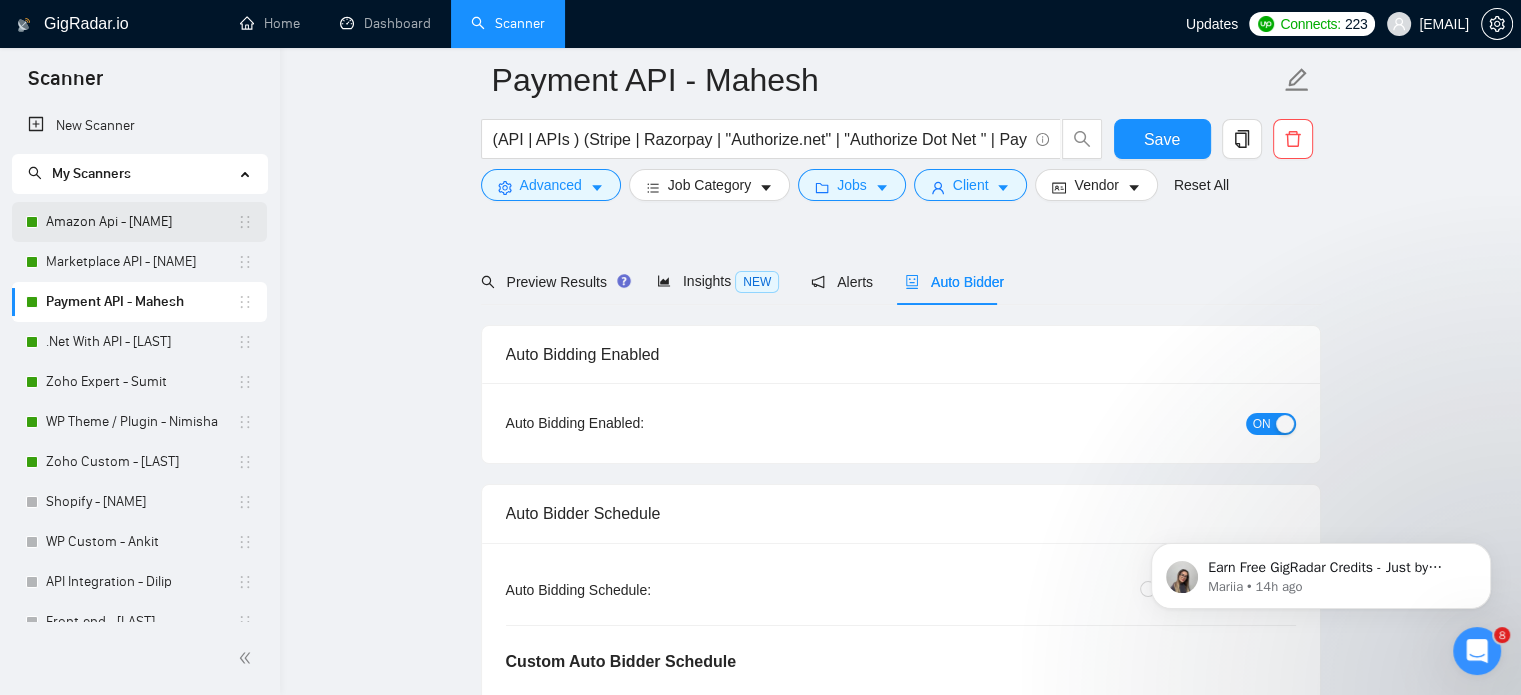 scroll, scrollTop: 535, scrollLeft: 0, axis: vertical 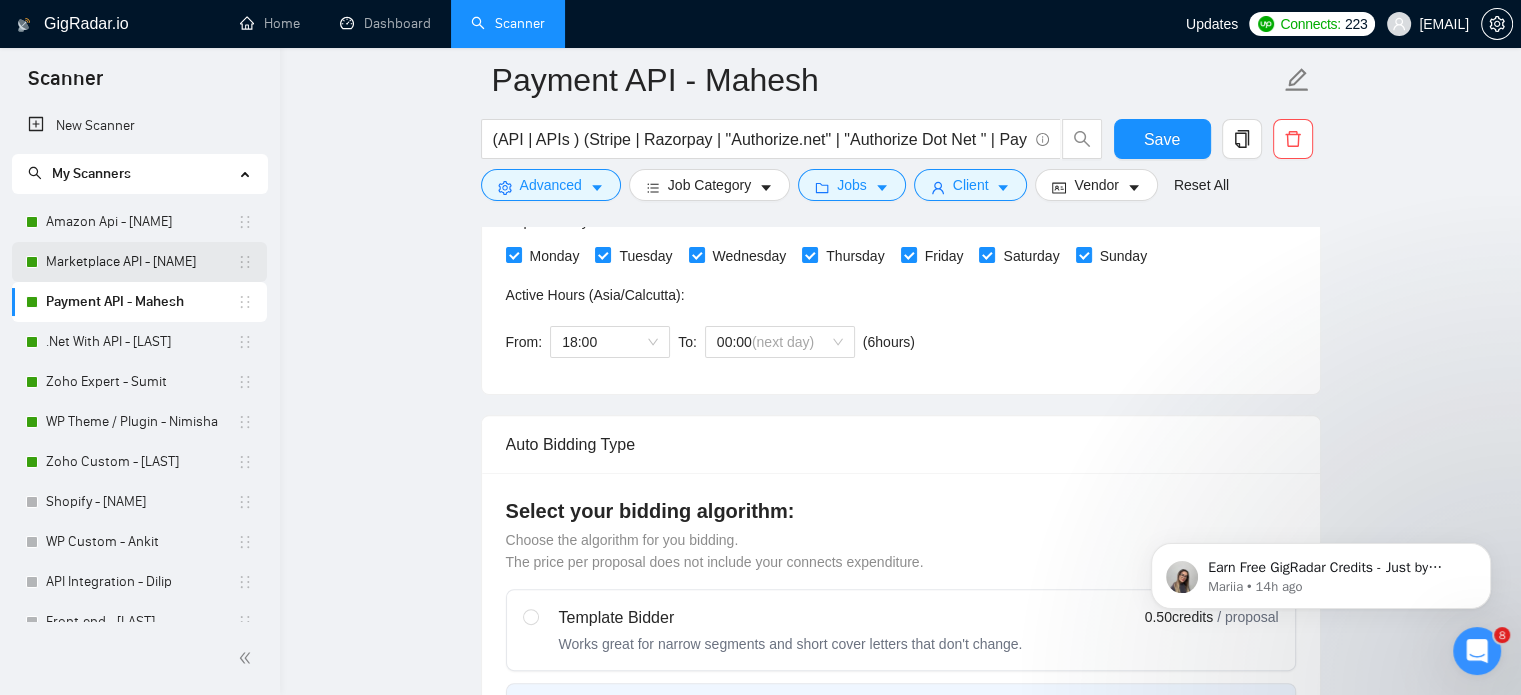 click on "Marketplace API - Dhiren" at bounding box center (141, 262) 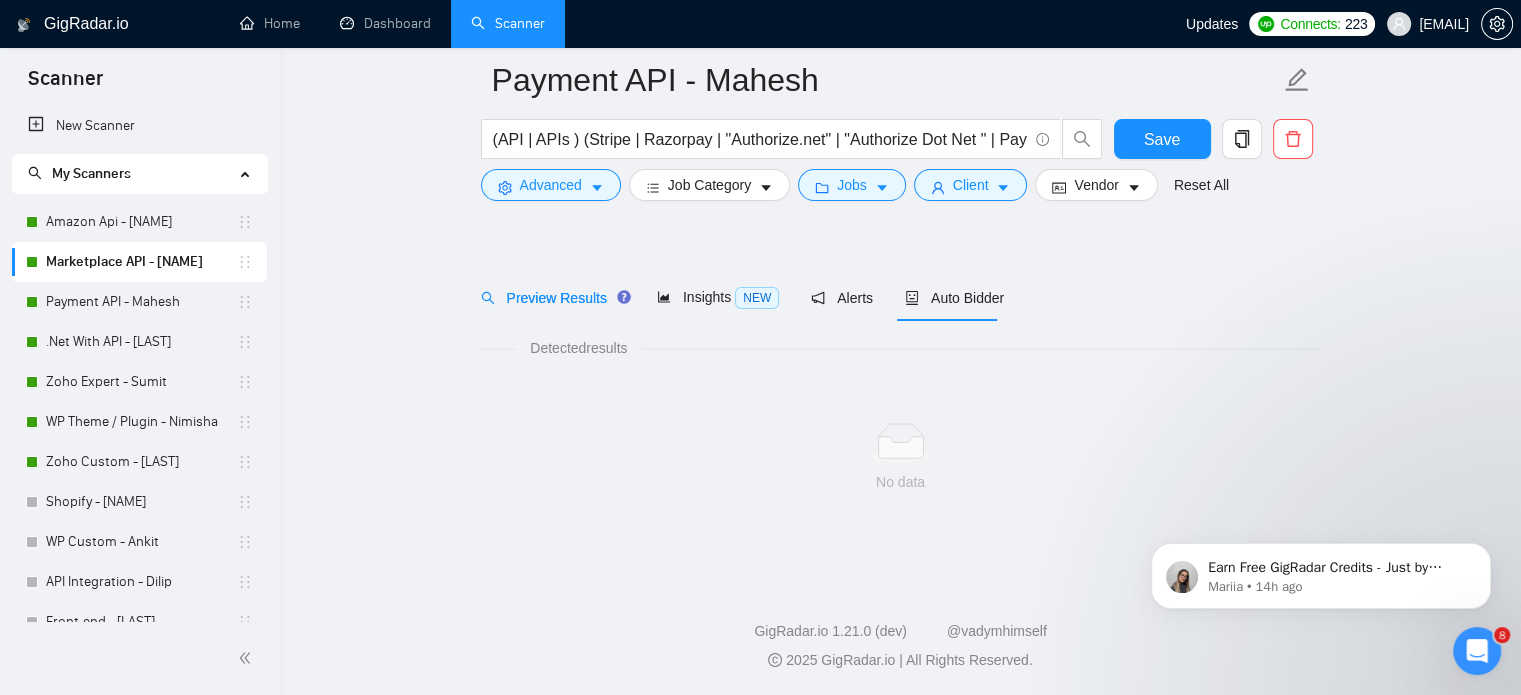 scroll, scrollTop: 35, scrollLeft: 0, axis: vertical 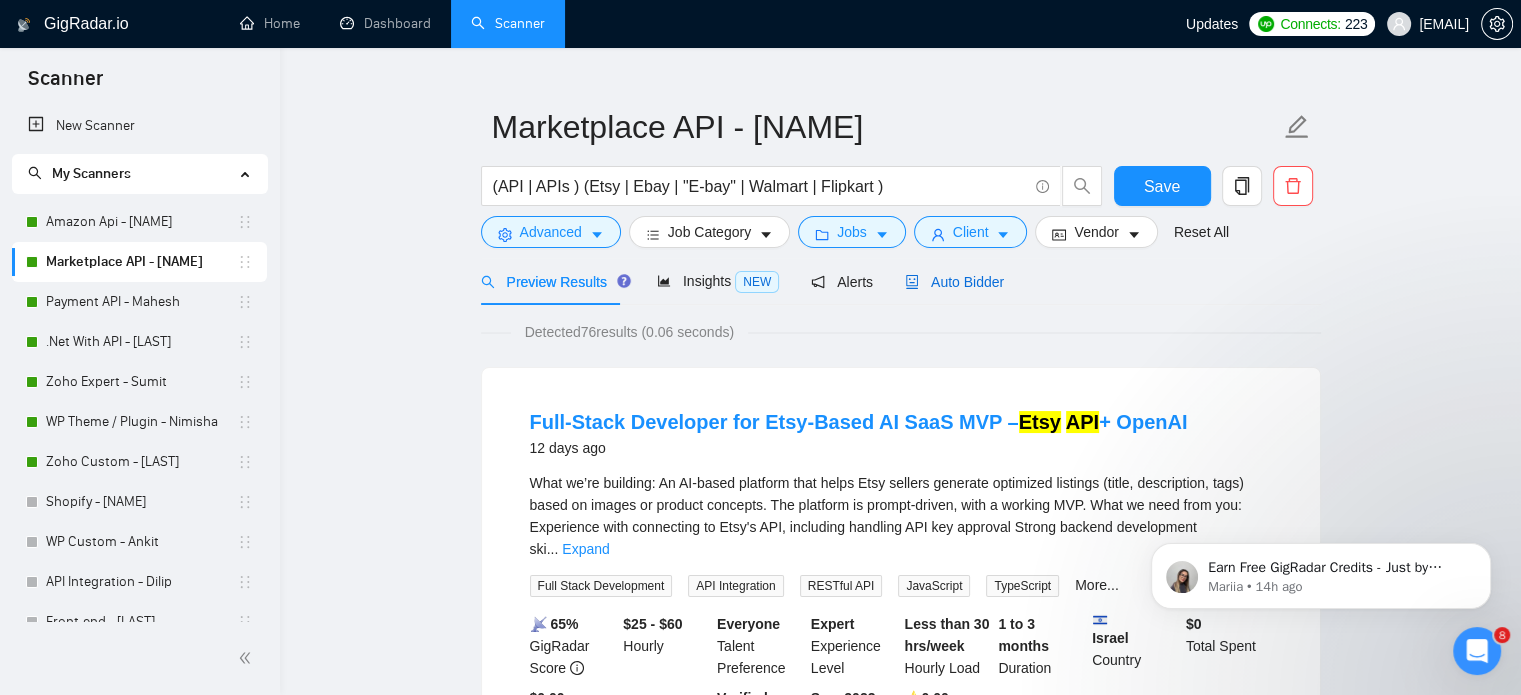 click on "Auto Bidder" at bounding box center [954, 282] 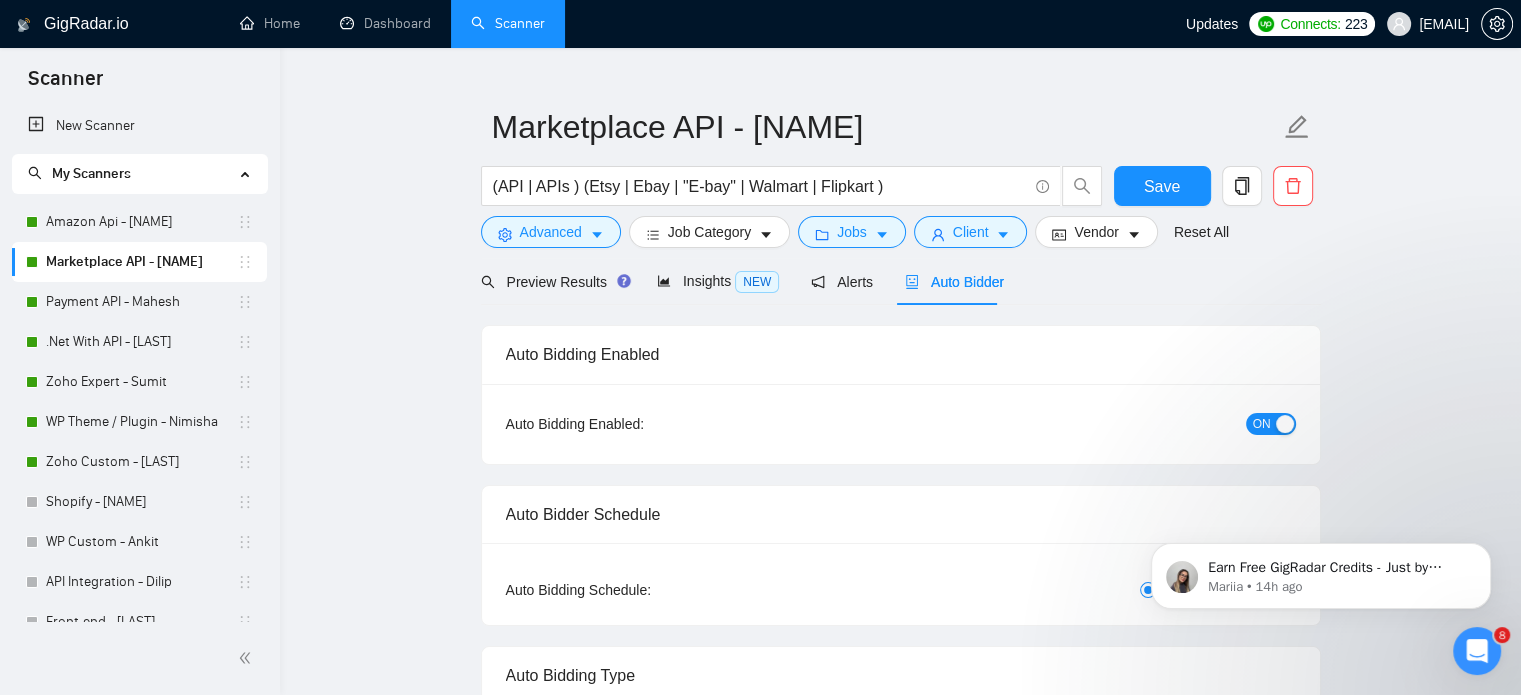 type 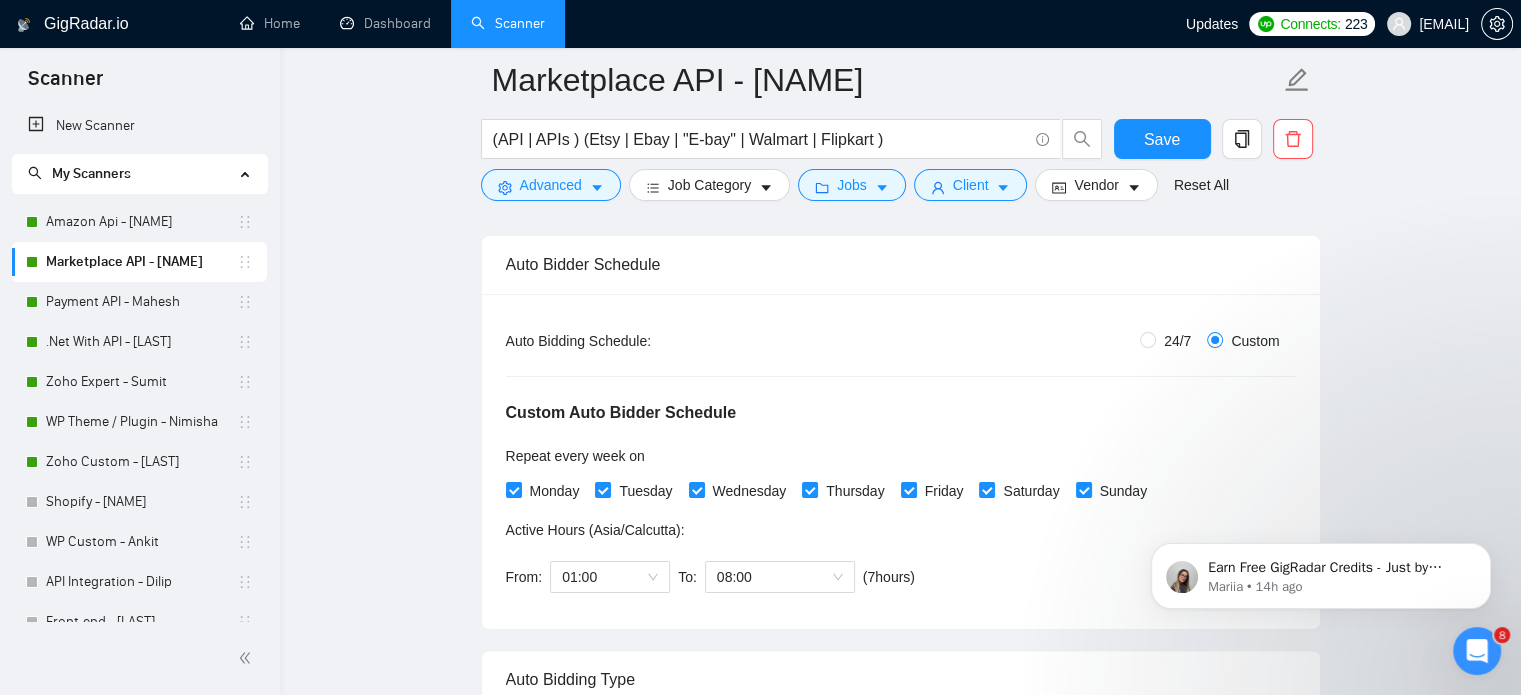 scroll, scrollTop: 335, scrollLeft: 0, axis: vertical 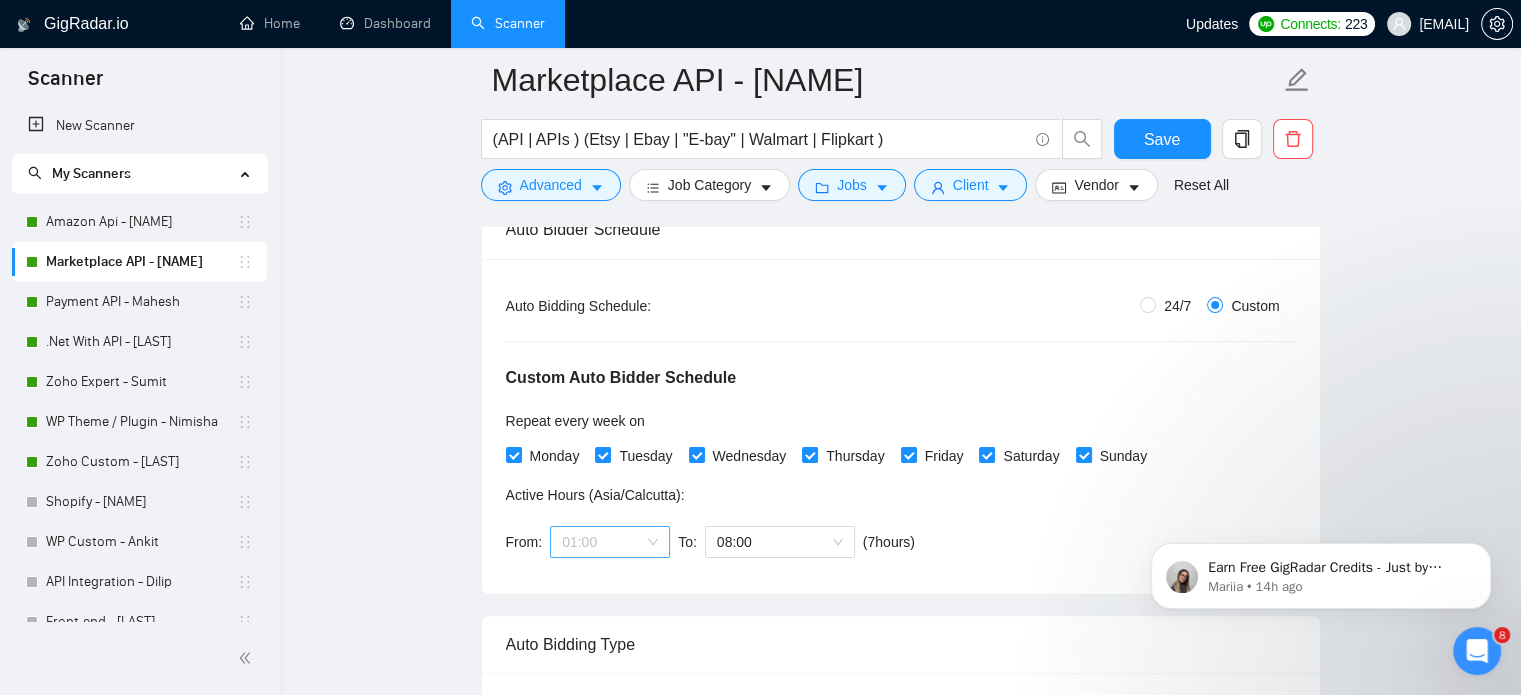click on "01:00" at bounding box center (610, 542) 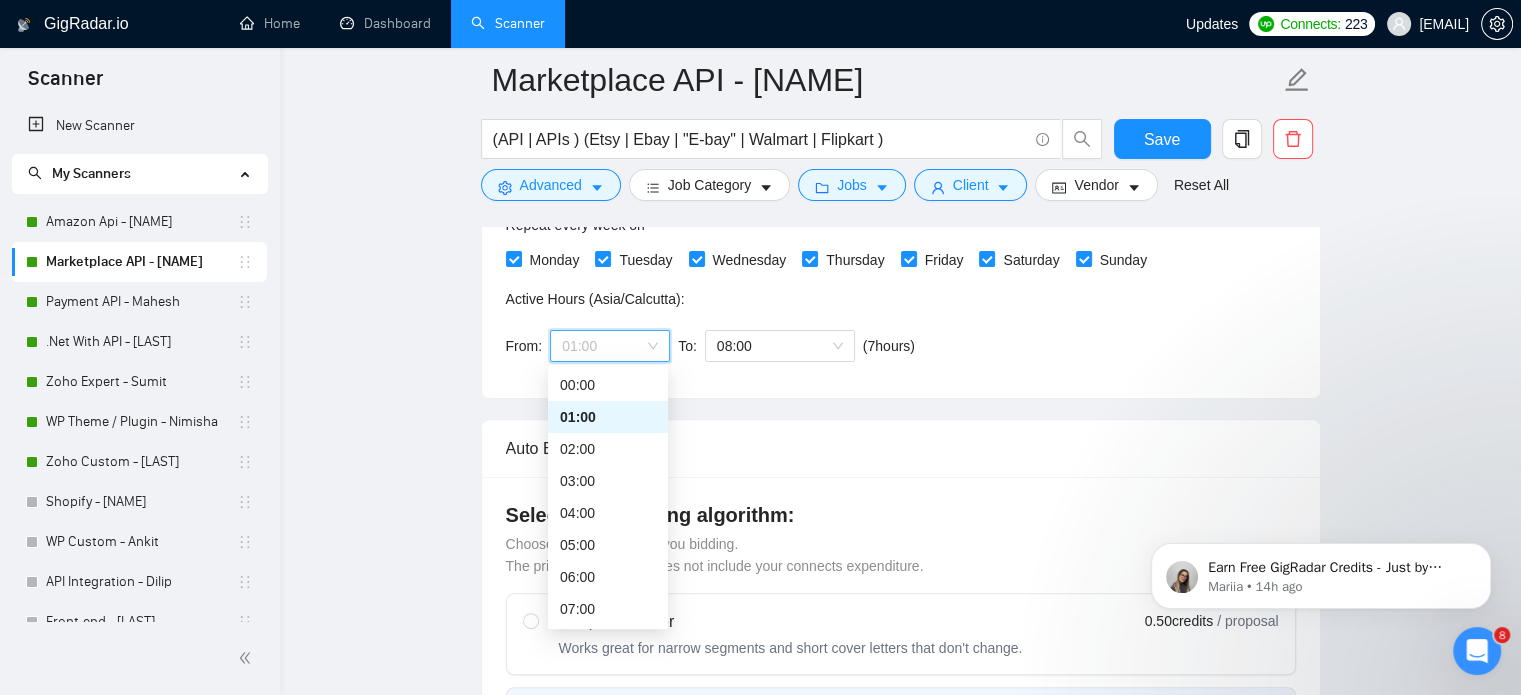 scroll, scrollTop: 535, scrollLeft: 0, axis: vertical 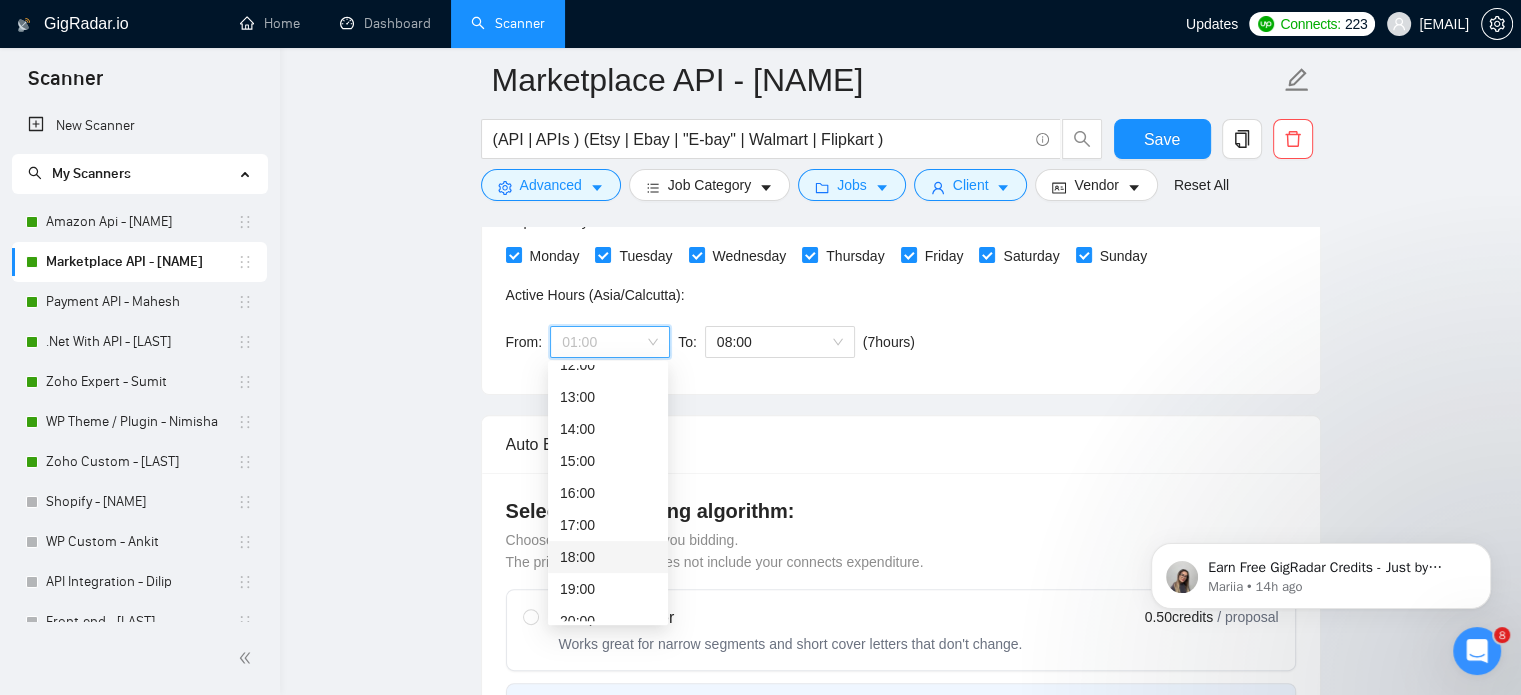 drag, startPoint x: 588, startPoint y: 555, endPoint x: 707, endPoint y: 455, distance: 155.4381 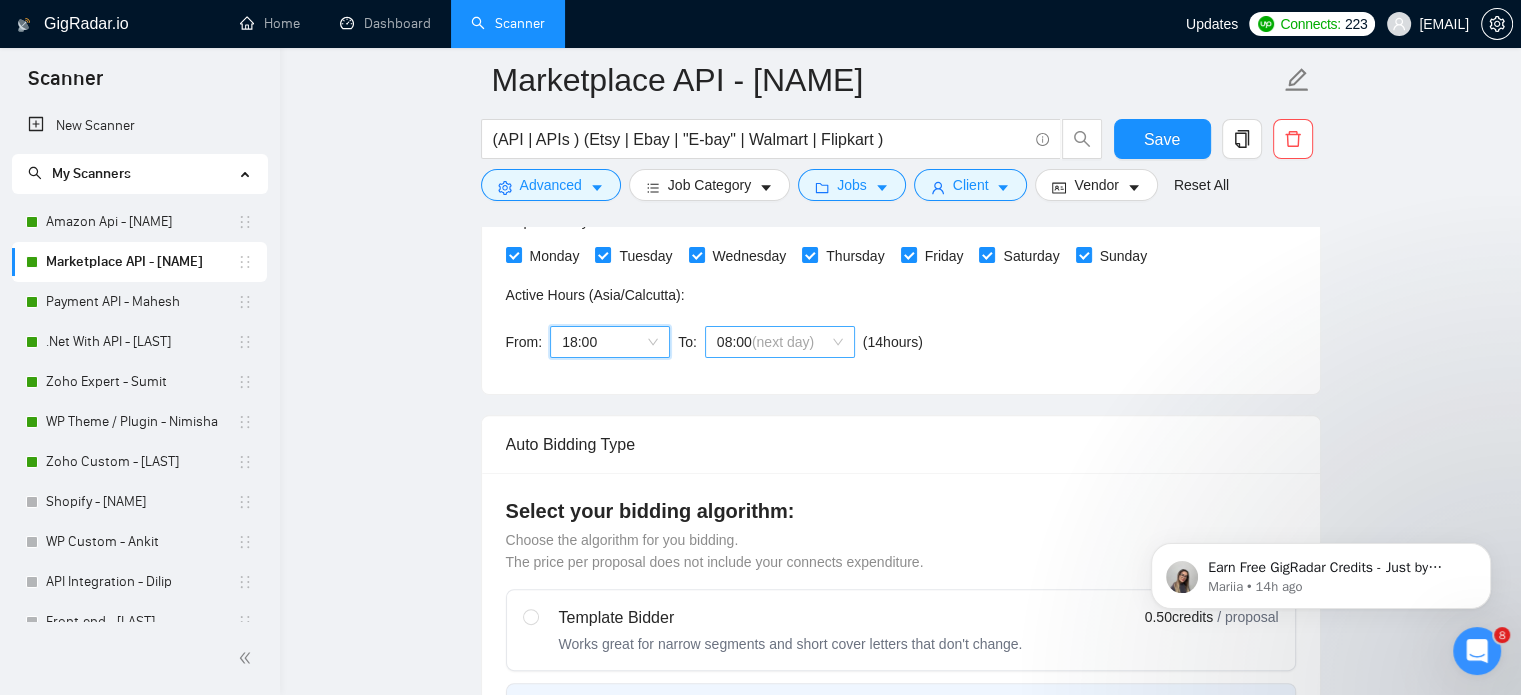 click on "(next day)" at bounding box center (783, 342) 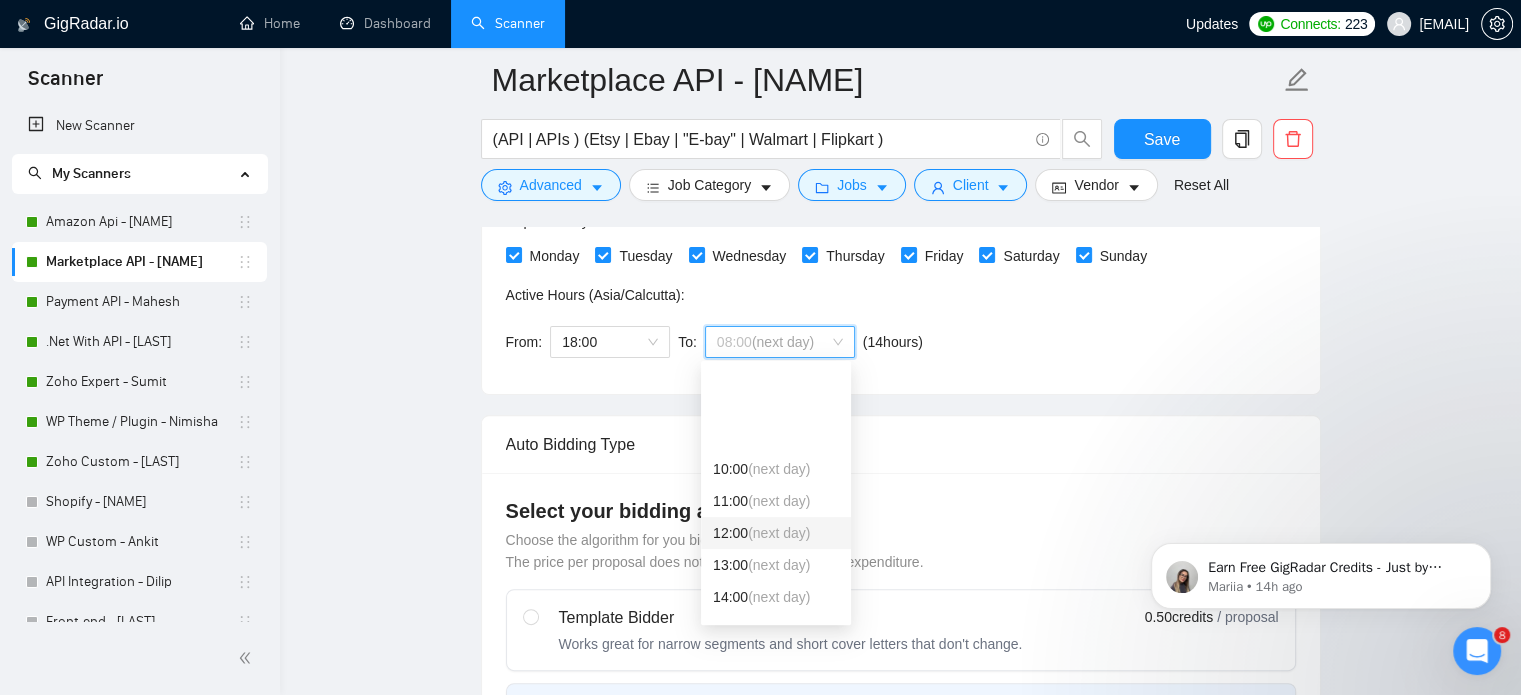scroll, scrollTop: 332, scrollLeft: 0, axis: vertical 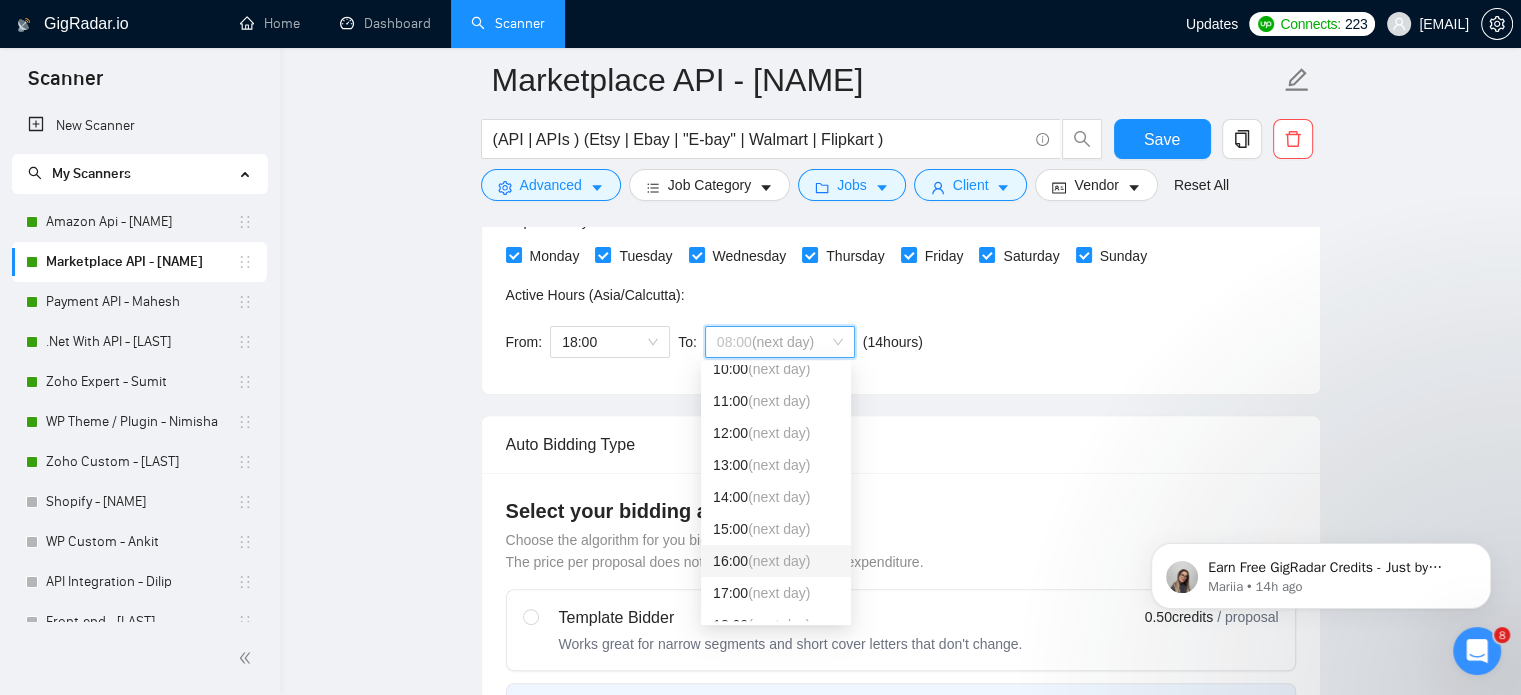 click on "(next day)" at bounding box center [779, 561] 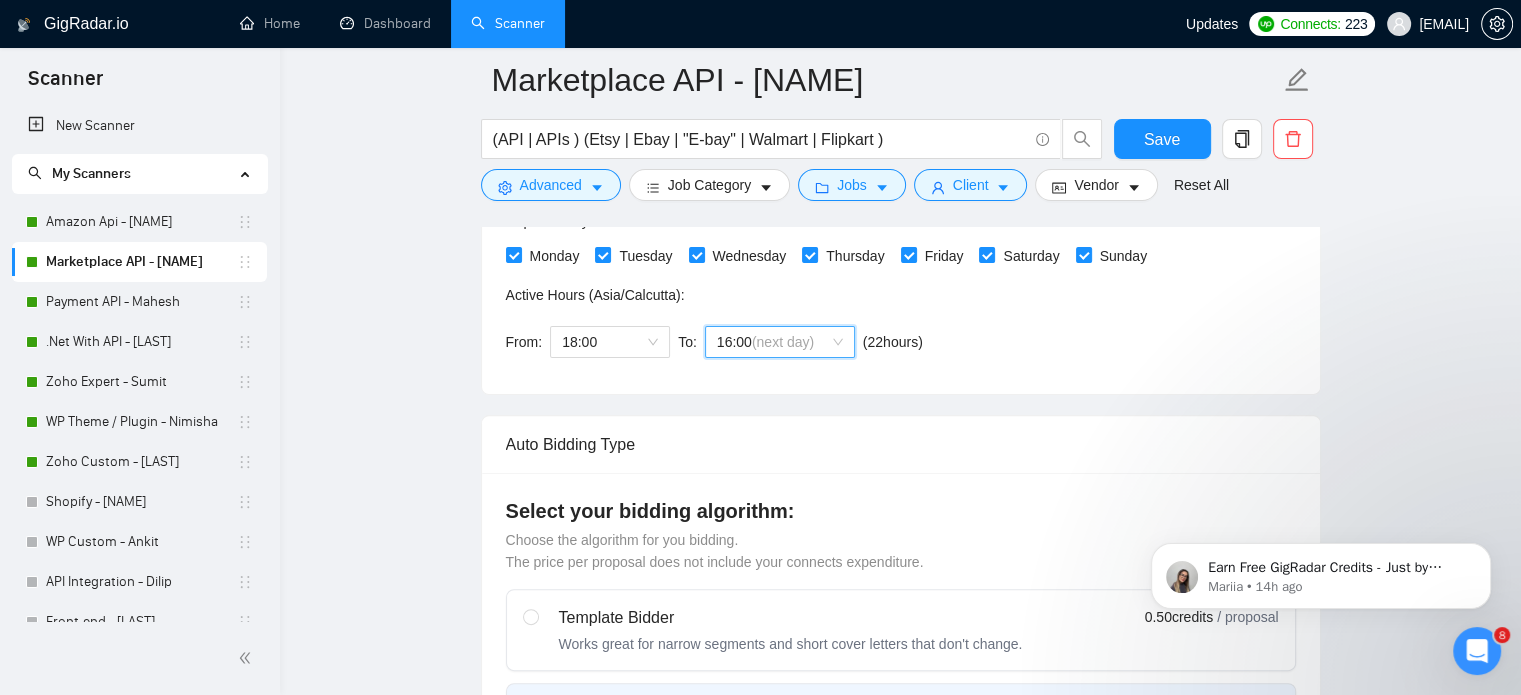 click on "16:00  (next day)" at bounding box center [780, 342] 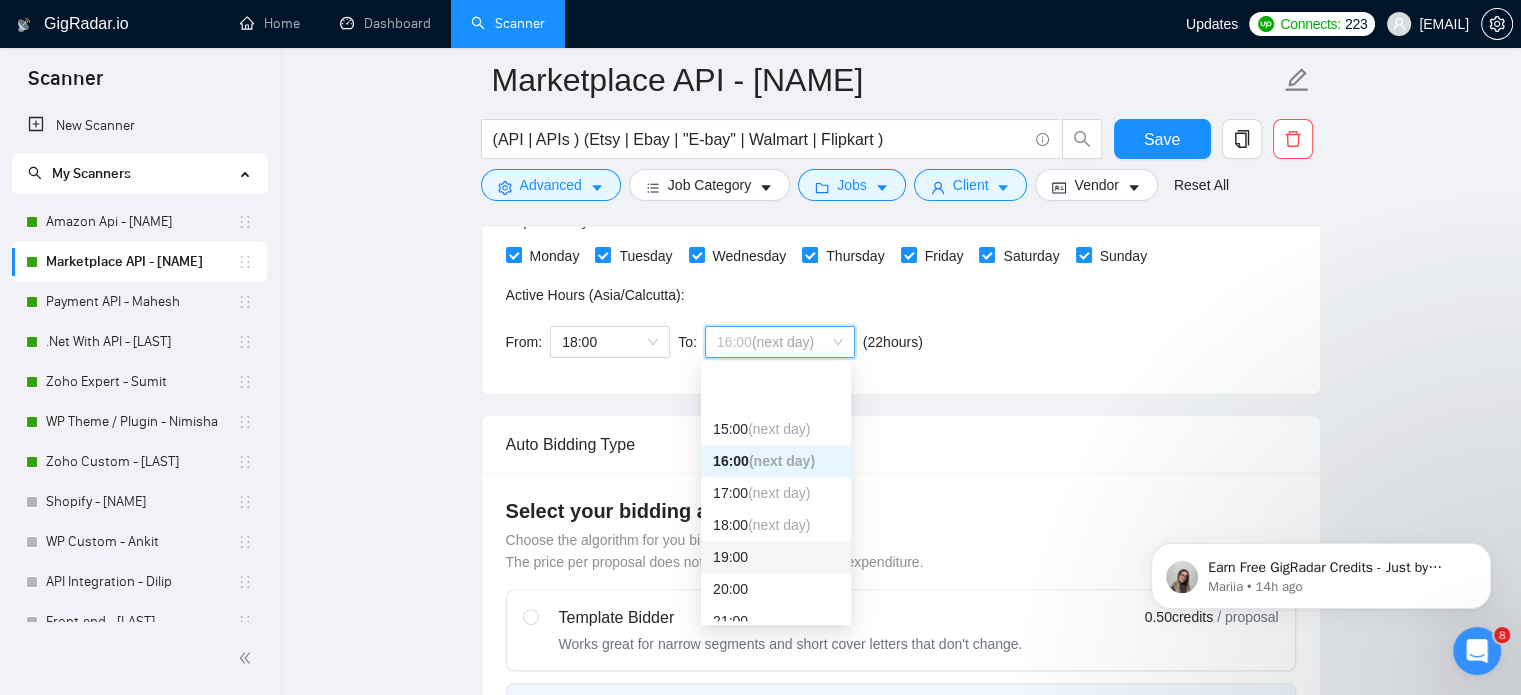 scroll, scrollTop: 512, scrollLeft: 0, axis: vertical 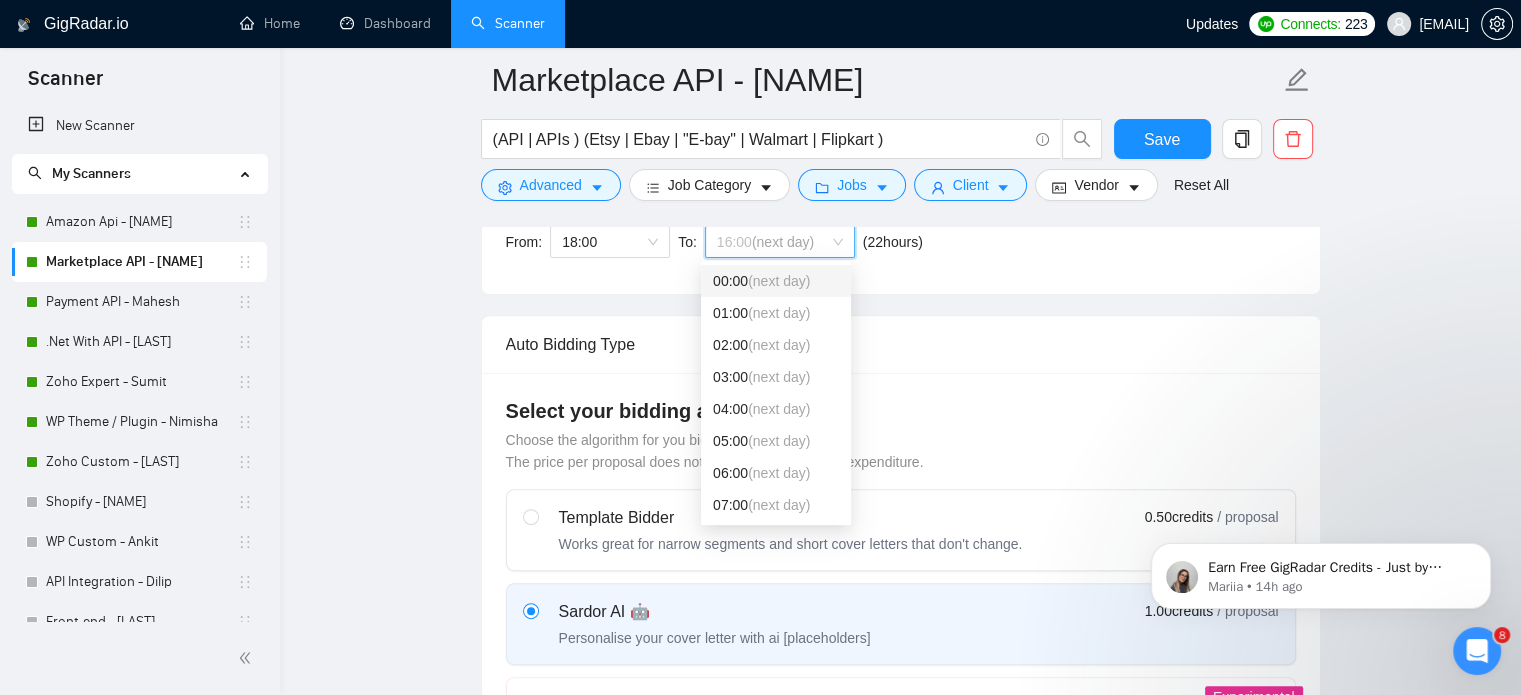 click on "(next day)" at bounding box center [779, 281] 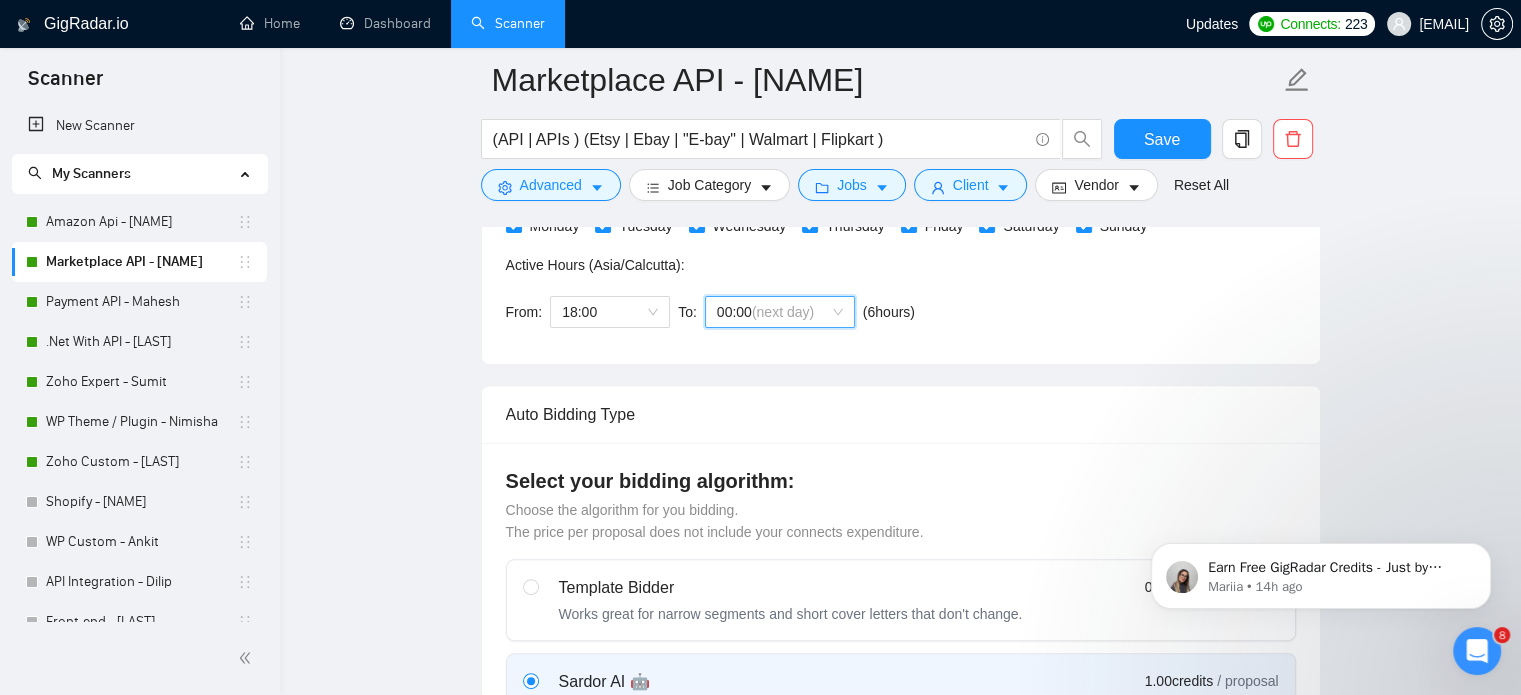scroll, scrollTop: 535, scrollLeft: 0, axis: vertical 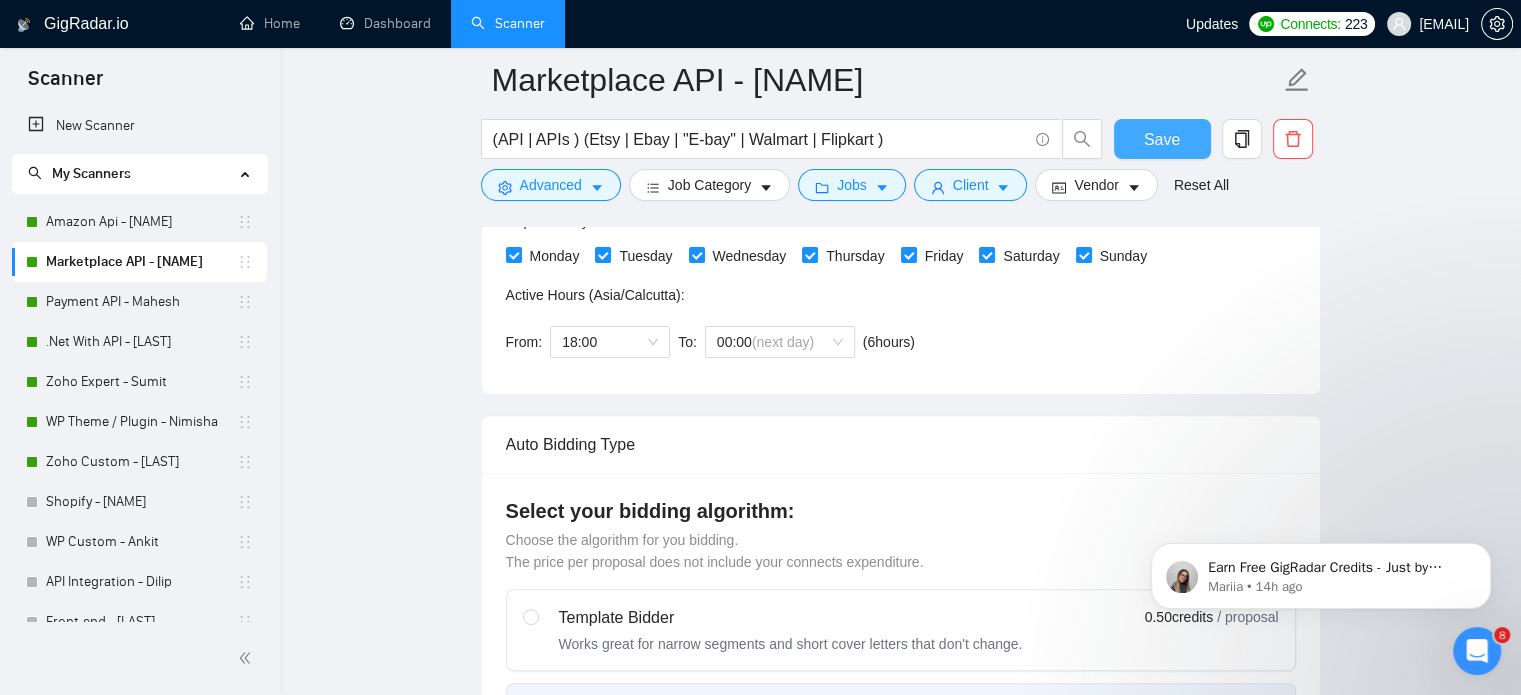 click on "Save" at bounding box center (1162, 139) 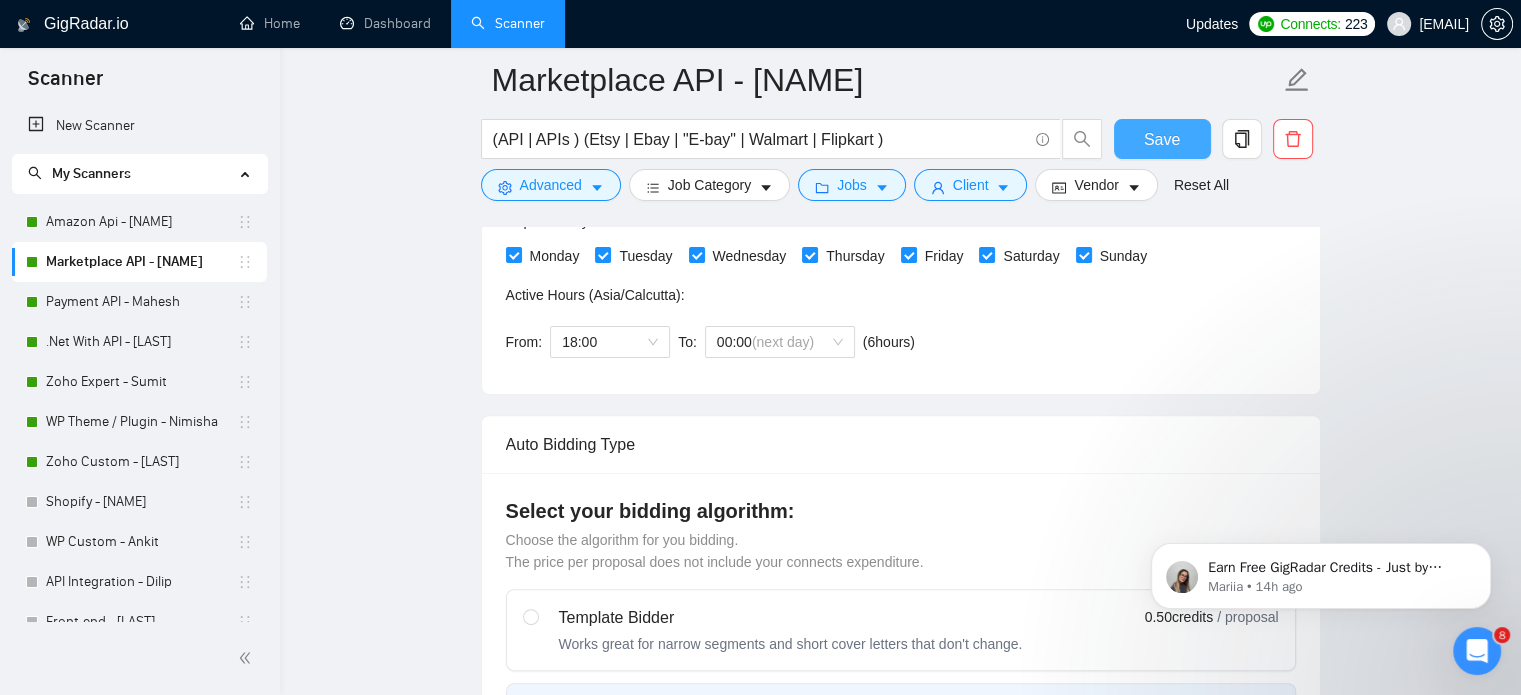 type 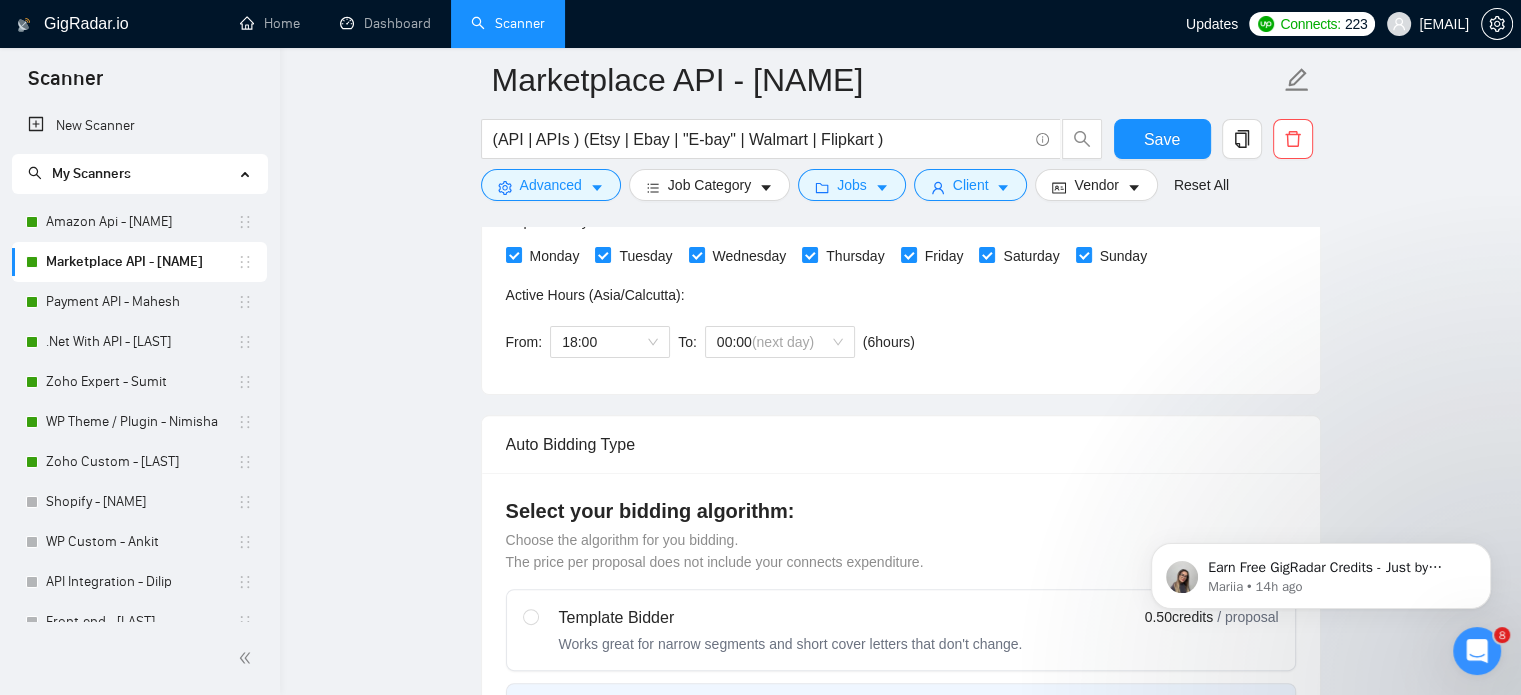 click on "Sunday" at bounding box center (1083, 254) 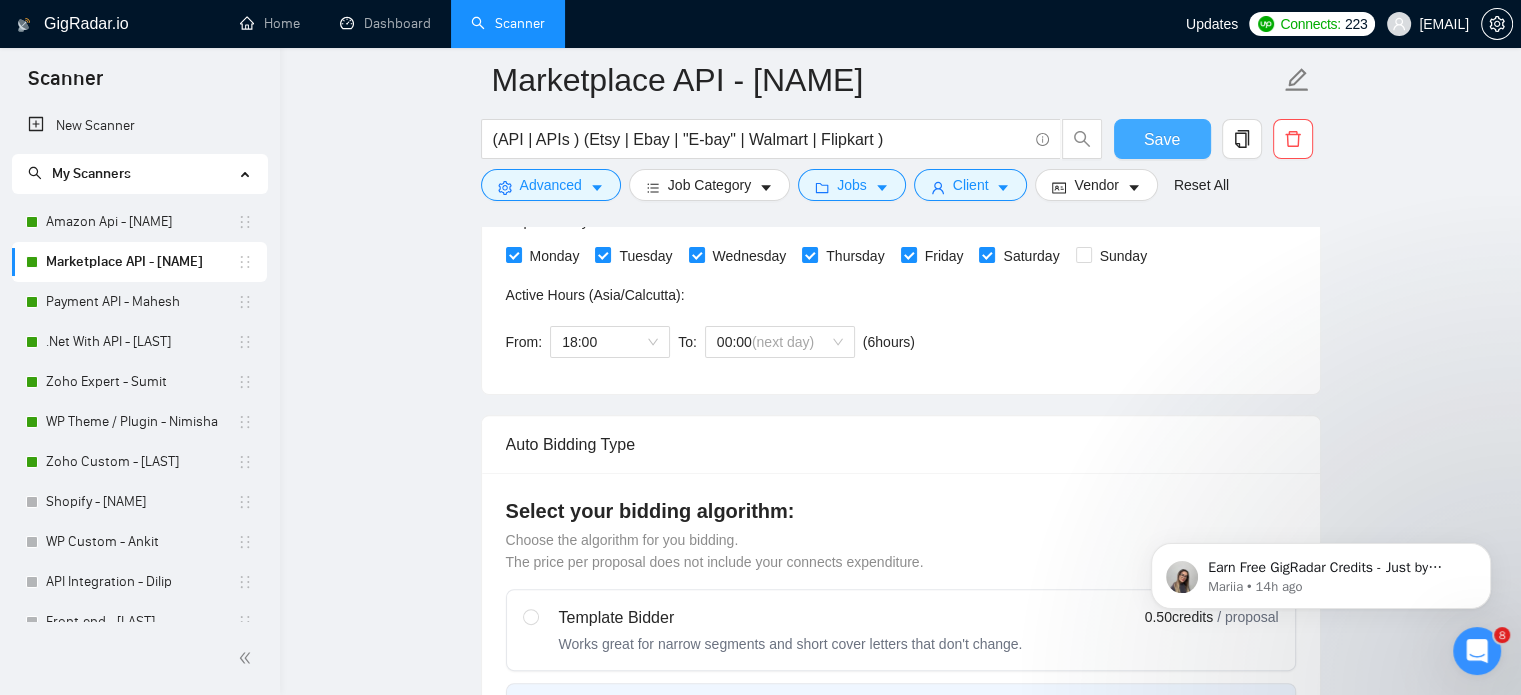 click on "Save" at bounding box center (1162, 139) 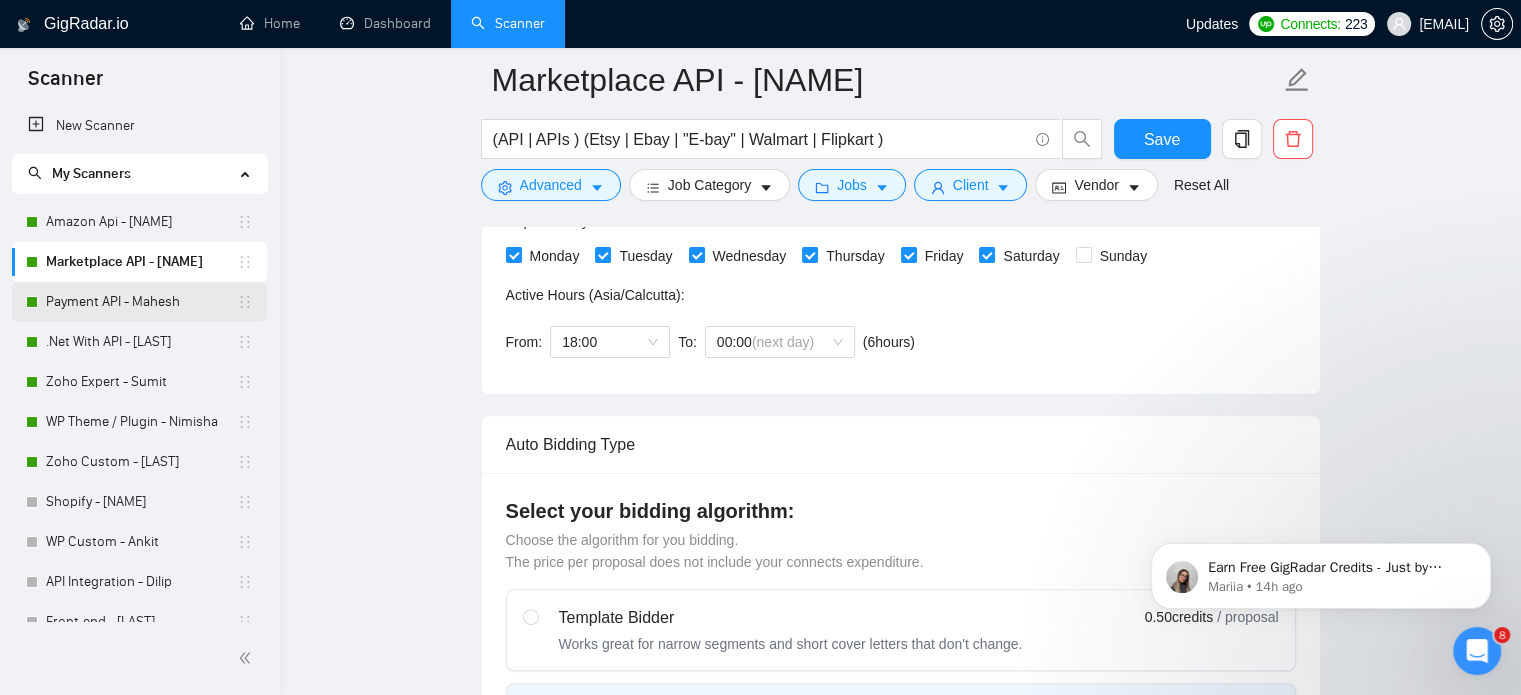 click on "Payment API - Mahesh" at bounding box center [141, 302] 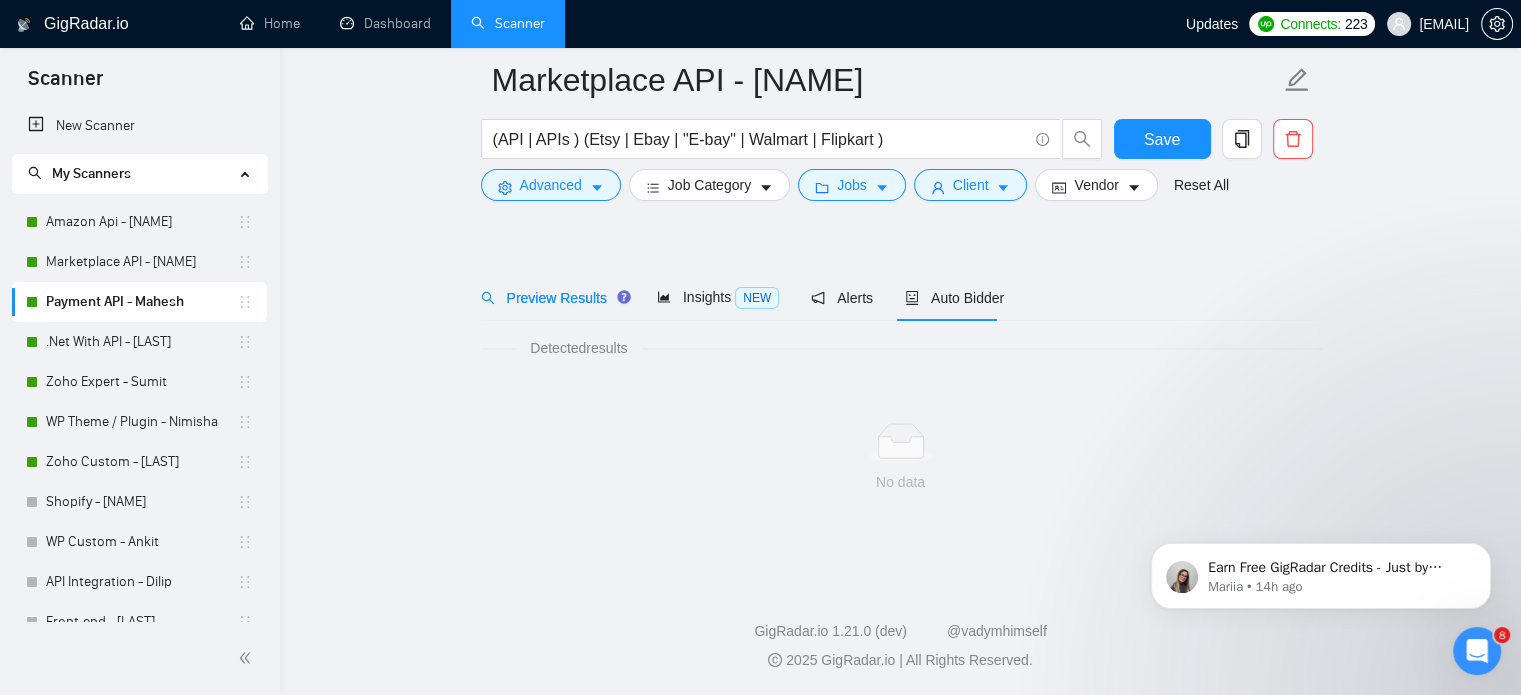 scroll, scrollTop: 35, scrollLeft: 0, axis: vertical 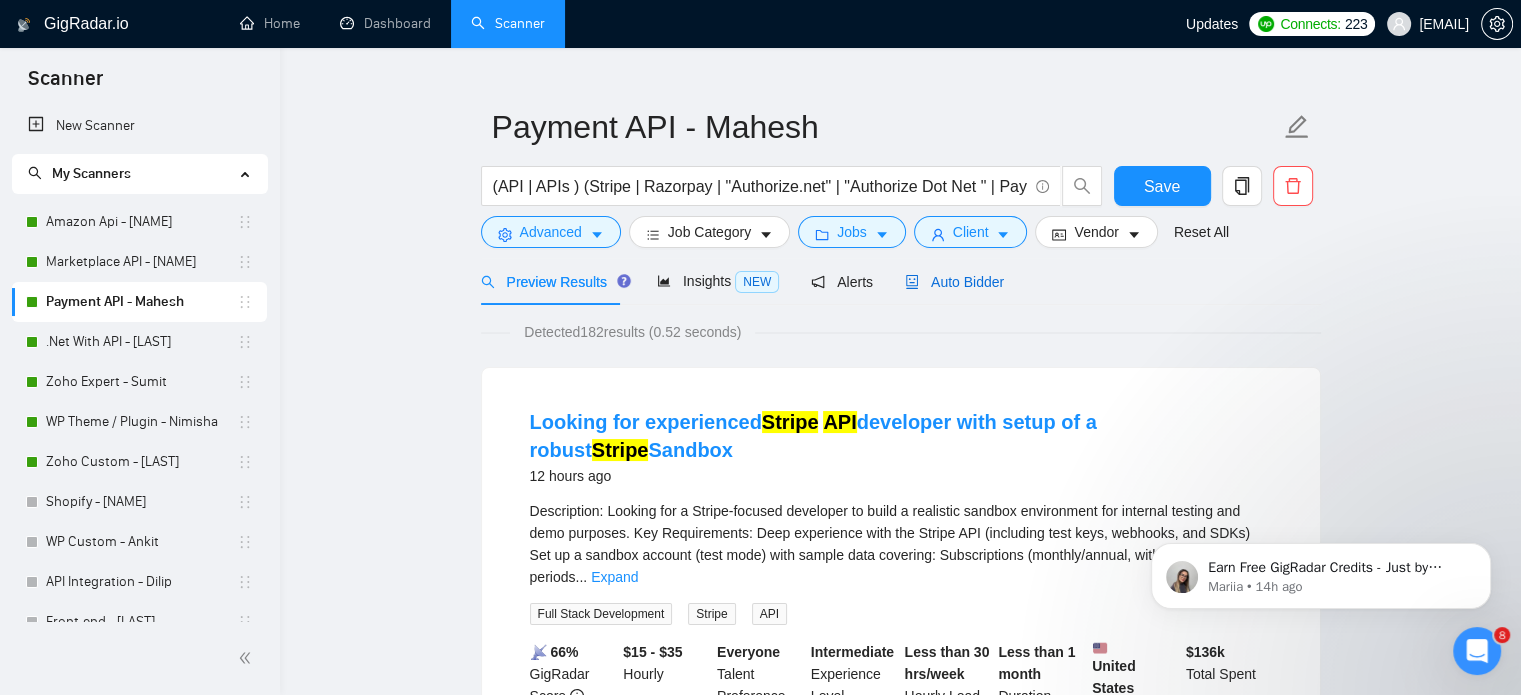 click on "Auto Bidder" at bounding box center (954, 282) 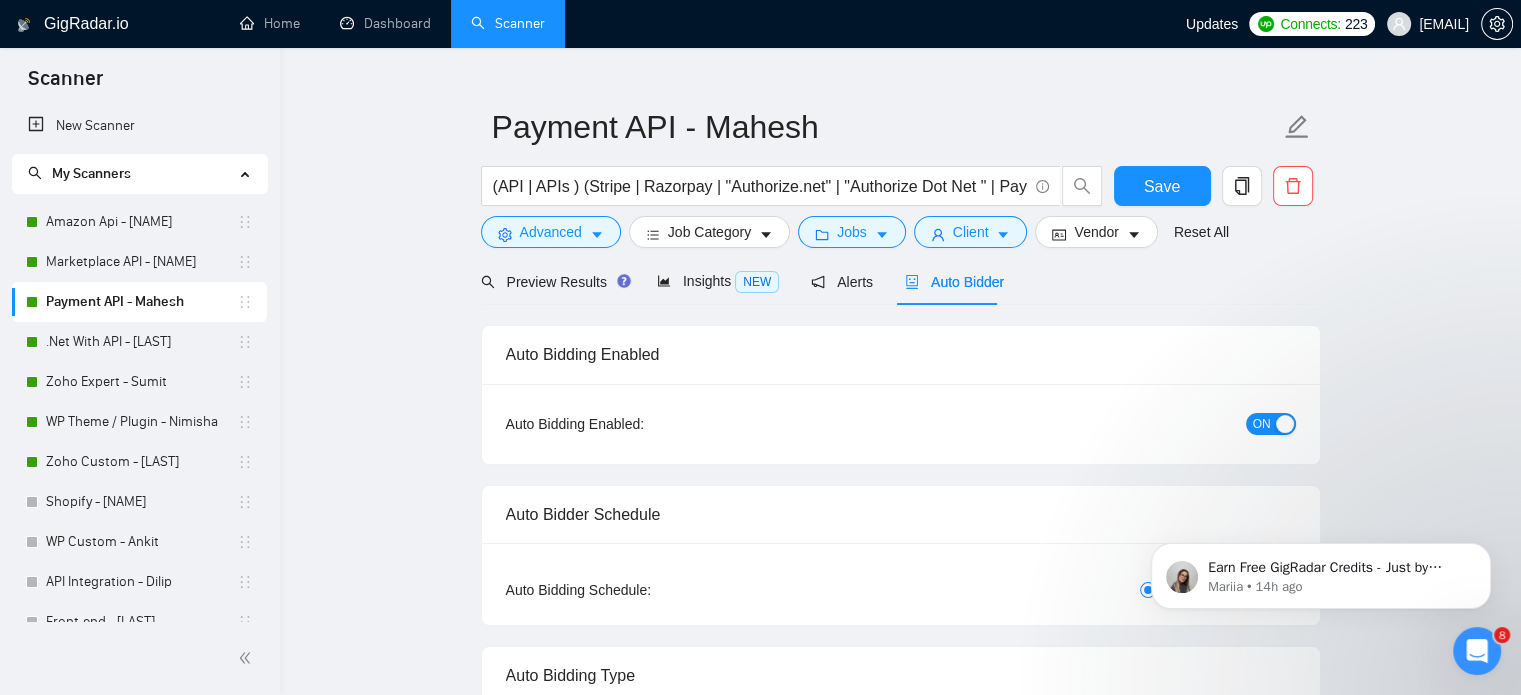 type 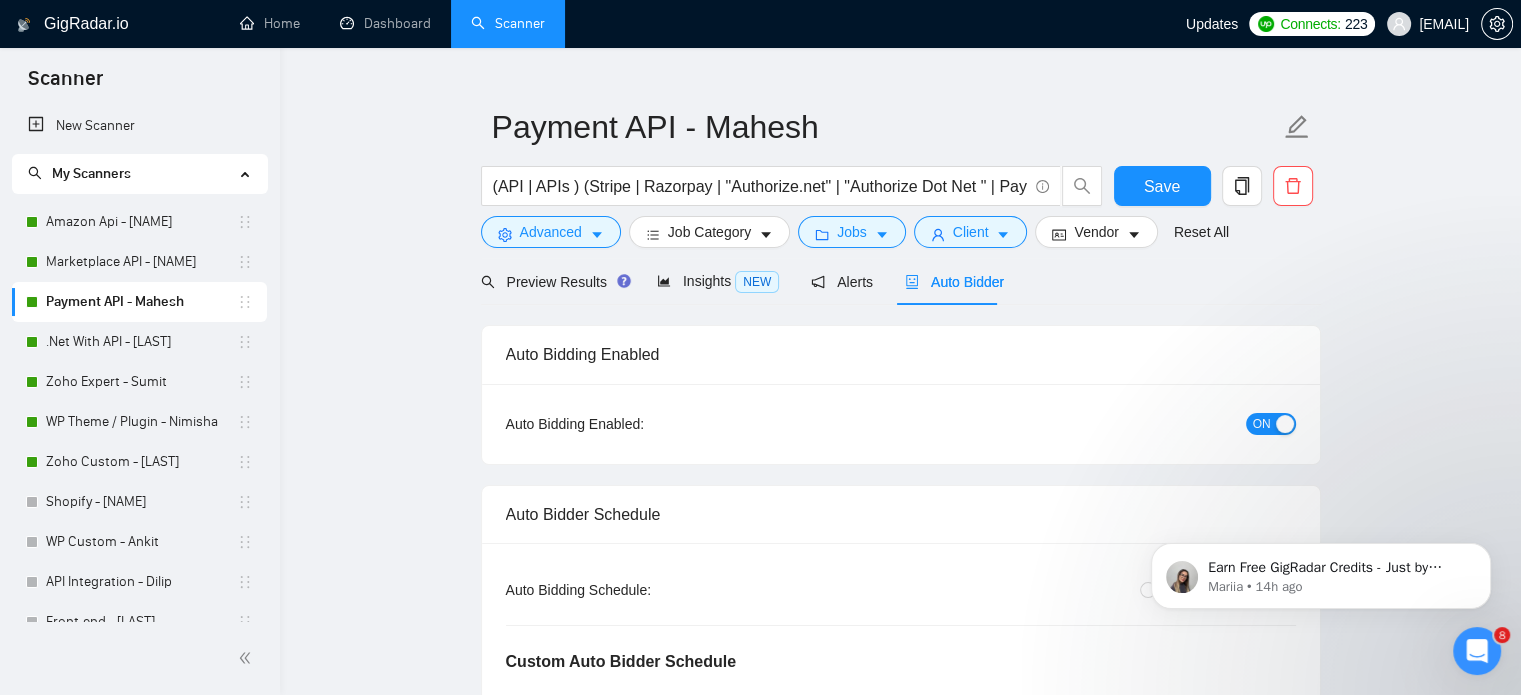 type 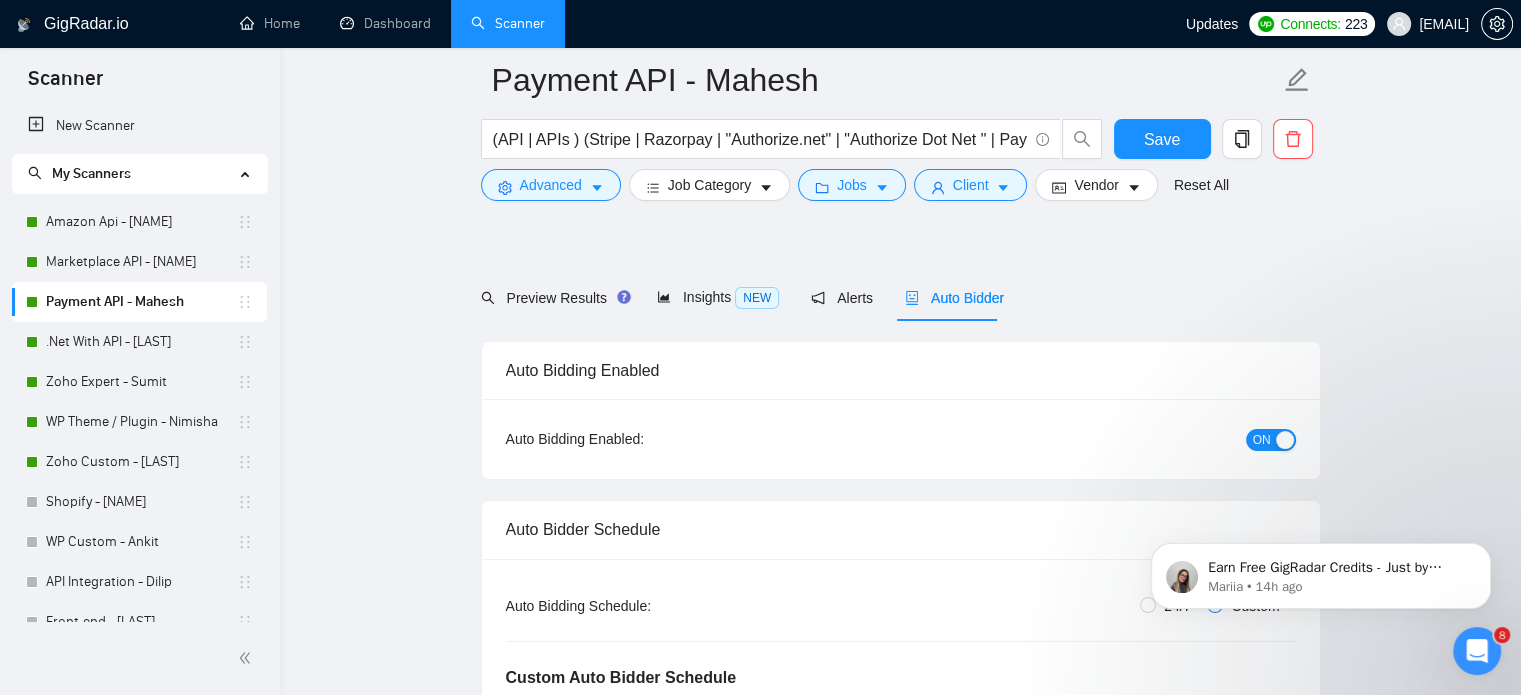 scroll, scrollTop: 335, scrollLeft: 0, axis: vertical 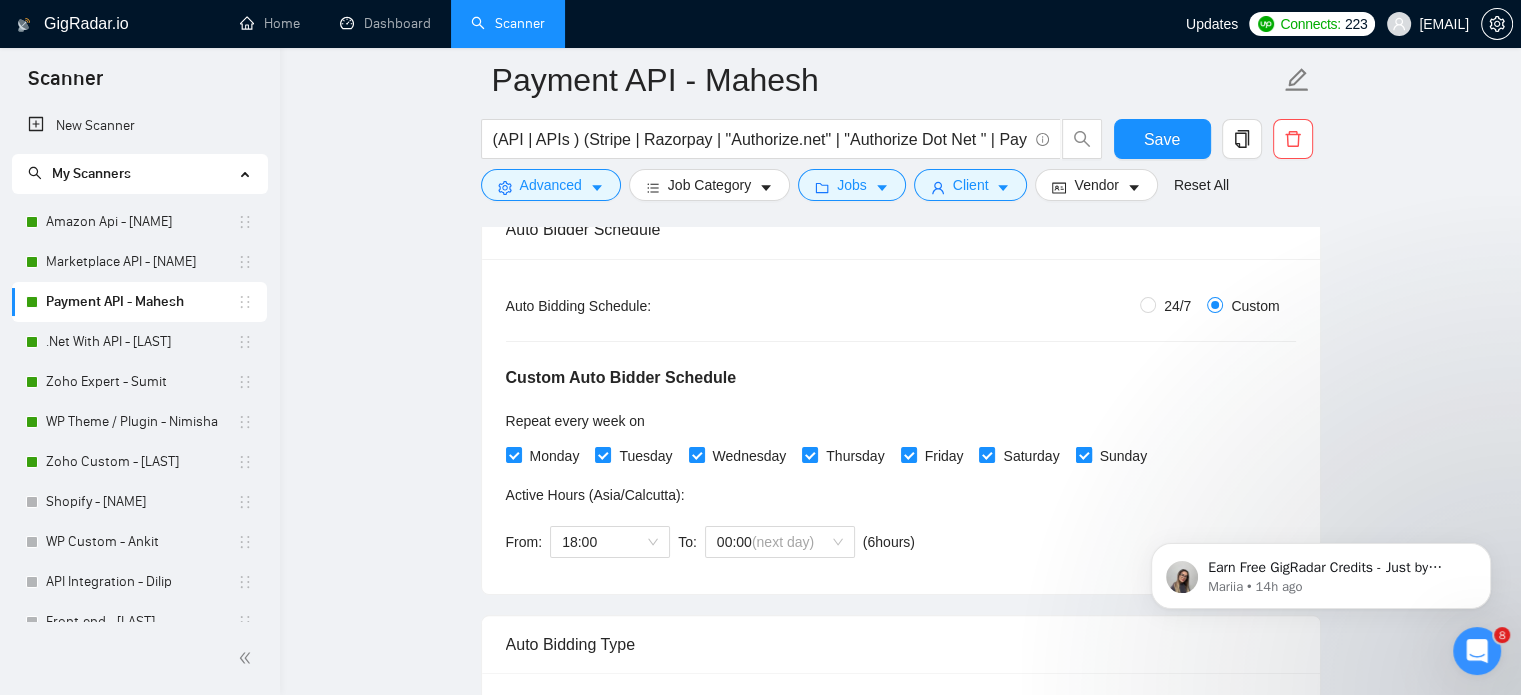 click on "Sunday" at bounding box center [1083, 454] 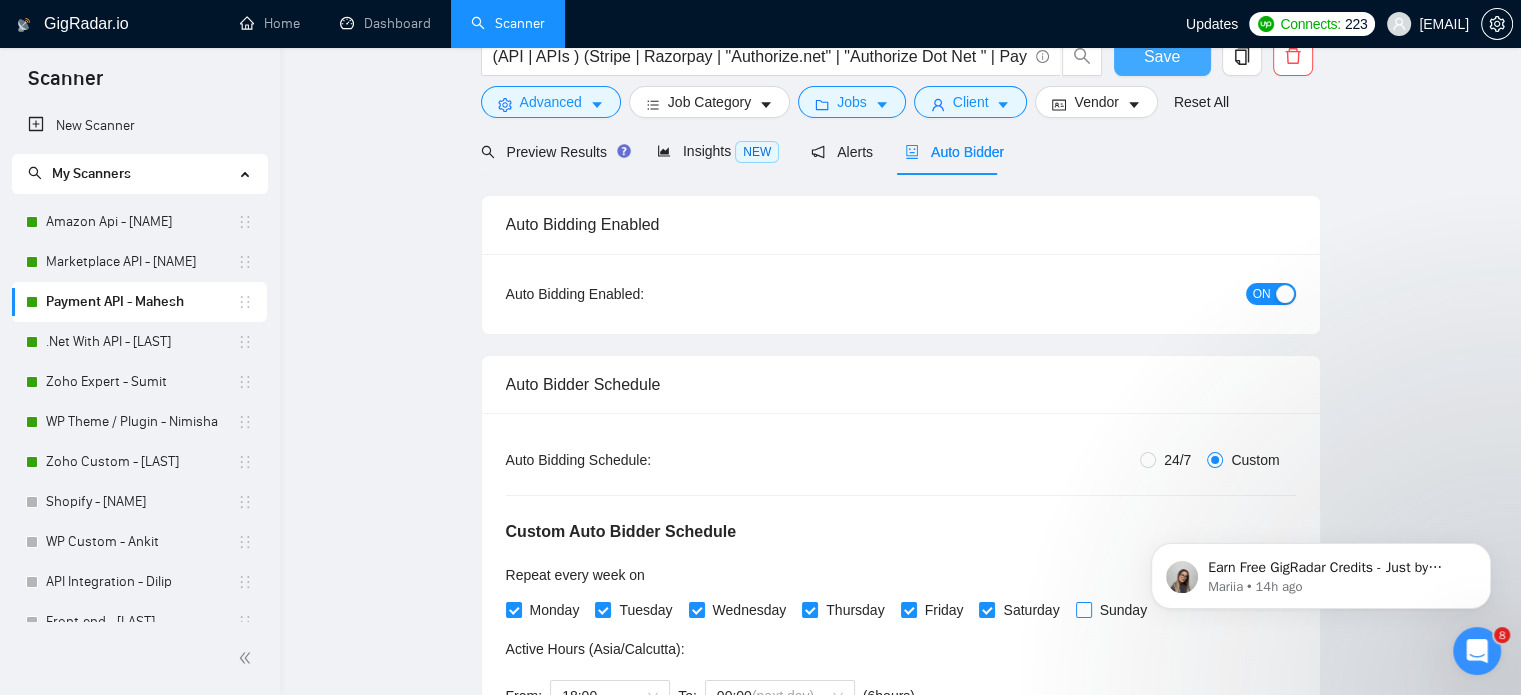 scroll, scrollTop: 35, scrollLeft: 0, axis: vertical 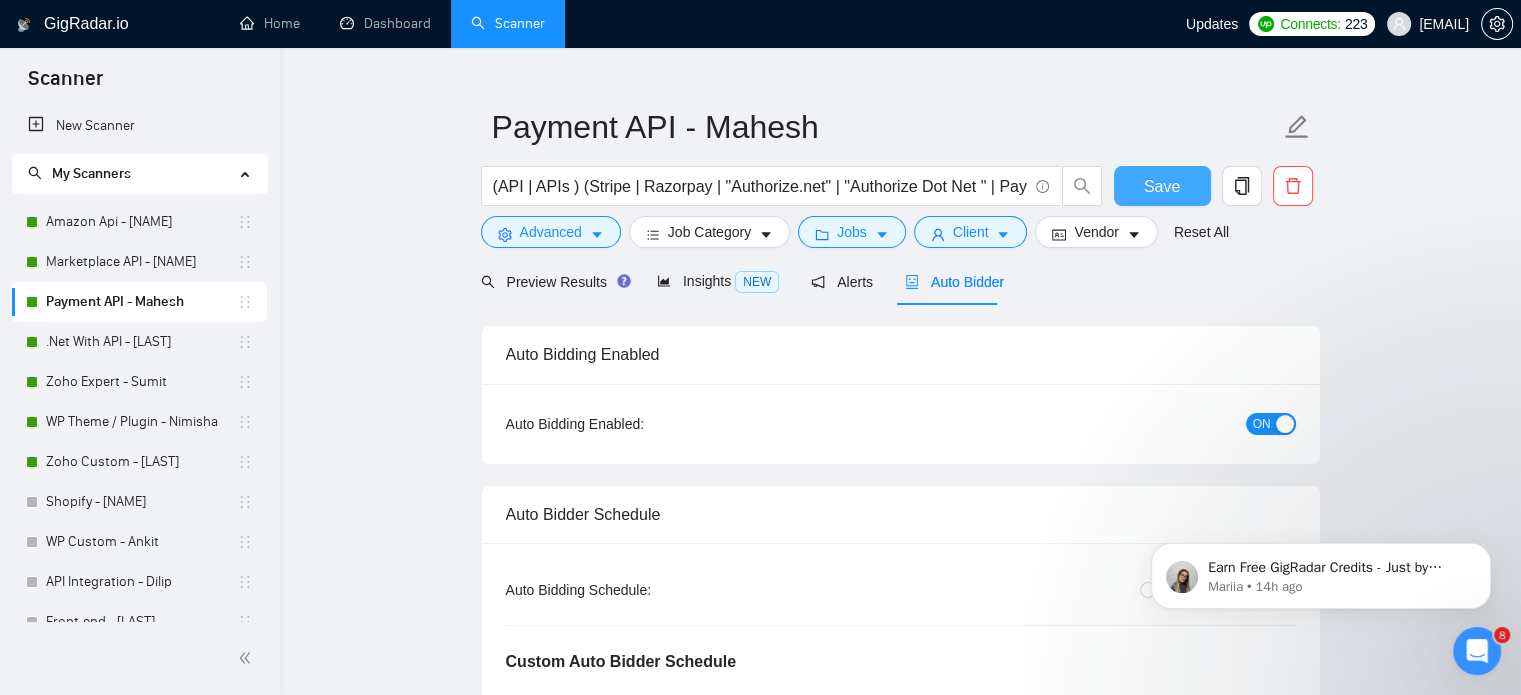click on "Save" at bounding box center (1162, 186) 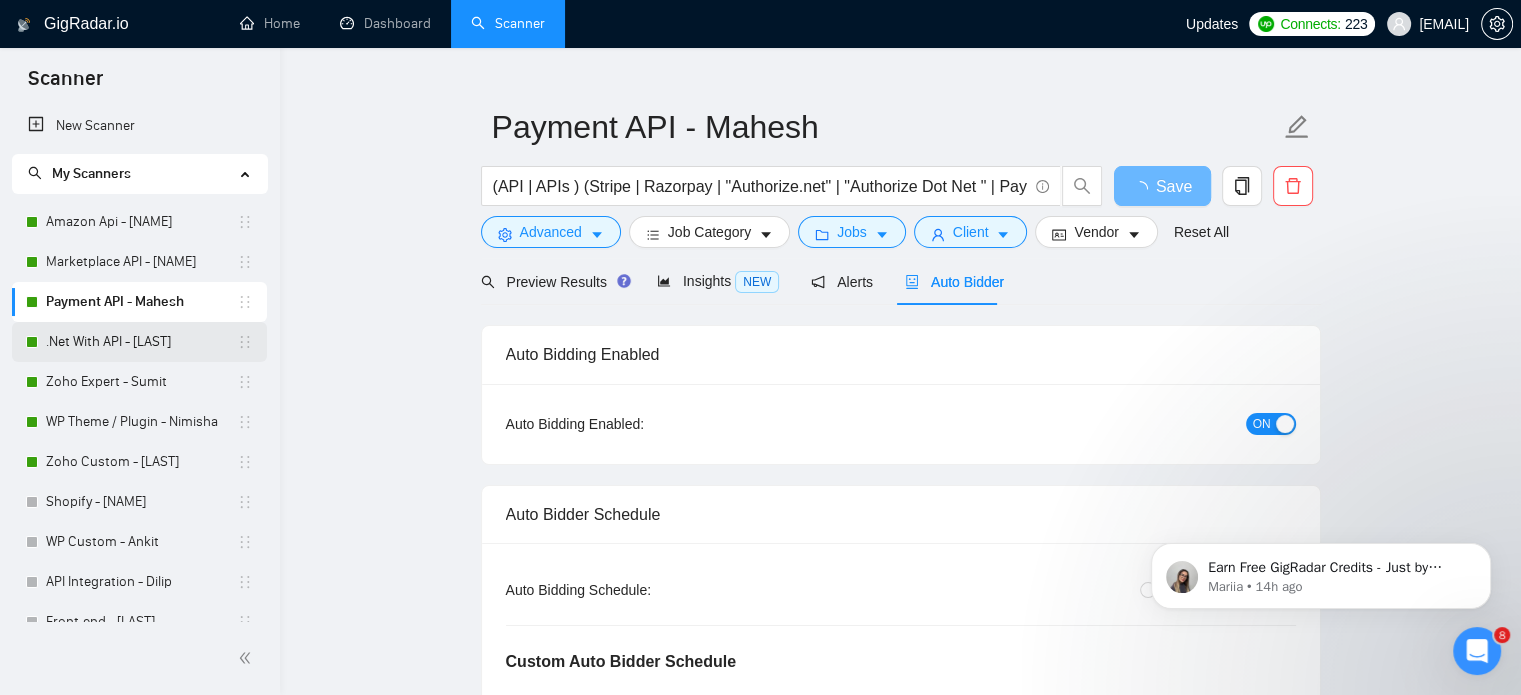 click on ".Net With API - Mahesh" at bounding box center [141, 342] 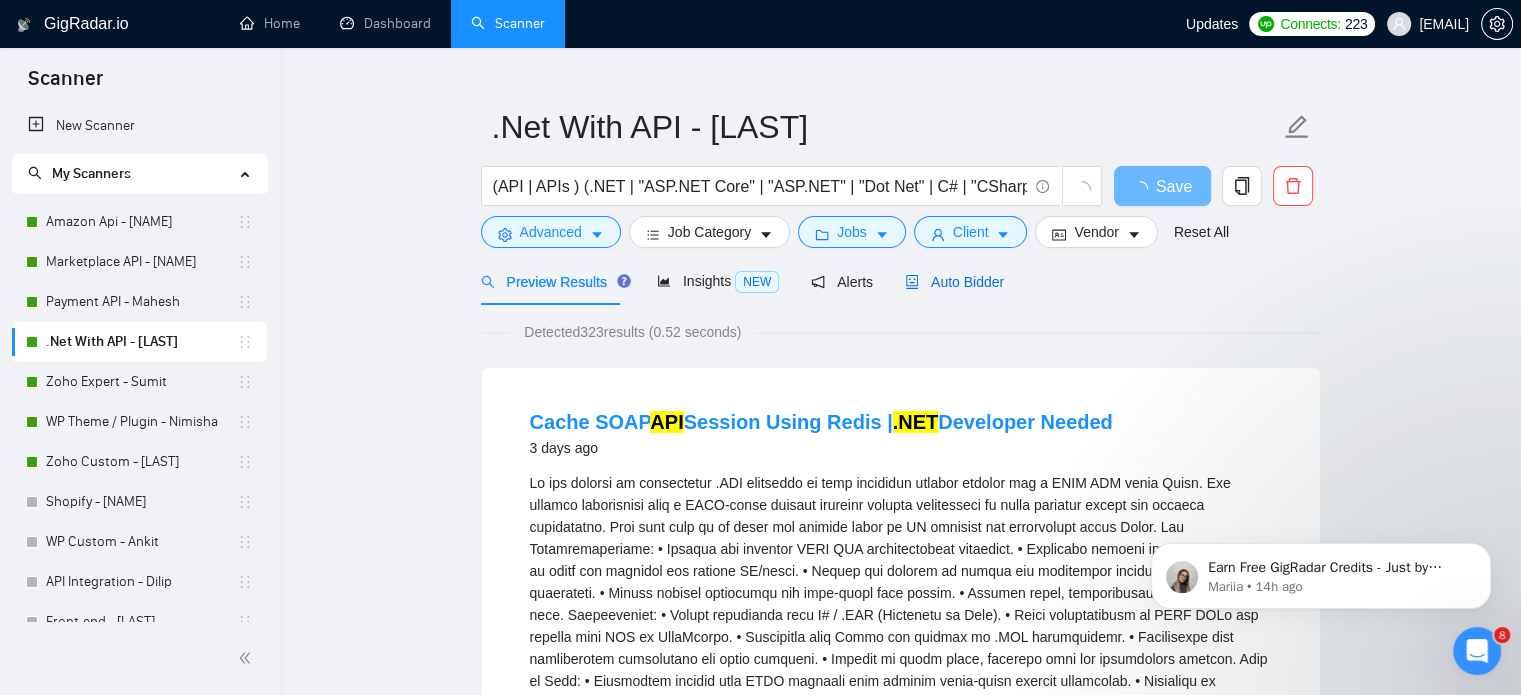click on "Auto Bidder" at bounding box center [954, 282] 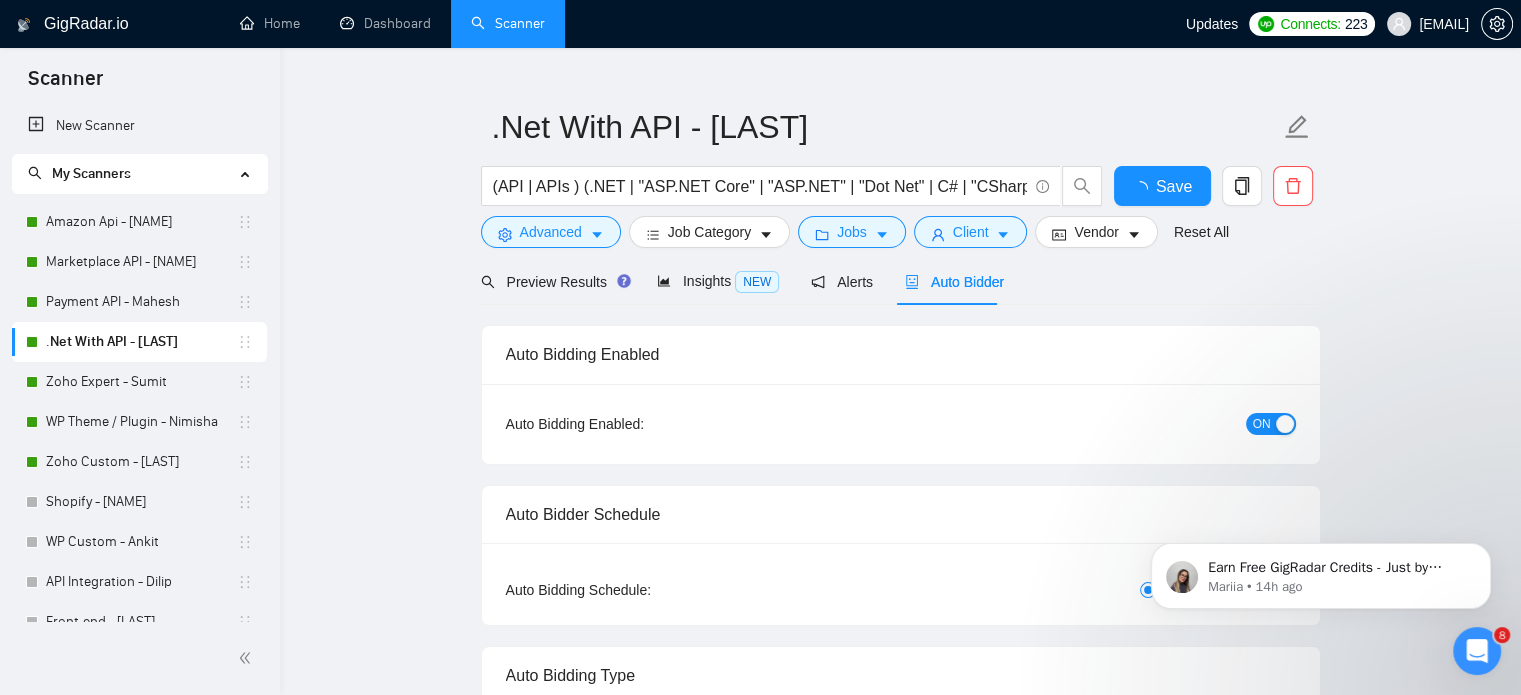 type 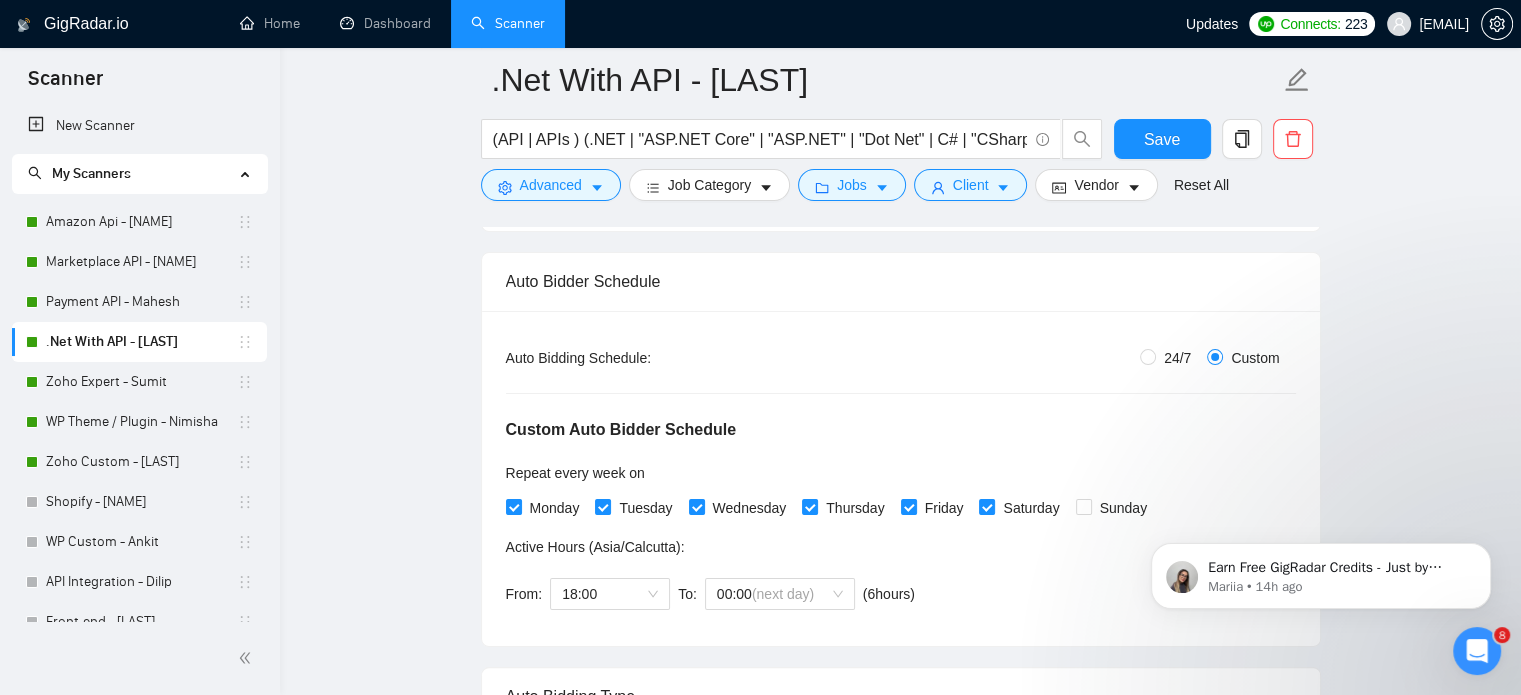 scroll, scrollTop: 35, scrollLeft: 0, axis: vertical 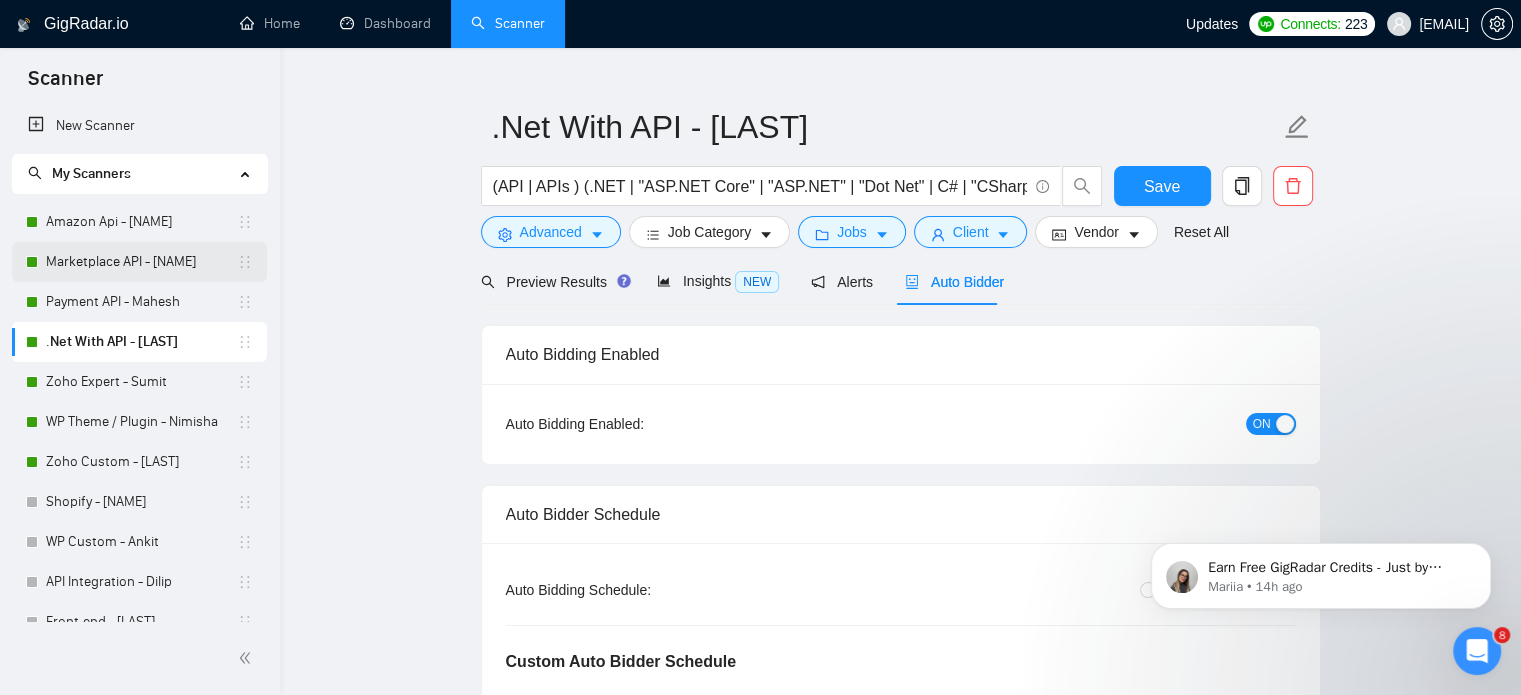 click on "Marketplace API - Dhiren" at bounding box center (141, 262) 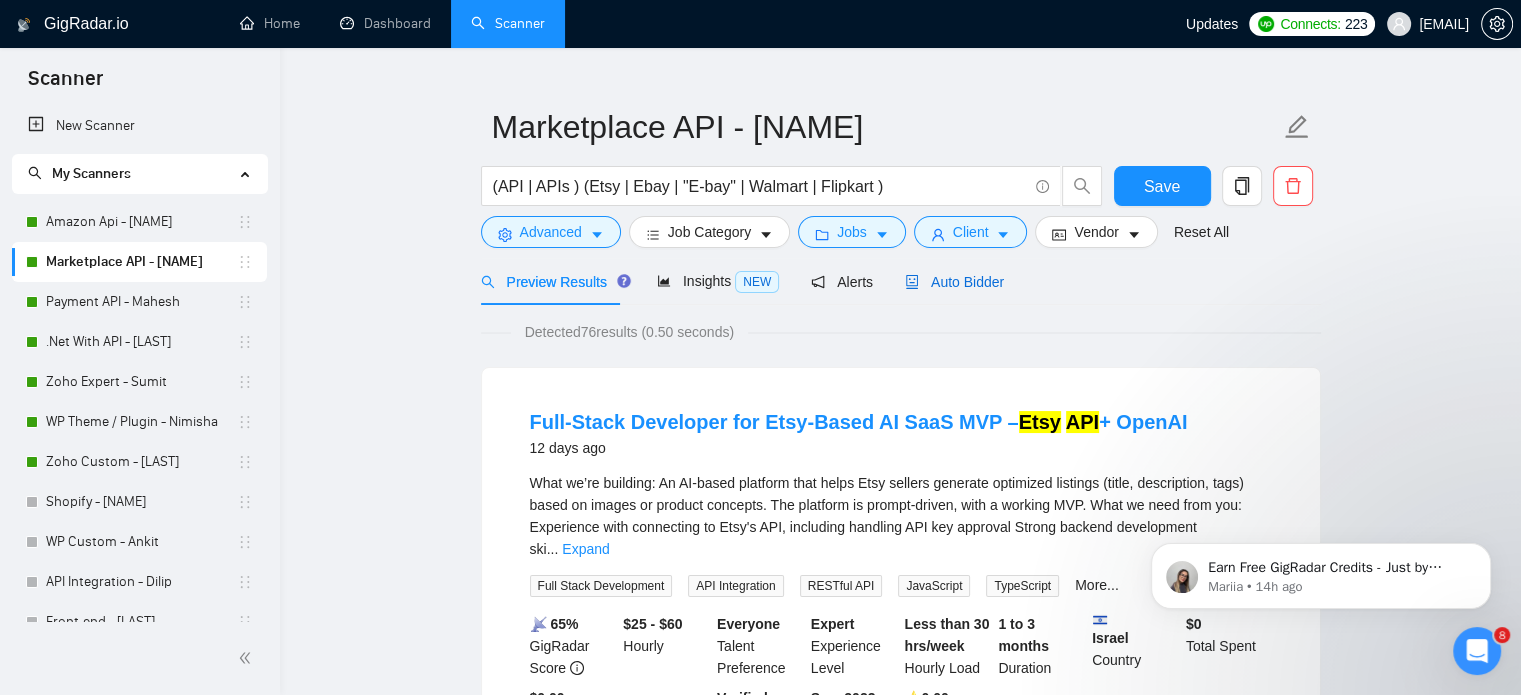 click on "Auto Bidder" at bounding box center (954, 282) 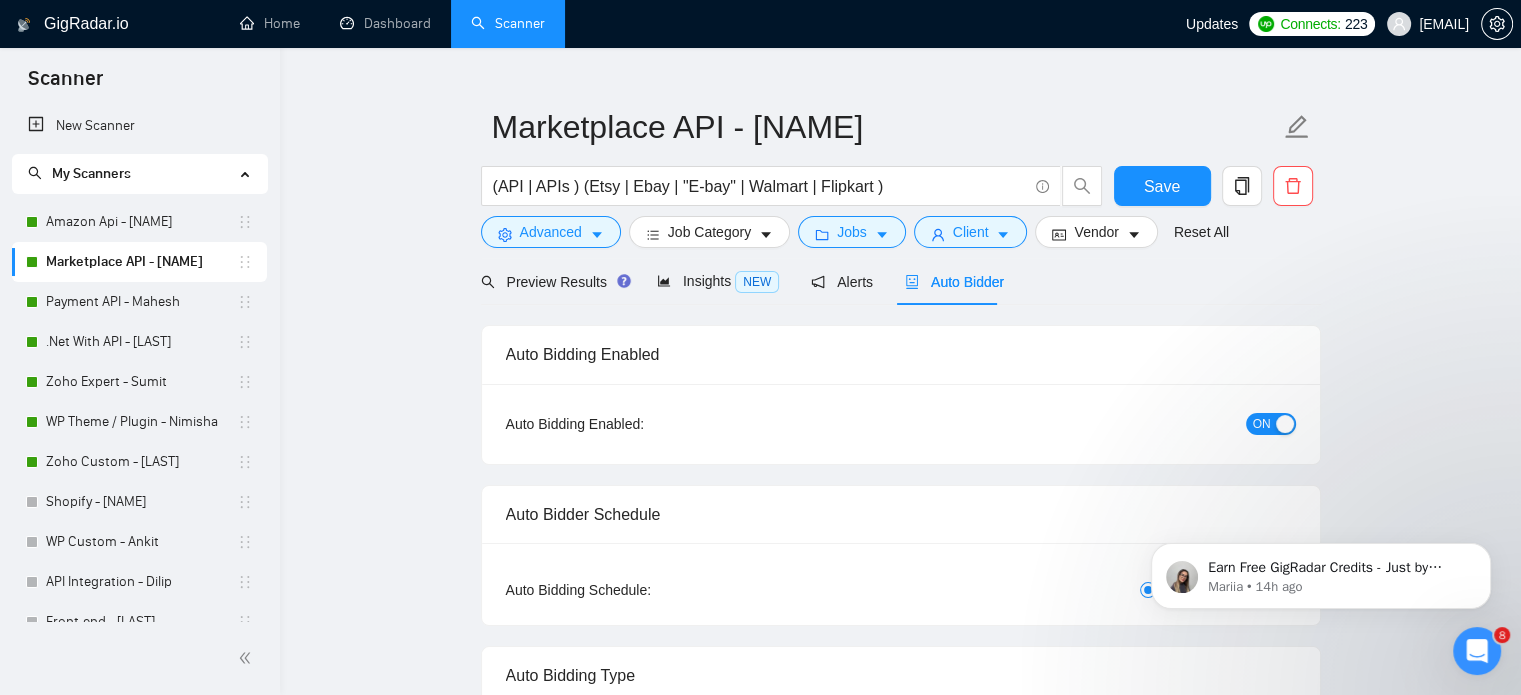 type 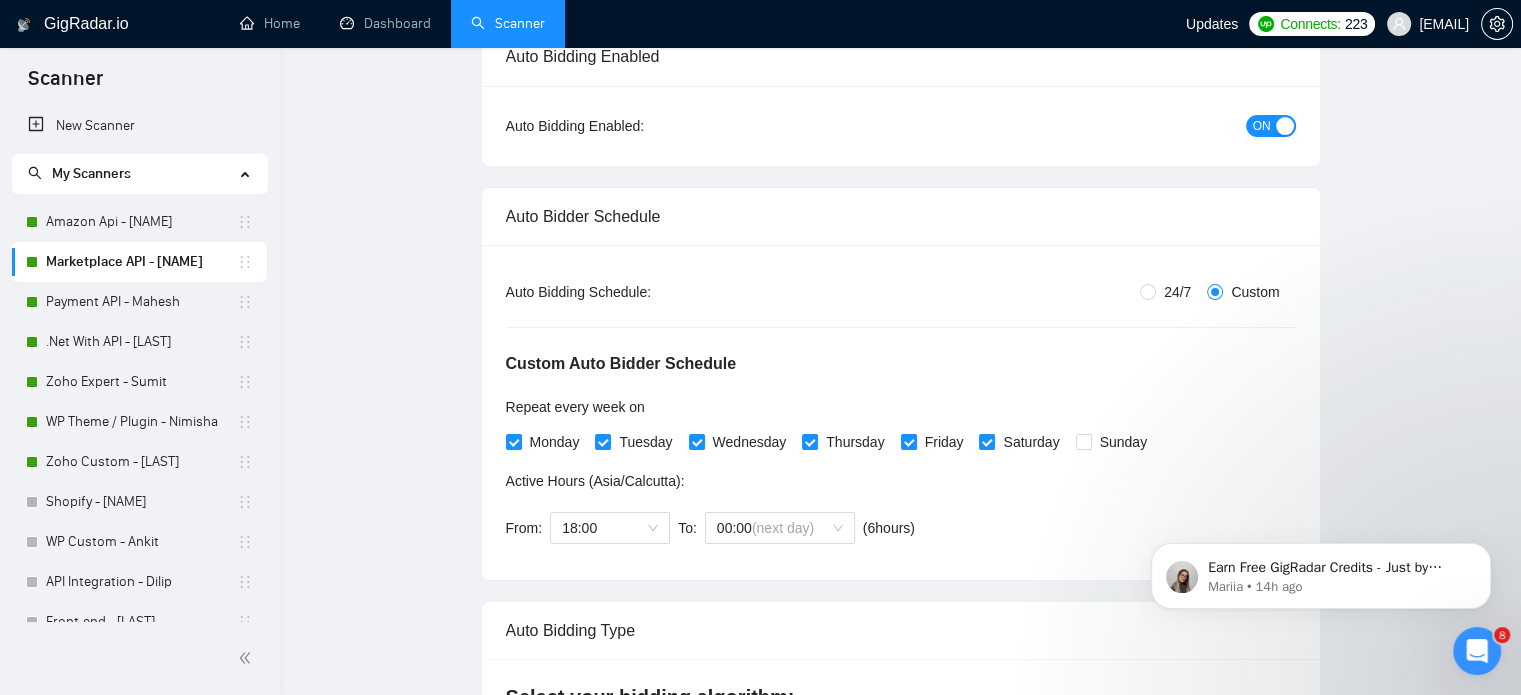 scroll, scrollTop: 0, scrollLeft: 0, axis: both 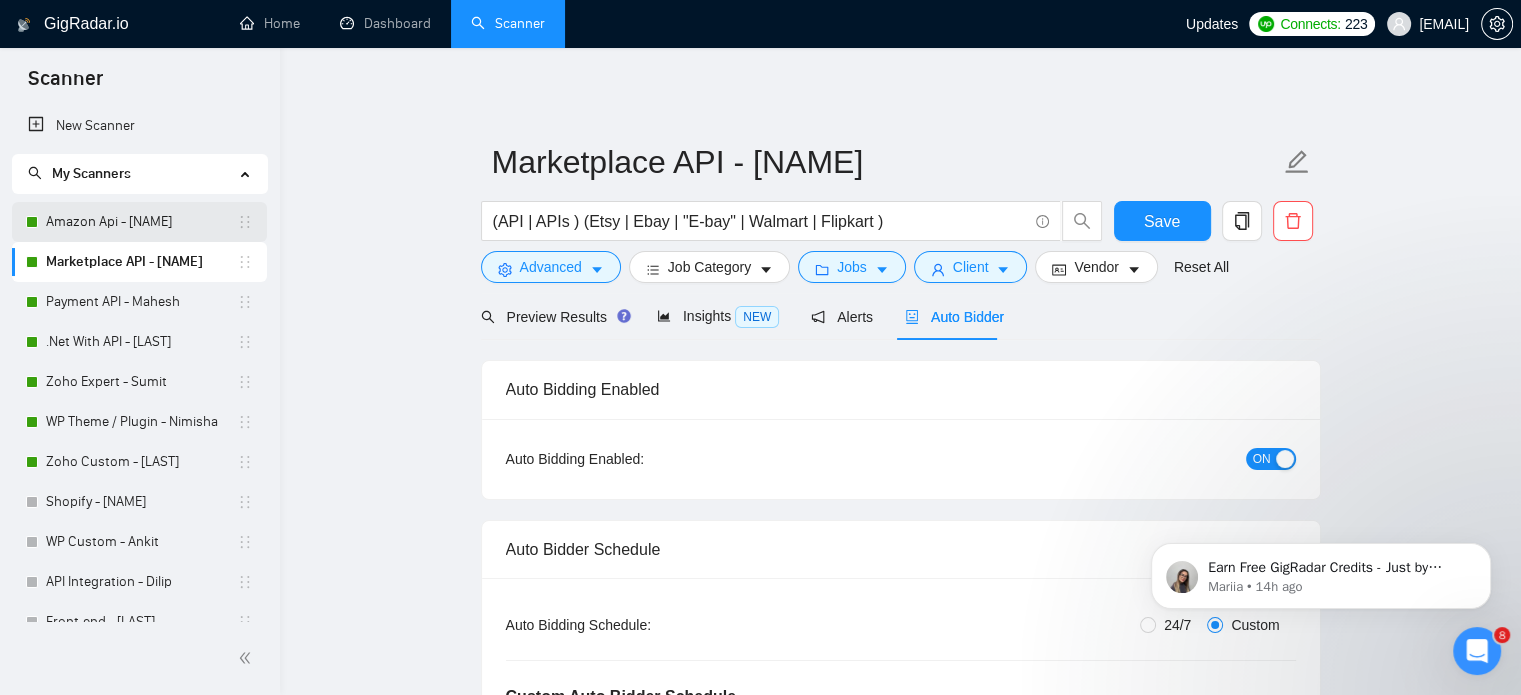 click on "Amazon Api - [NAME]" at bounding box center [141, 222] 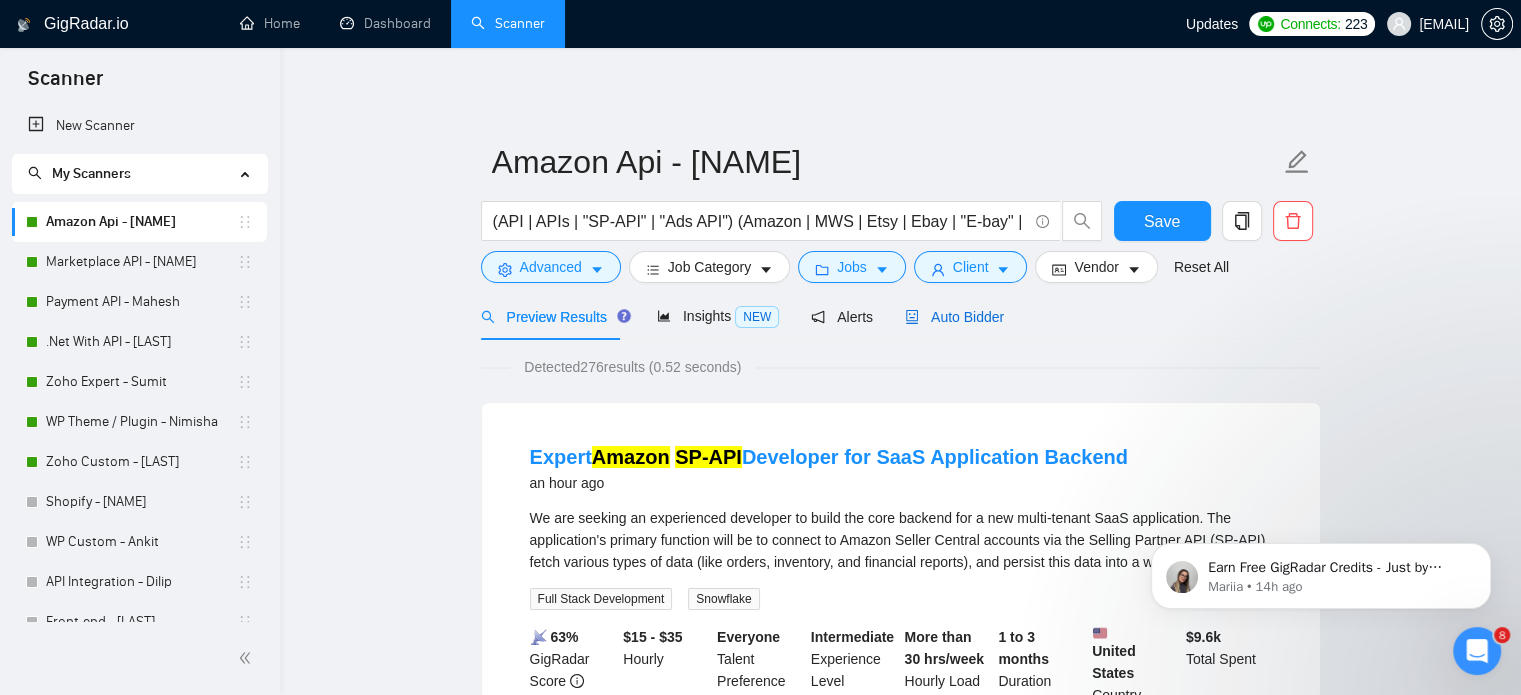 click on "Auto Bidder" at bounding box center [954, 317] 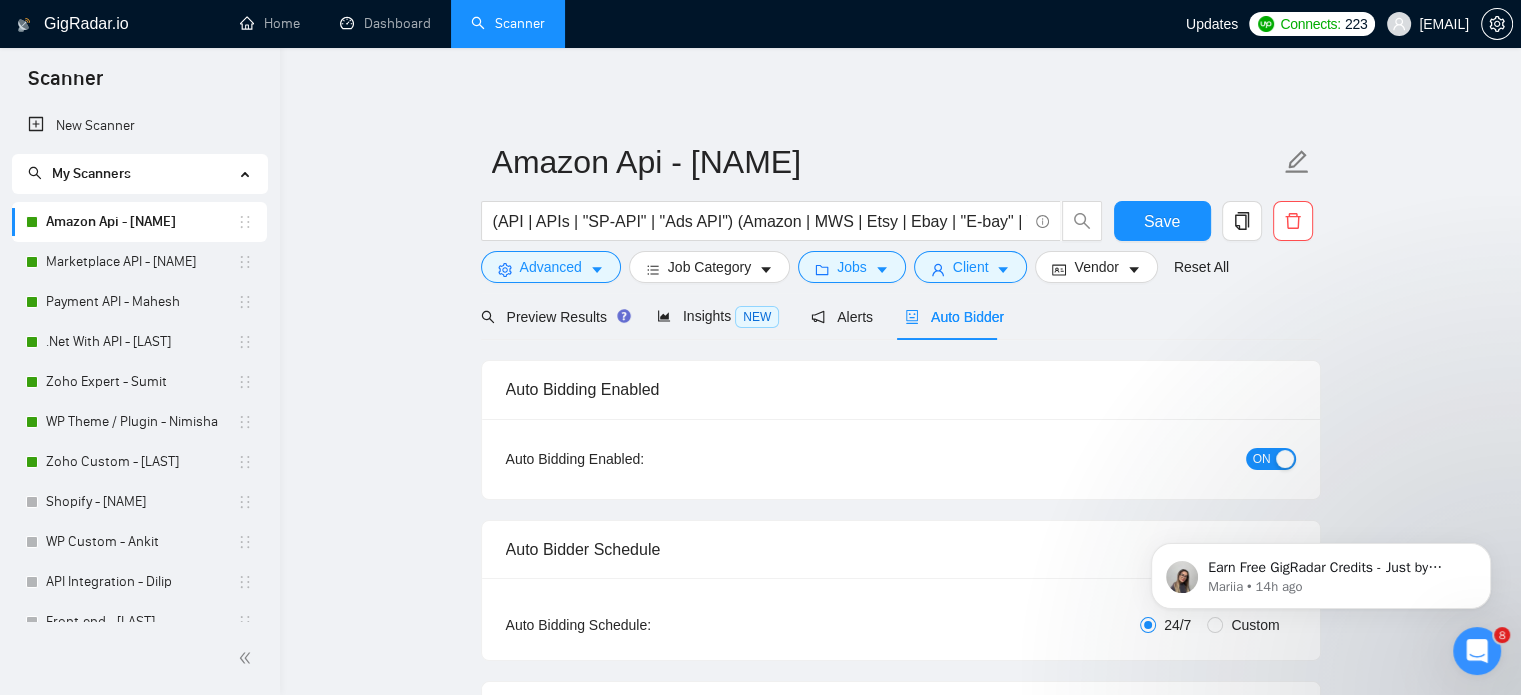 type 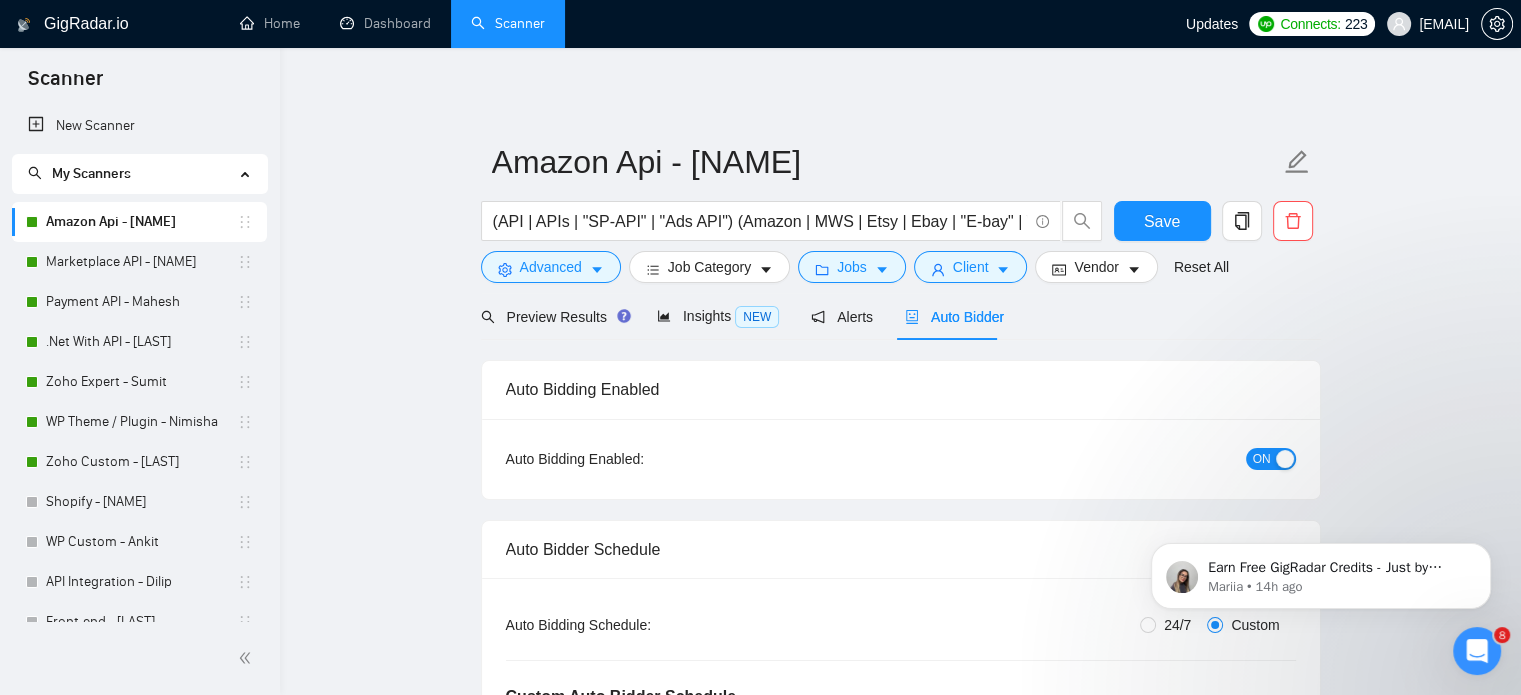 type 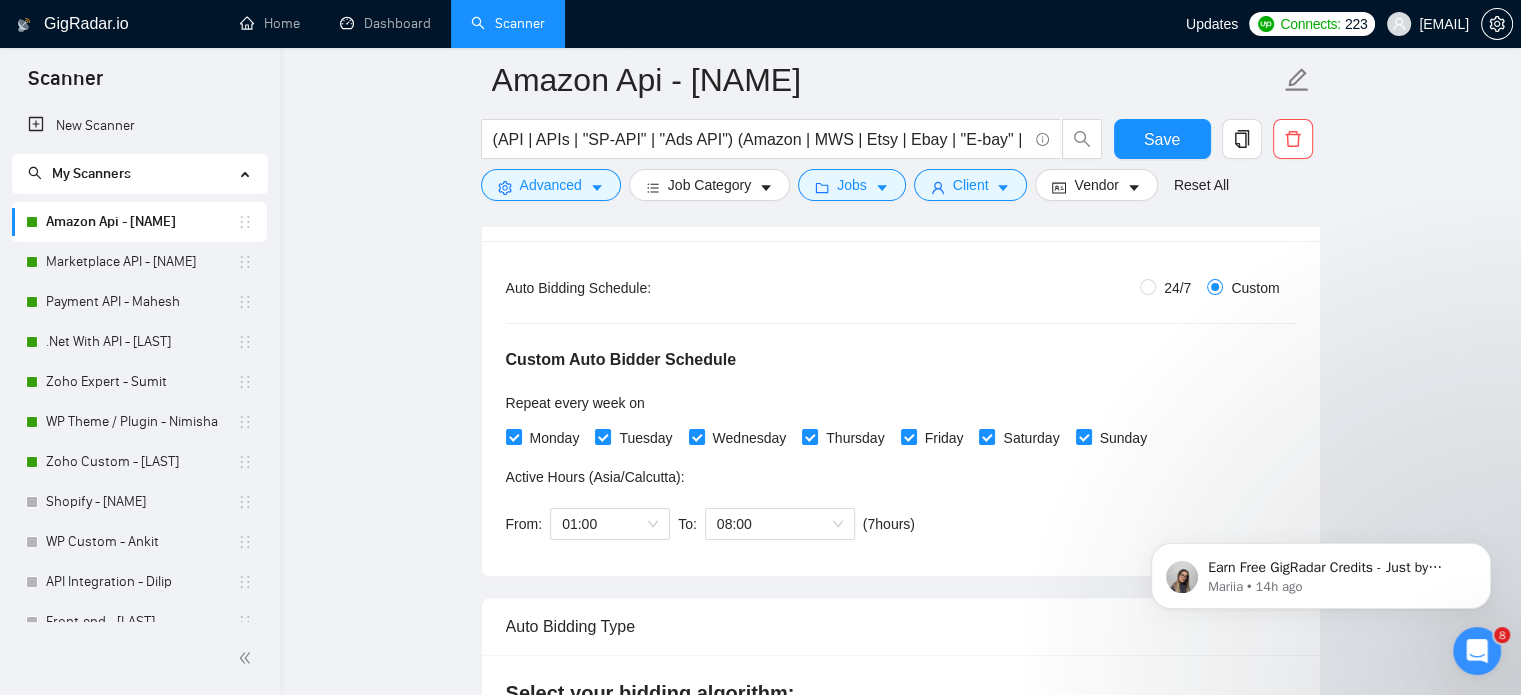 scroll, scrollTop: 400, scrollLeft: 0, axis: vertical 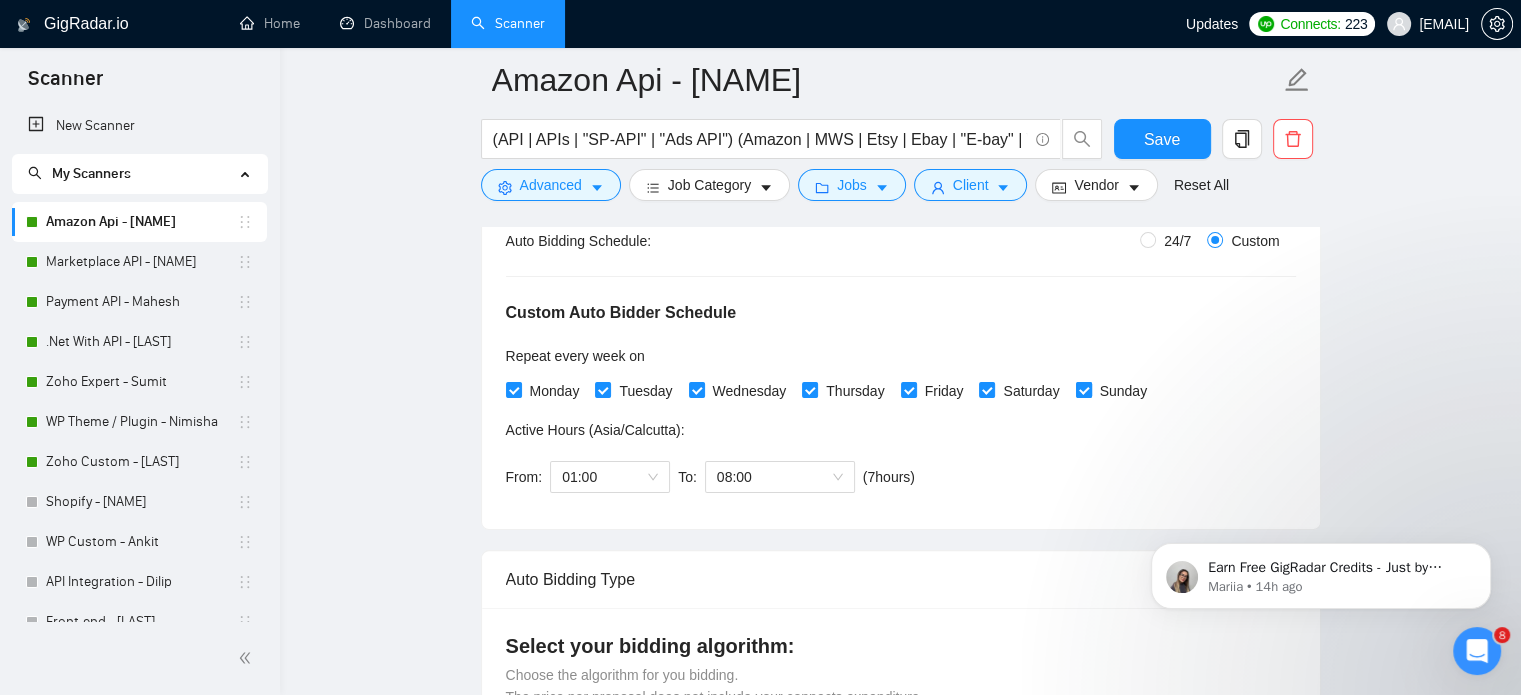 click on "Sunday" at bounding box center [1083, 389] 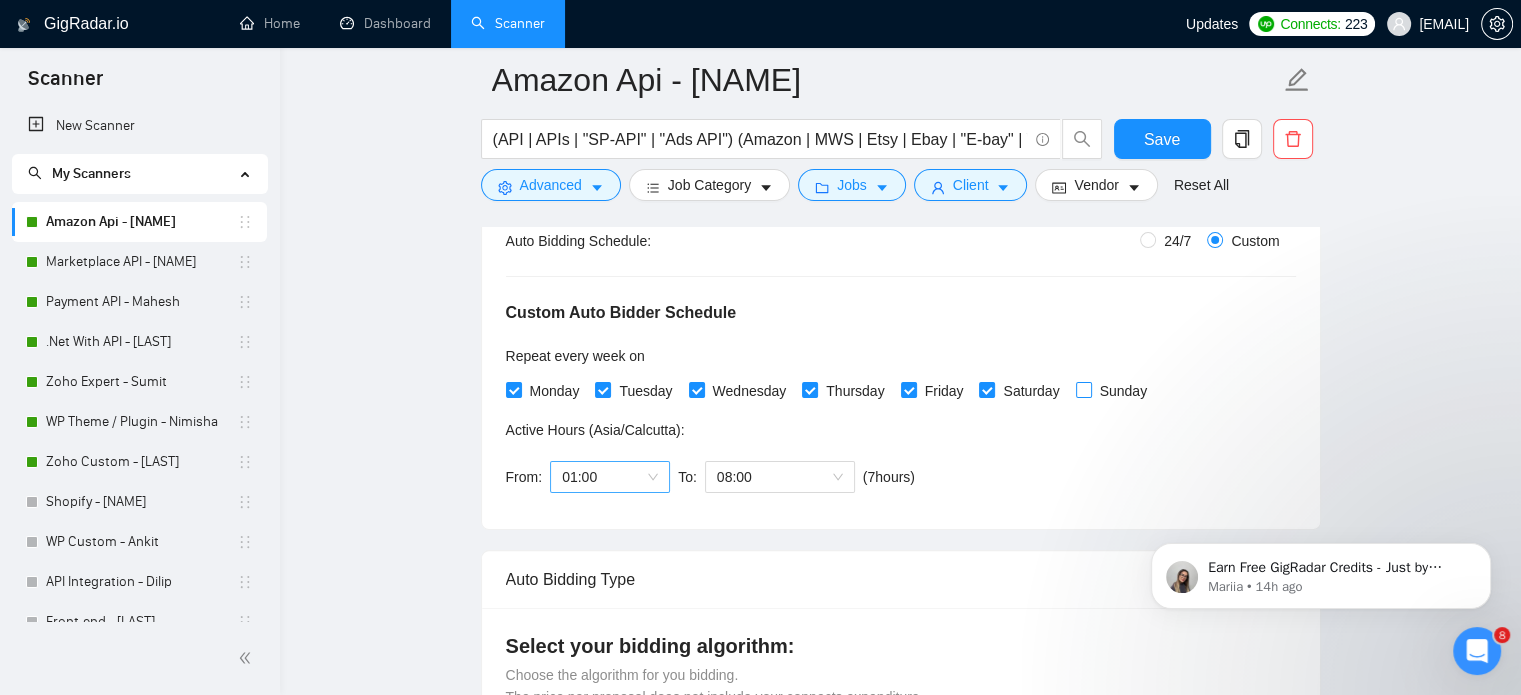 click on "01:00" at bounding box center [610, 477] 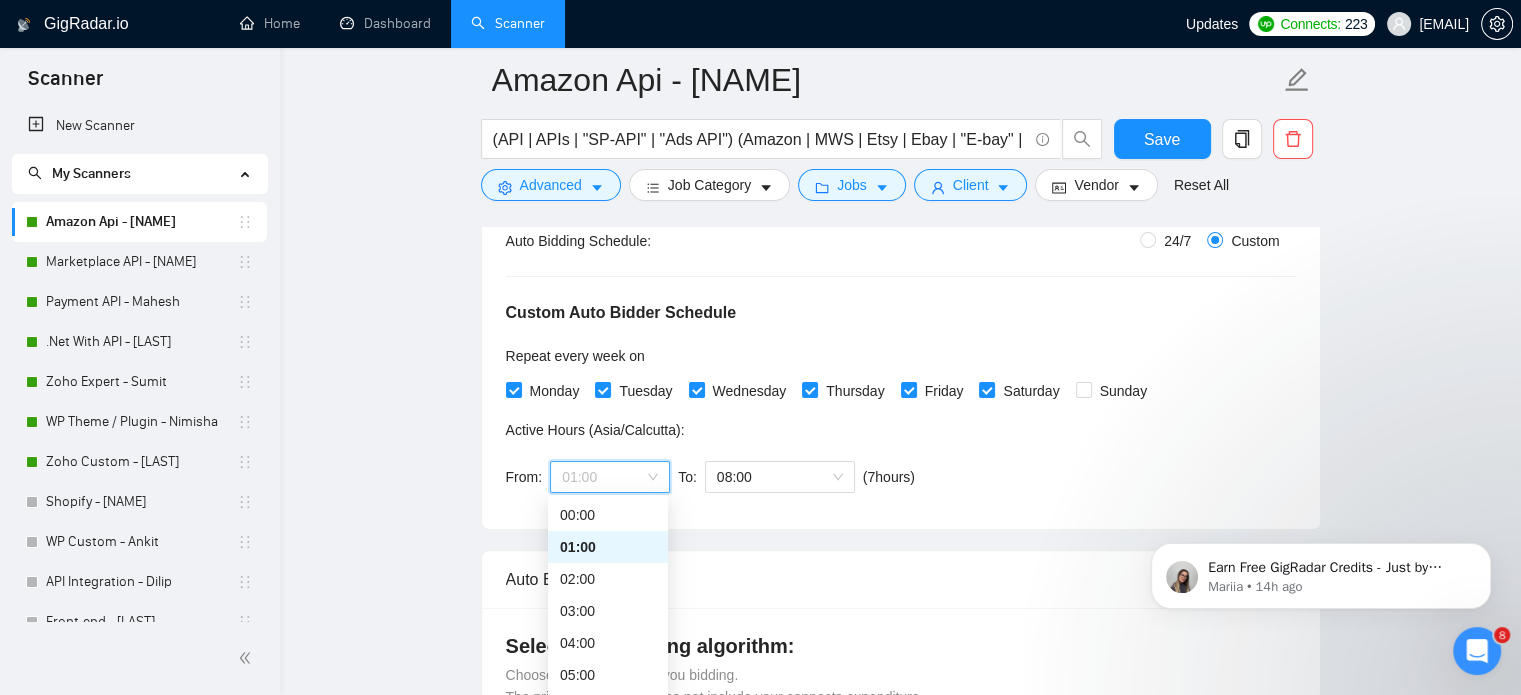 scroll, scrollTop: 500, scrollLeft: 0, axis: vertical 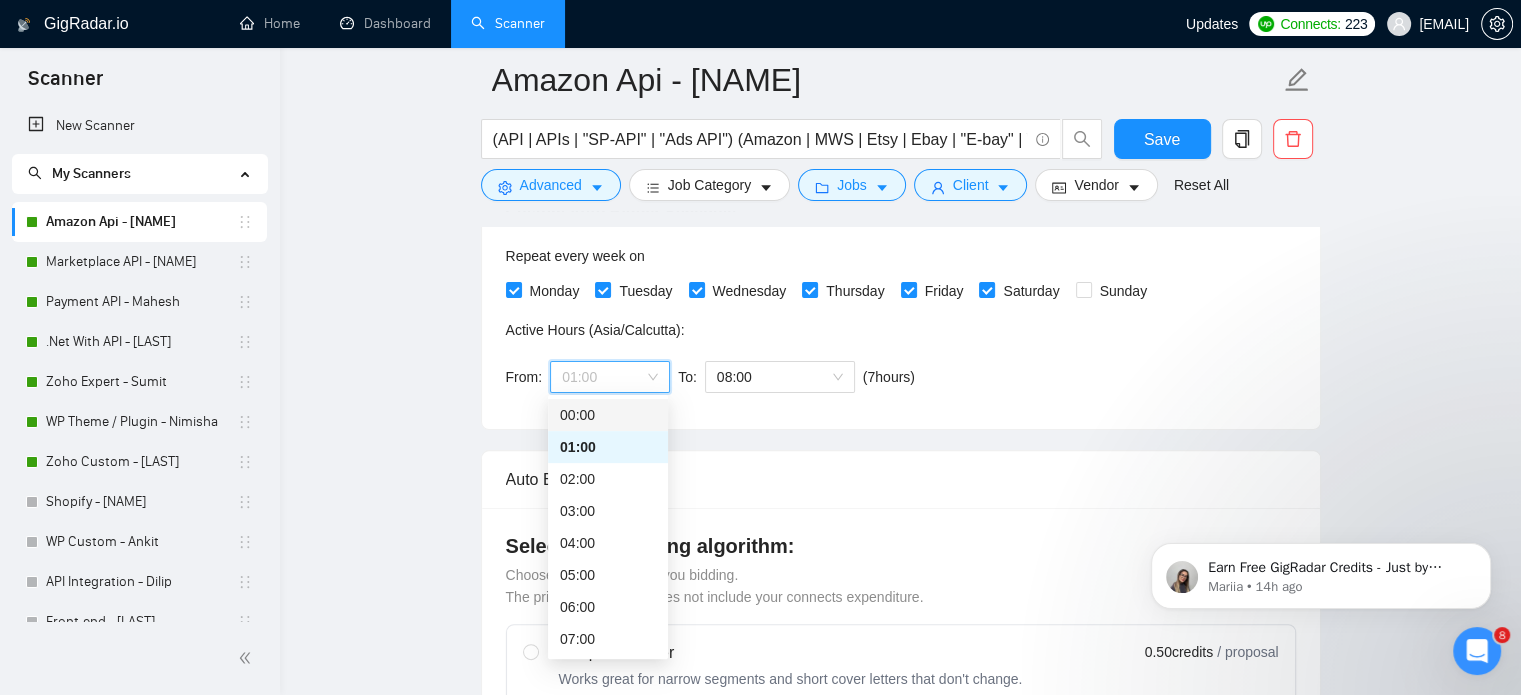 click on "00:00" at bounding box center [608, 415] 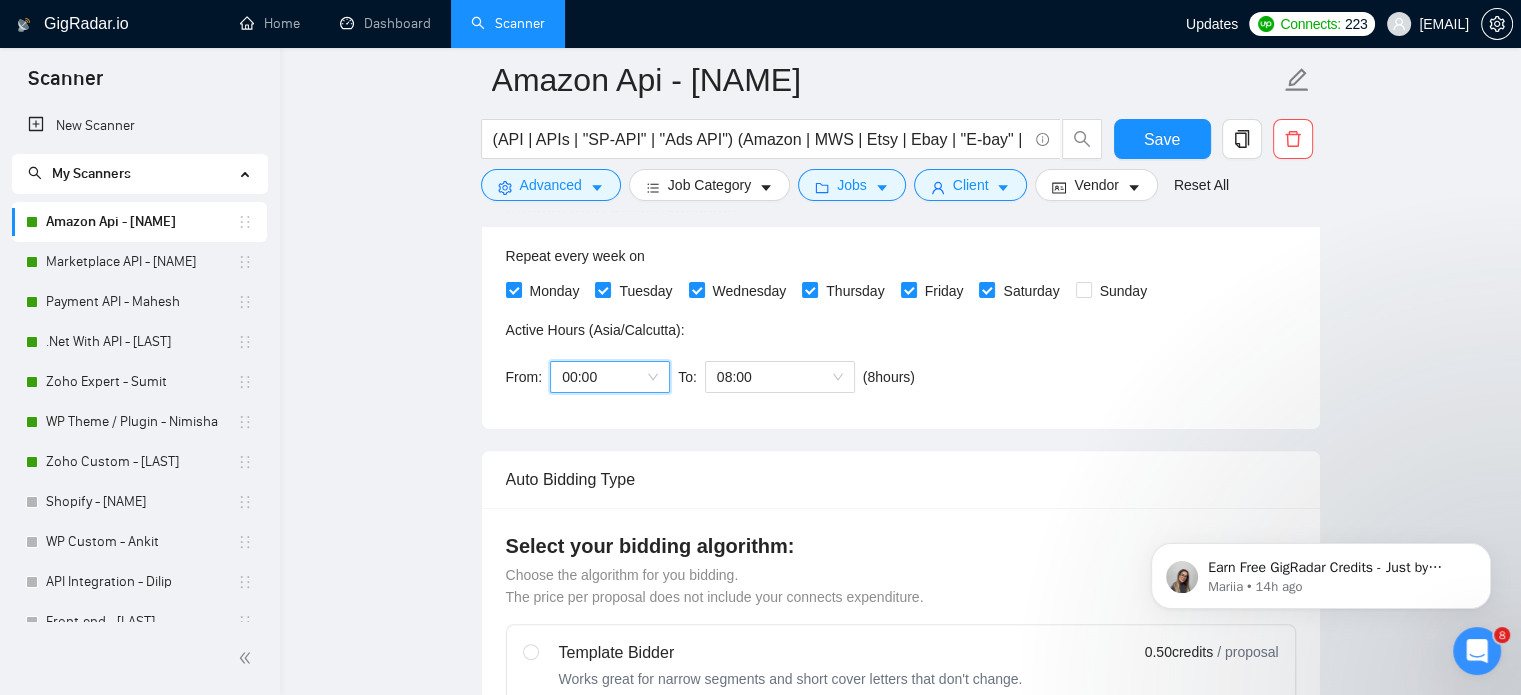 click on "00:00" at bounding box center [610, 377] 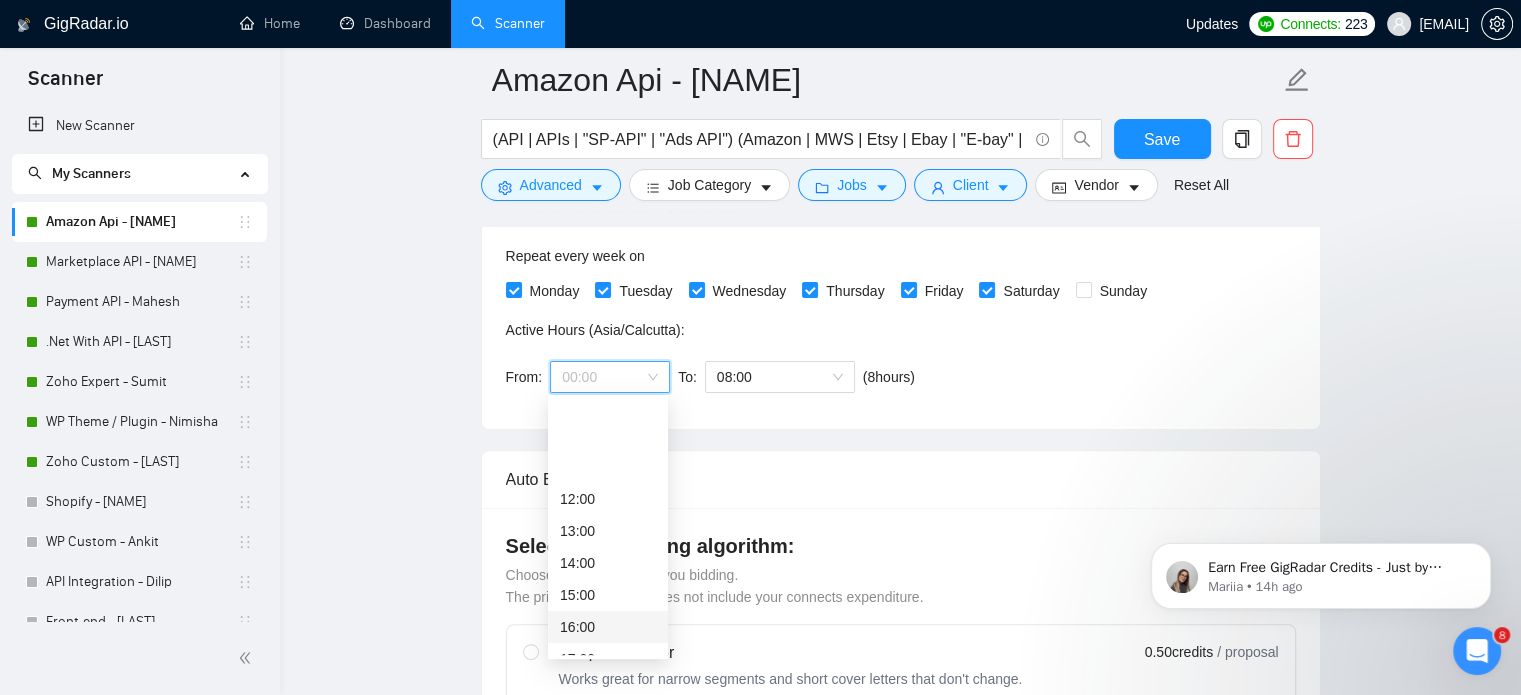 scroll, scrollTop: 400, scrollLeft: 0, axis: vertical 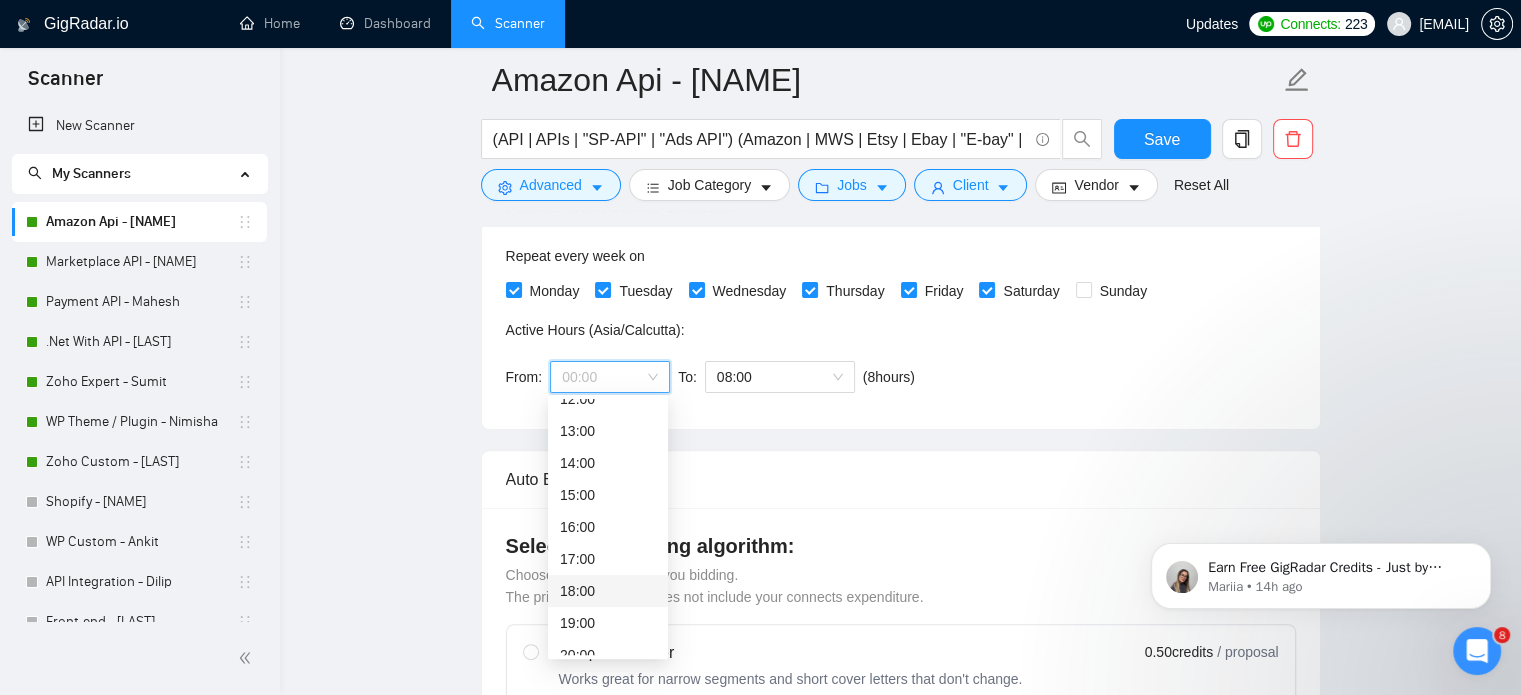 click on "18:00" at bounding box center (608, 591) 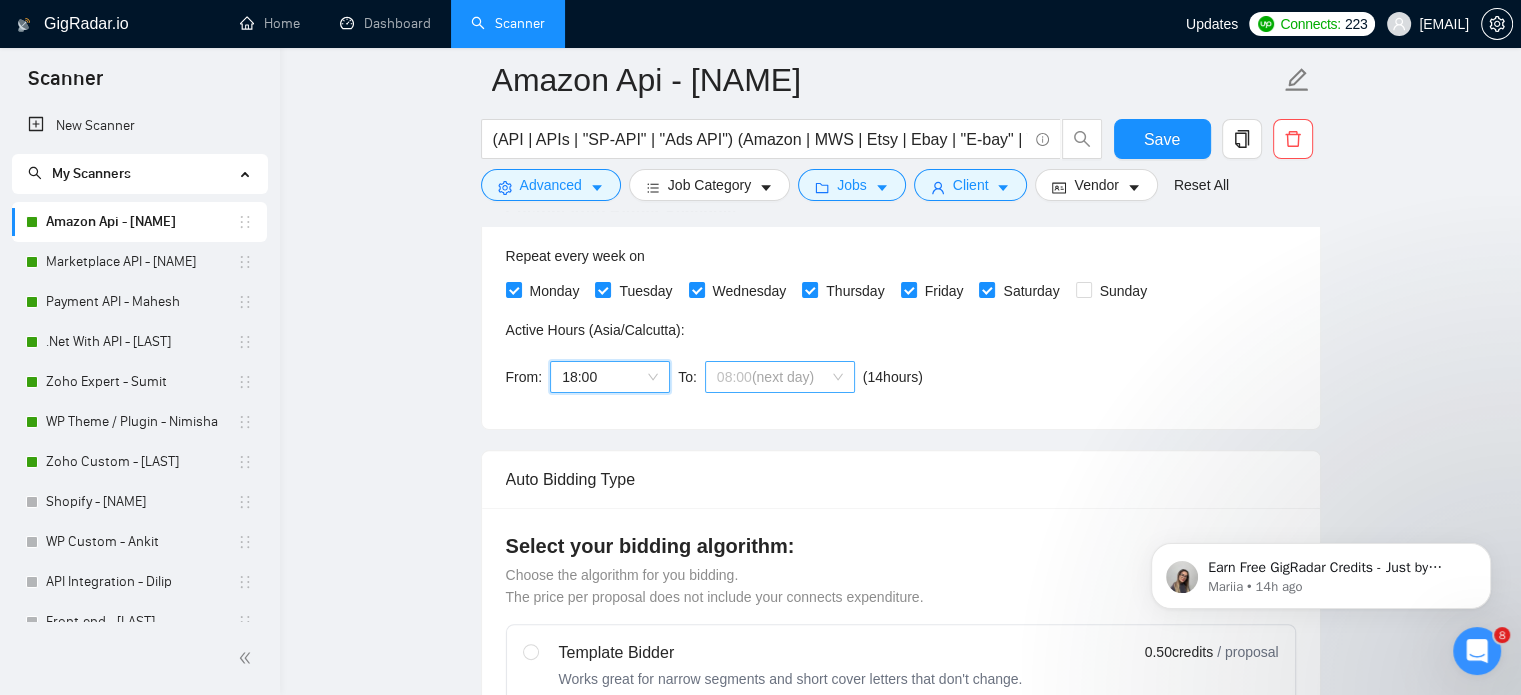 click on "08:00  (next day)" at bounding box center [780, 377] 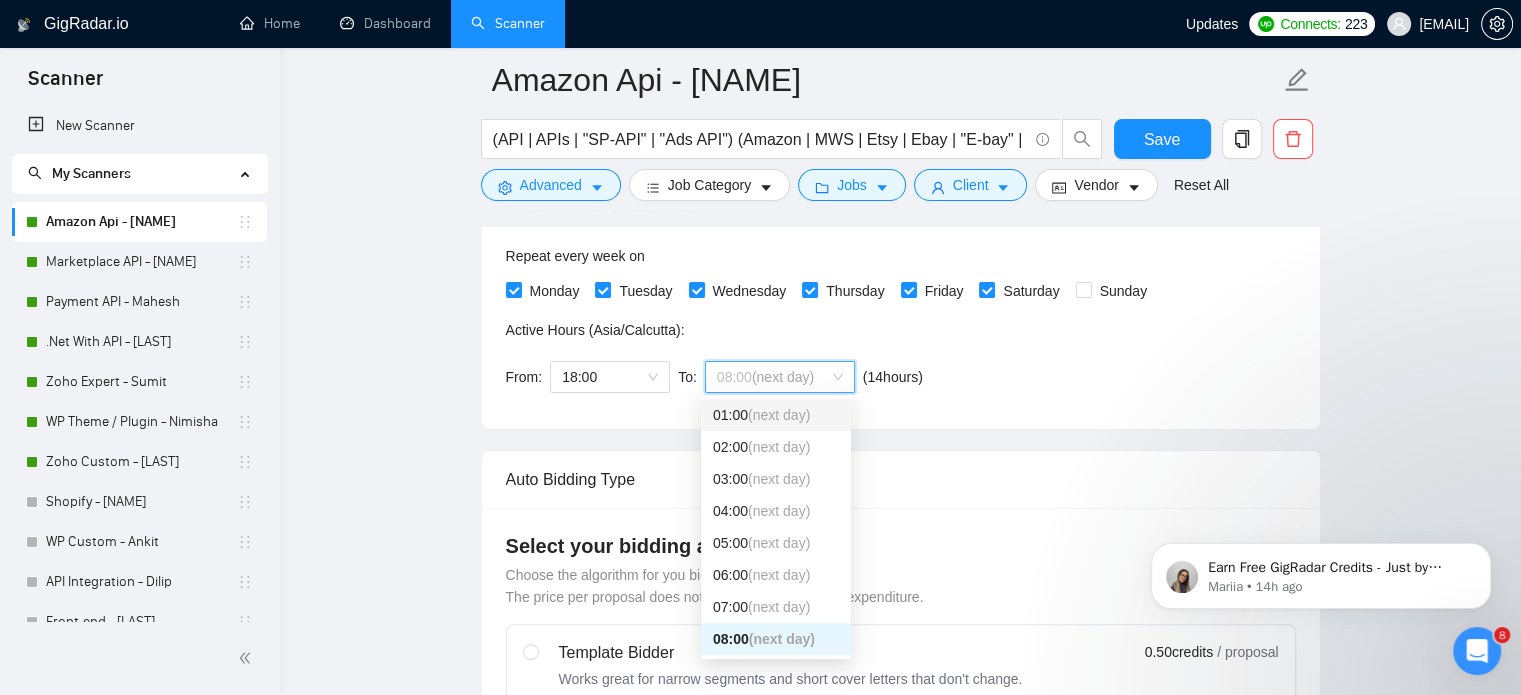 scroll, scrollTop: 0, scrollLeft: 0, axis: both 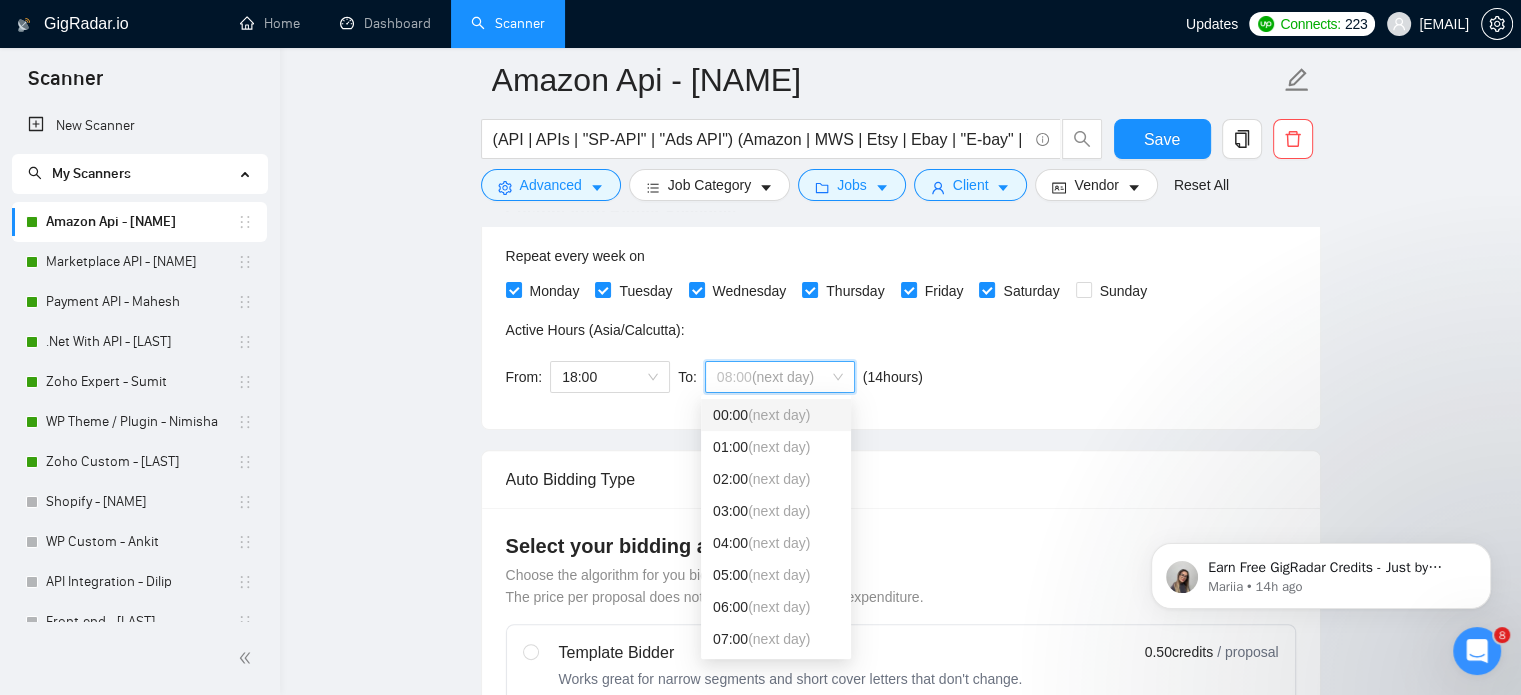 click on "(next day)" at bounding box center (779, 415) 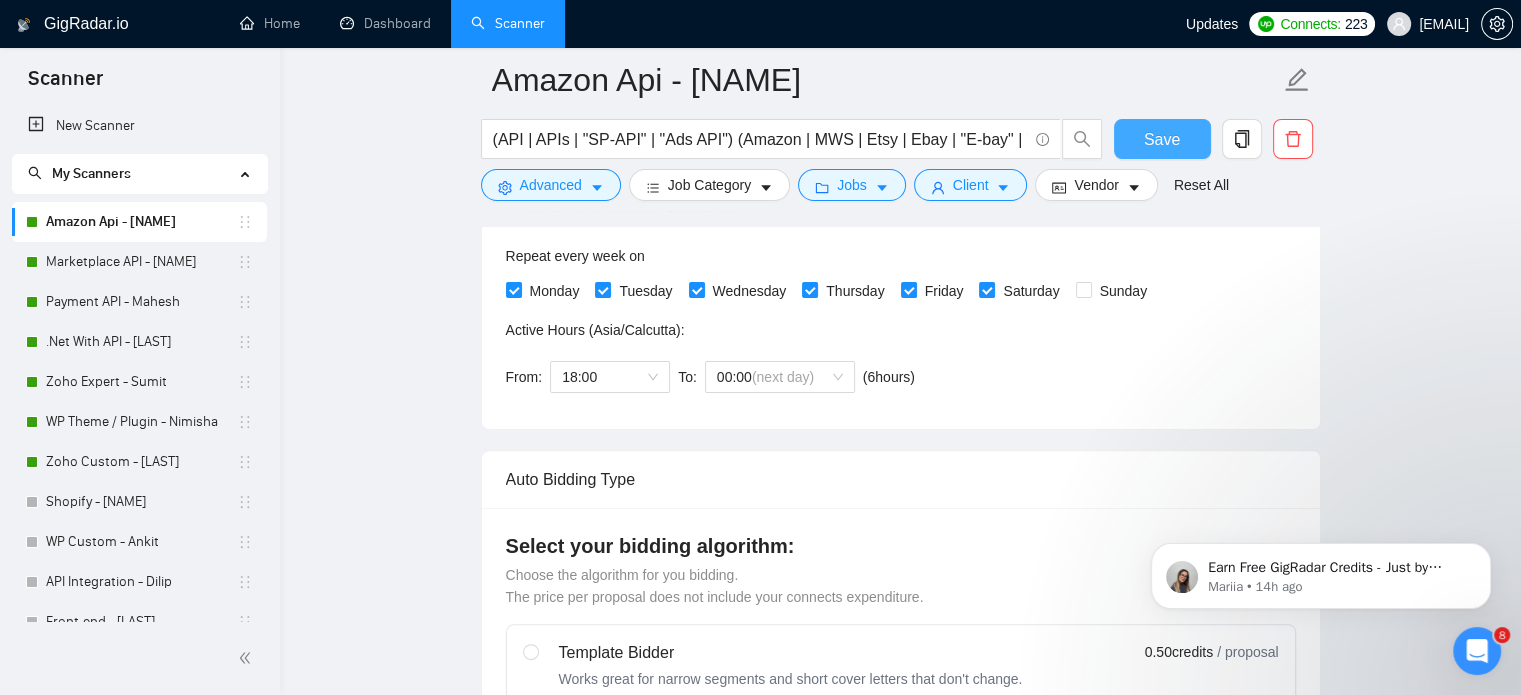 click on "Save" at bounding box center [1162, 139] 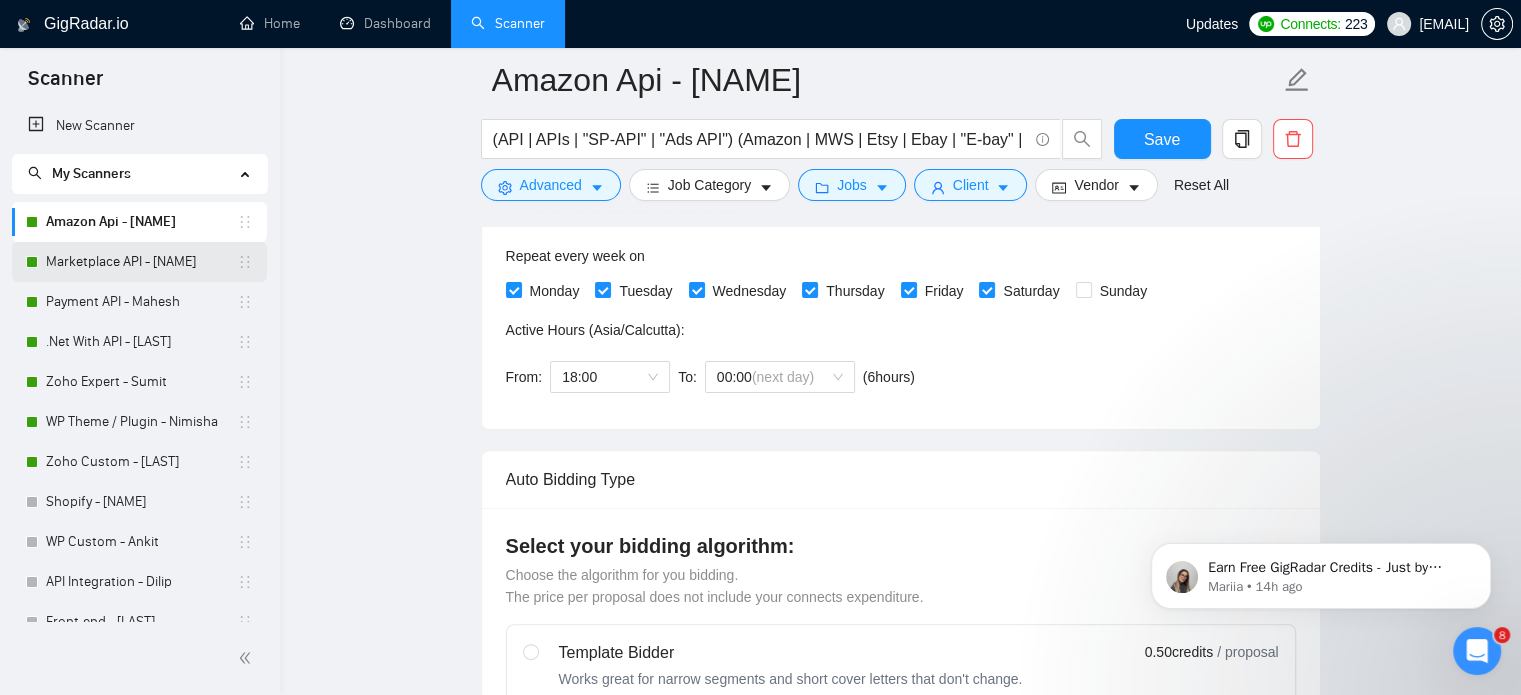 click on "Marketplace API - Dhiren" at bounding box center [141, 262] 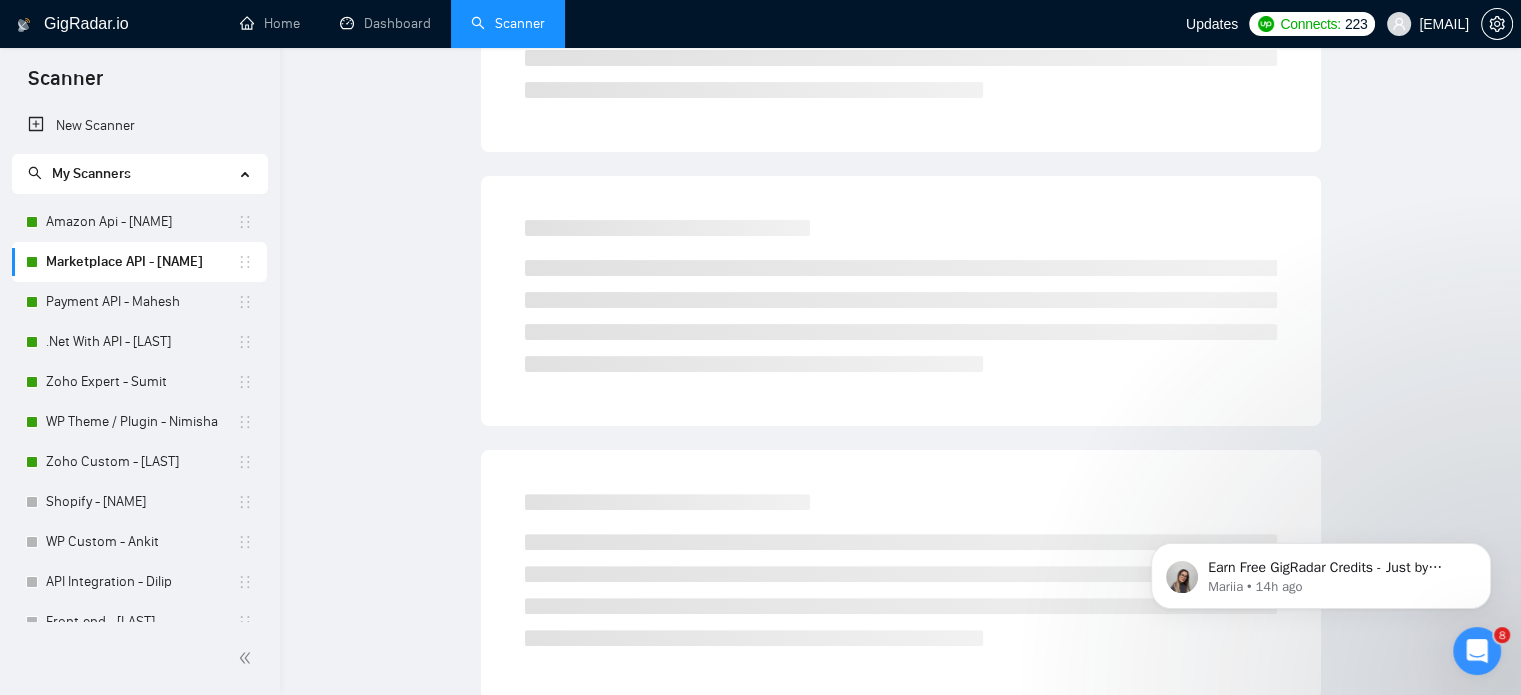 scroll, scrollTop: 35, scrollLeft: 0, axis: vertical 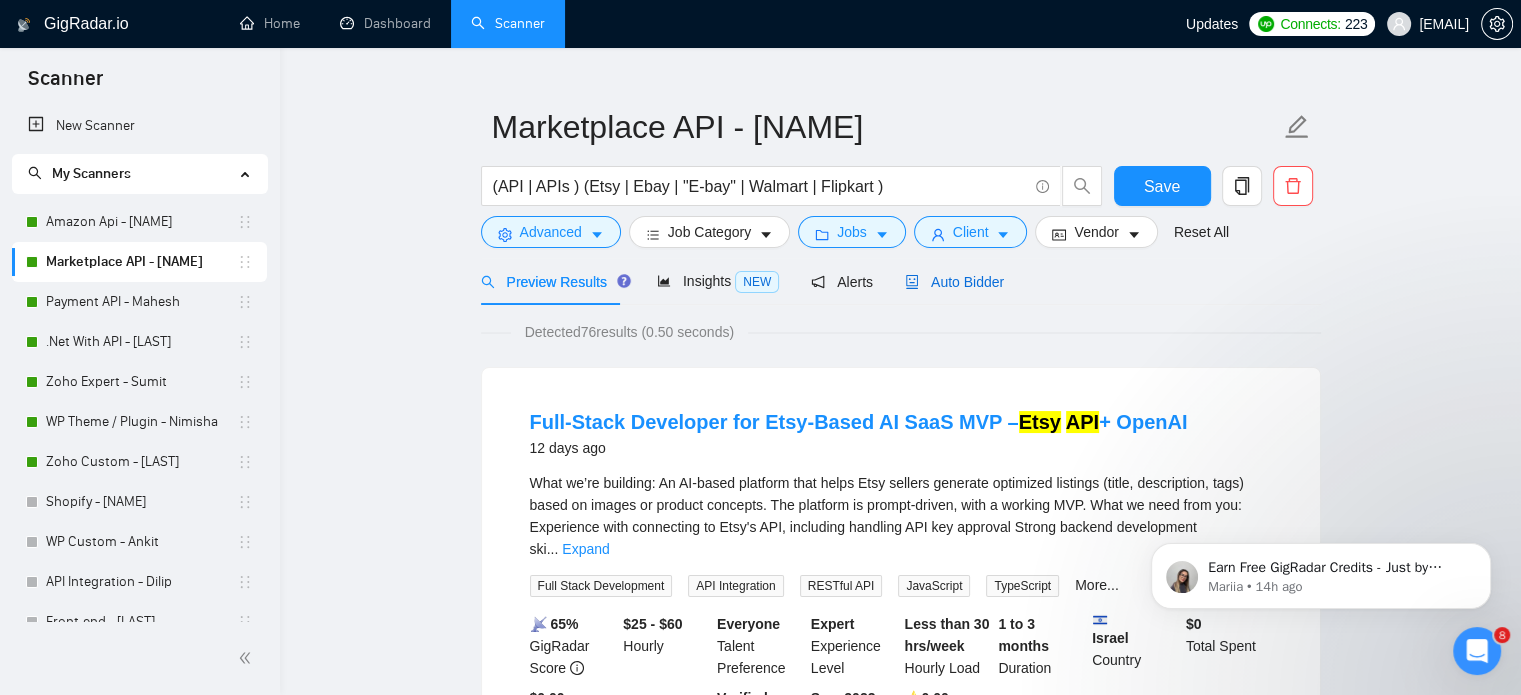 click on "Auto Bidder" at bounding box center (954, 282) 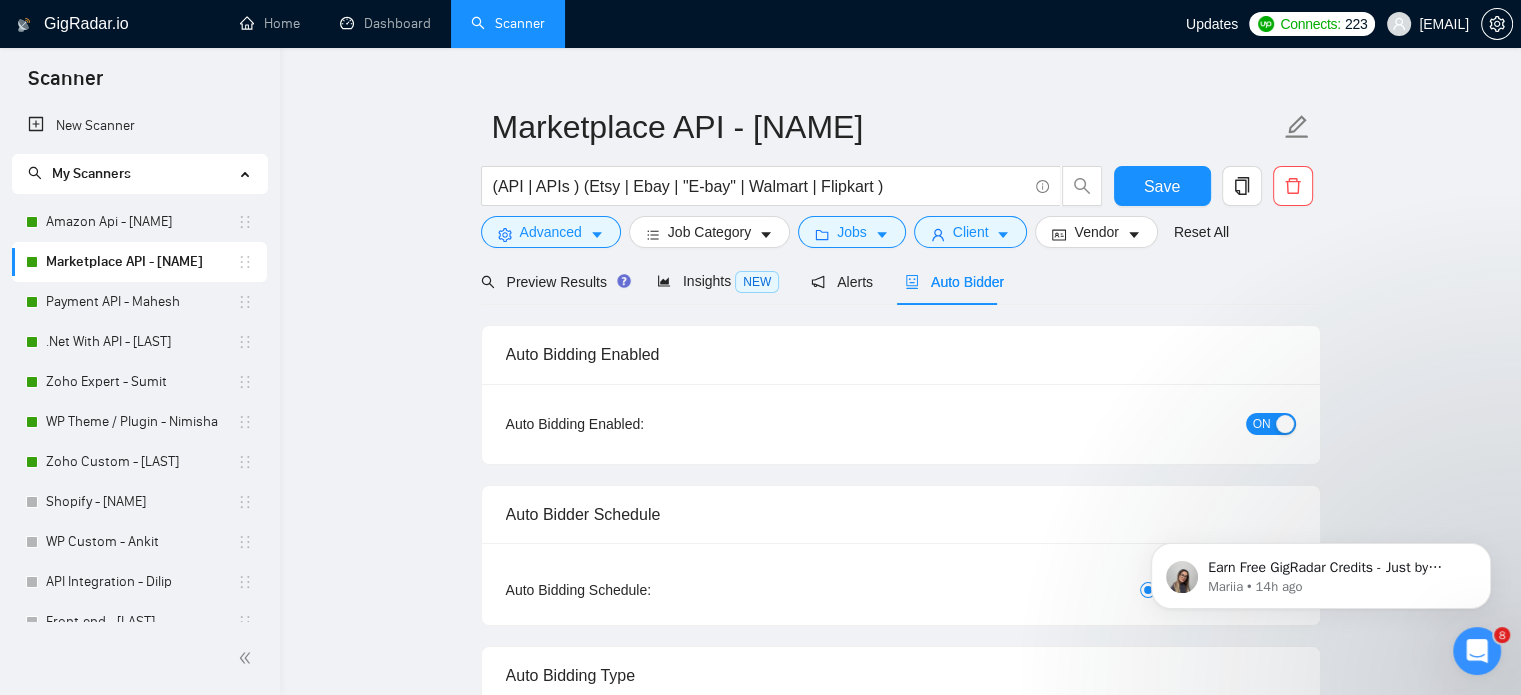 type 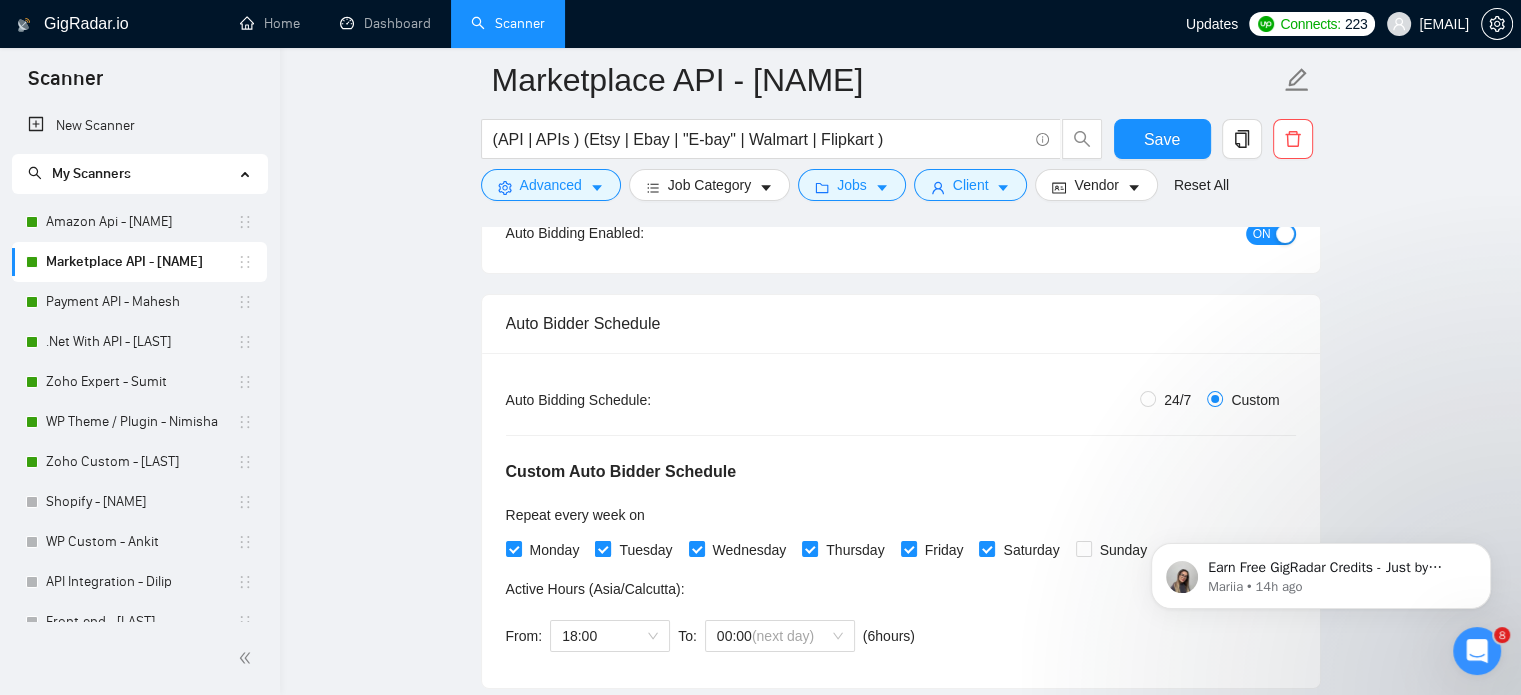 scroll, scrollTop: 335, scrollLeft: 0, axis: vertical 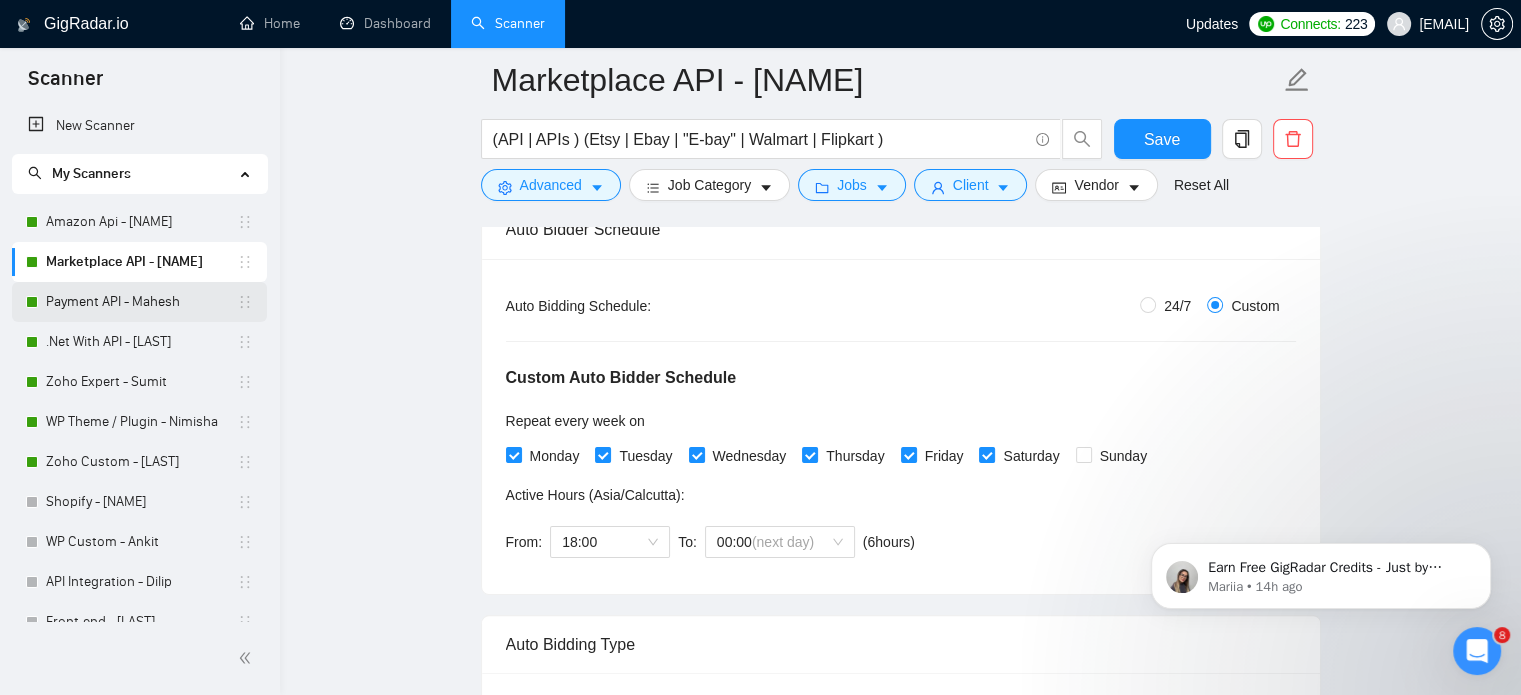 click on "Payment API - Mahesh" at bounding box center (141, 302) 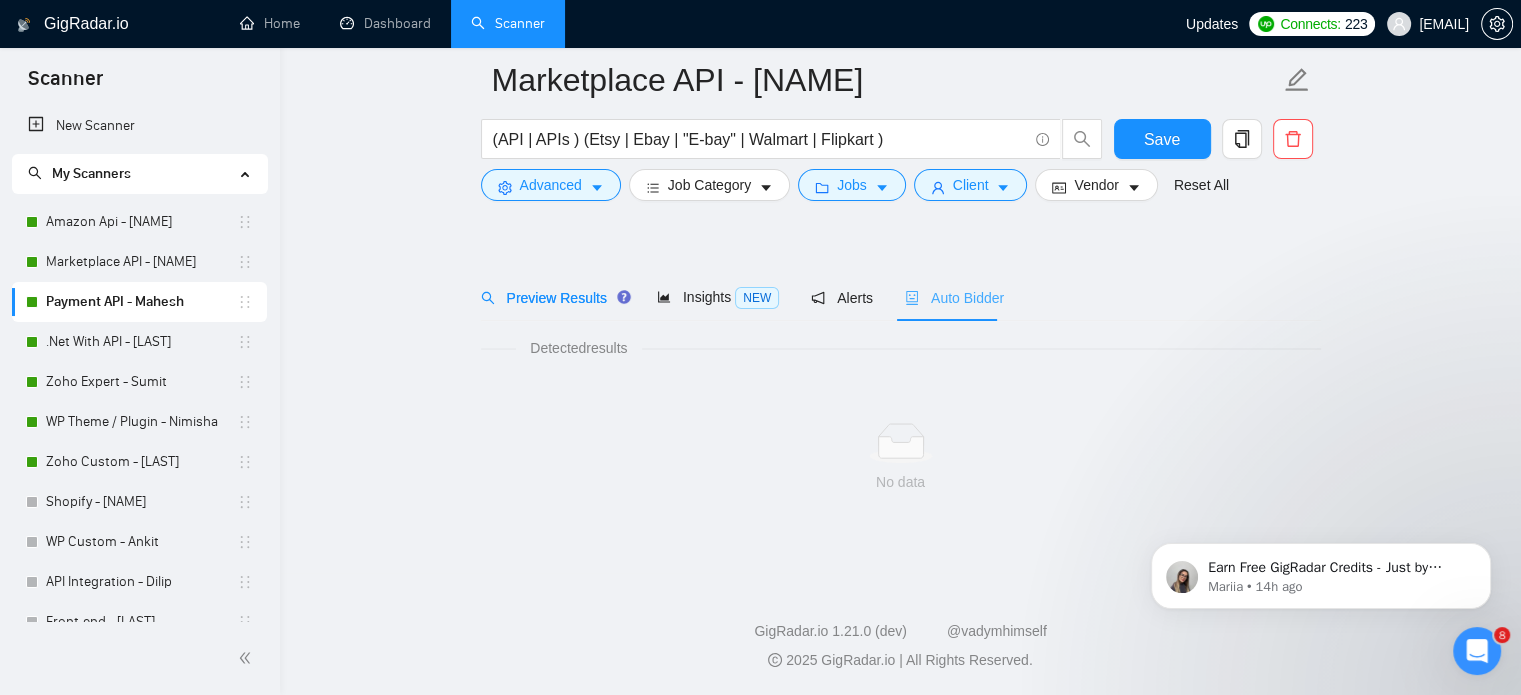 scroll, scrollTop: 35, scrollLeft: 0, axis: vertical 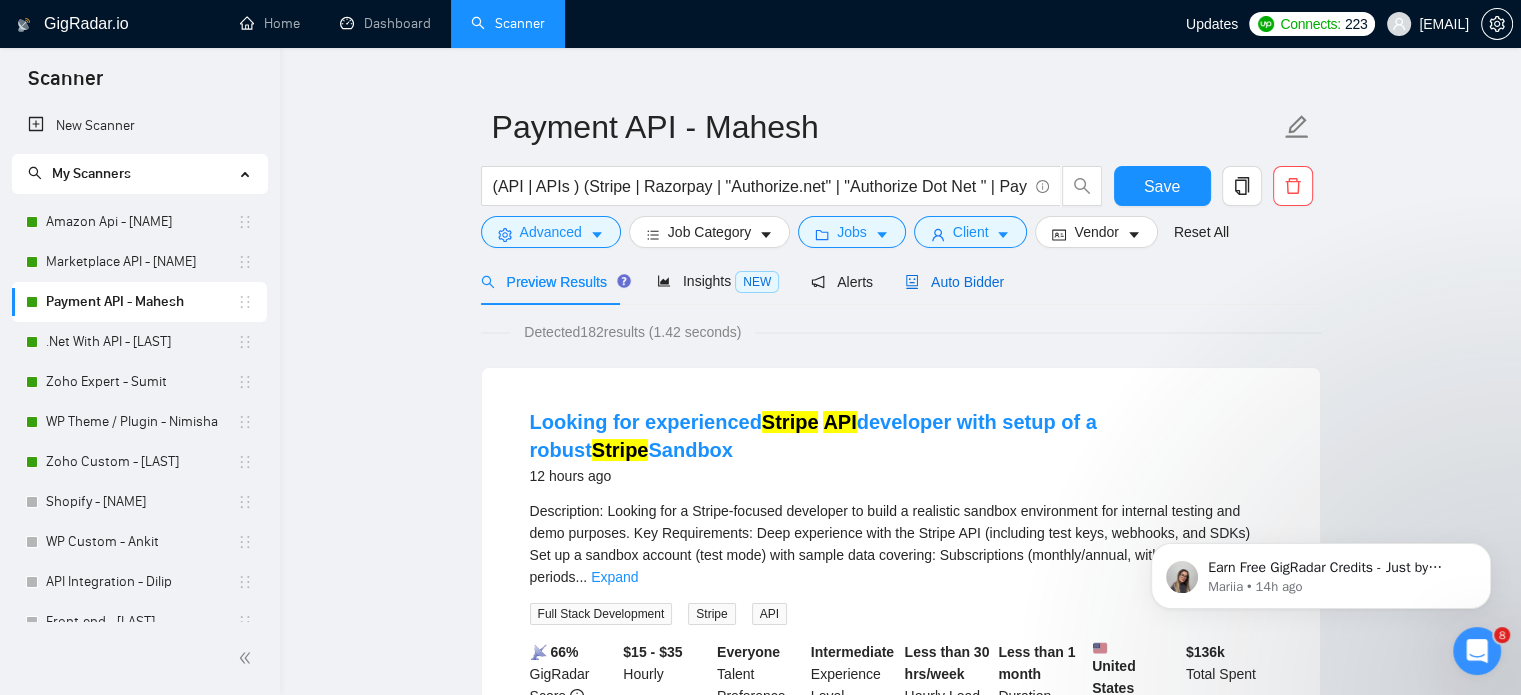 click on "Auto Bidder" at bounding box center (954, 282) 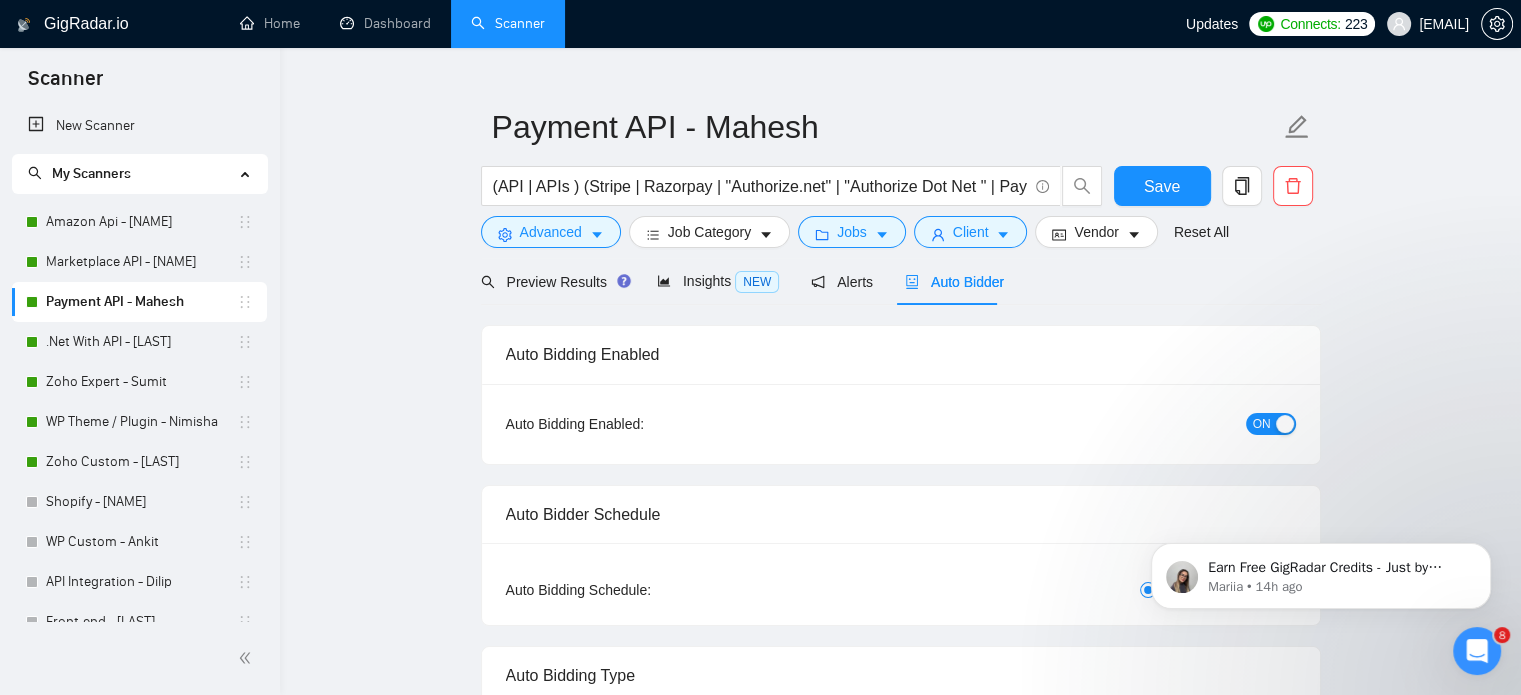 type 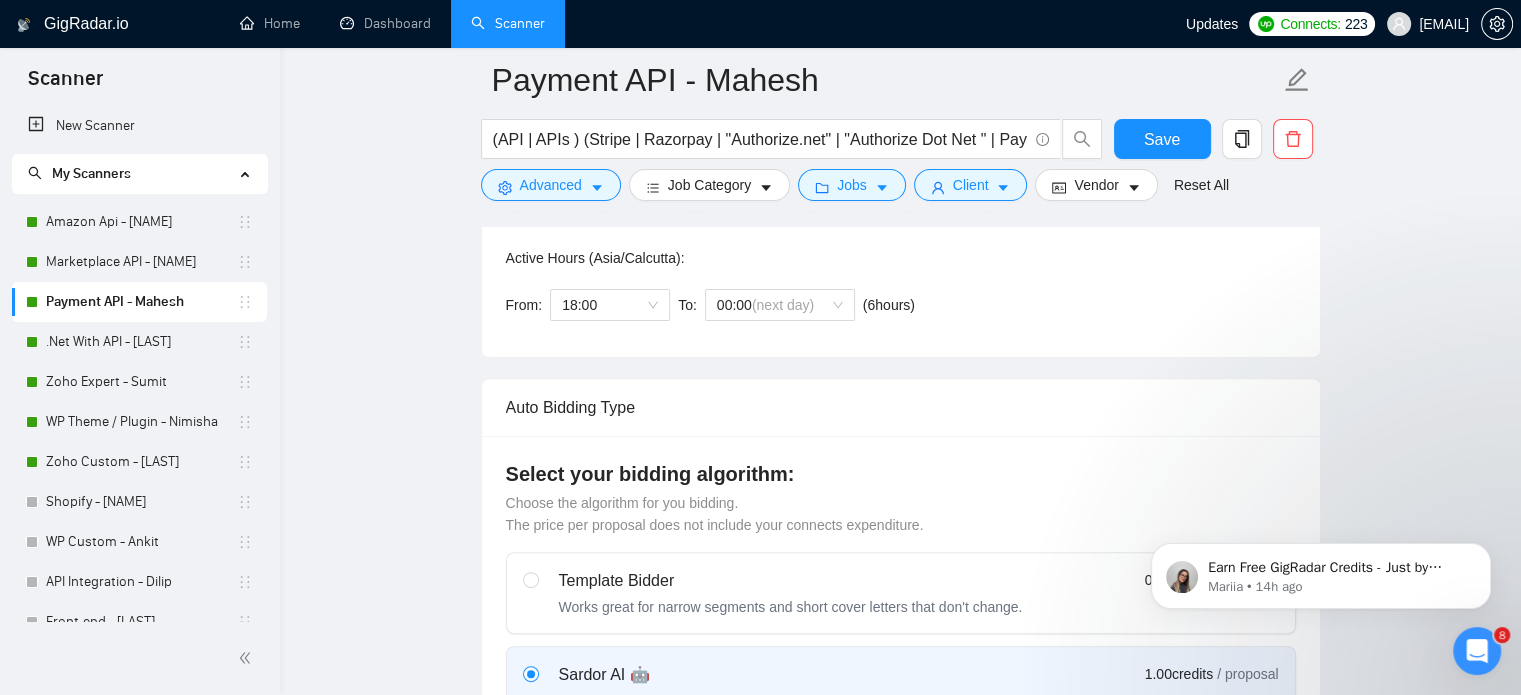 scroll, scrollTop: 635, scrollLeft: 0, axis: vertical 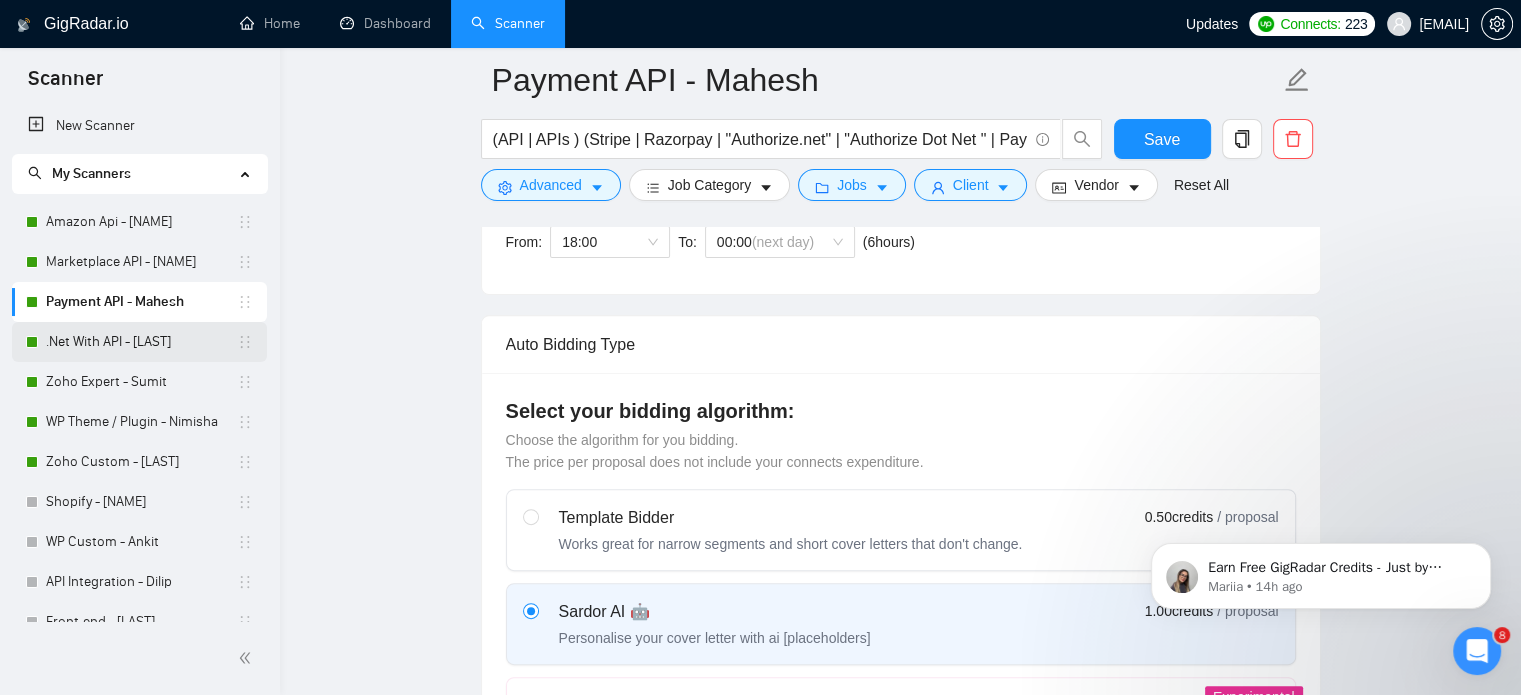 click on ".Net With API - Mahesh" at bounding box center [141, 342] 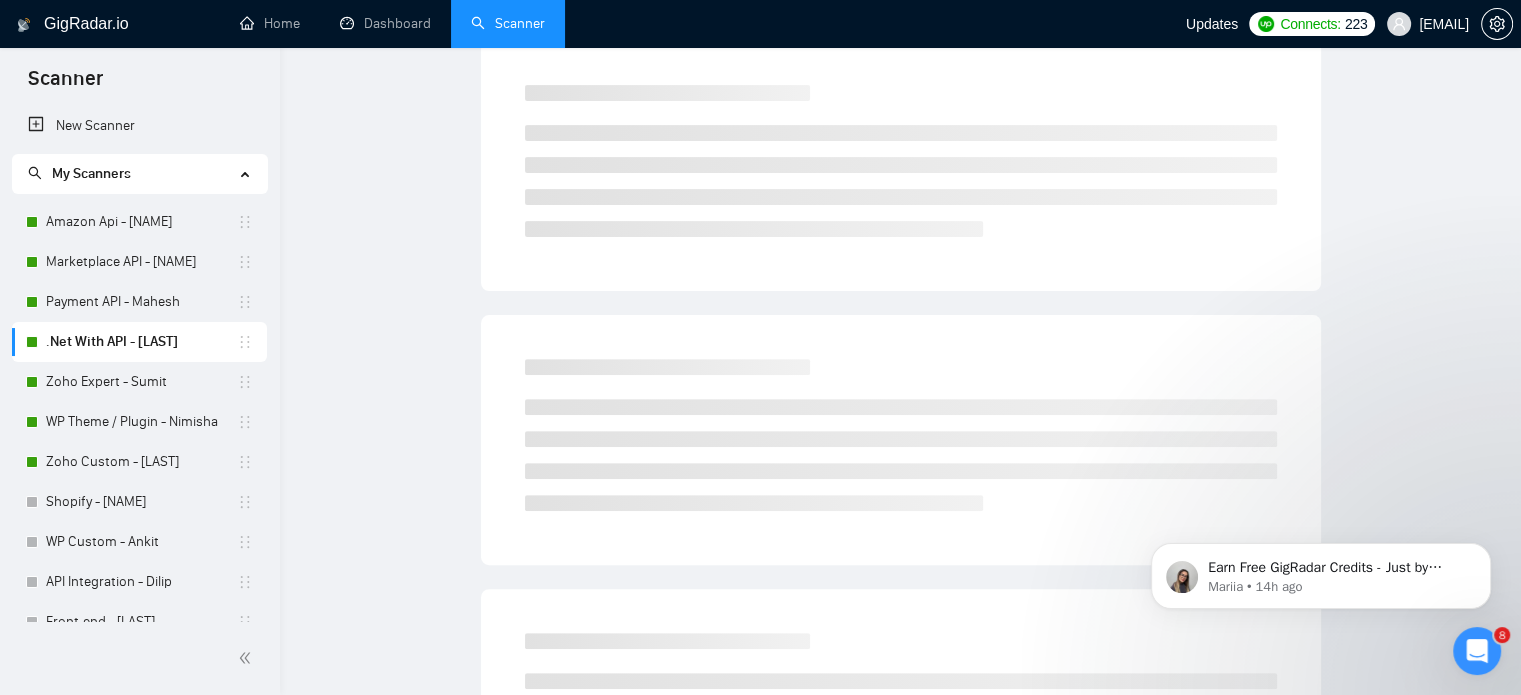 scroll, scrollTop: 35, scrollLeft: 0, axis: vertical 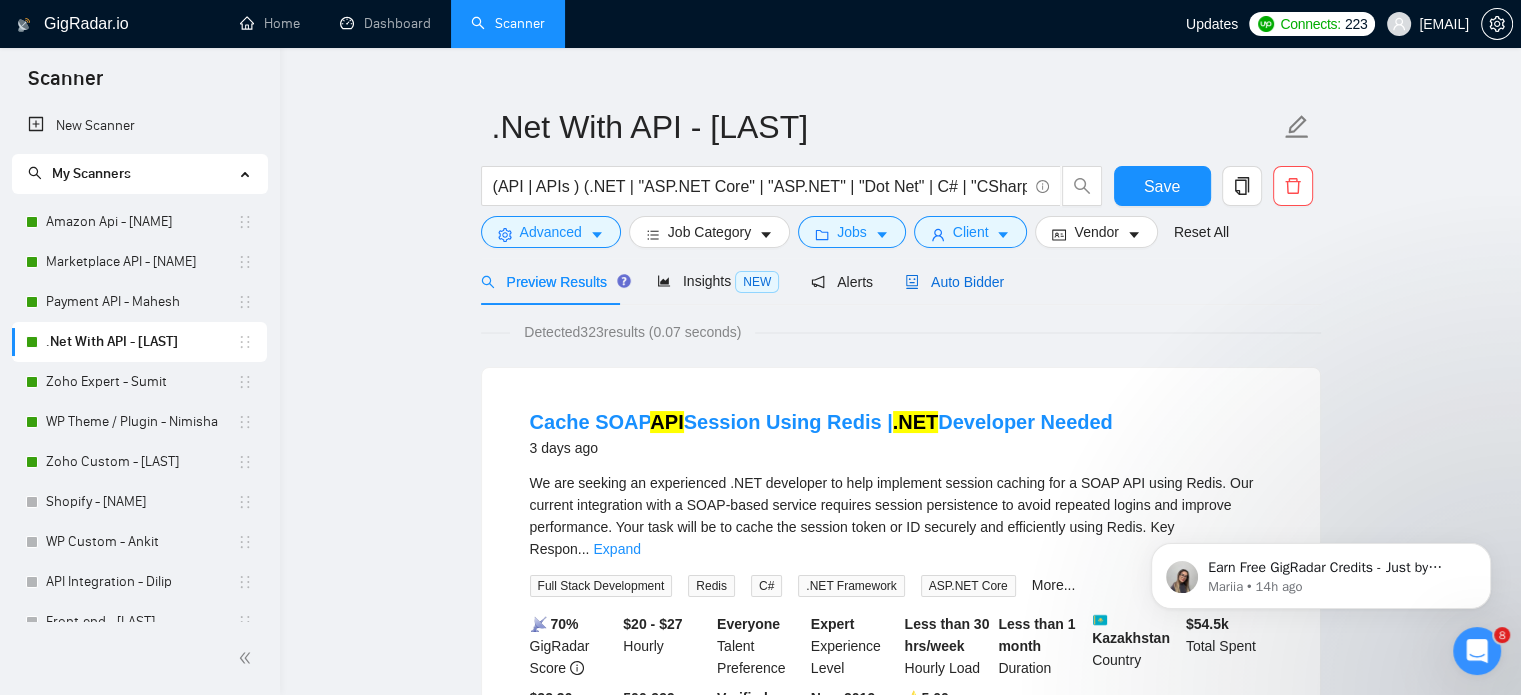 click on "Auto Bidder" at bounding box center [954, 282] 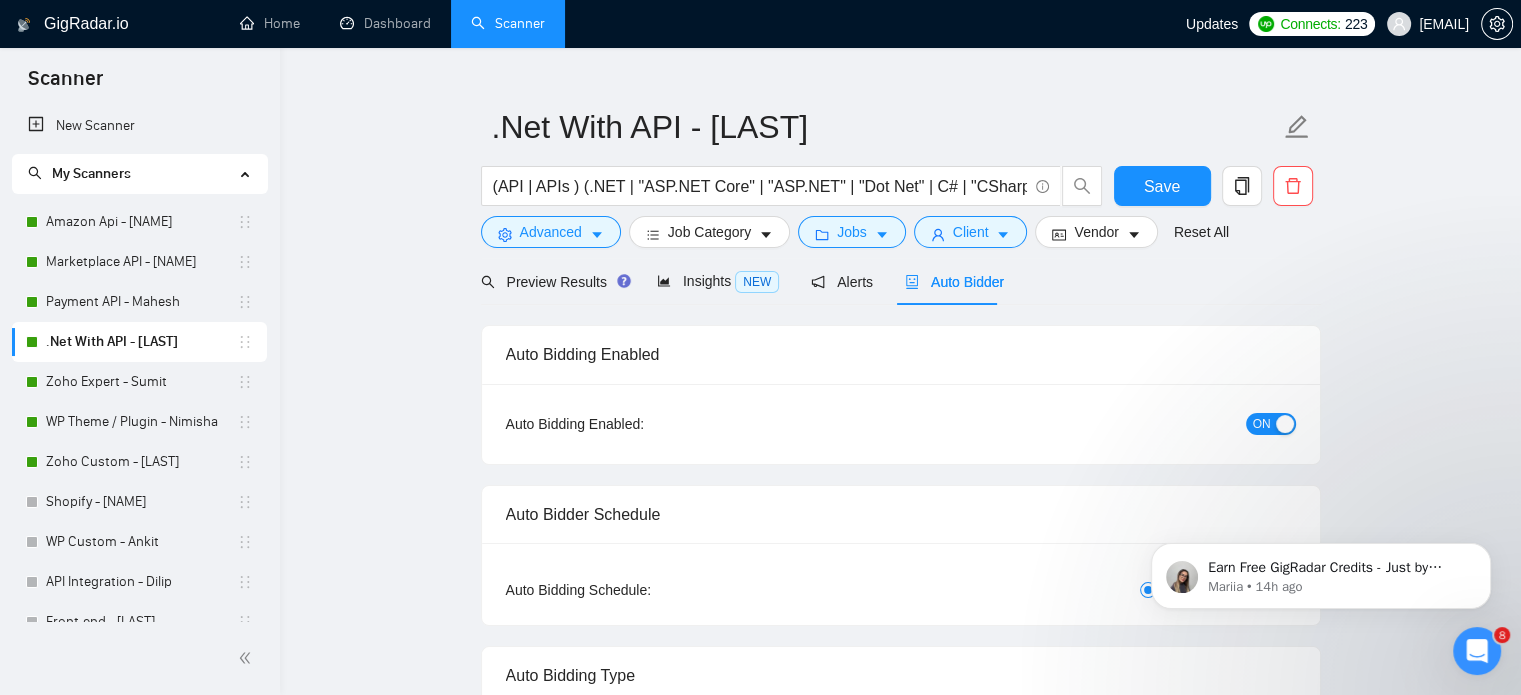 type 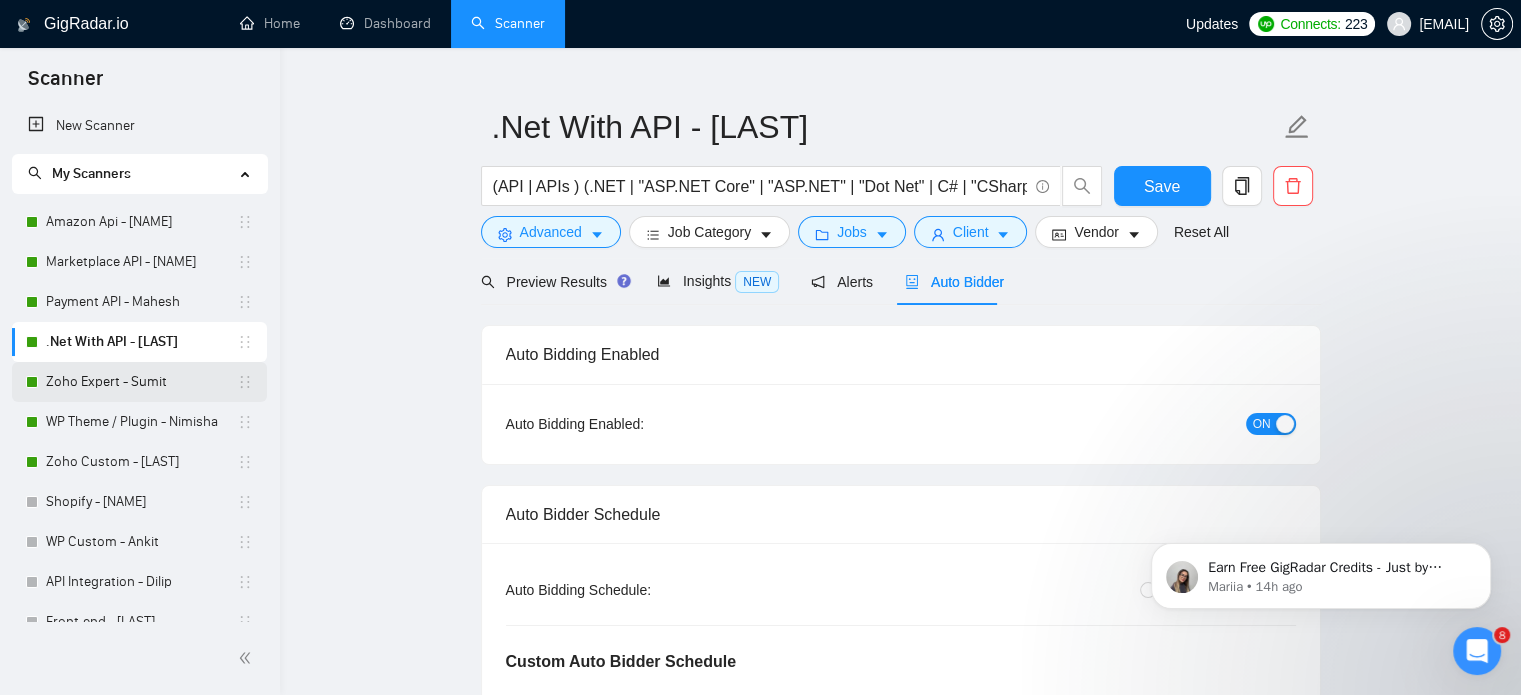 scroll, scrollTop: 535, scrollLeft: 0, axis: vertical 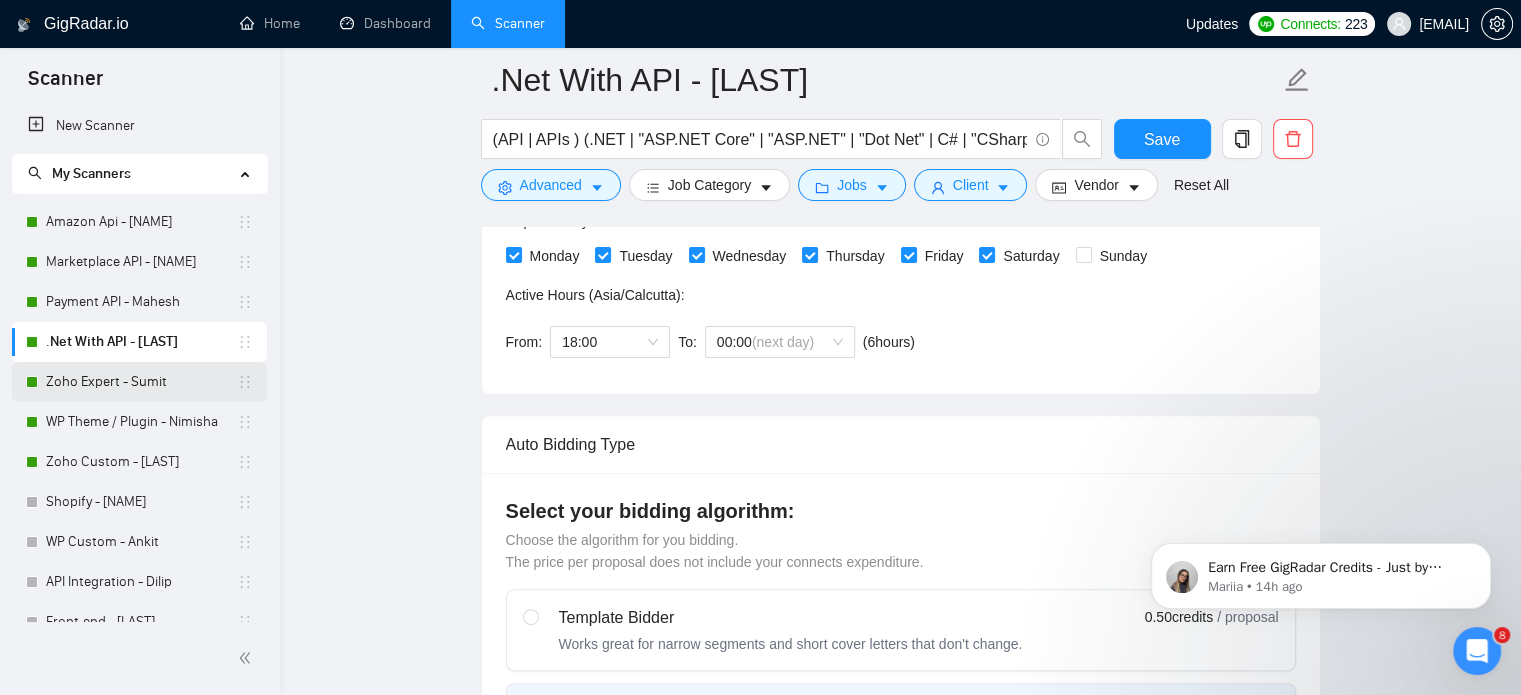 click on "Zoho Expert  - Sumit" at bounding box center (141, 382) 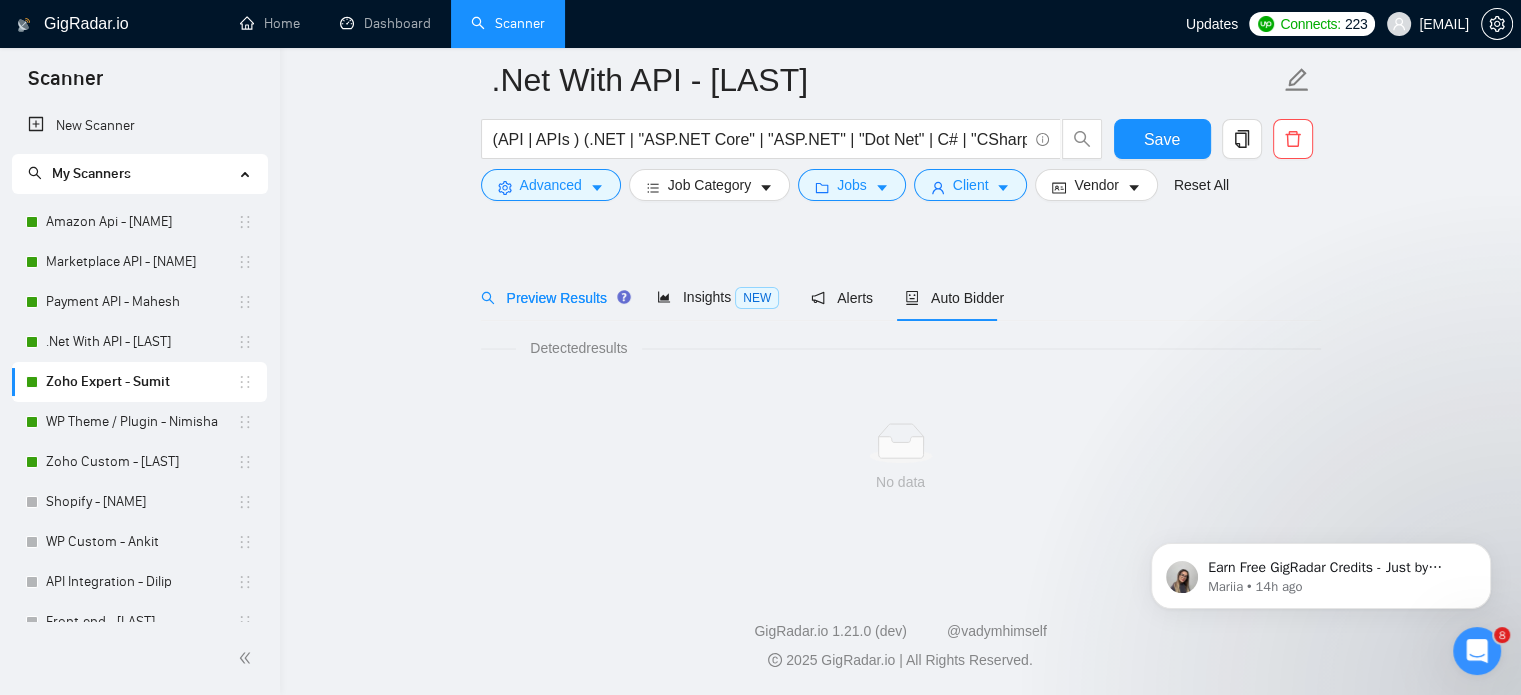 scroll, scrollTop: 35, scrollLeft: 0, axis: vertical 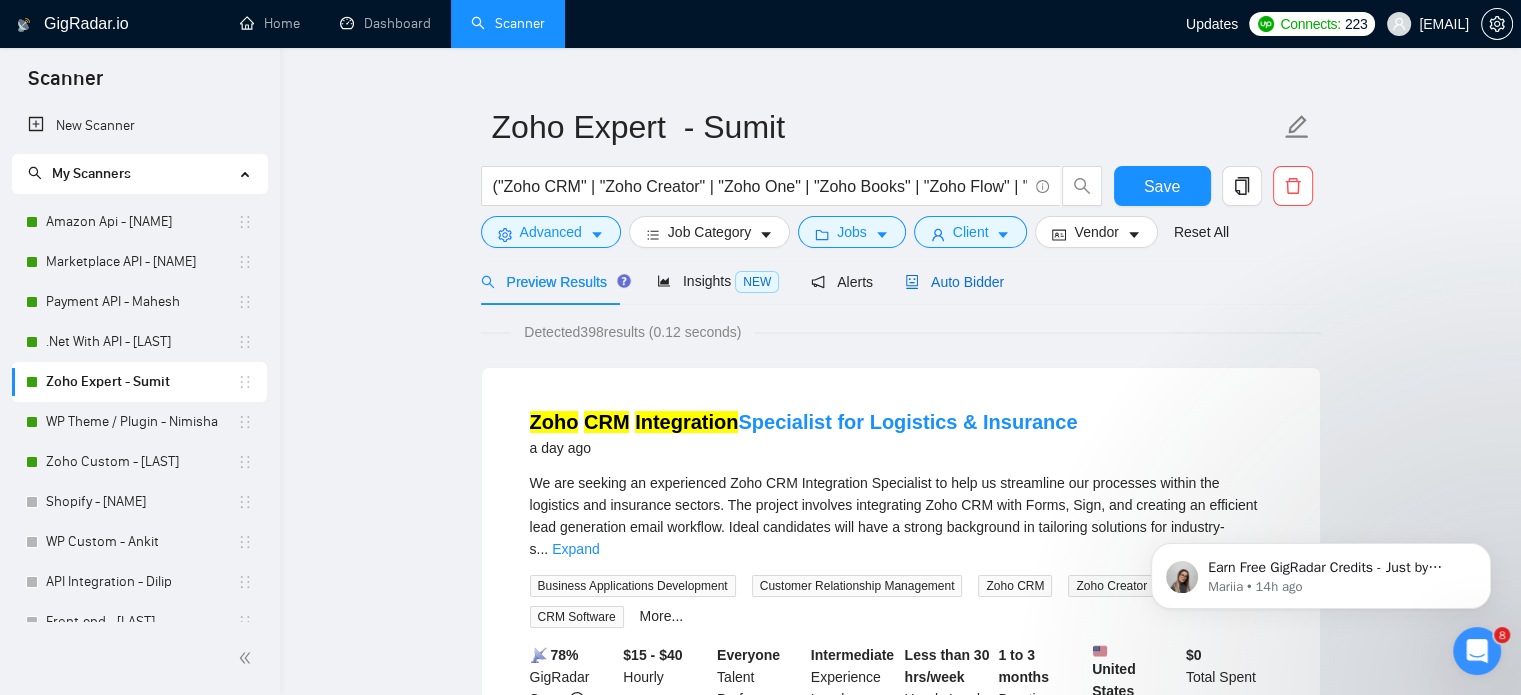 click on "Auto Bidder" at bounding box center [954, 282] 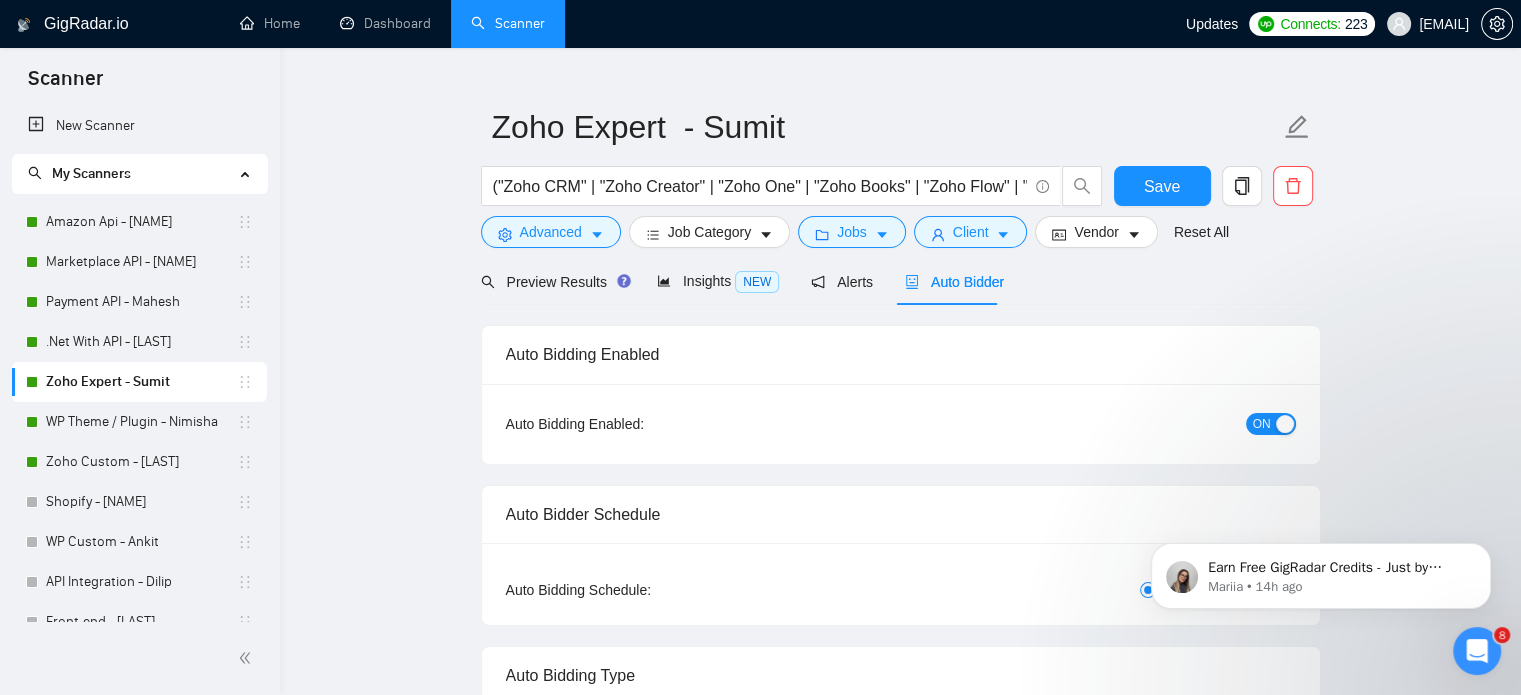 type 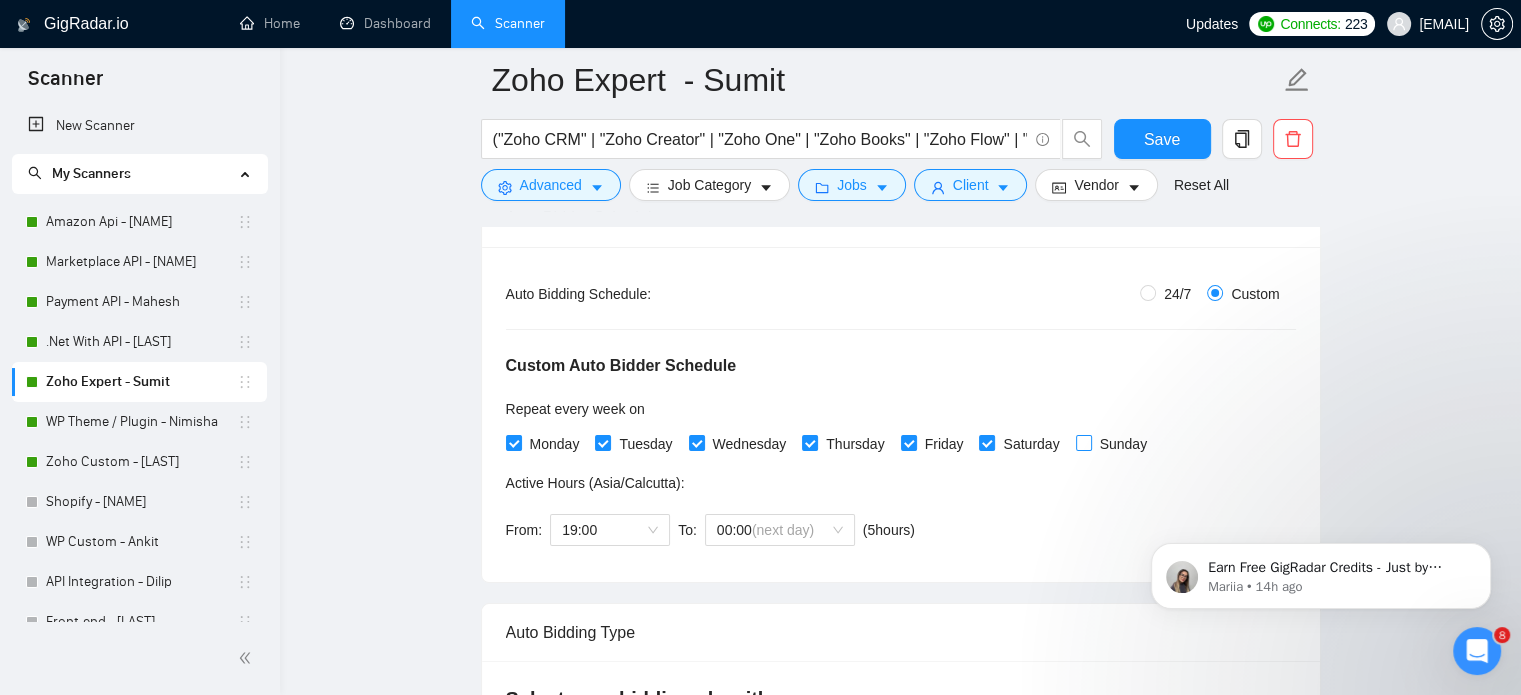 scroll, scrollTop: 435, scrollLeft: 0, axis: vertical 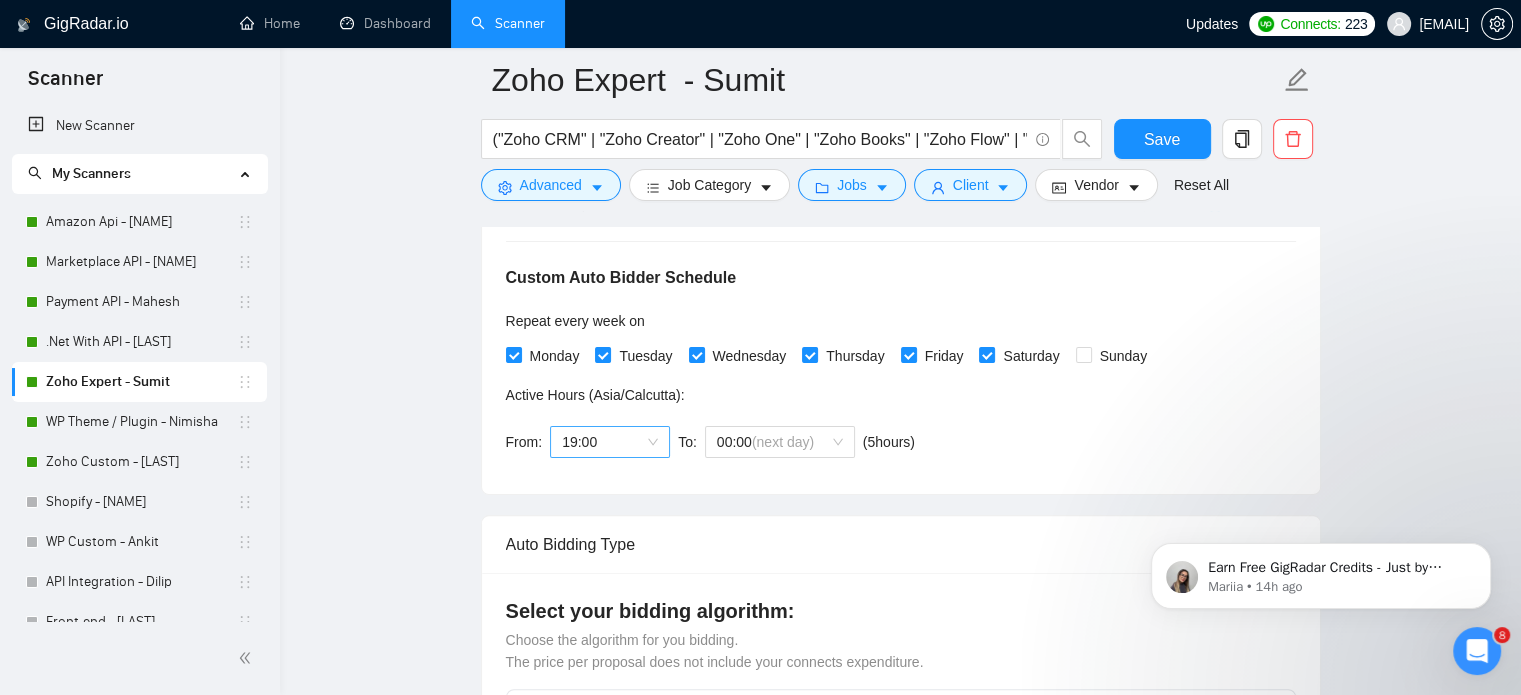click on "19:00" at bounding box center [610, 442] 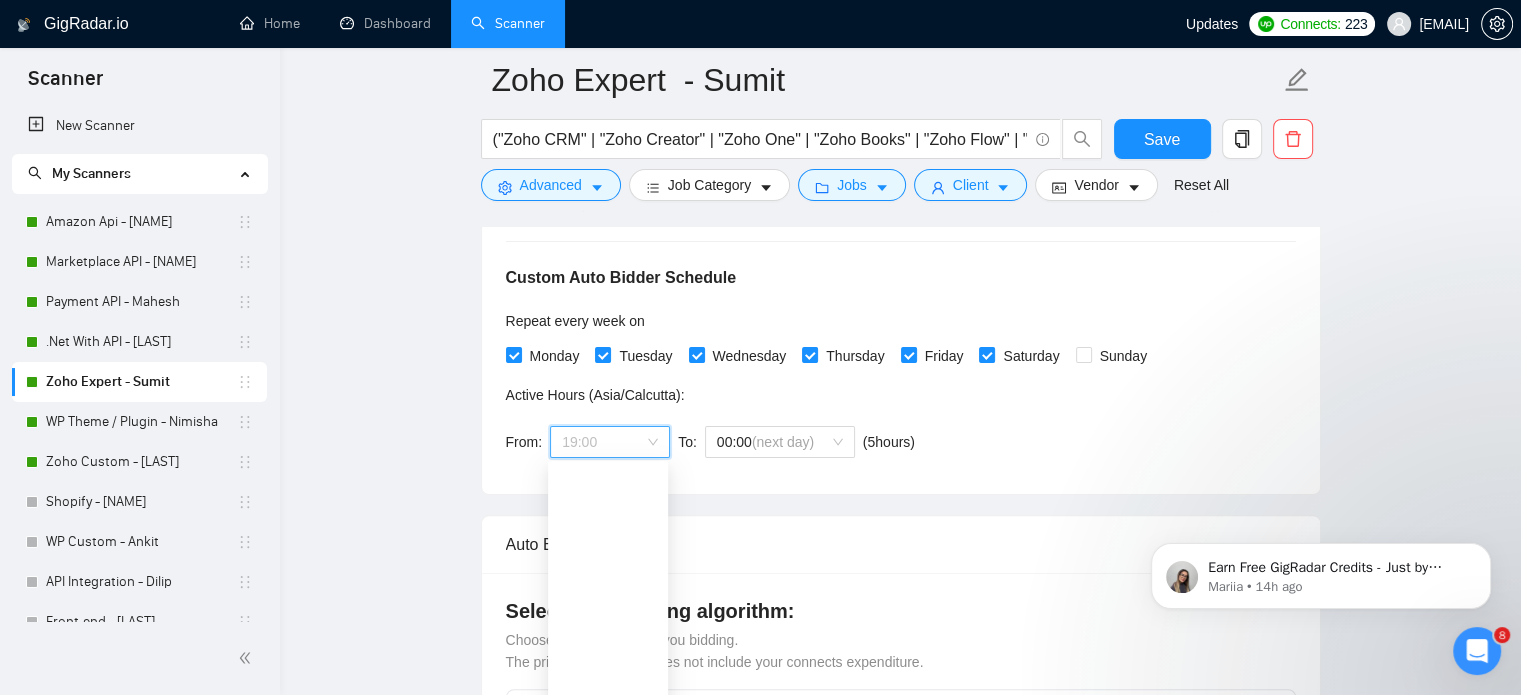scroll, scrollTop: 384, scrollLeft: 0, axis: vertical 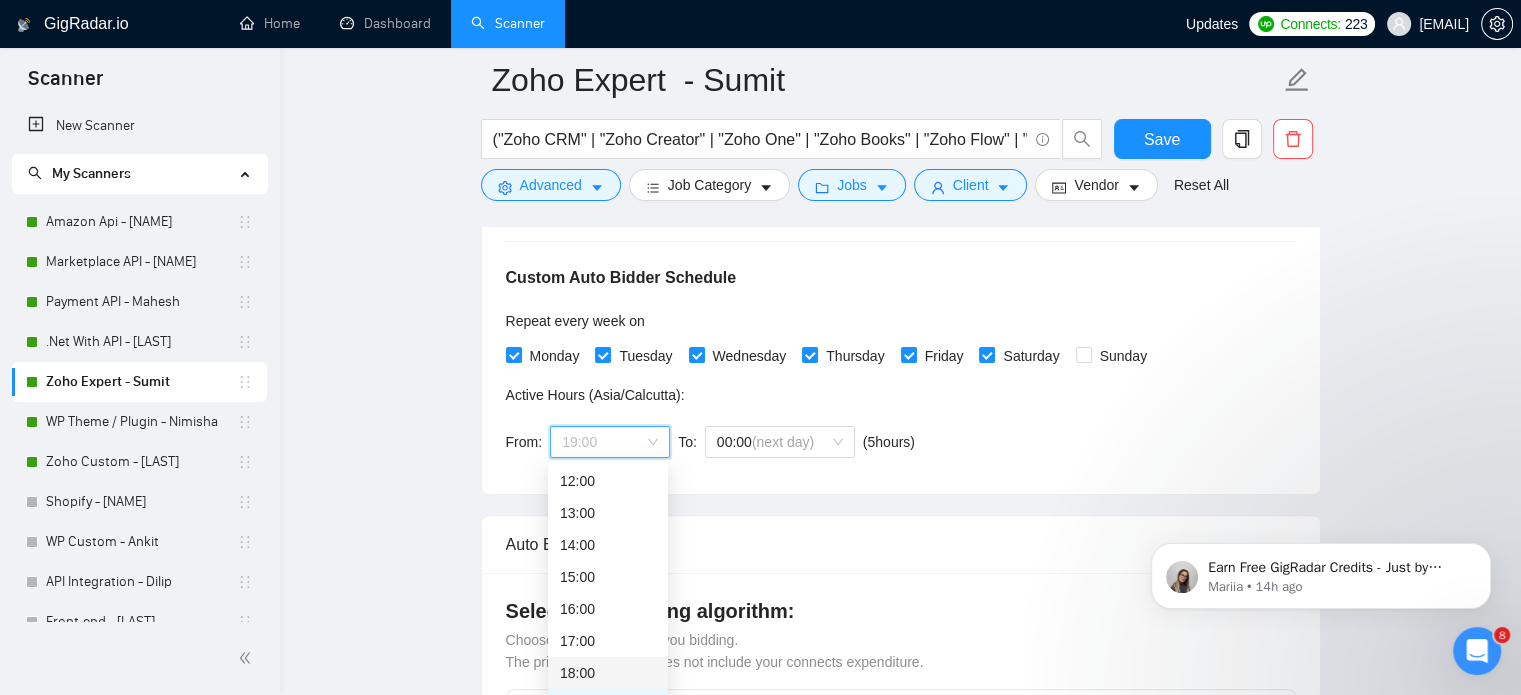 click on "18:00" at bounding box center [608, 673] 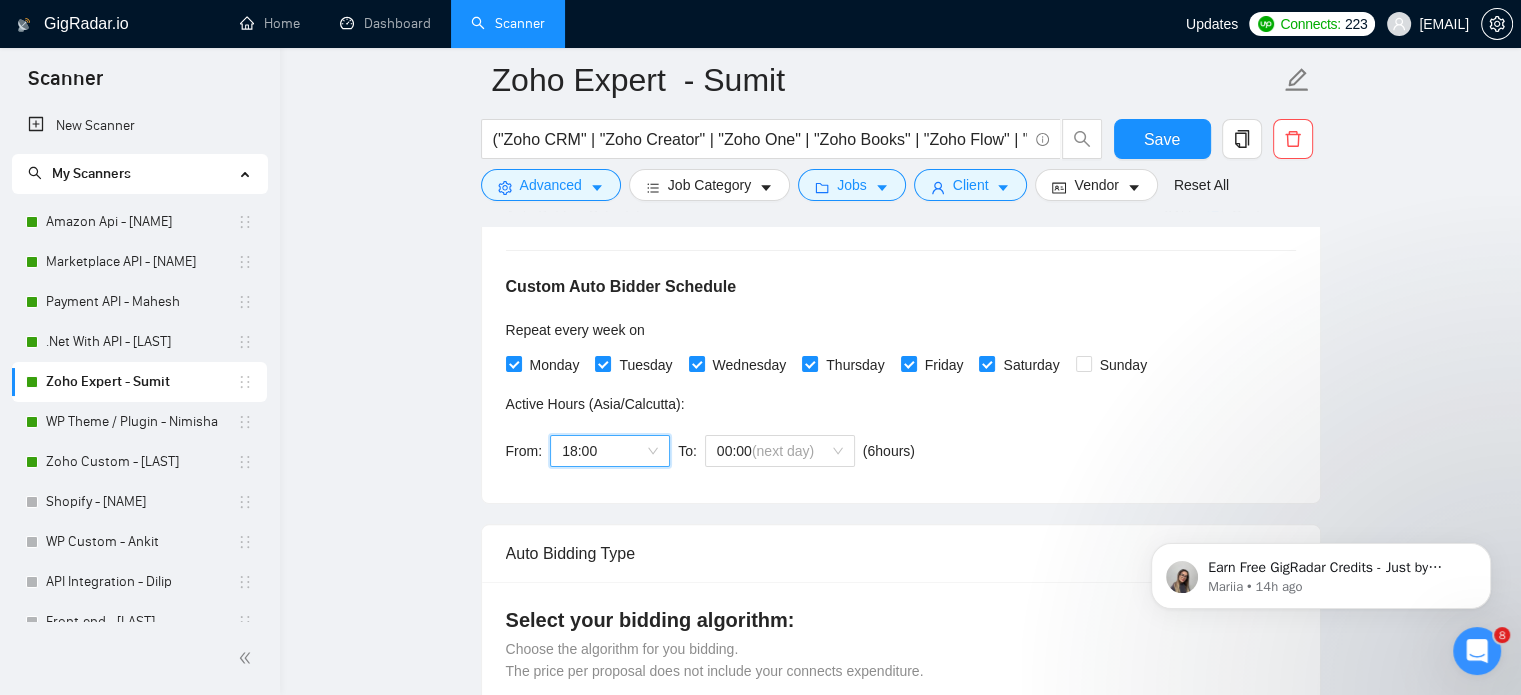 scroll, scrollTop: 235, scrollLeft: 0, axis: vertical 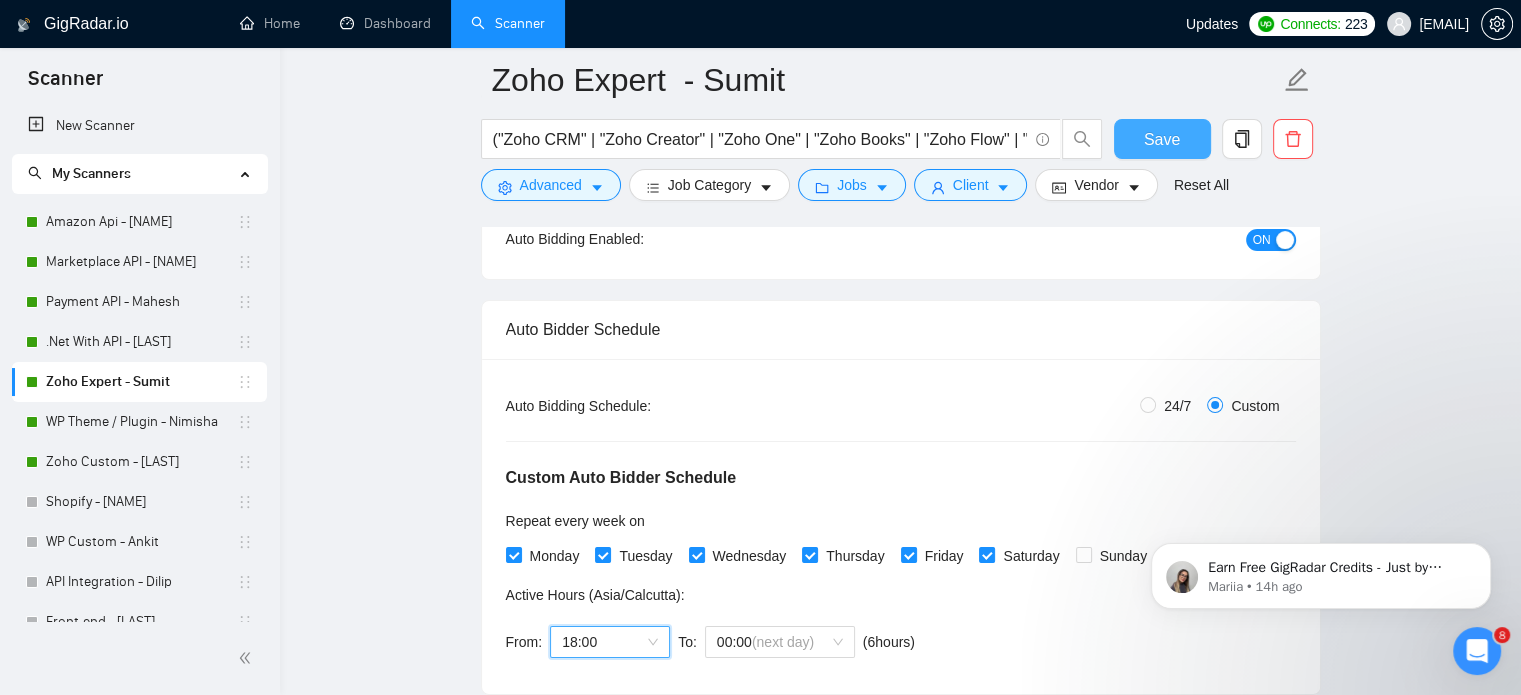 click on "Save" at bounding box center (1162, 139) 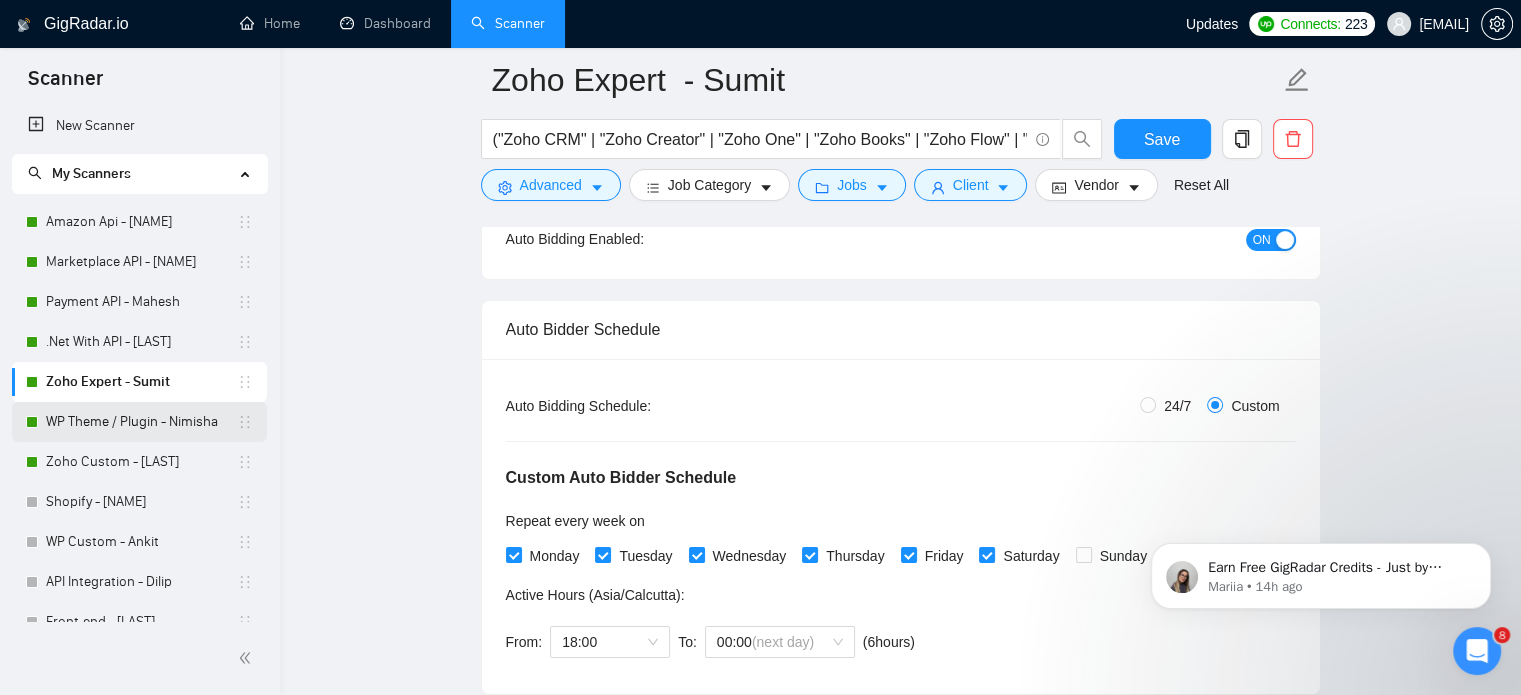 click on "WP Theme / Plugin - Nimisha" at bounding box center (141, 422) 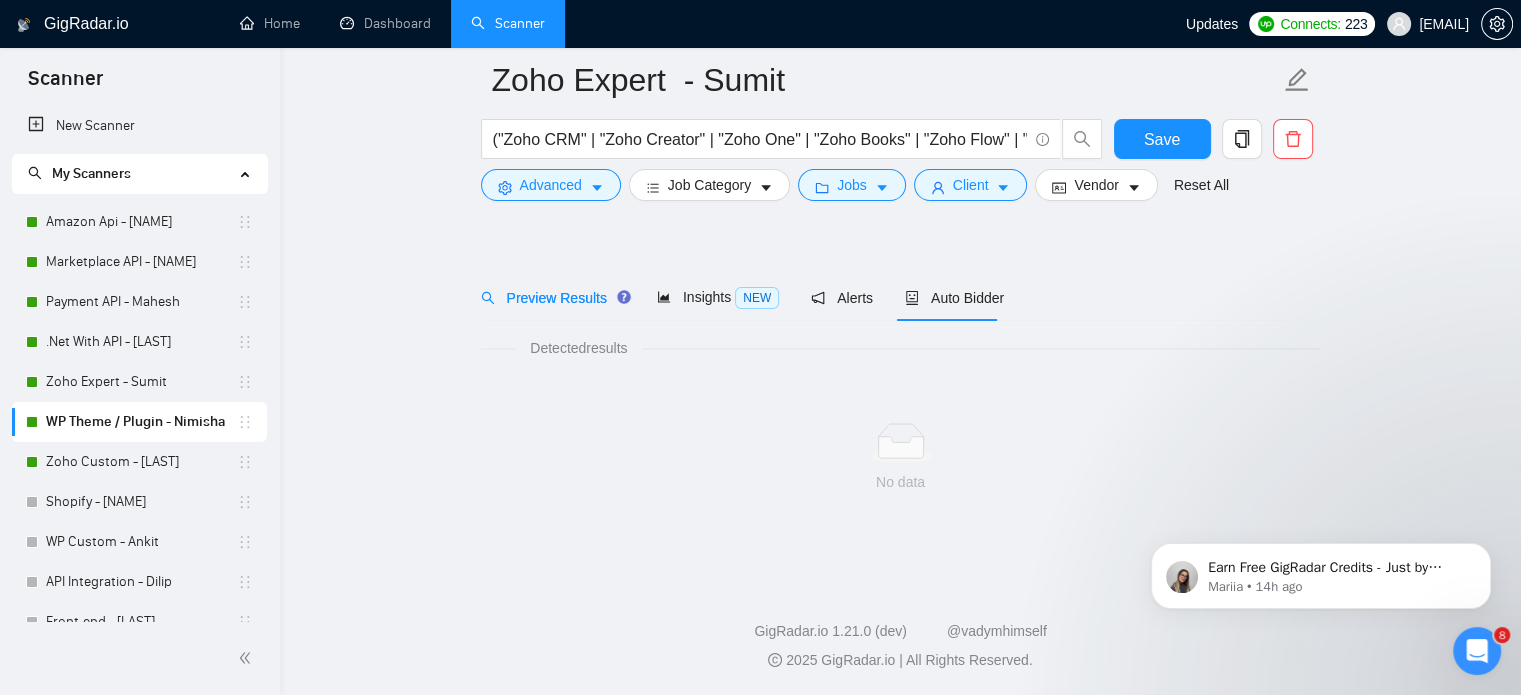 scroll, scrollTop: 35, scrollLeft: 0, axis: vertical 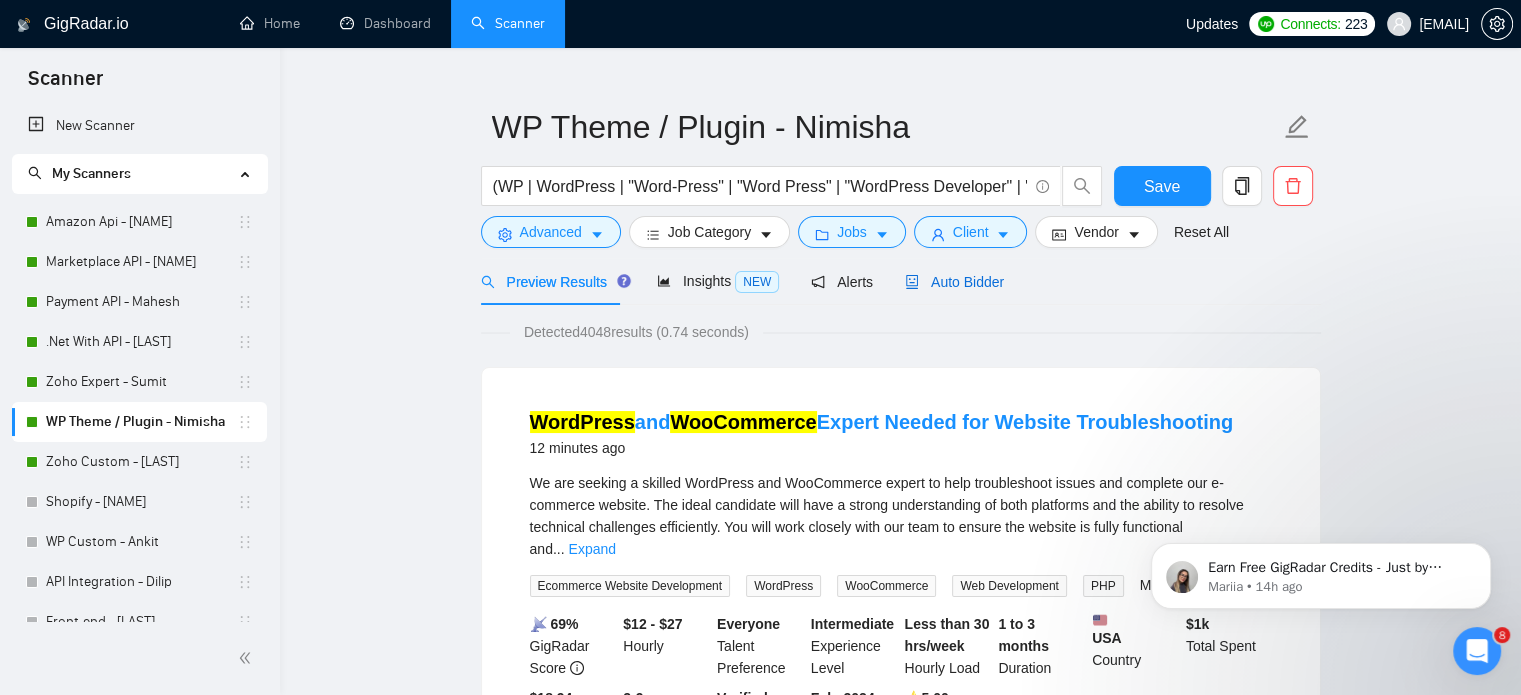 click on "Auto Bidder" at bounding box center (954, 282) 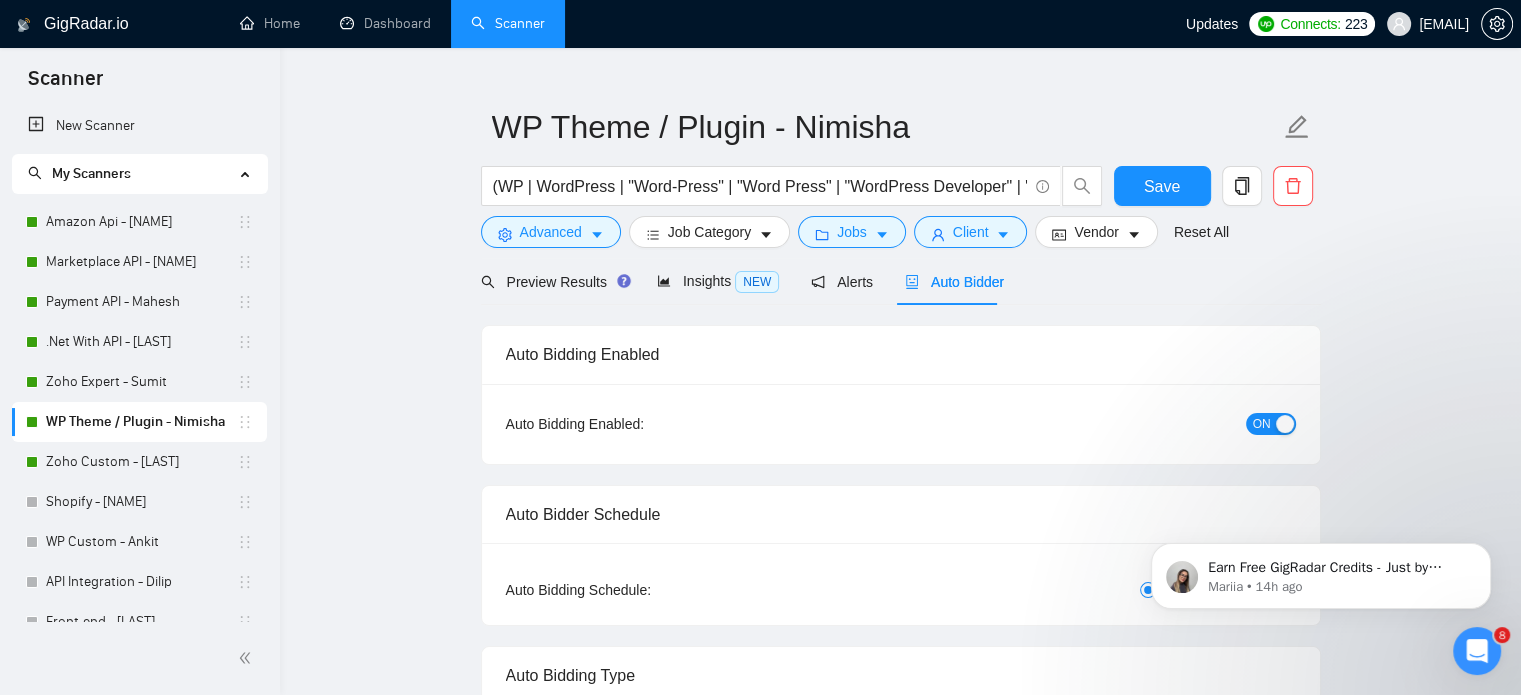 type 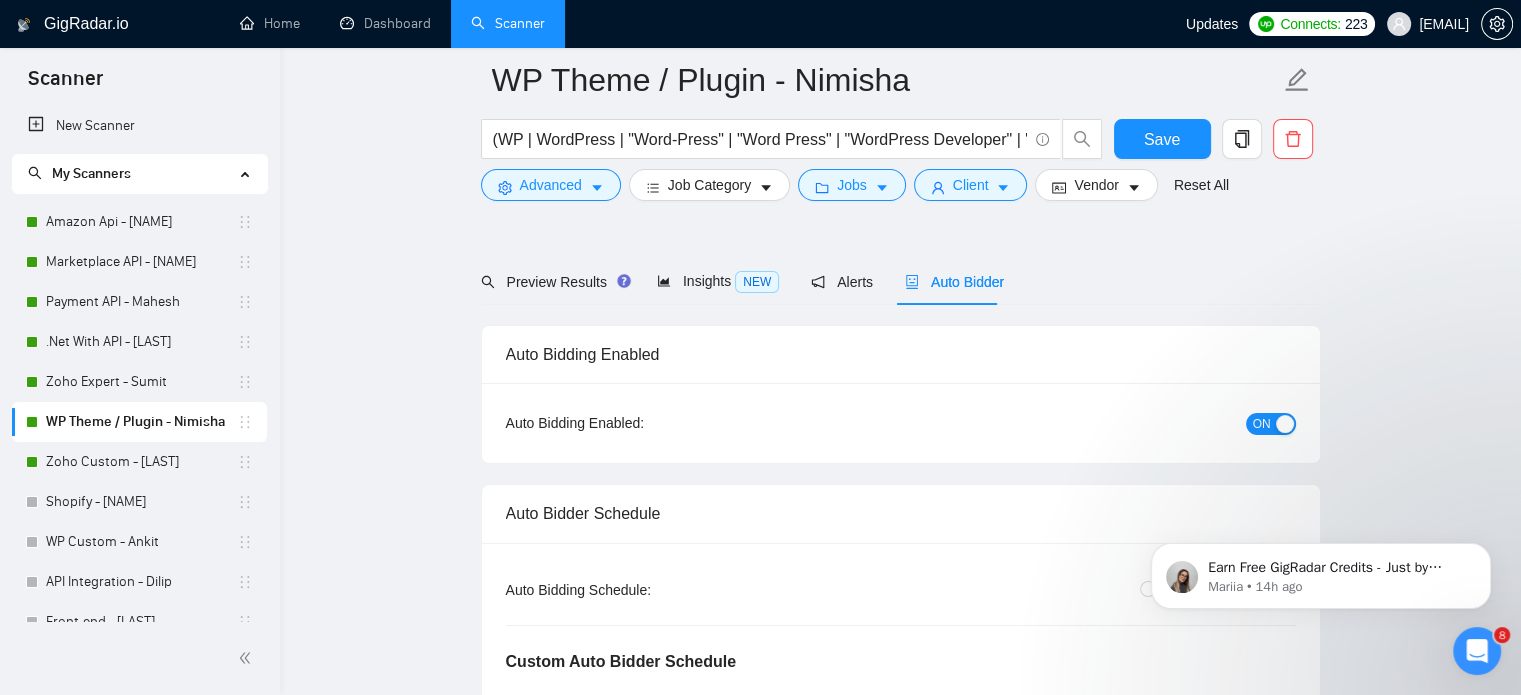scroll, scrollTop: 435, scrollLeft: 0, axis: vertical 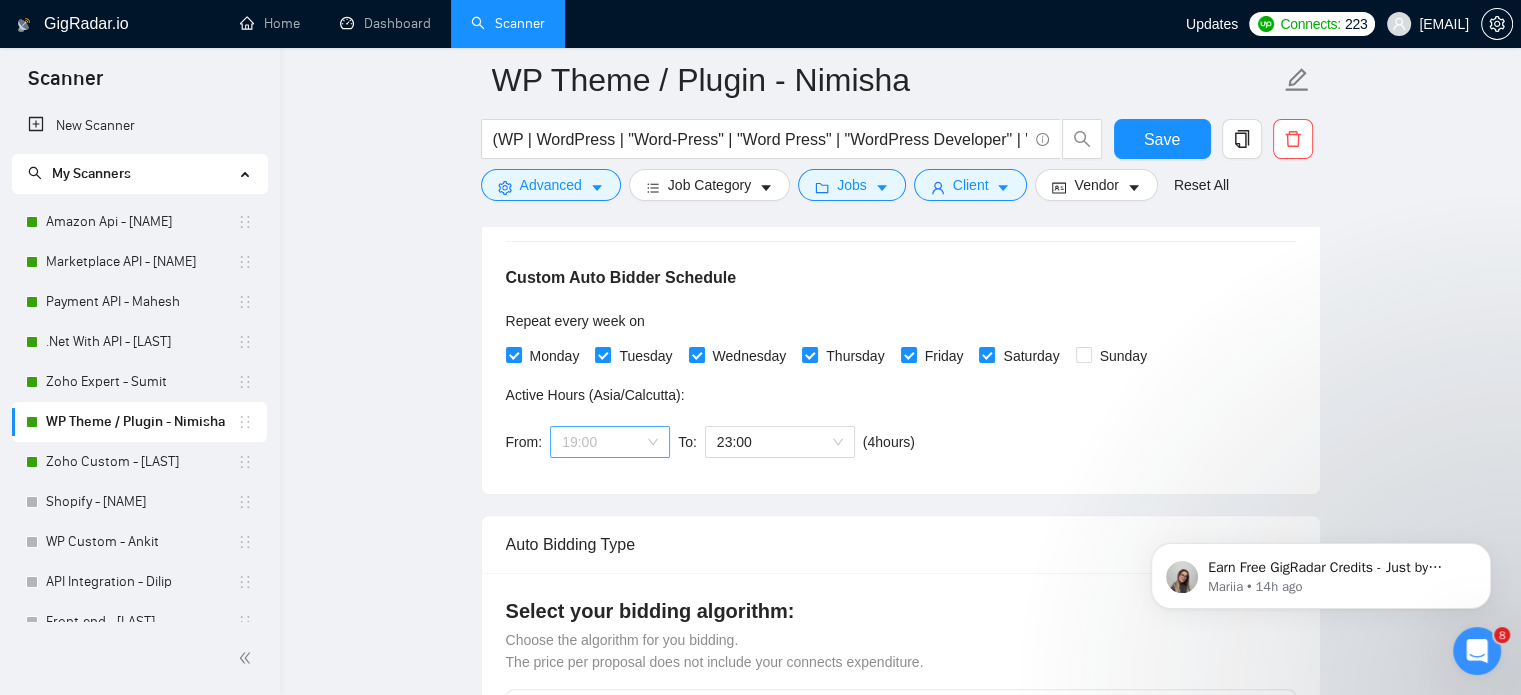 click on "19:00" at bounding box center [610, 442] 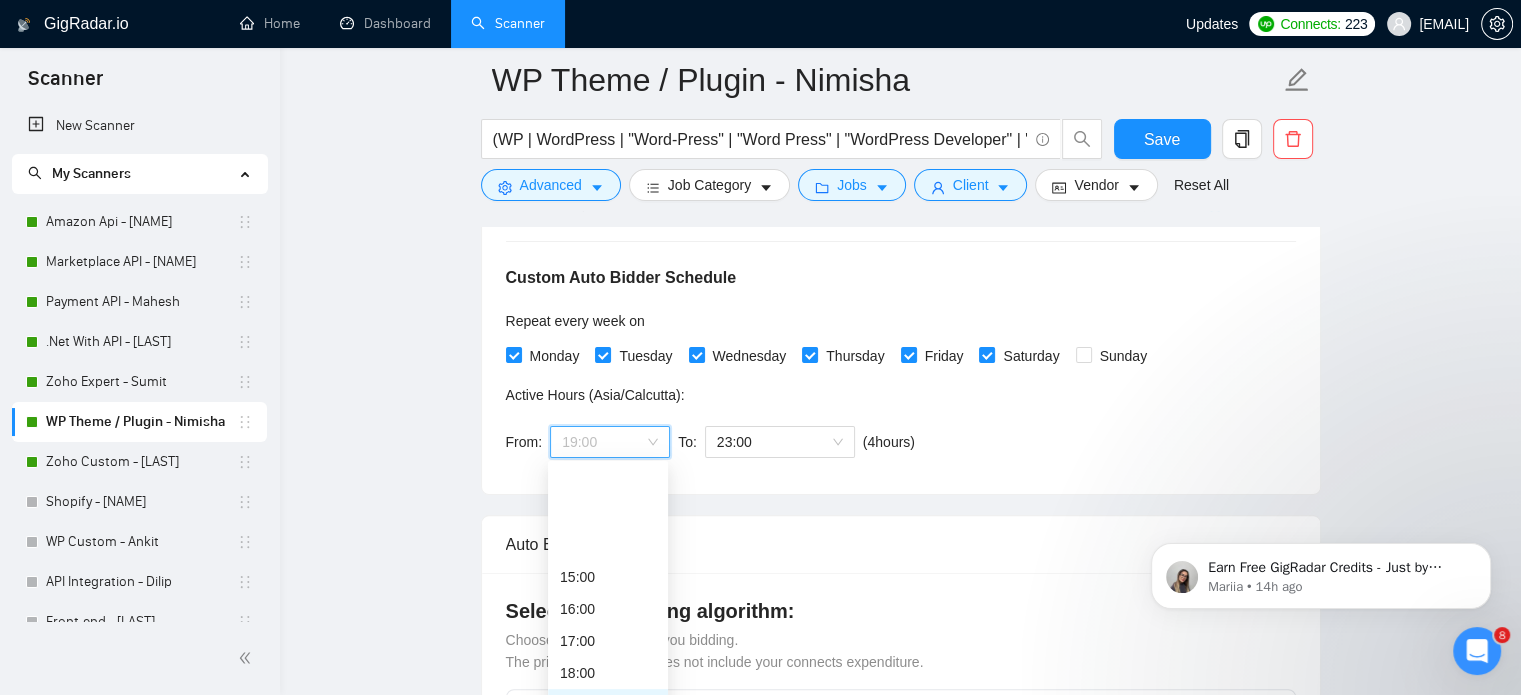 scroll, scrollTop: 484, scrollLeft: 0, axis: vertical 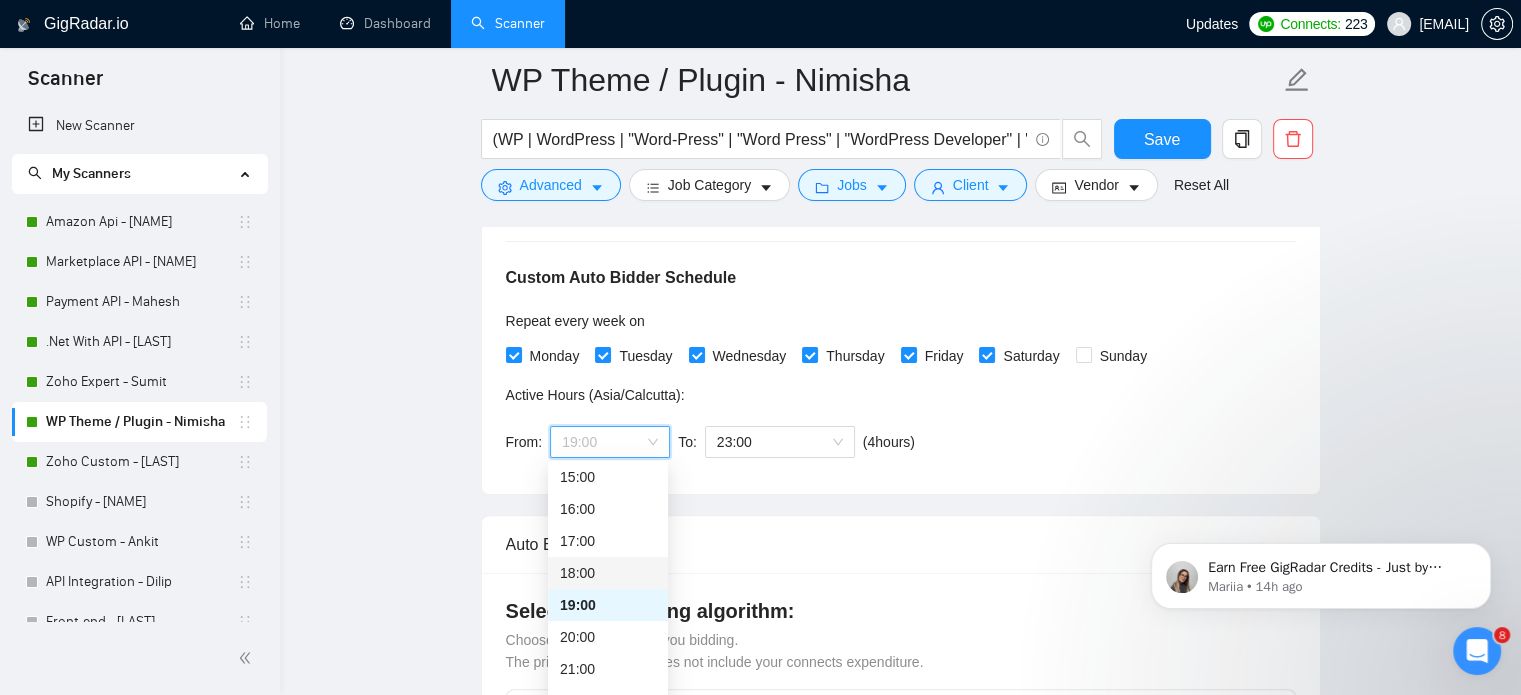 click on "18:00" at bounding box center (608, 573) 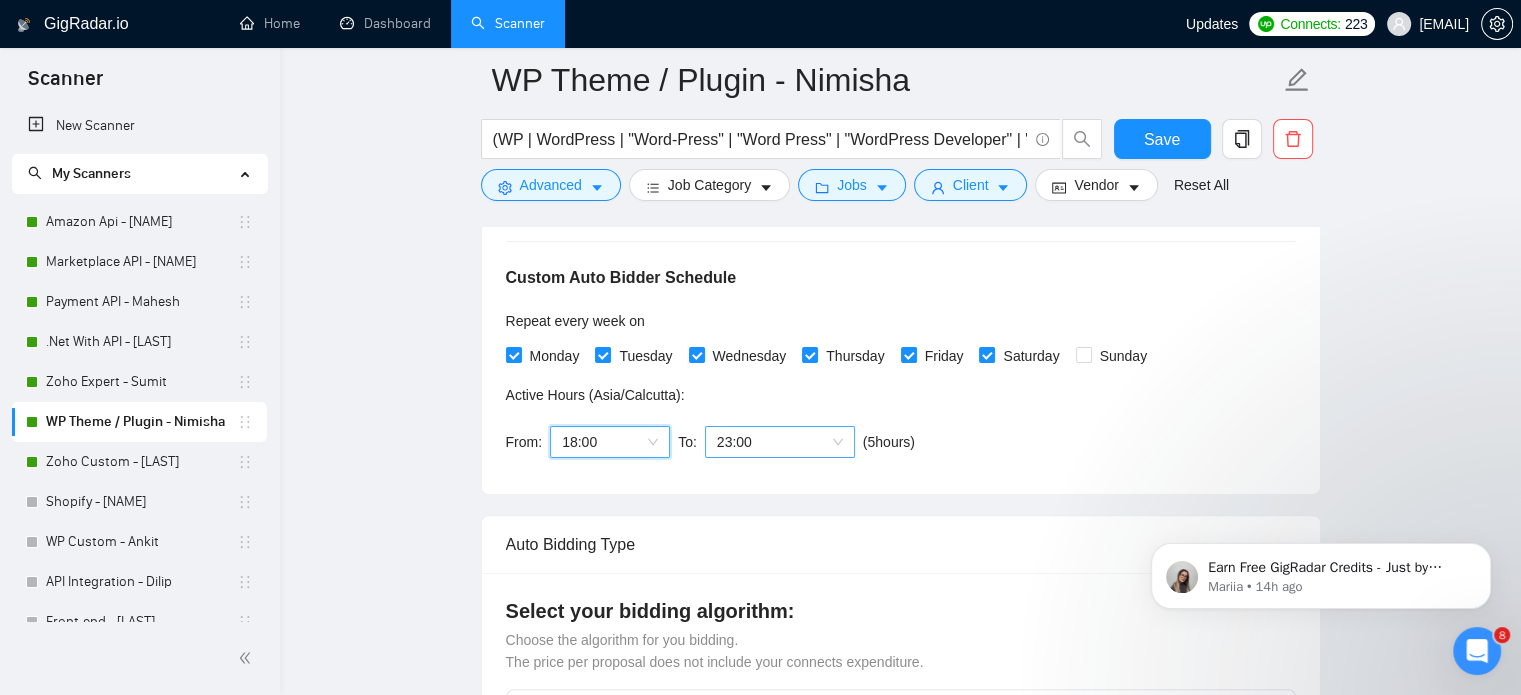 click on "23:00" at bounding box center (780, 442) 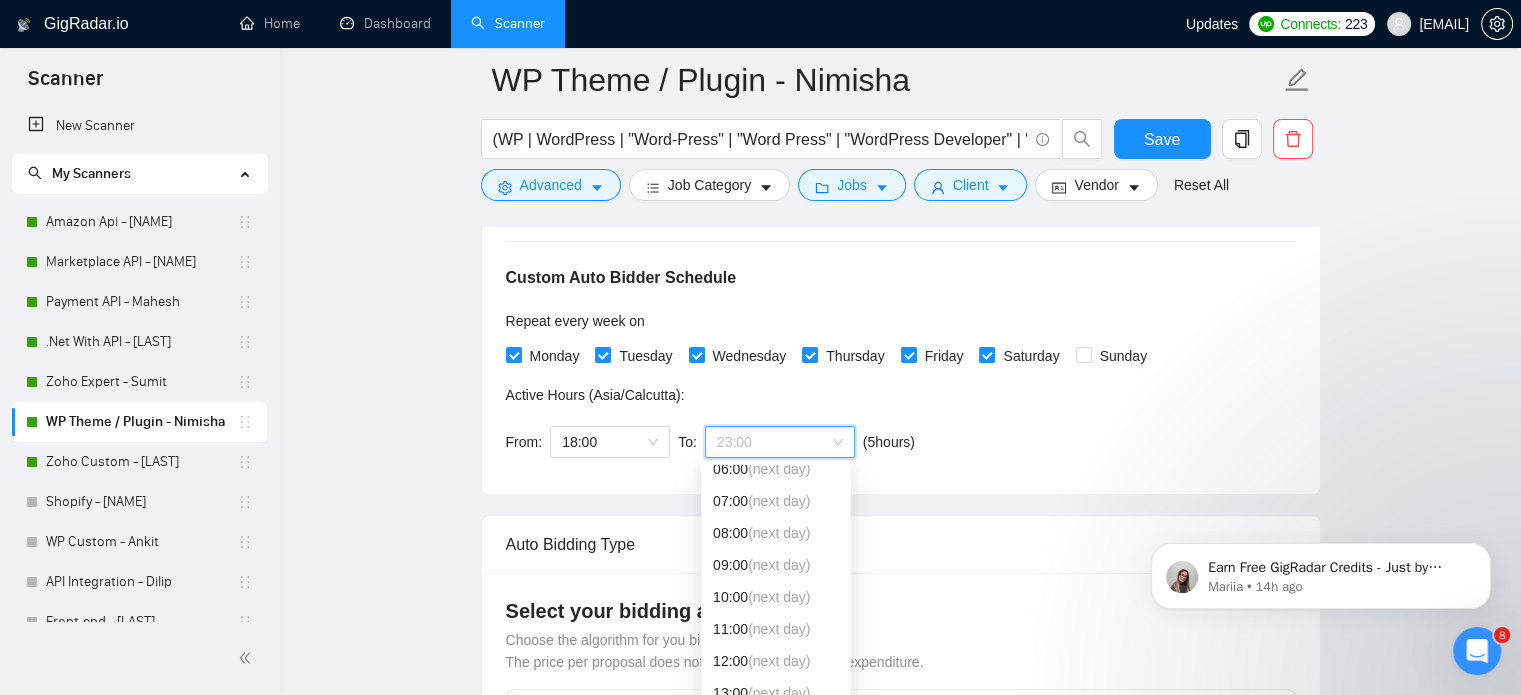 scroll, scrollTop: 0, scrollLeft: 0, axis: both 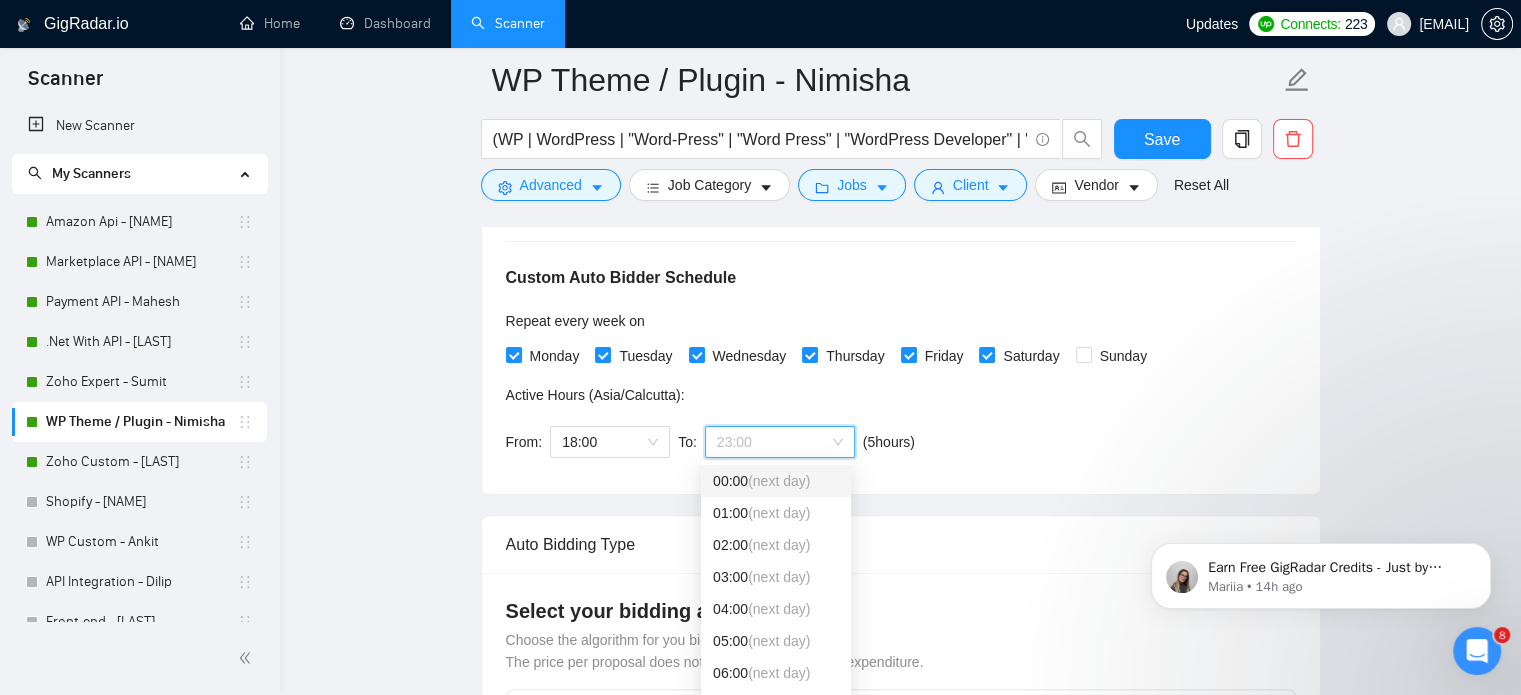 click on "(next day)" at bounding box center [779, 481] 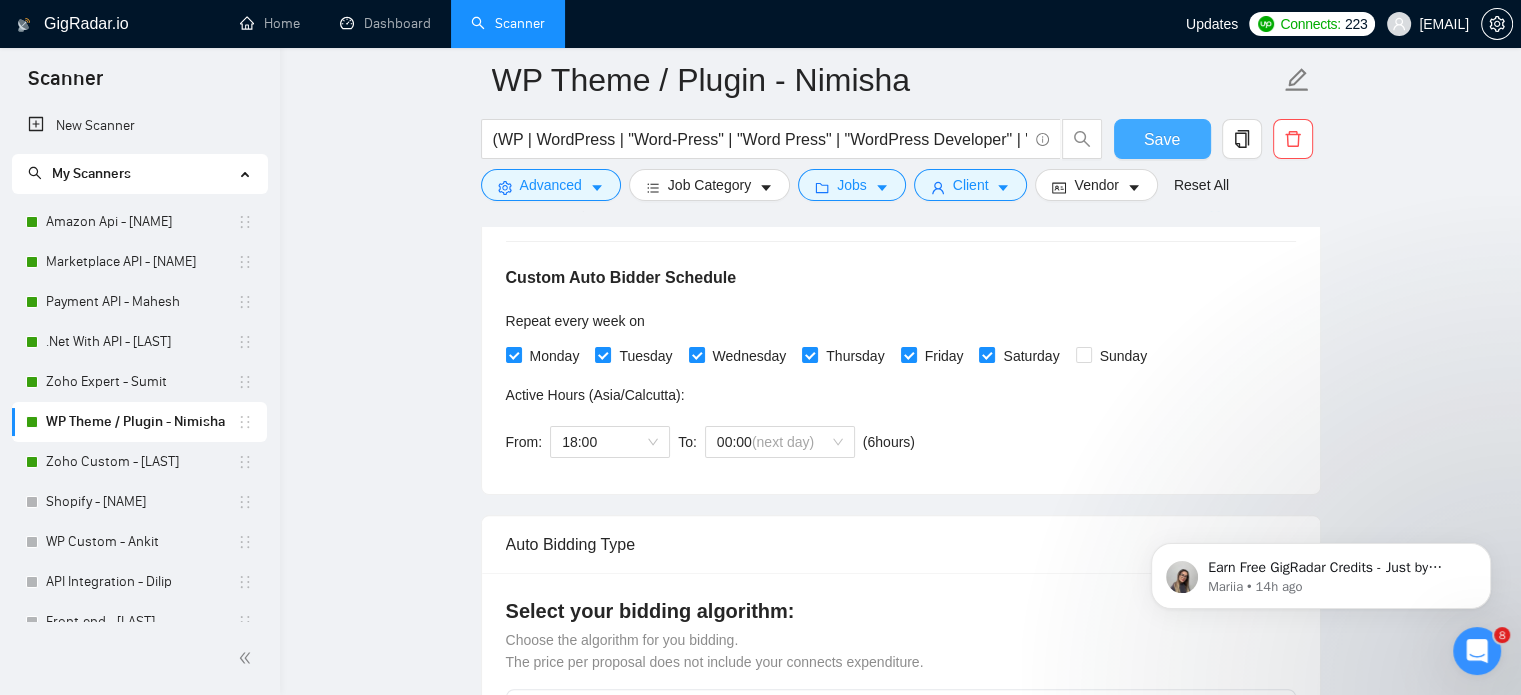 click on "Save" at bounding box center [1162, 139] 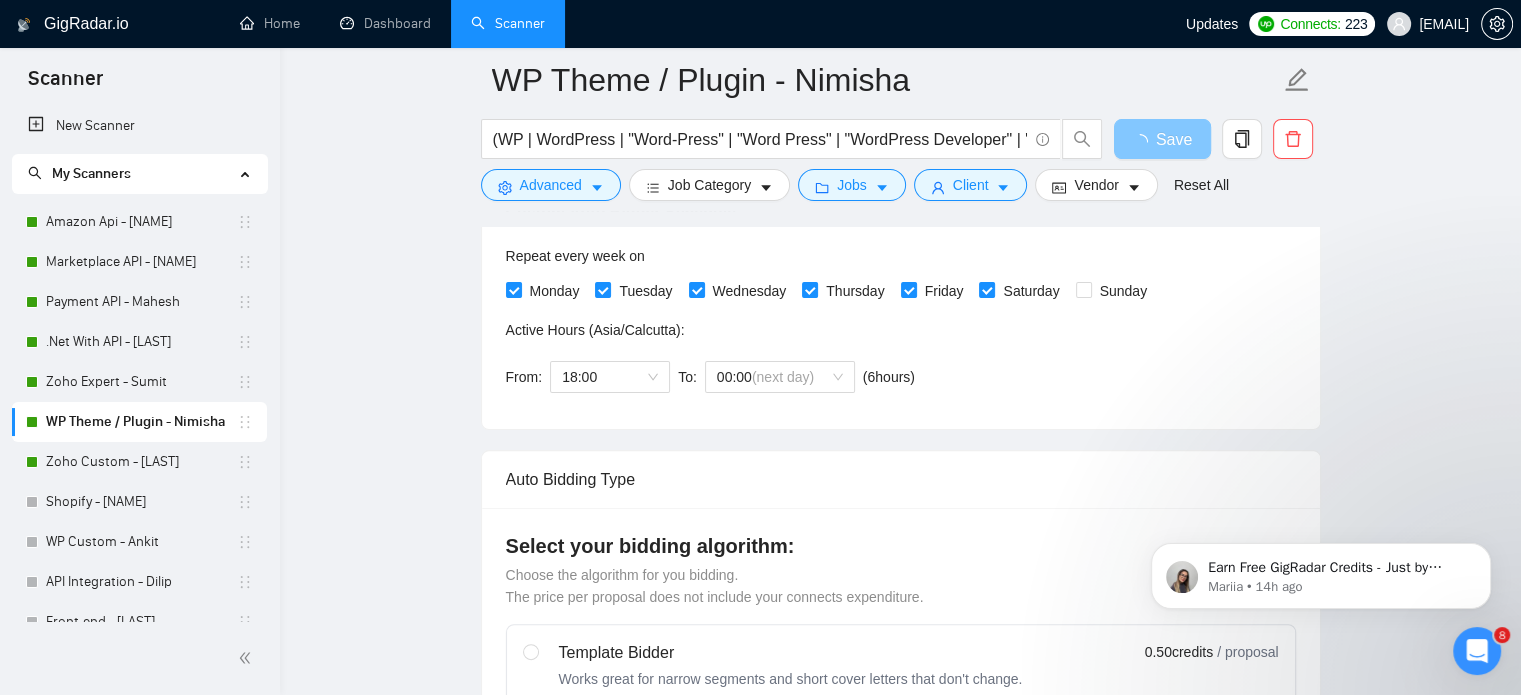 scroll, scrollTop: 535, scrollLeft: 0, axis: vertical 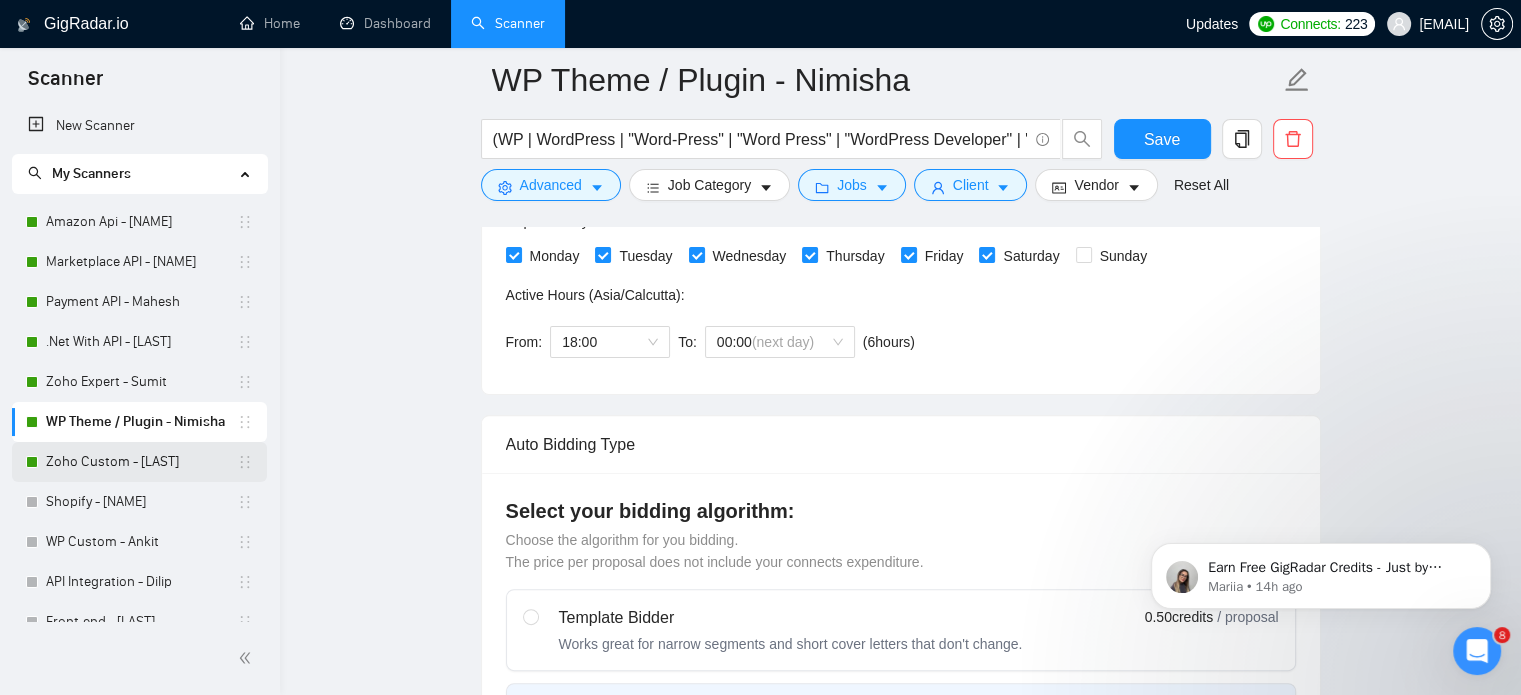 click on "Zoho Custom  - Selina" at bounding box center [141, 462] 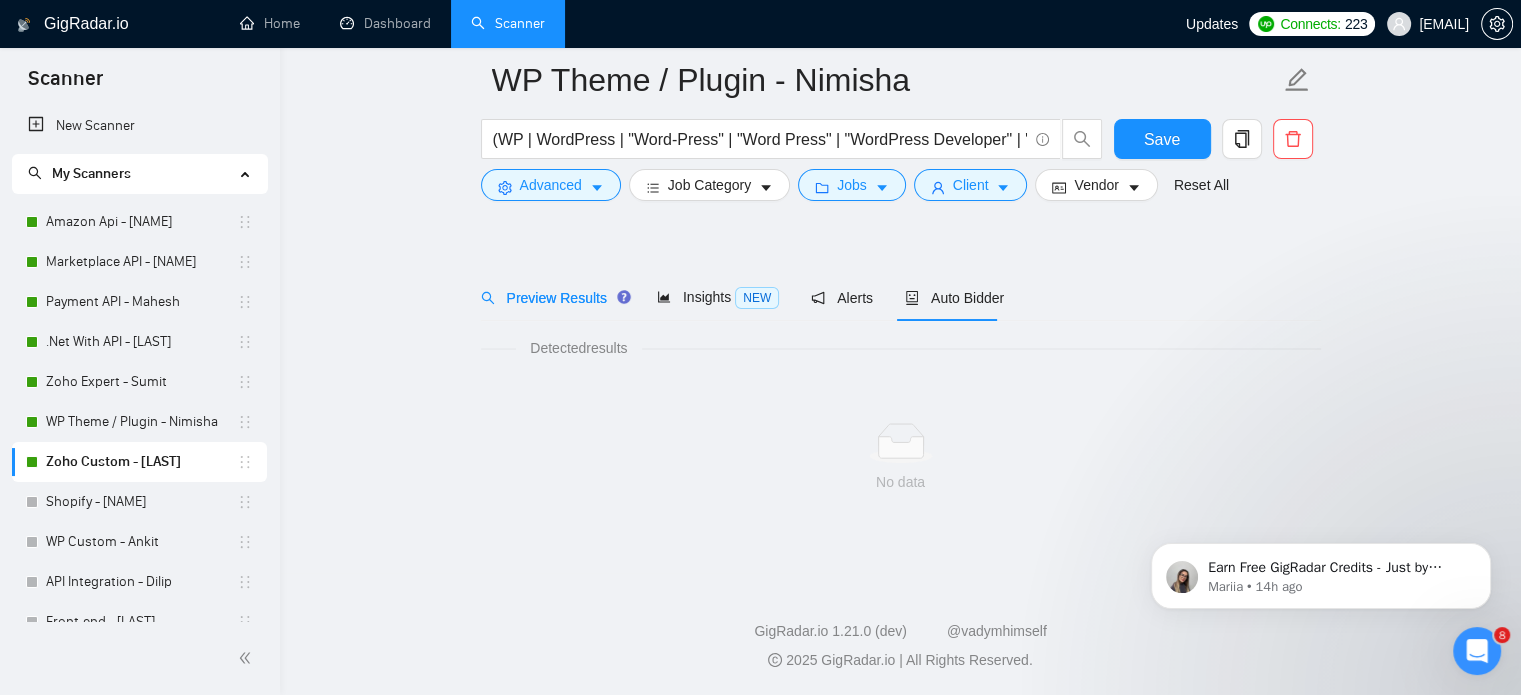 scroll, scrollTop: 35, scrollLeft: 0, axis: vertical 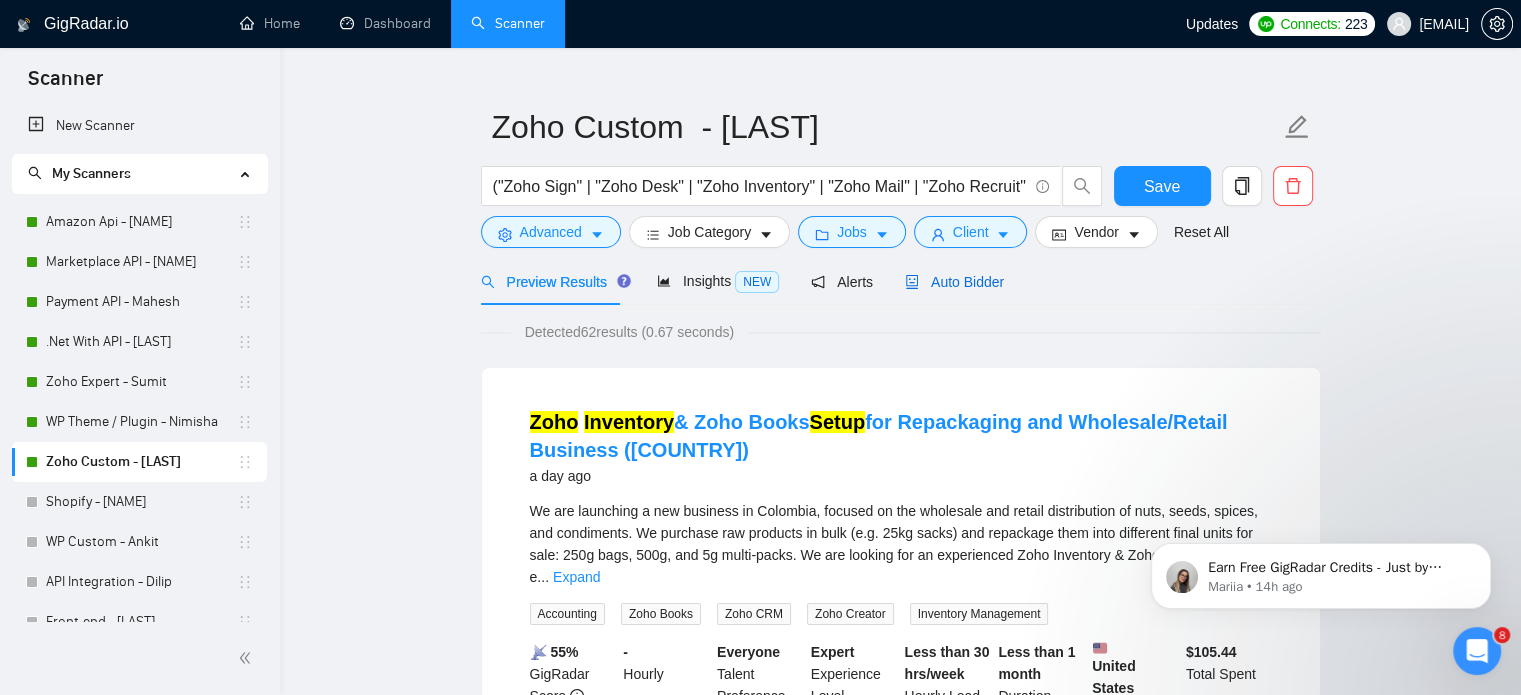 click on "Auto Bidder" at bounding box center [954, 282] 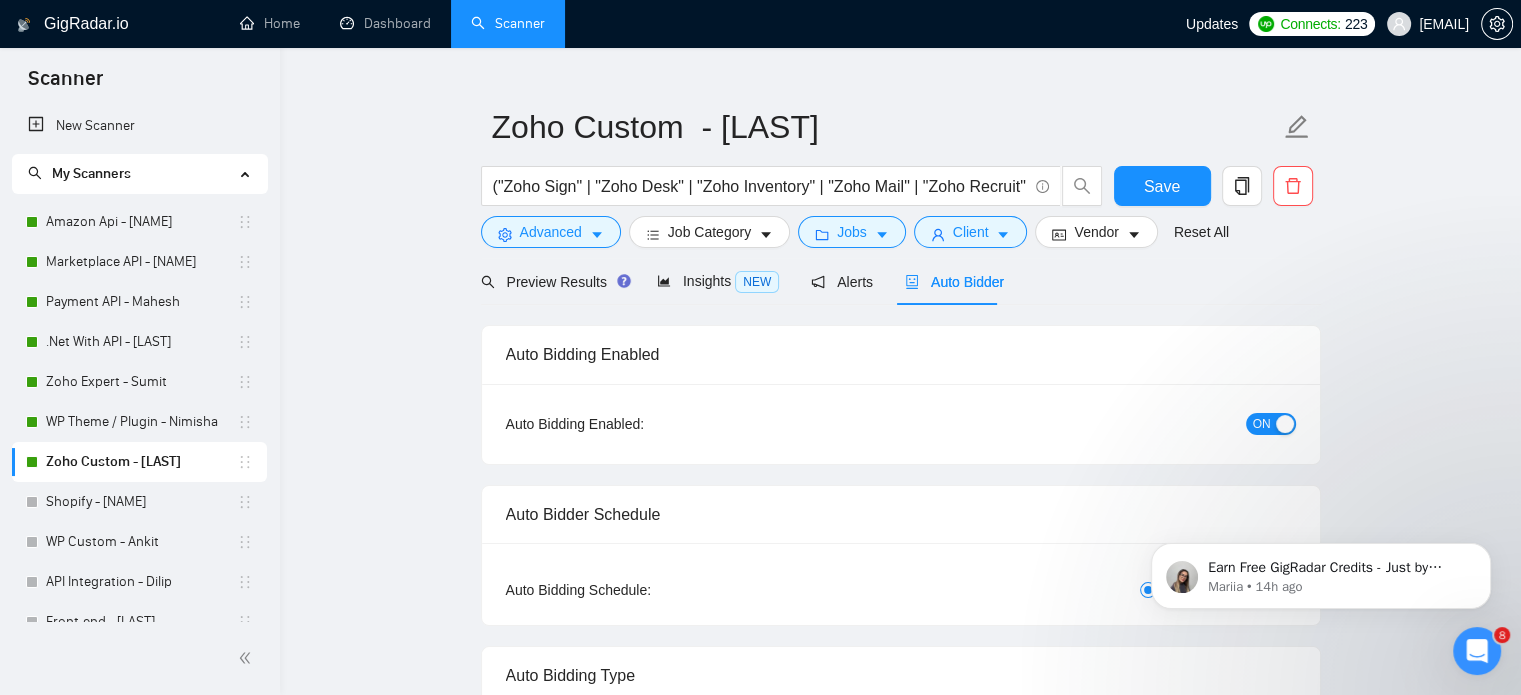 type 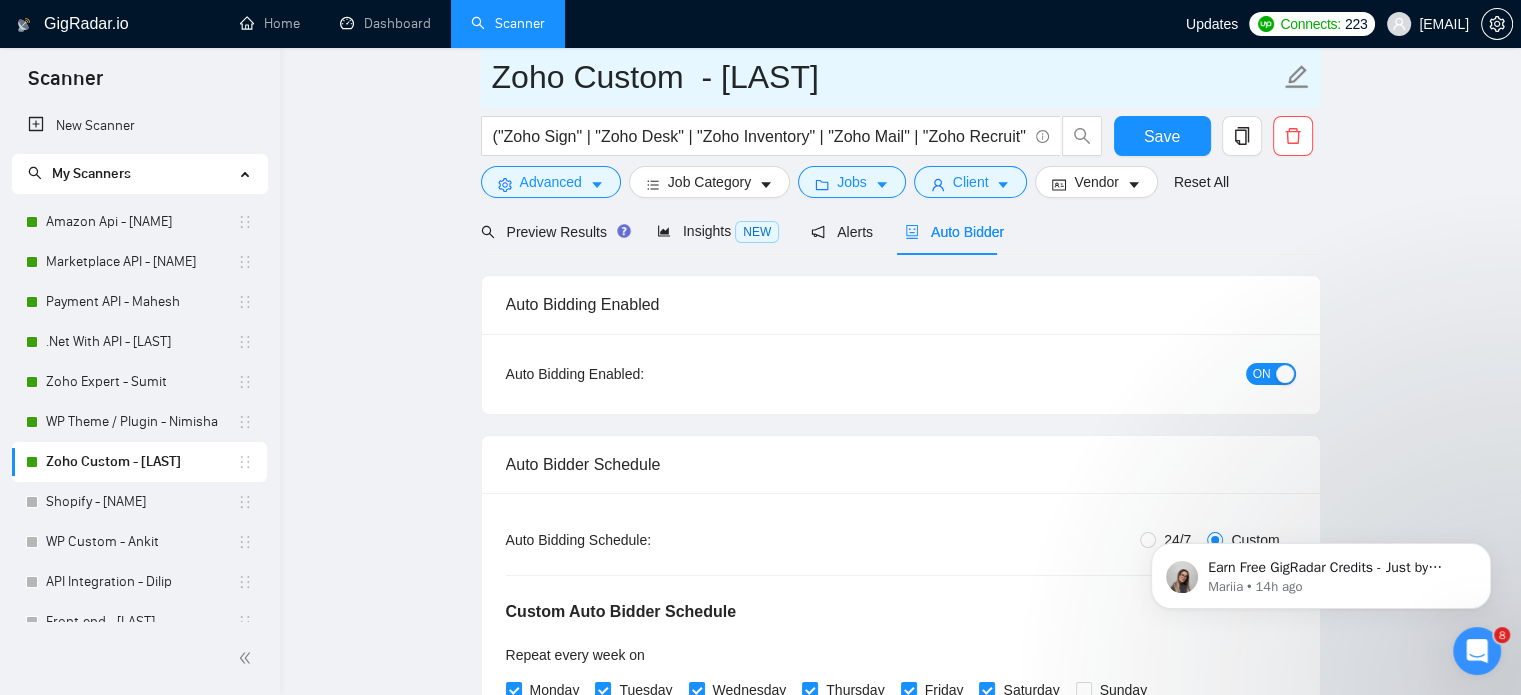 scroll, scrollTop: 0, scrollLeft: 0, axis: both 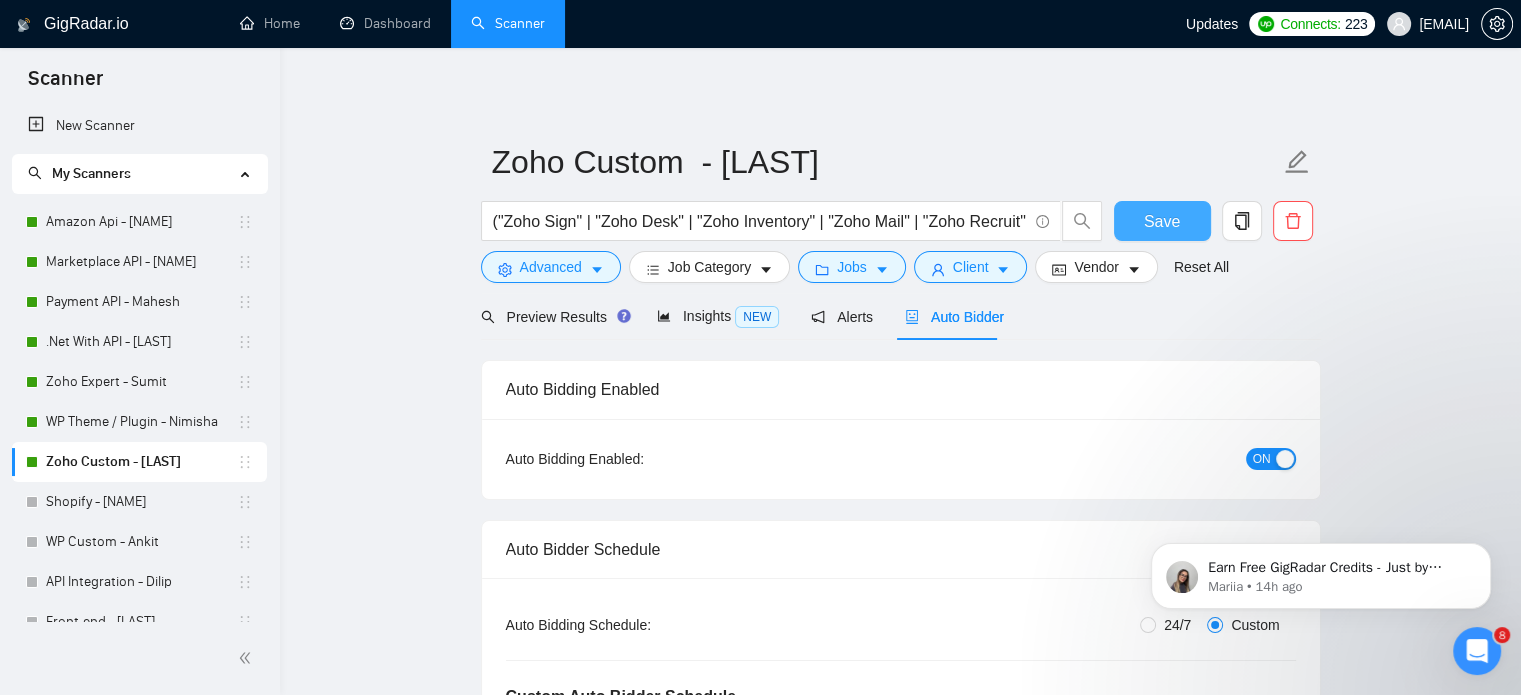 click on "Save" at bounding box center [1162, 221] 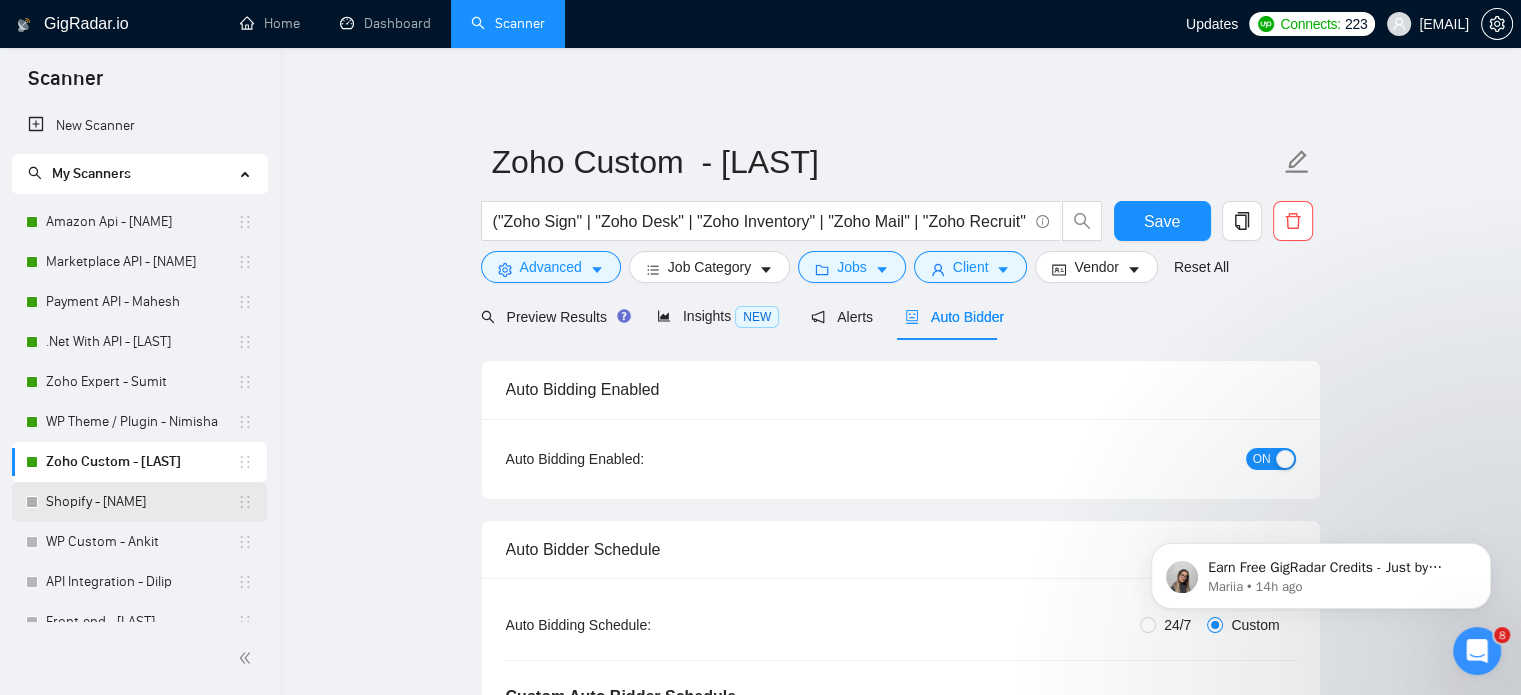 click on "Shopify - Janak" at bounding box center [141, 502] 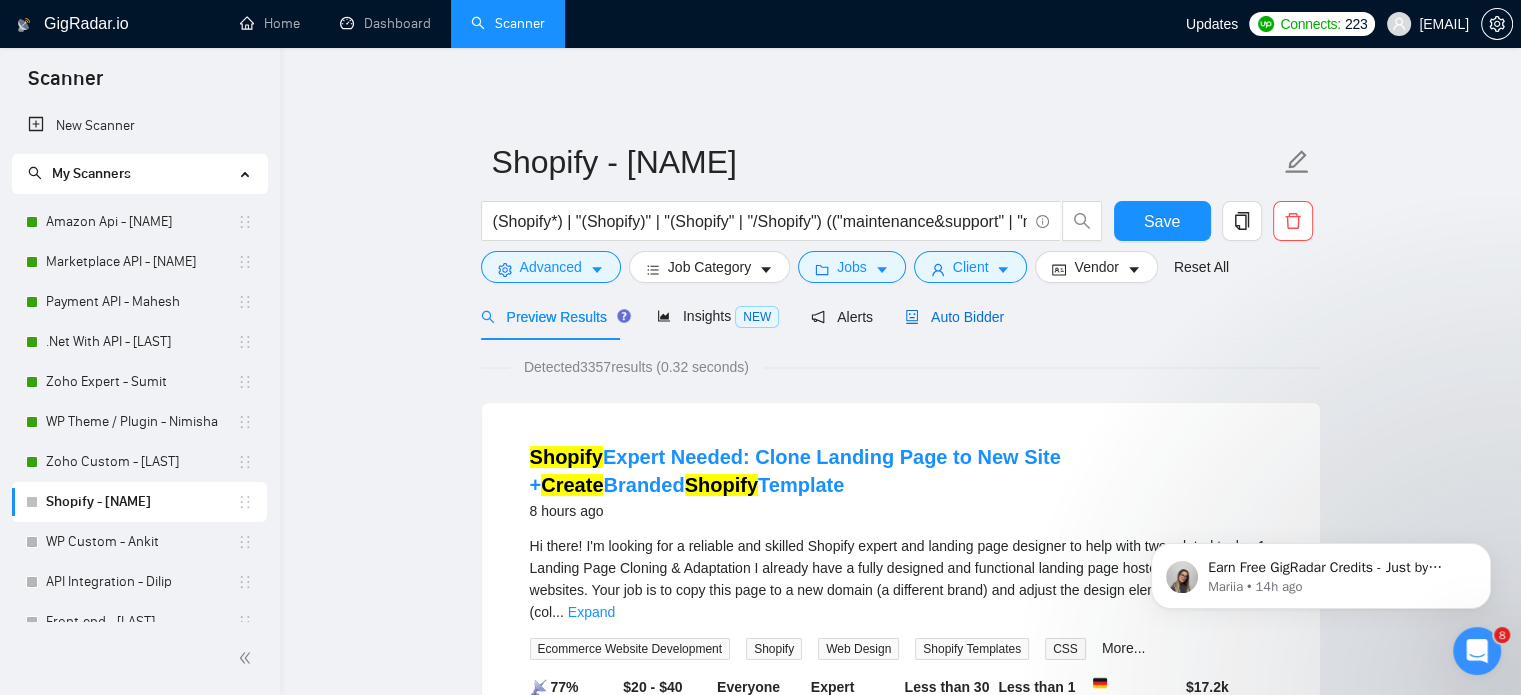 click on "Auto Bidder" at bounding box center [954, 317] 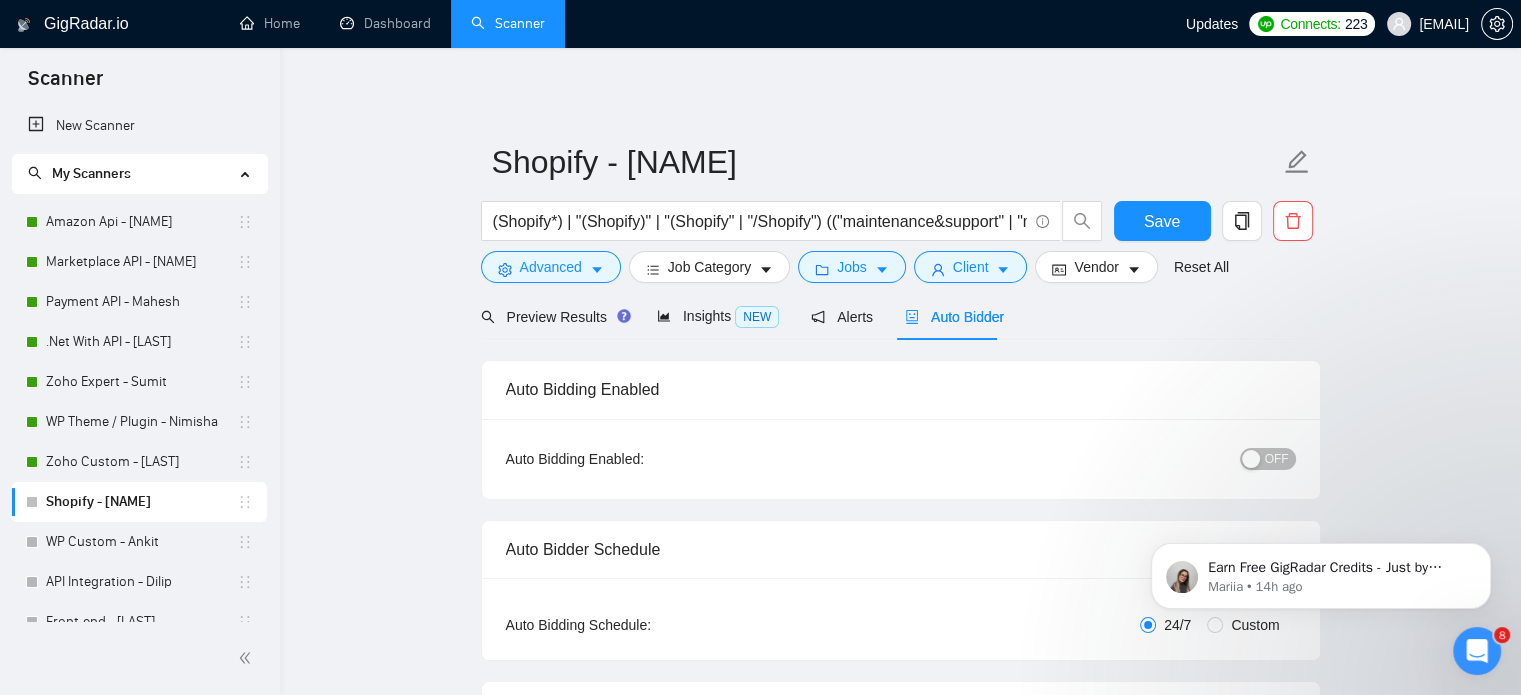type 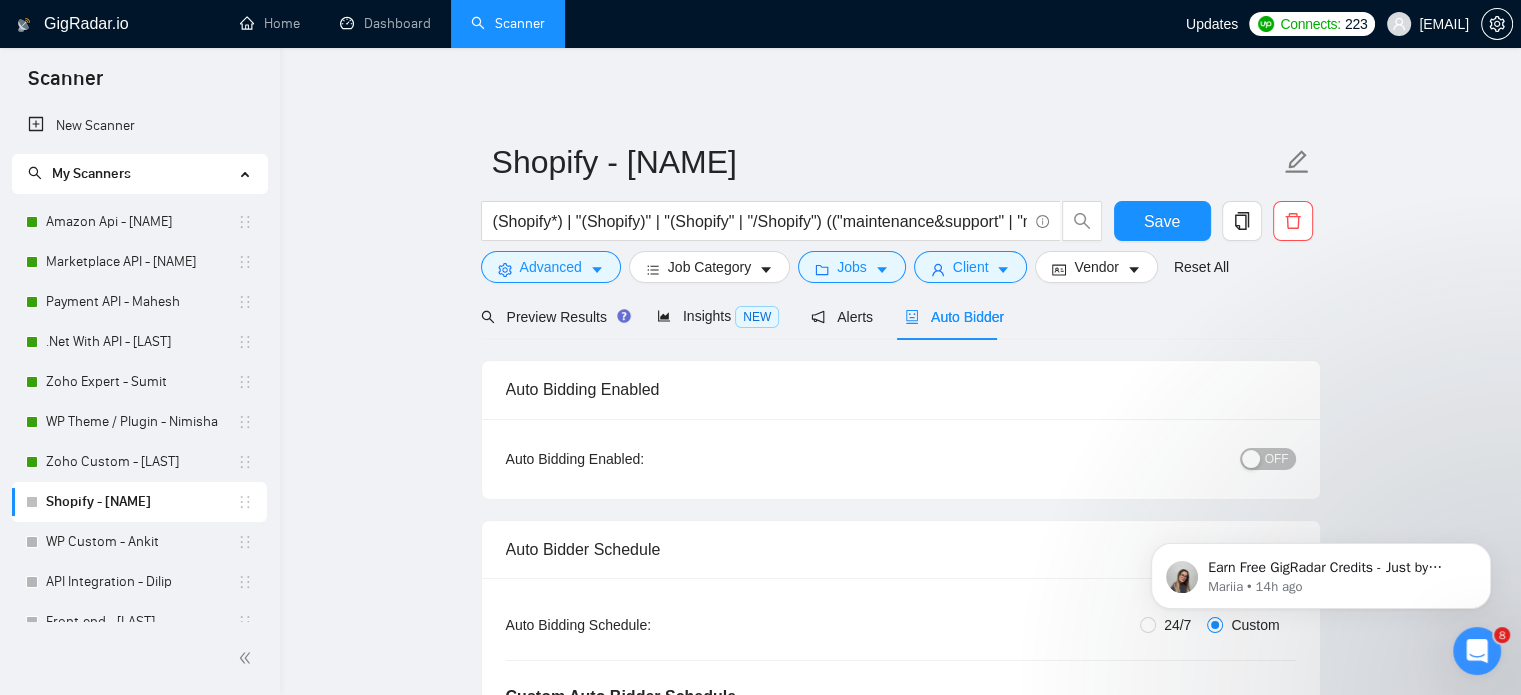 type 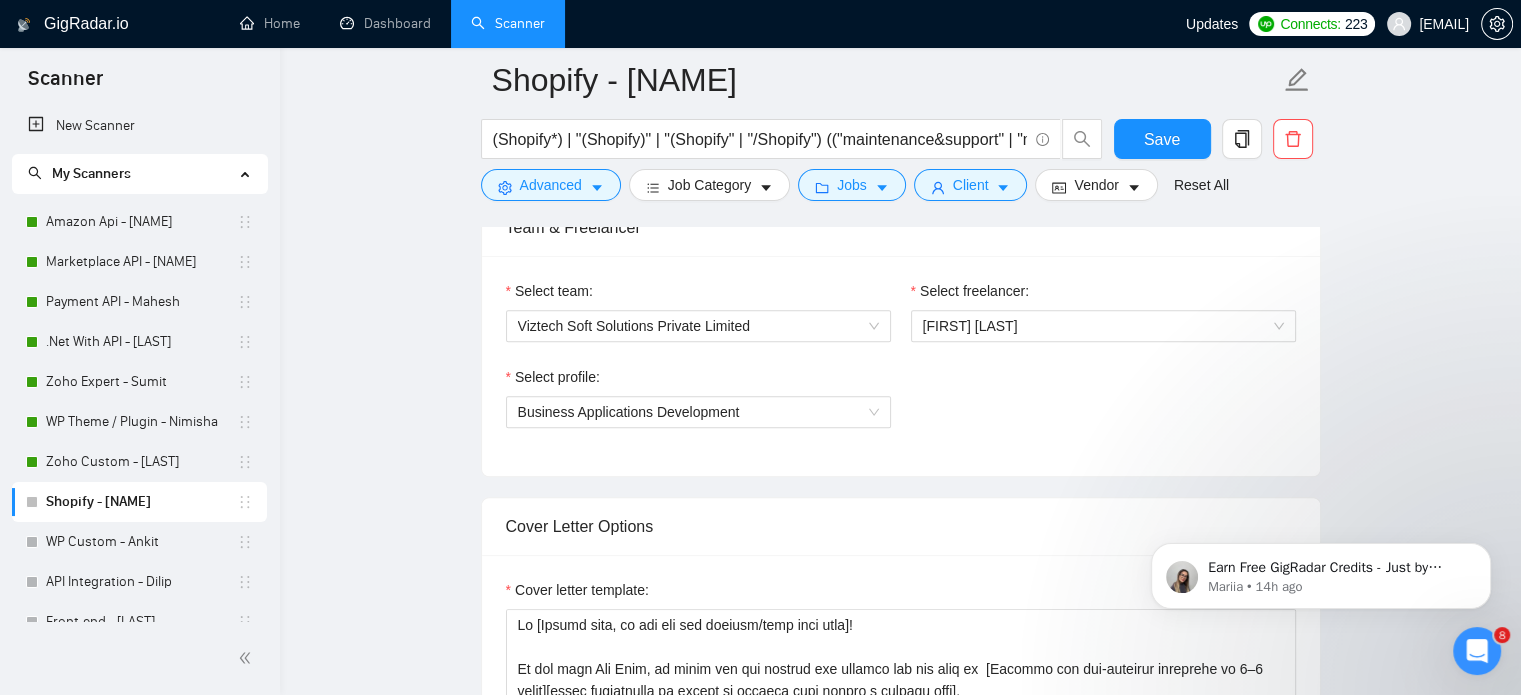 scroll, scrollTop: 1200, scrollLeft: 0, axis: vertical 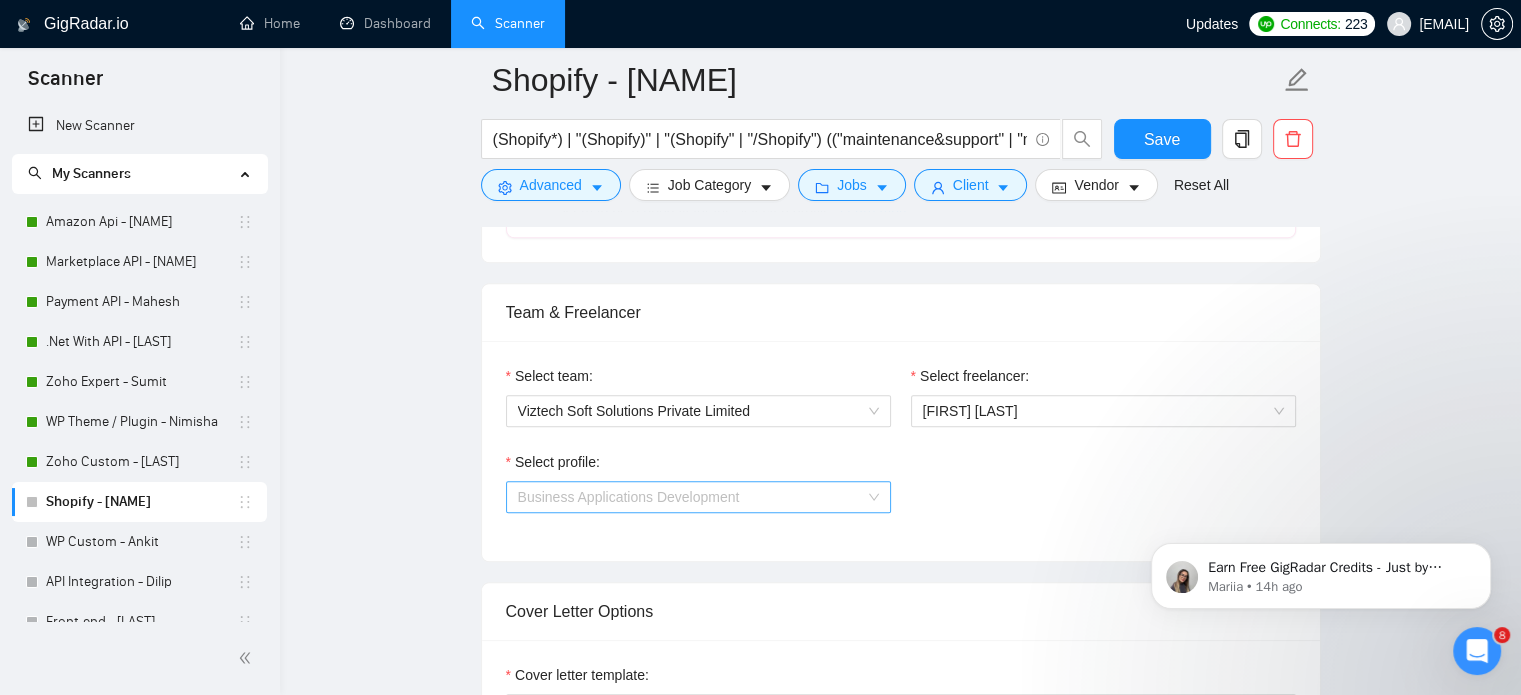click on "Business Applications Development" at bounding box center [698, 497] 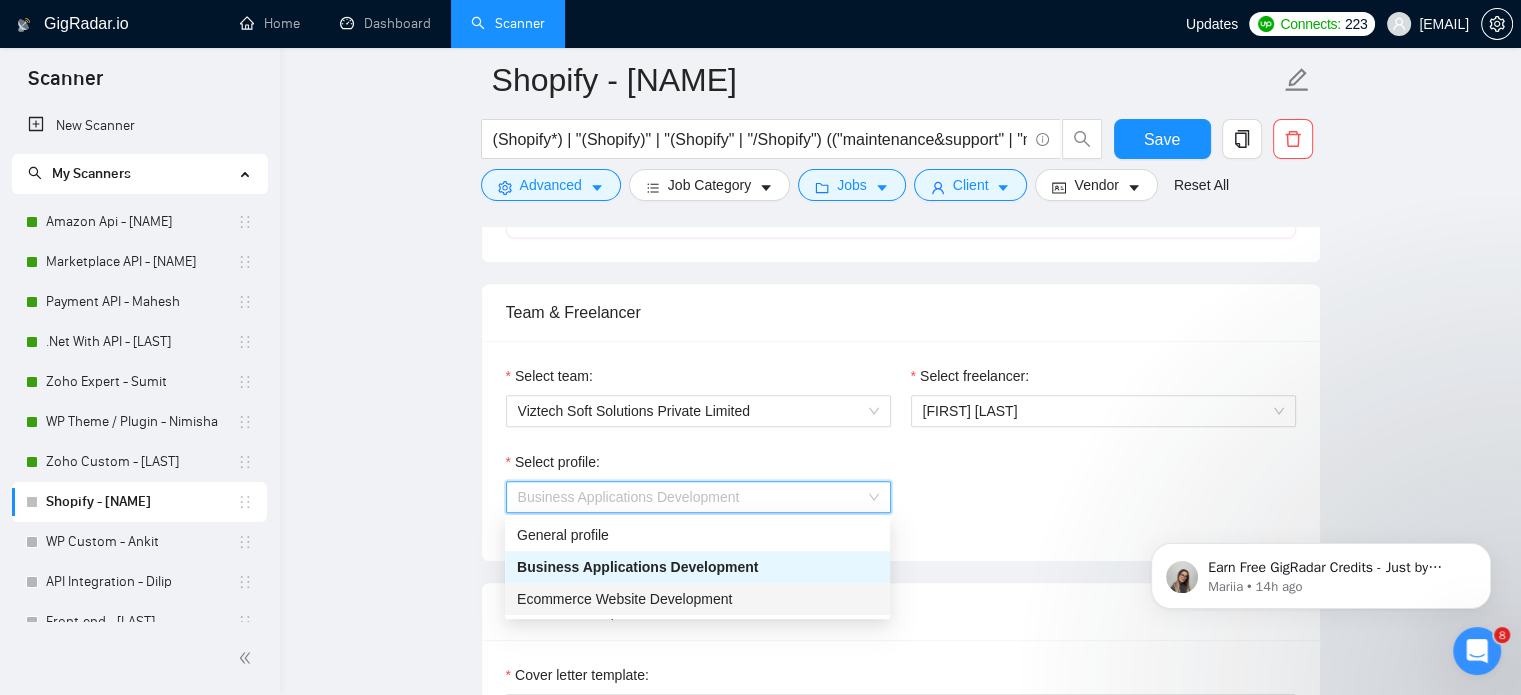 drag, startPoint x: 596, startPoint y: 596, endPoint x: 72, endPoint y: 58, distance: 751.01263 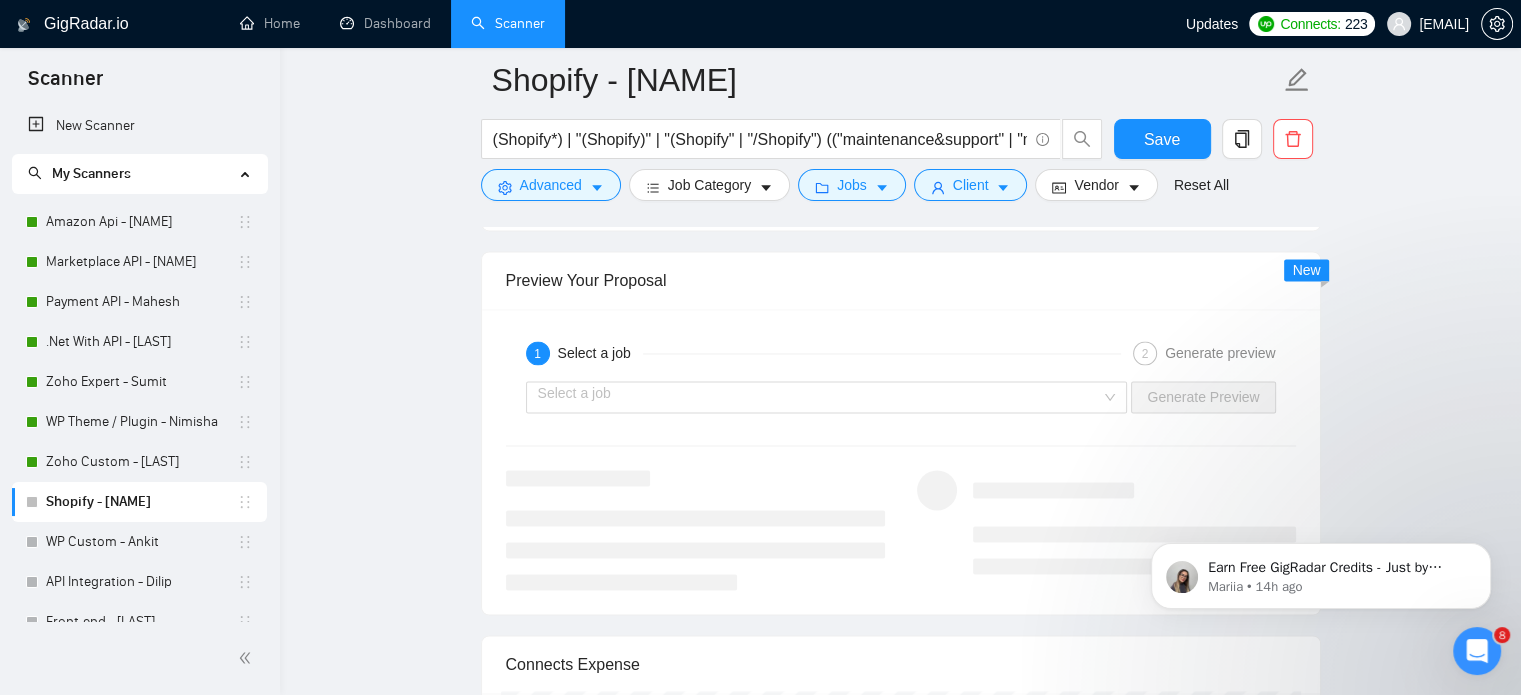 scroll, scrollTop: 3200, scrollLeft: 0, axis: vertical 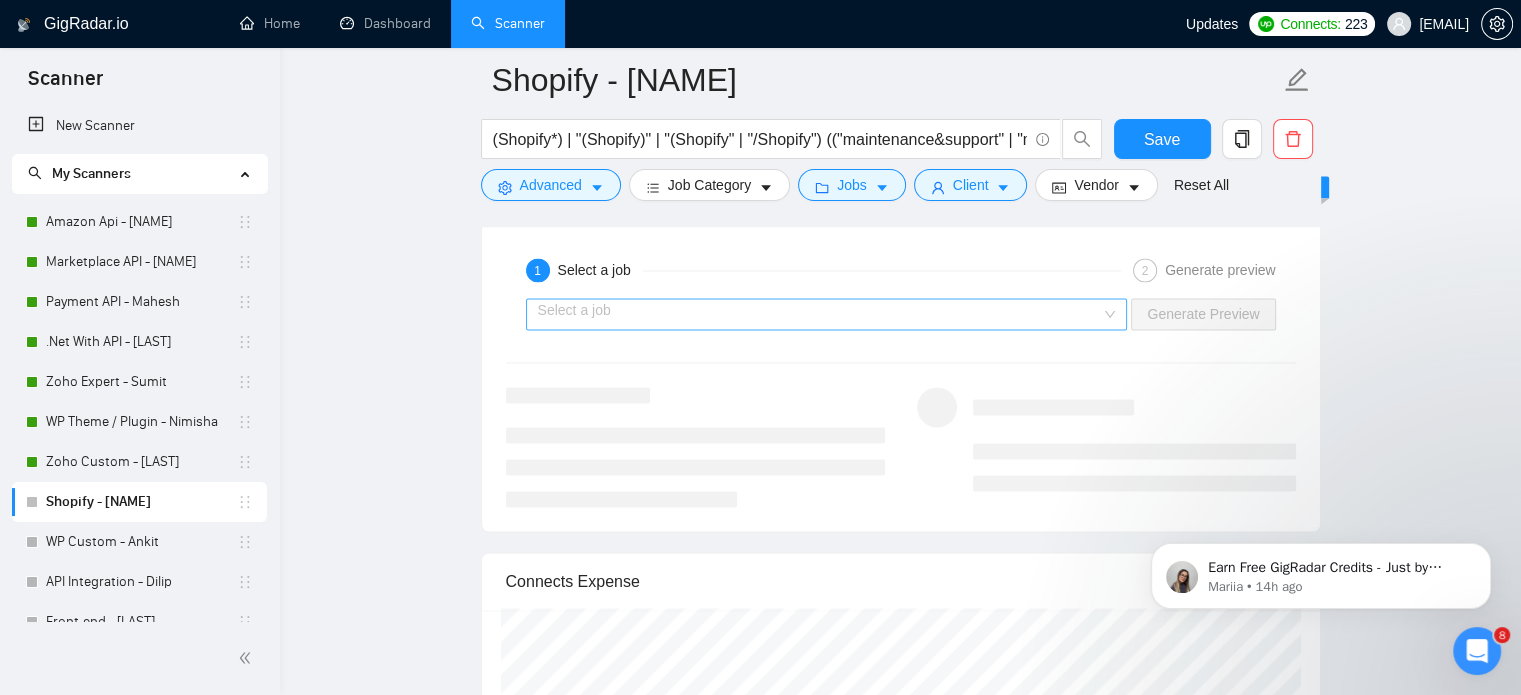 click on "Select a job" at bounding box center [827, 314] 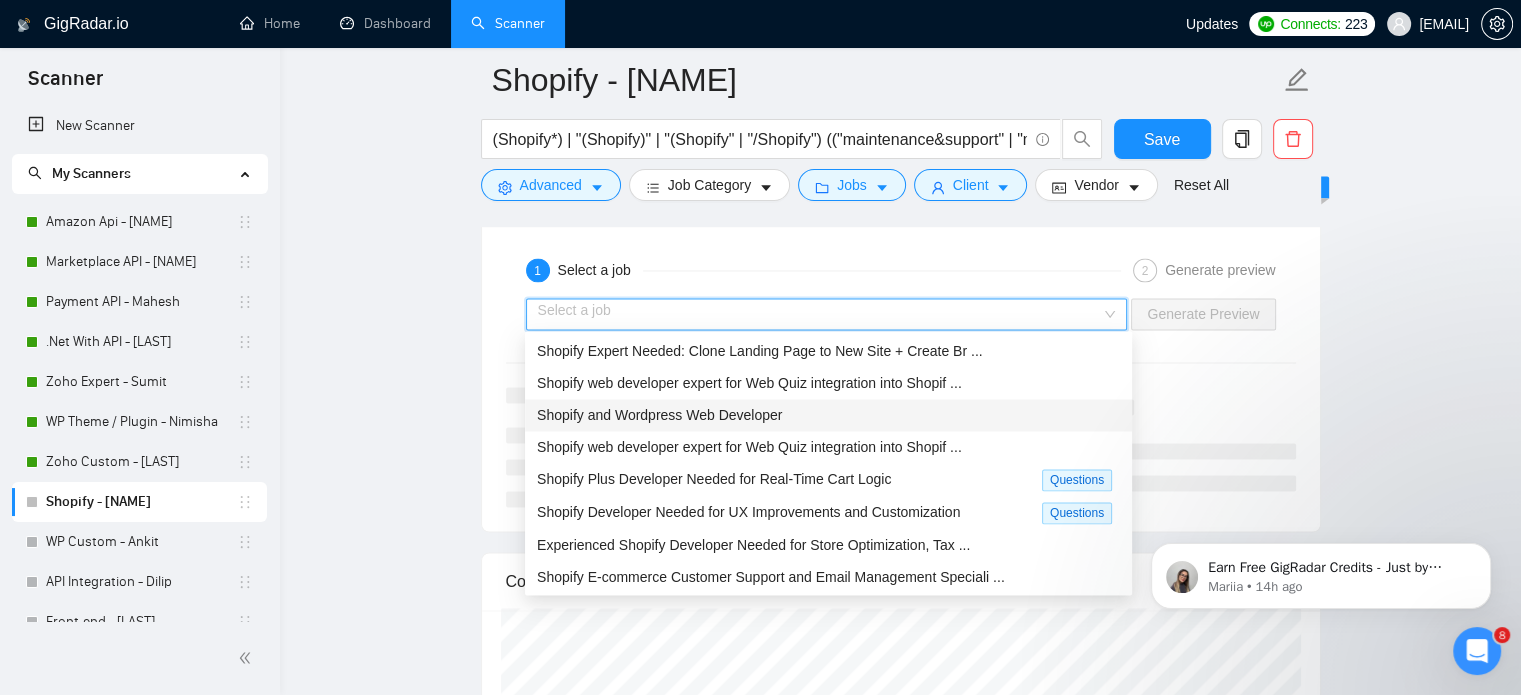click on "Shopify and Wordpress Web Developer" at bounding box center (659, 415) 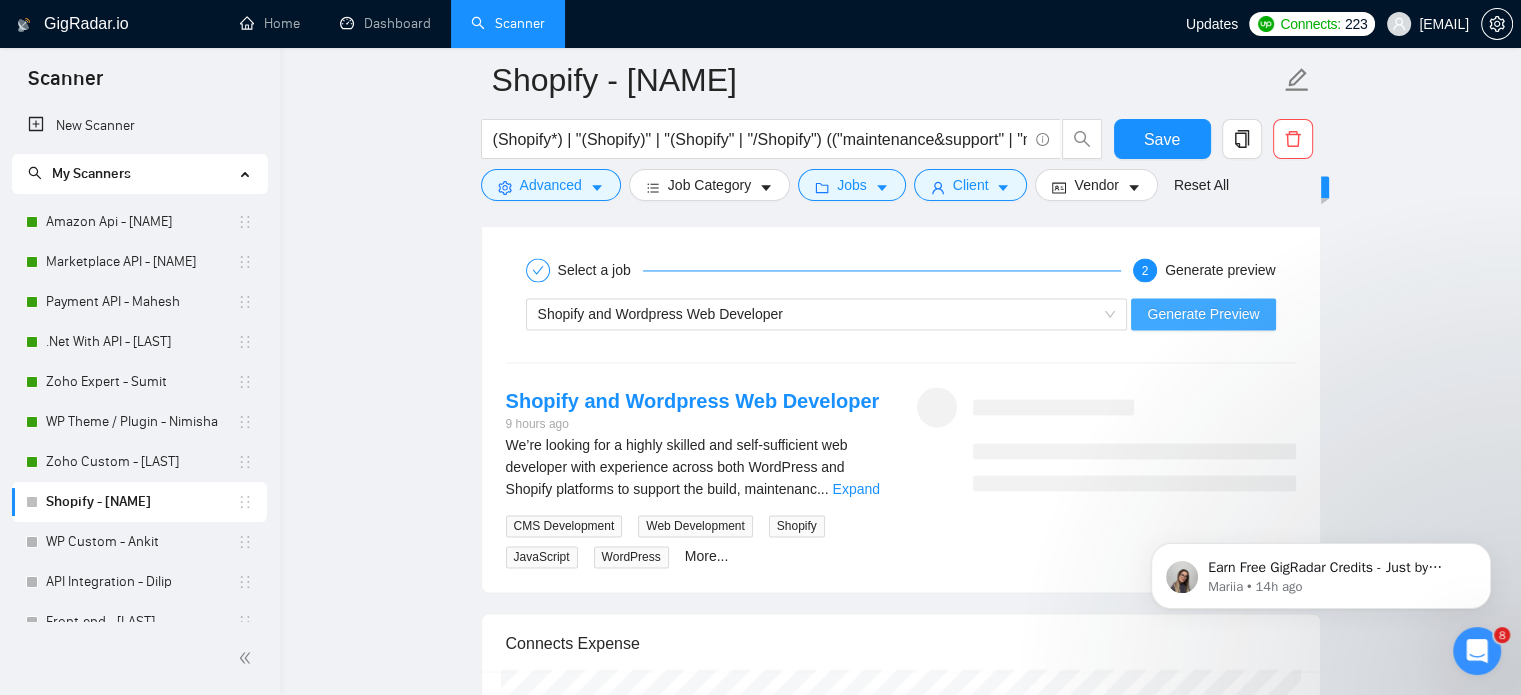 click on "Generate Preview" at bounding box center [1203, 314] 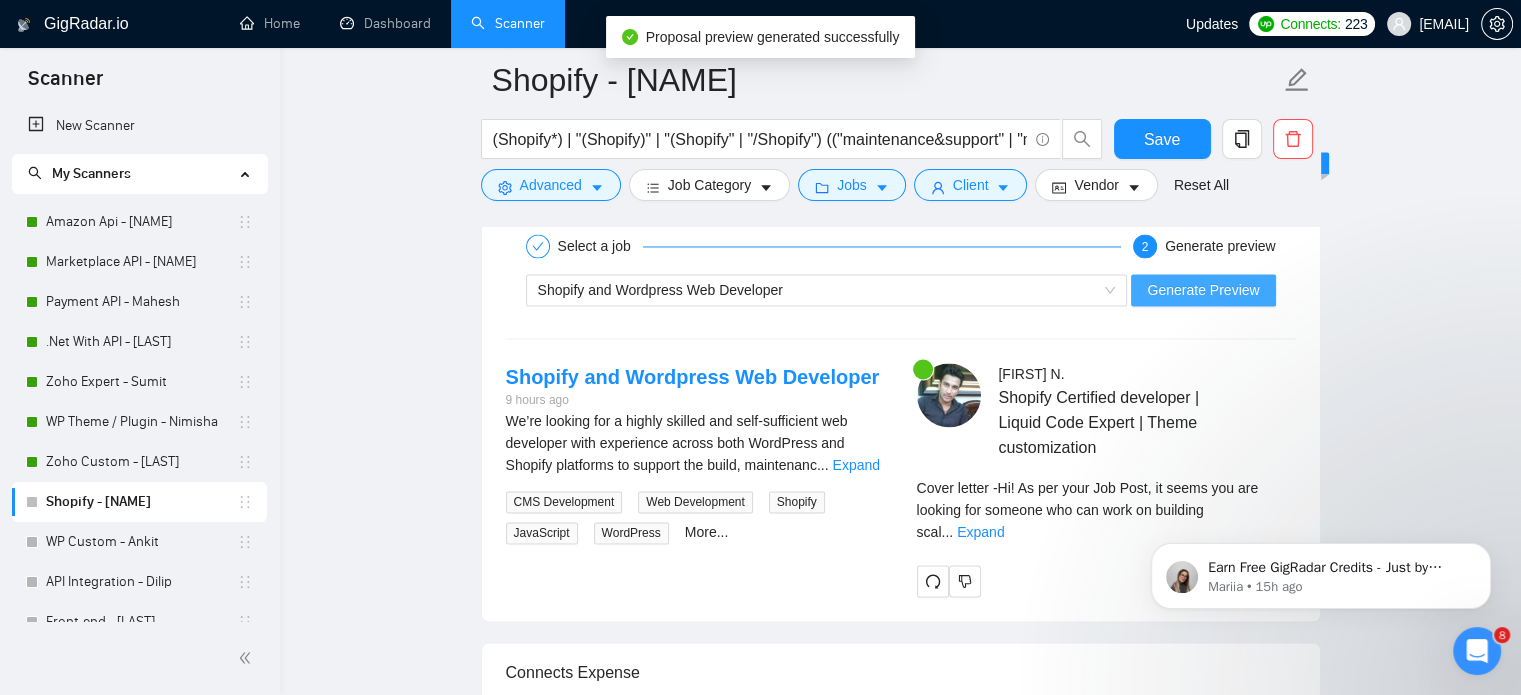 scroll, scrollTop: 3300, scrollLeft: 0, axis: vertical 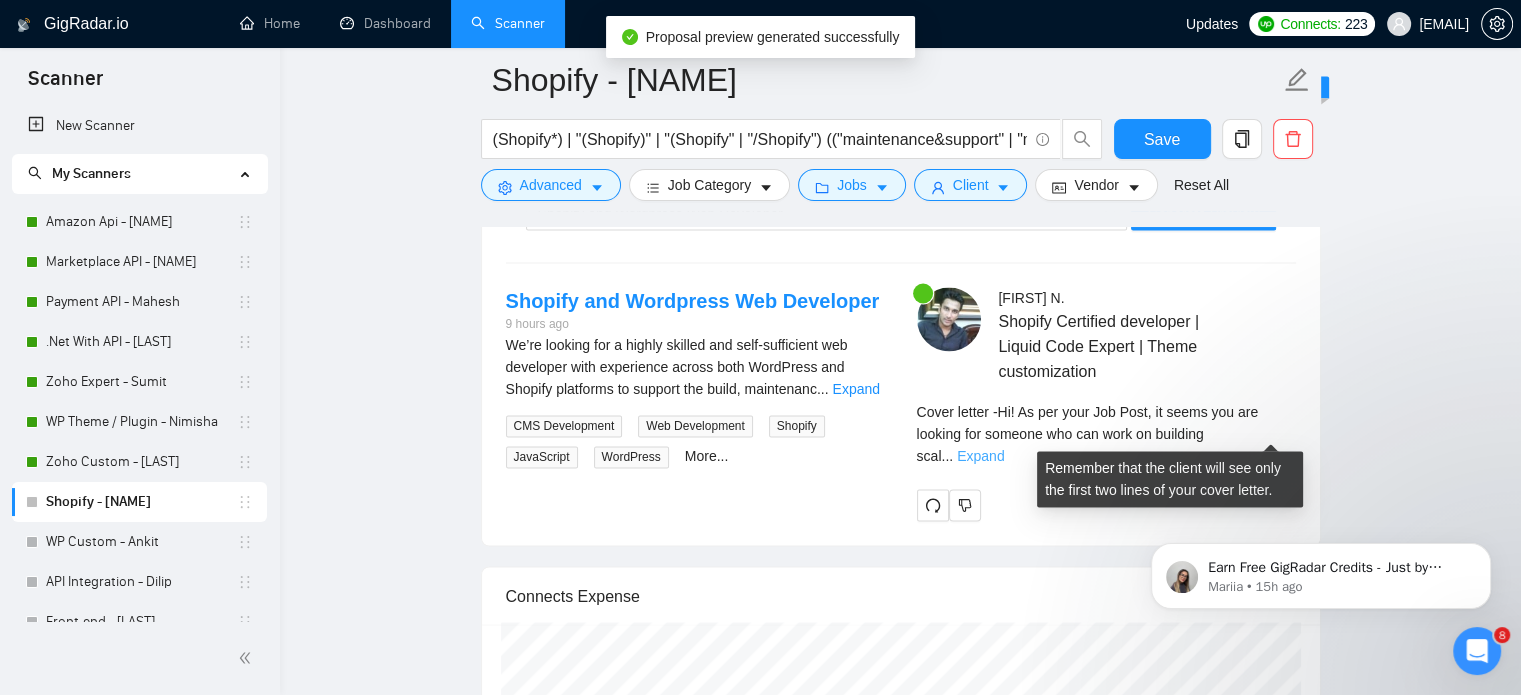 click on "Expand" at bounding box center (980, 456) 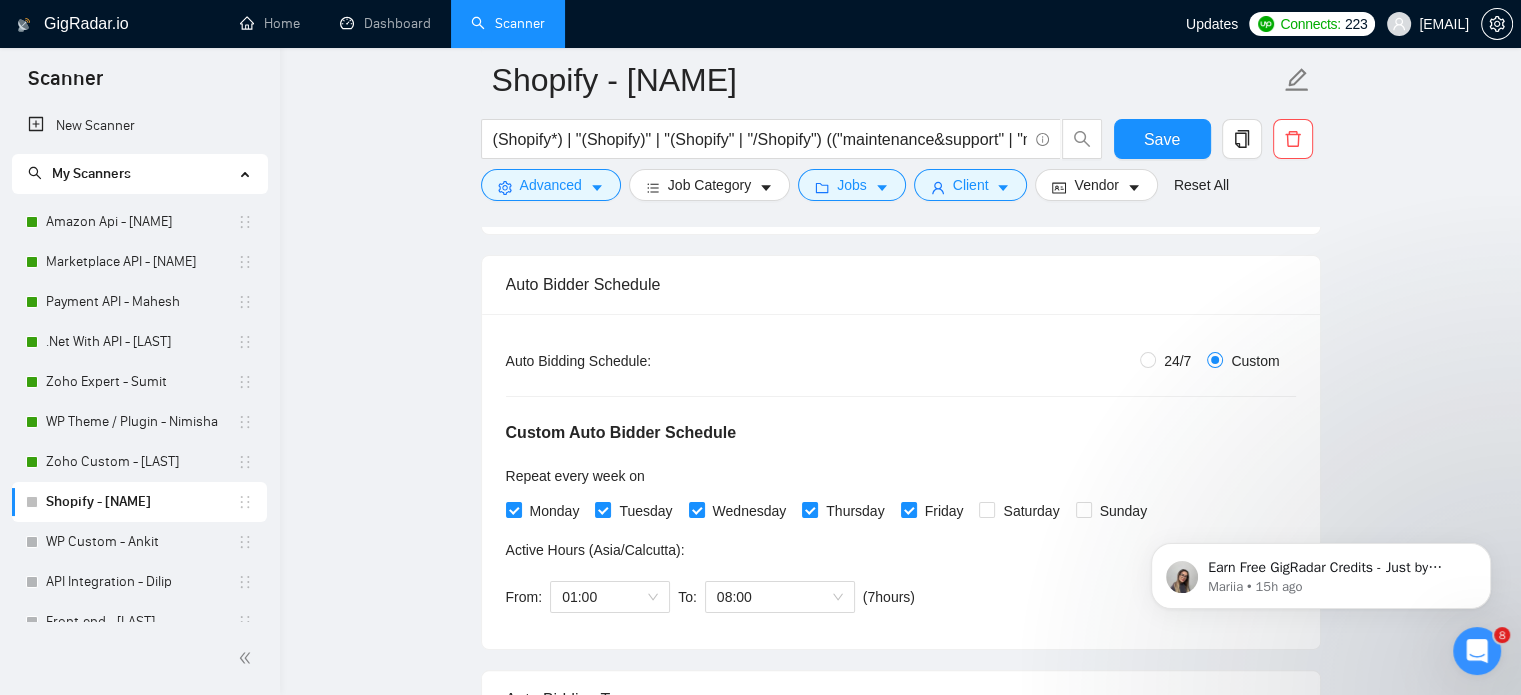 scroll, scrollTop: 300, scrollLeft: 0, axis: vertical 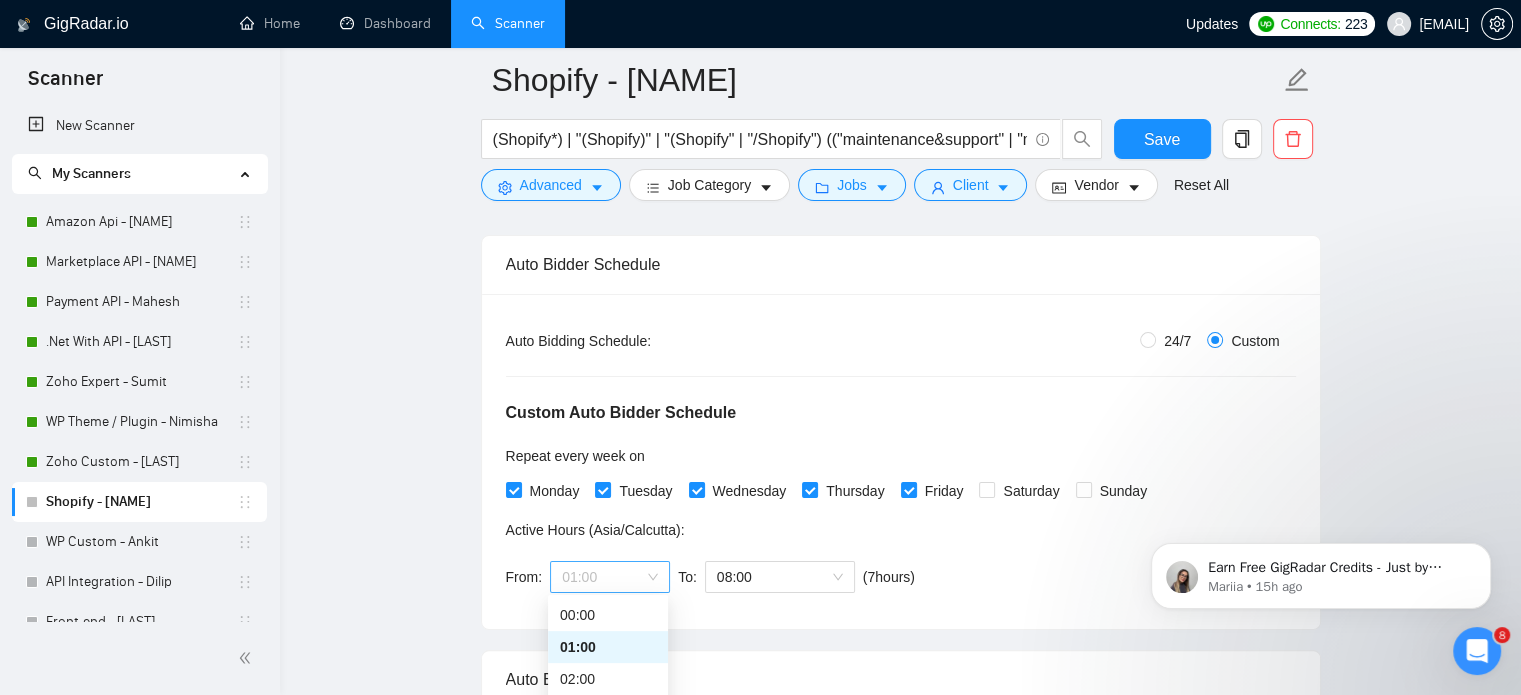 click on "01:00" at bounding box center [610, 577] 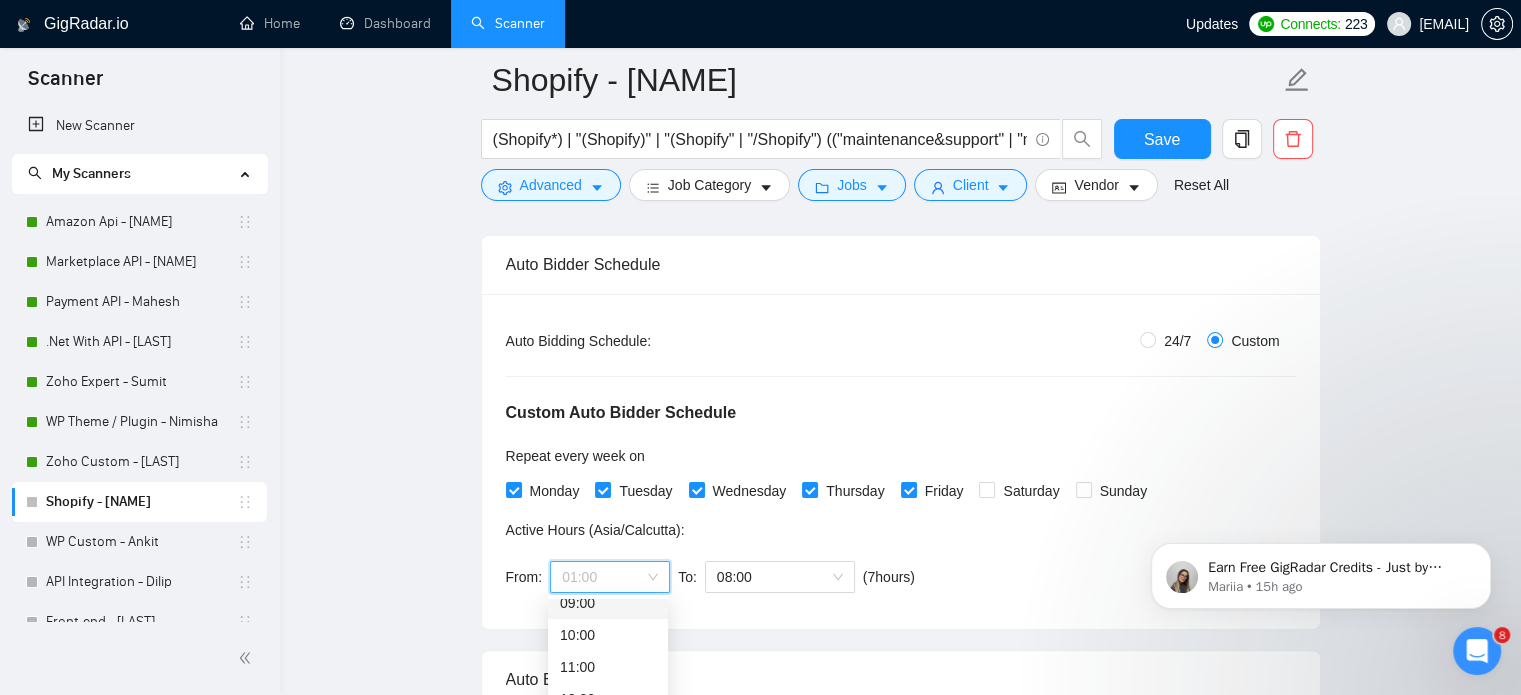 scroll, scrollTop: 500, scrollLeft: 0, axis: vertical 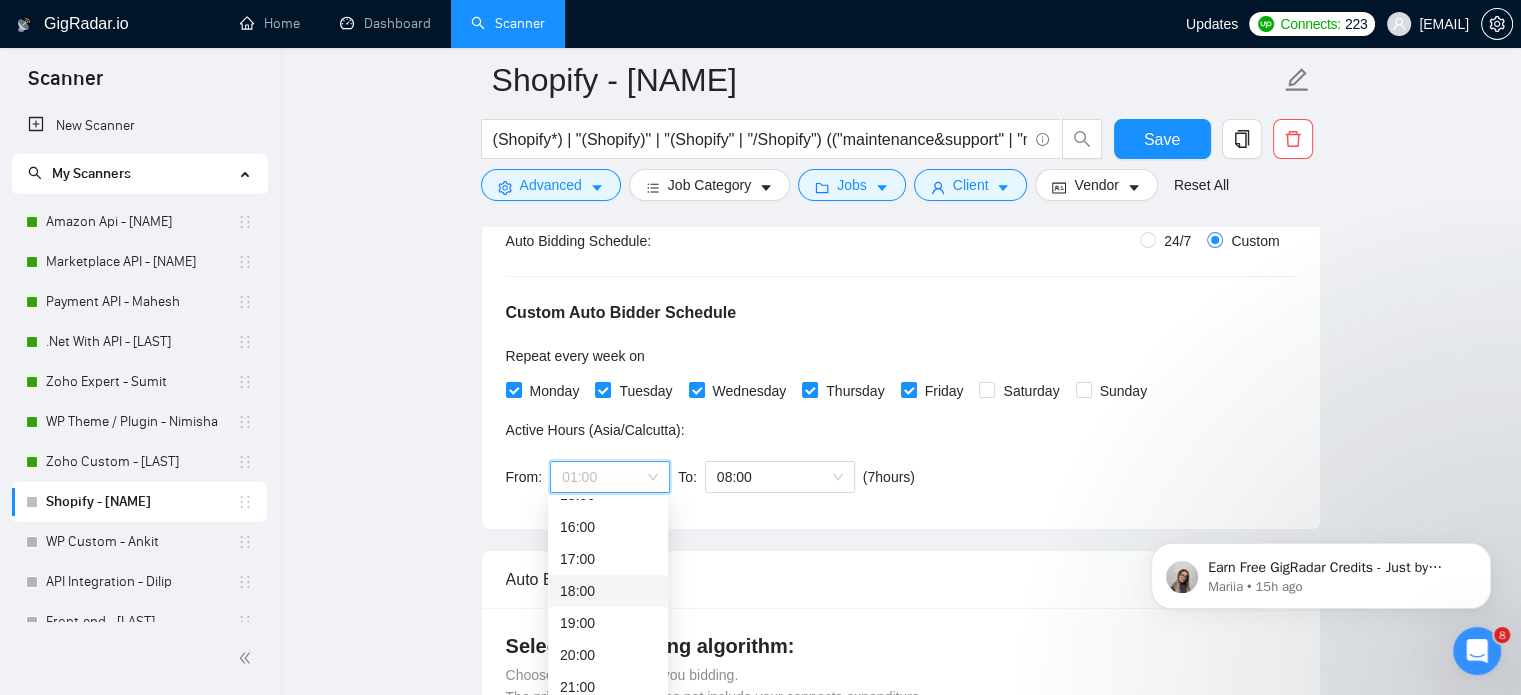 click on "18:00" at bounding box center (608, 591) 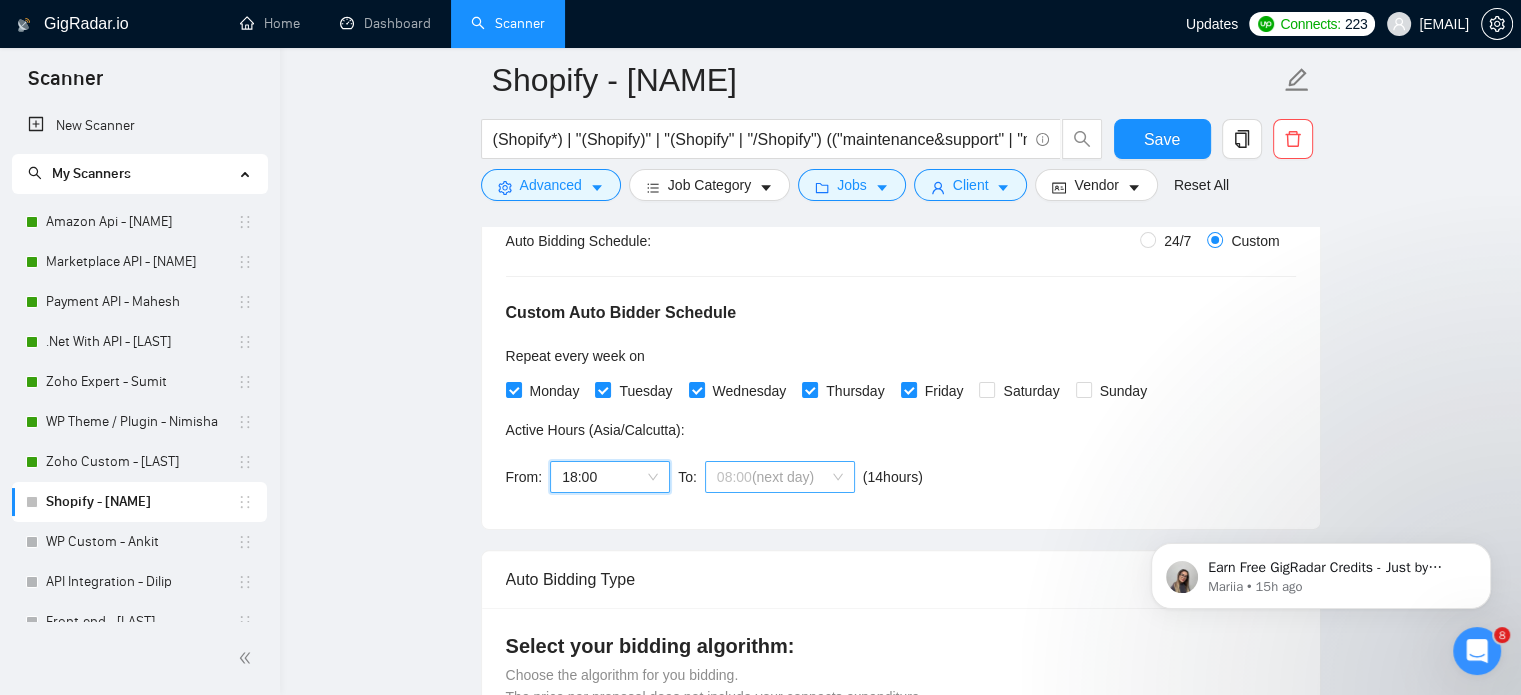 click on "08:00  (next day)" at bounding box center (780, 477) 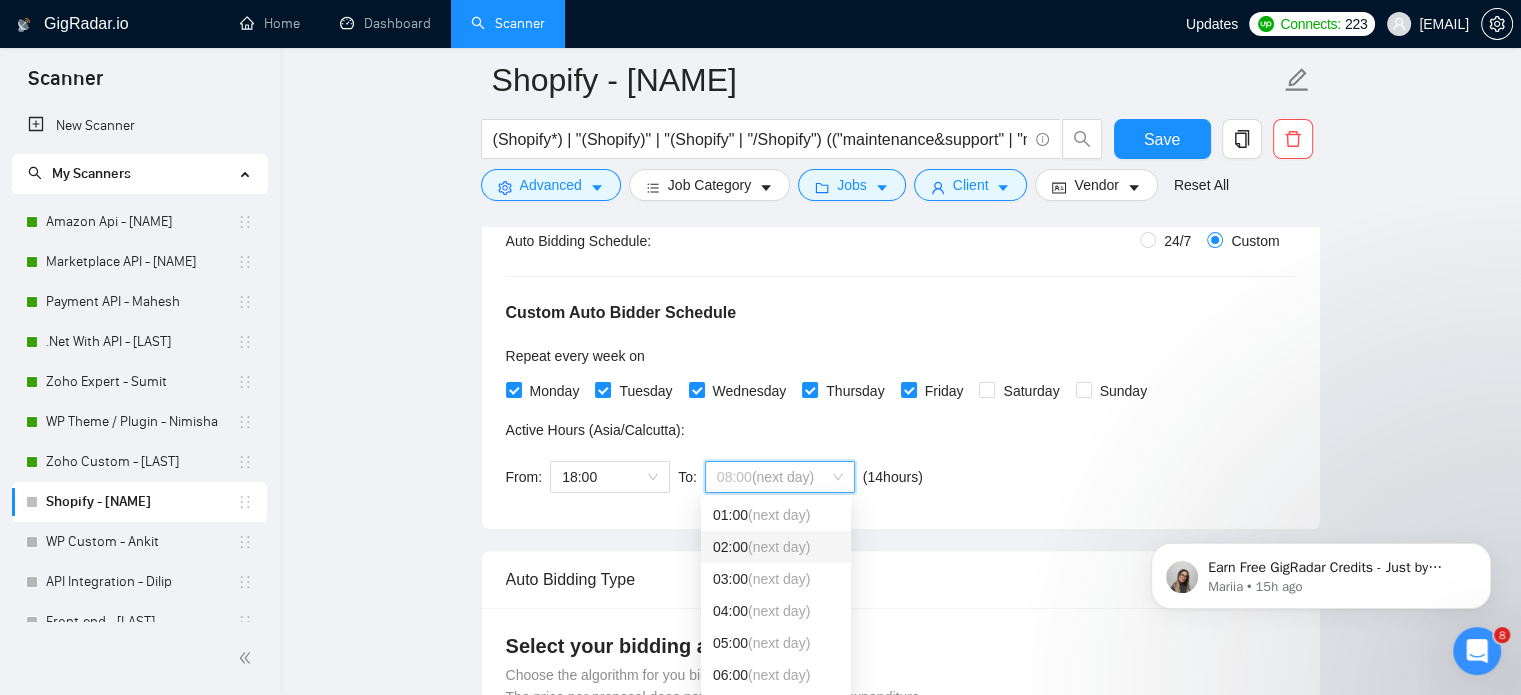 scroll, scrollTop: 0, scrollLeft: 0, axis: both 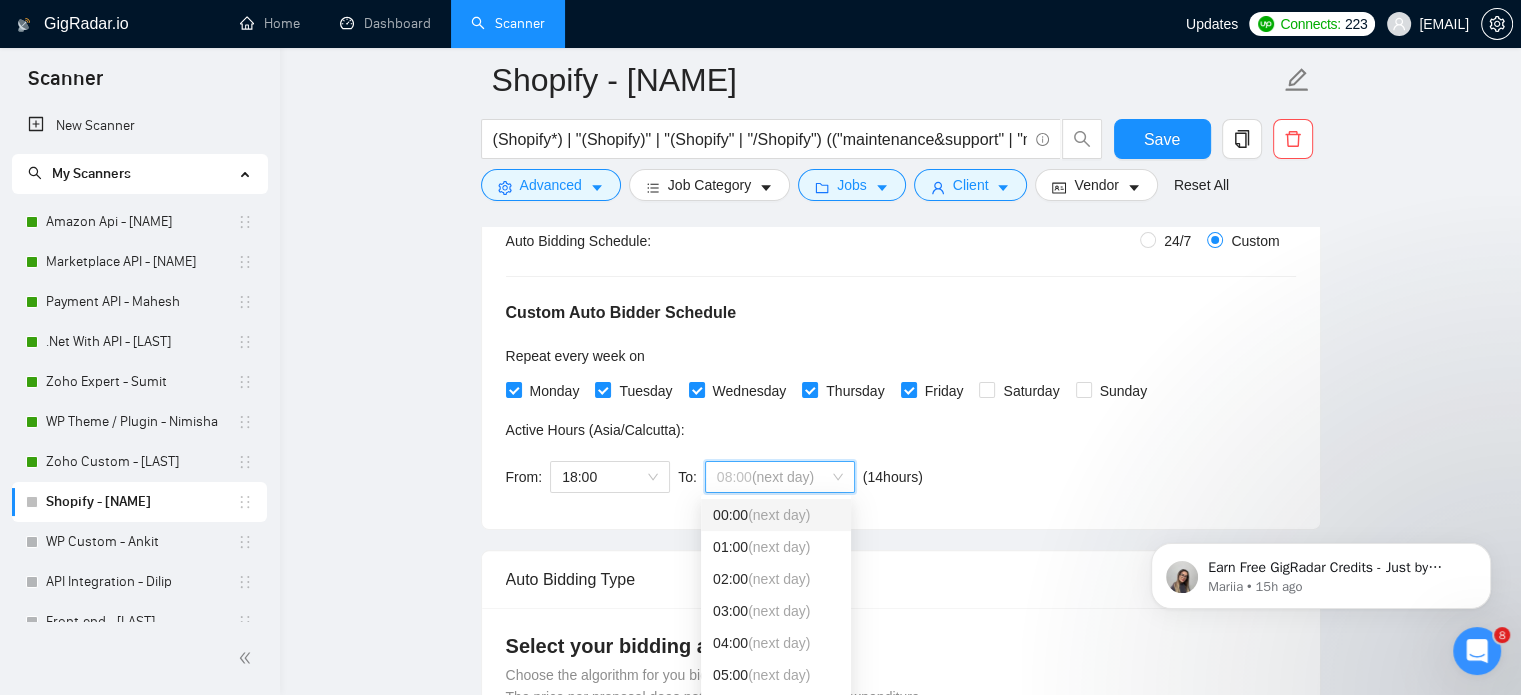 click on "(next day)" at bounding box center [779, 515] 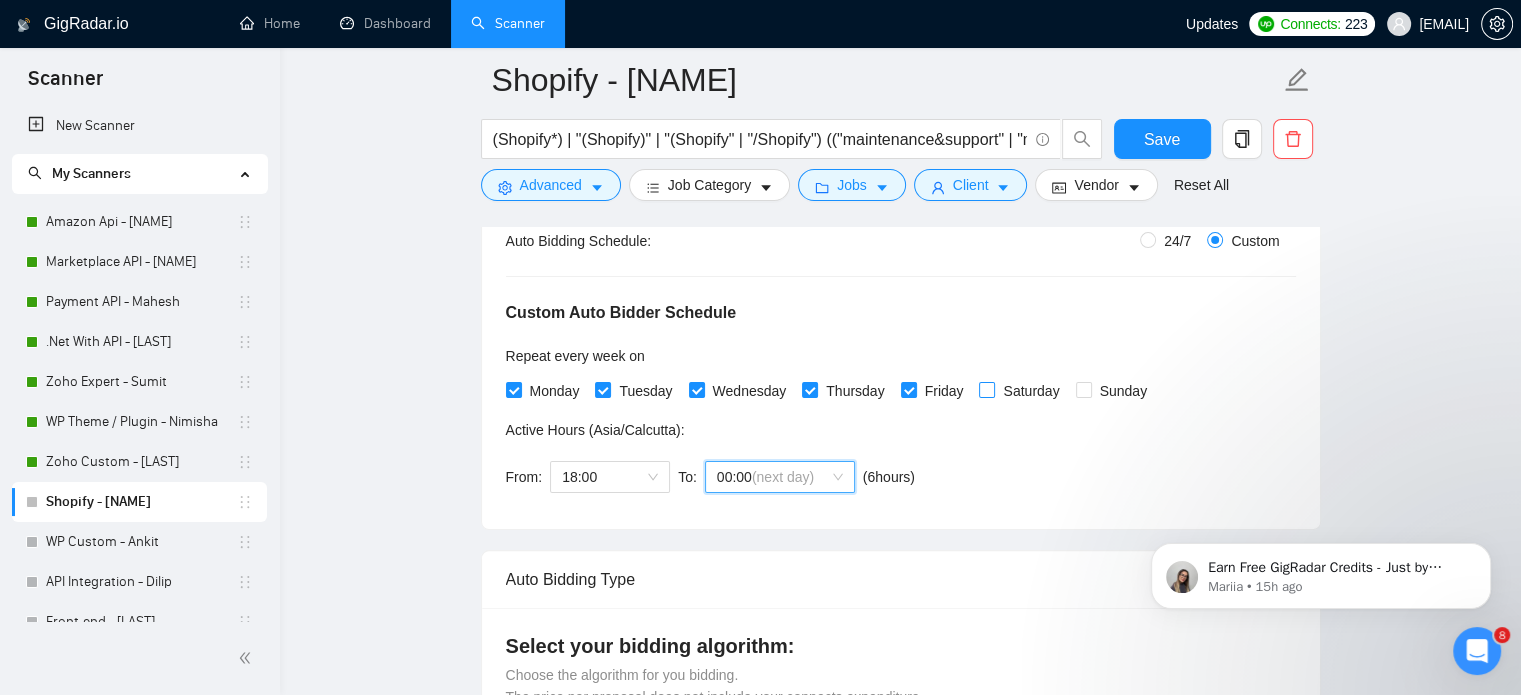 click on "Saturday" at bounding box center [986, 389] 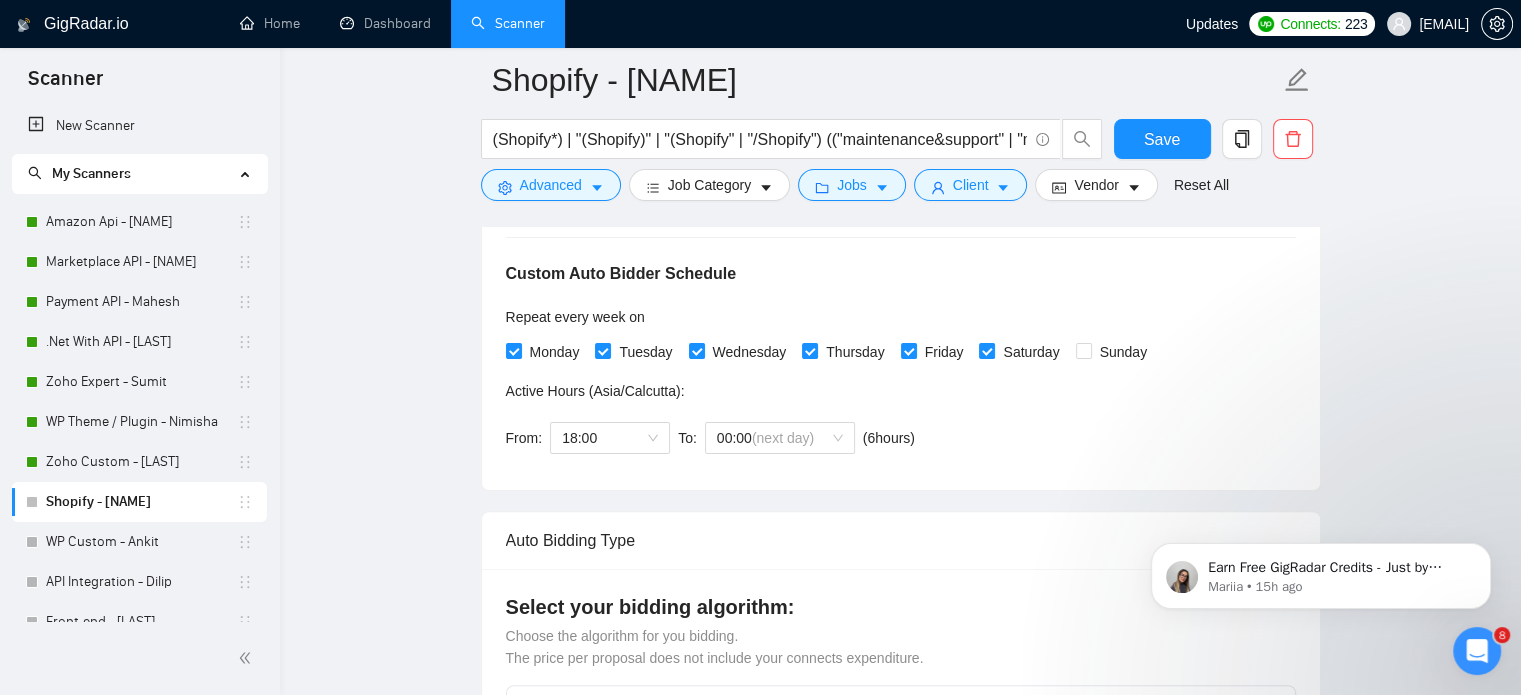 scroll, scrollTop: 100, scrollLeft: 0, axis: vertical 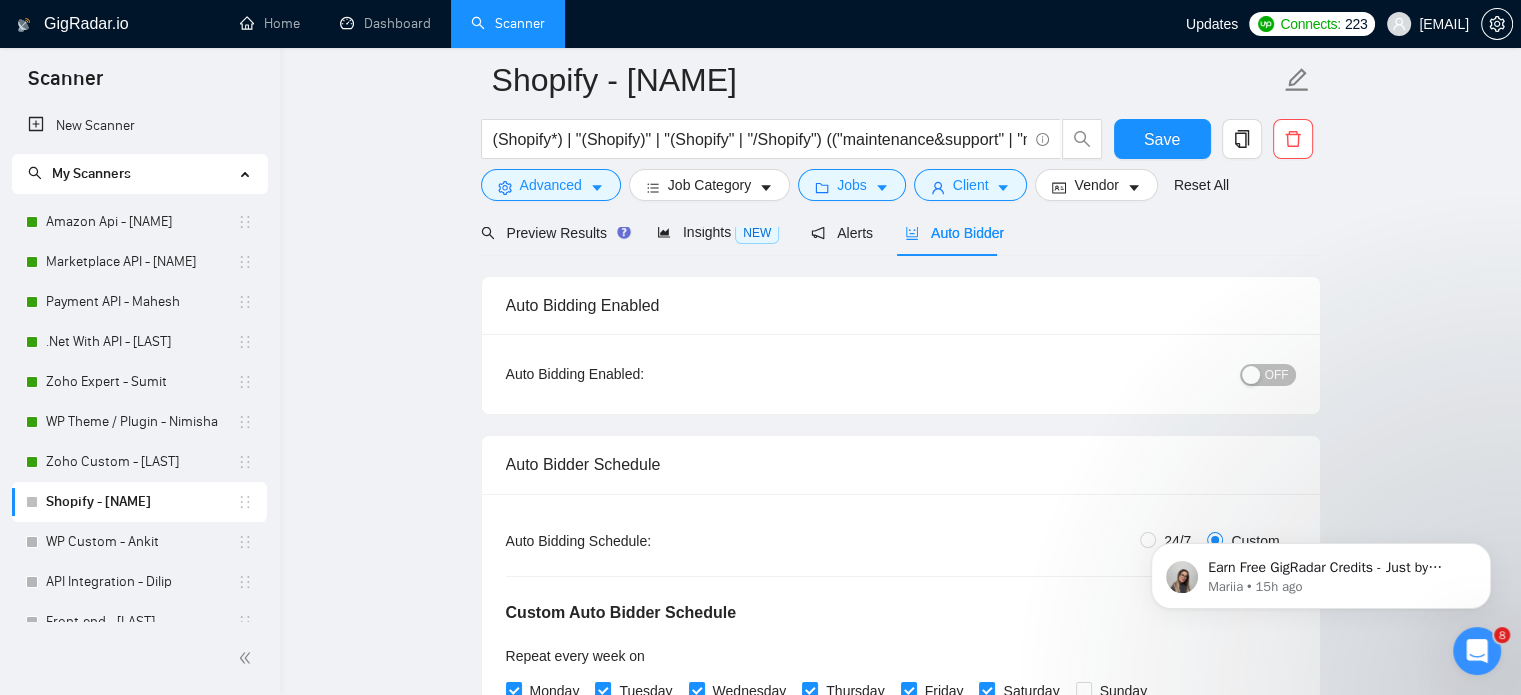 click on "OFF" at bounding box center (1277, 375) 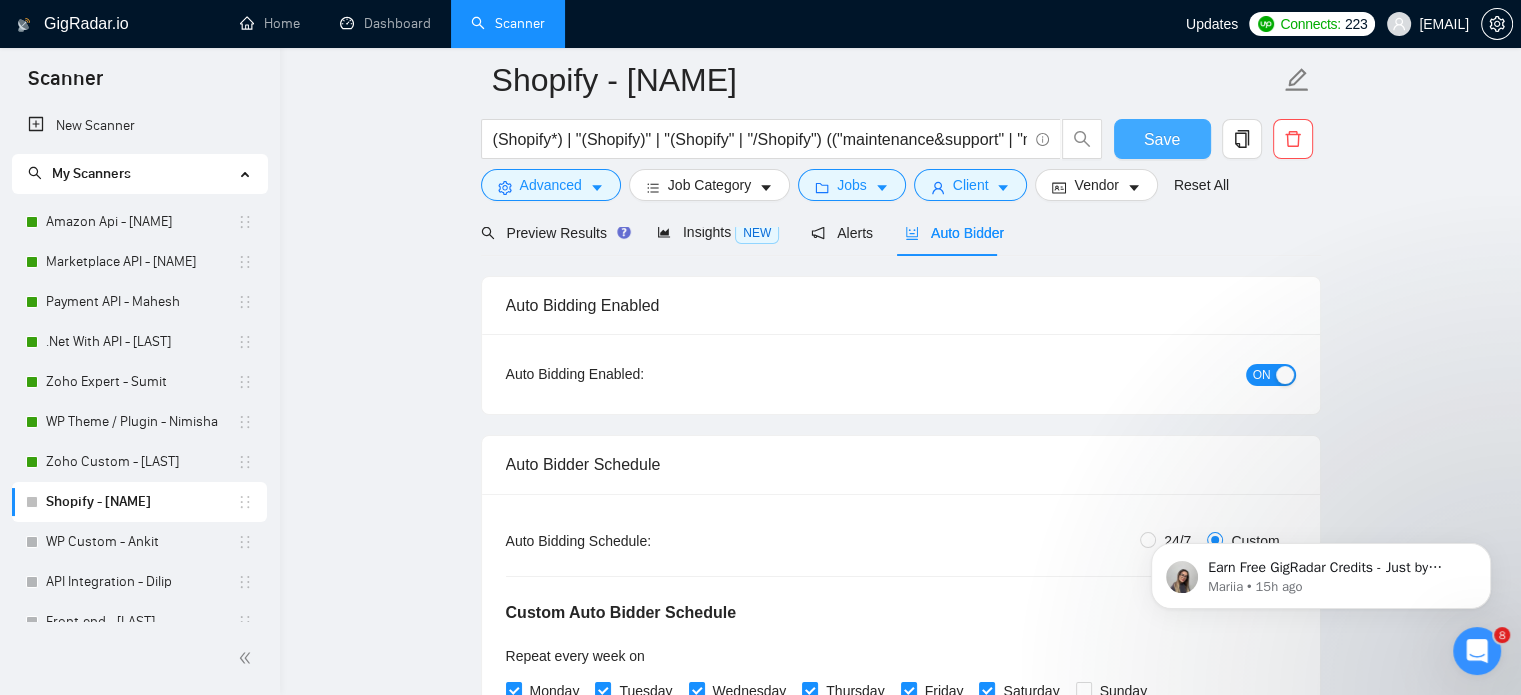click on "Save" at bounding box center (1162, 139) 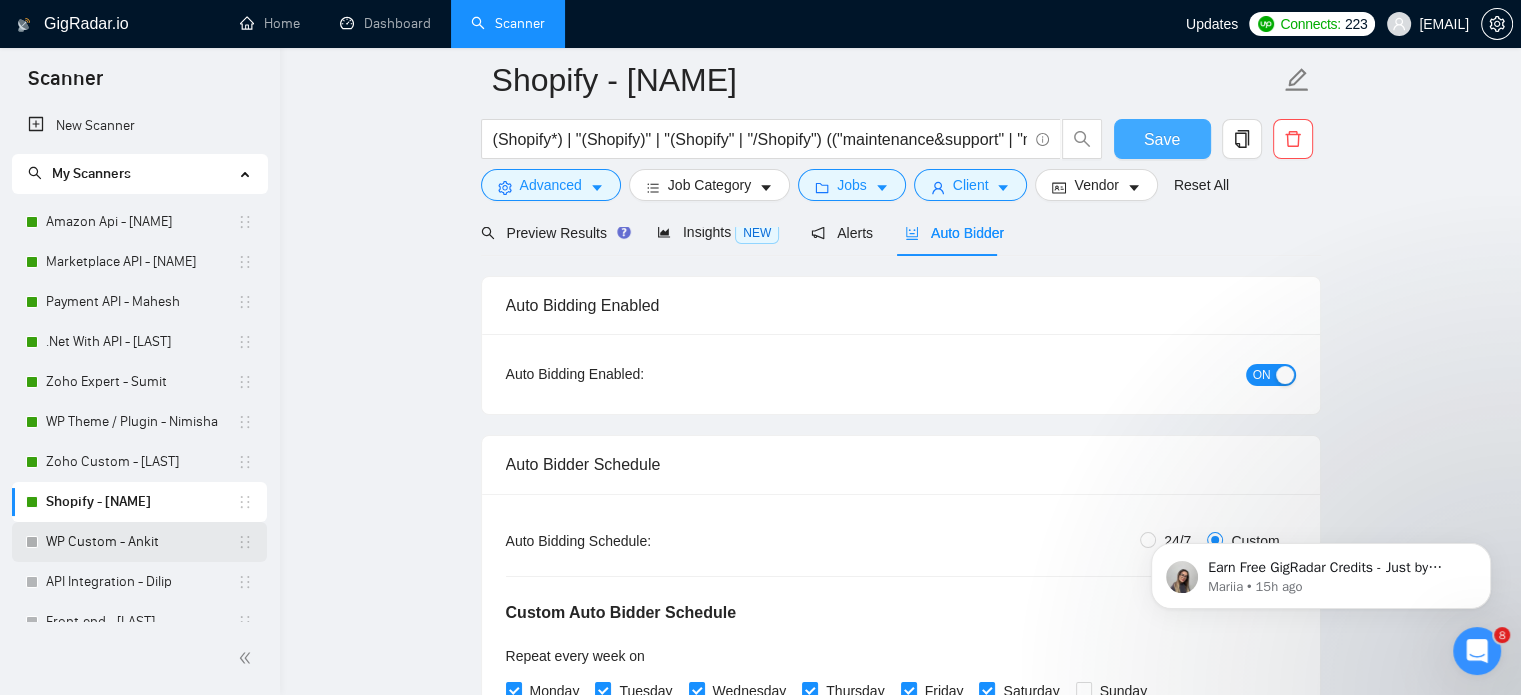 scroll, scrollTop: 60, scrollLeft: 0, axis: vertical 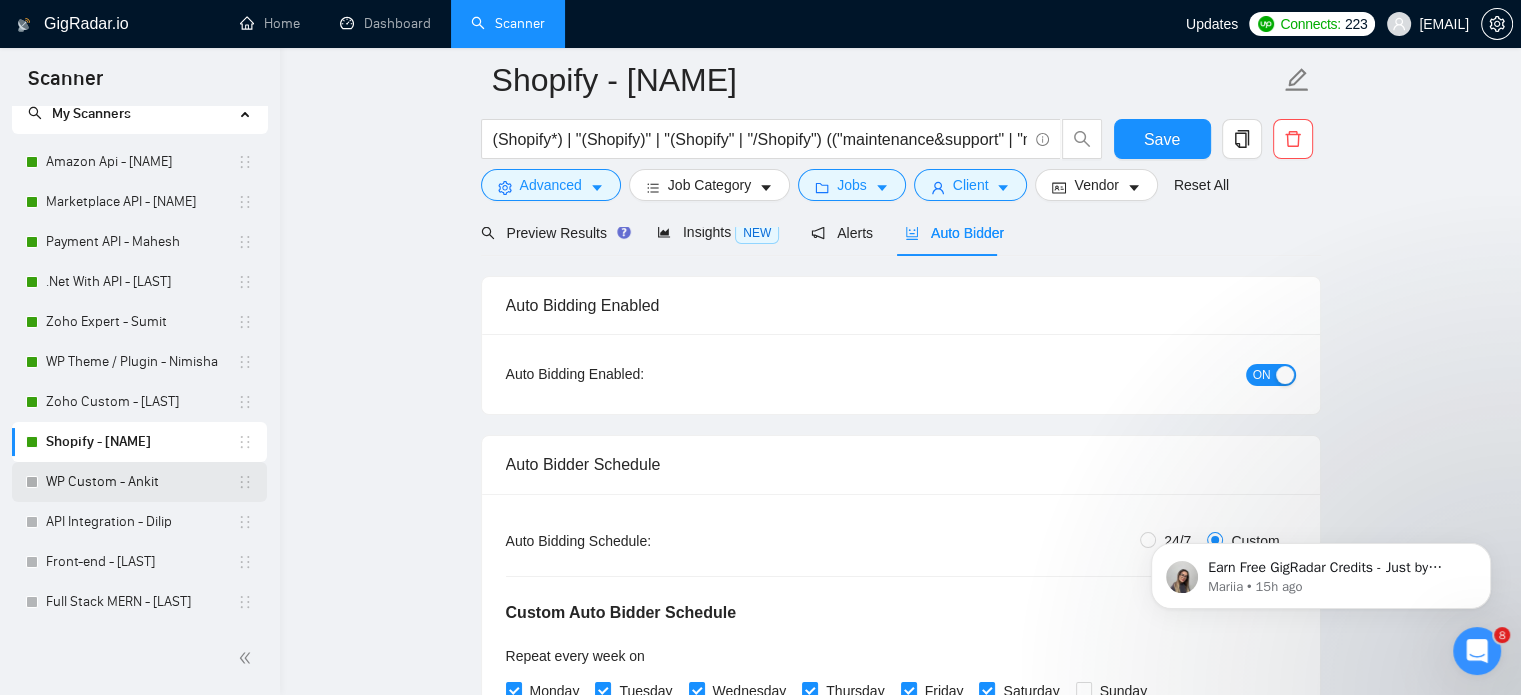 click on "WP Custom - Ankit" at bounding box center (141, 482) 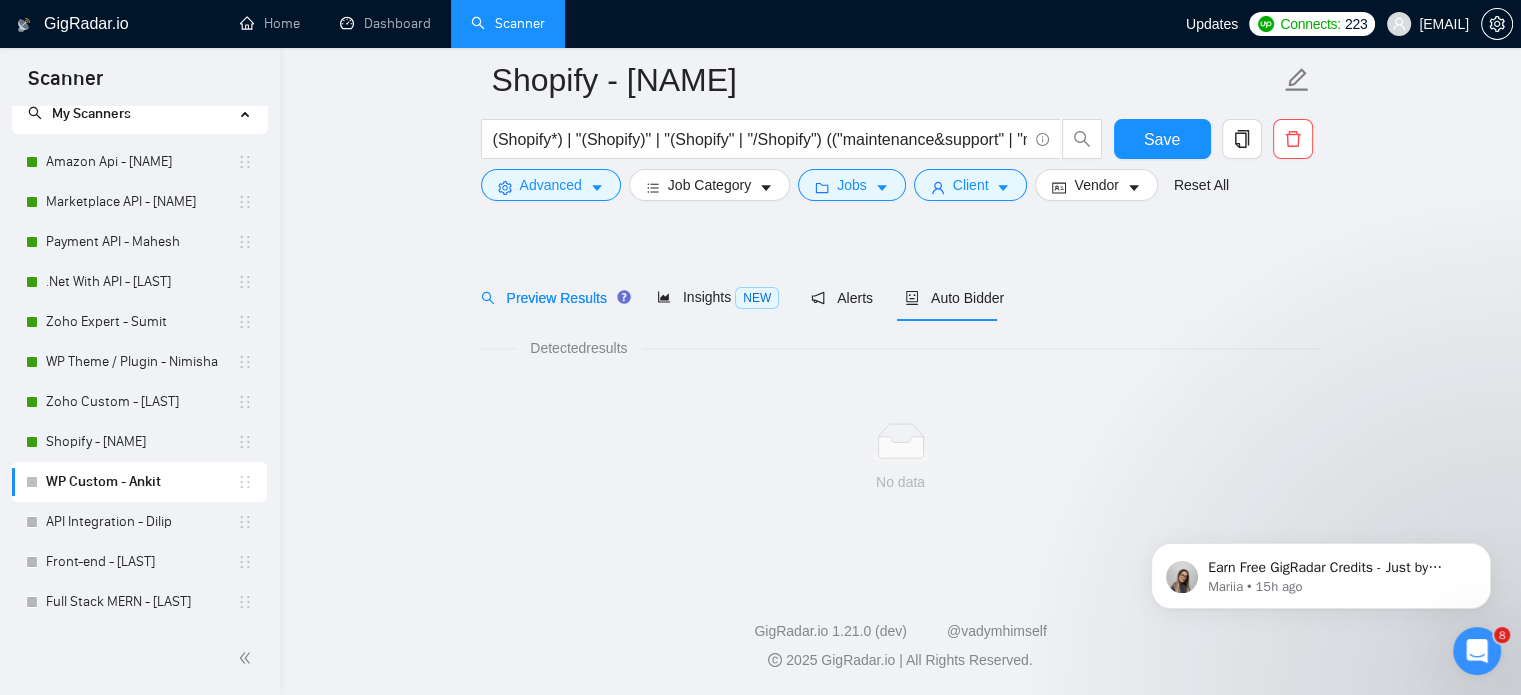 scroll, scrollTop: 35, scrollLeft: 0, axis: vertical 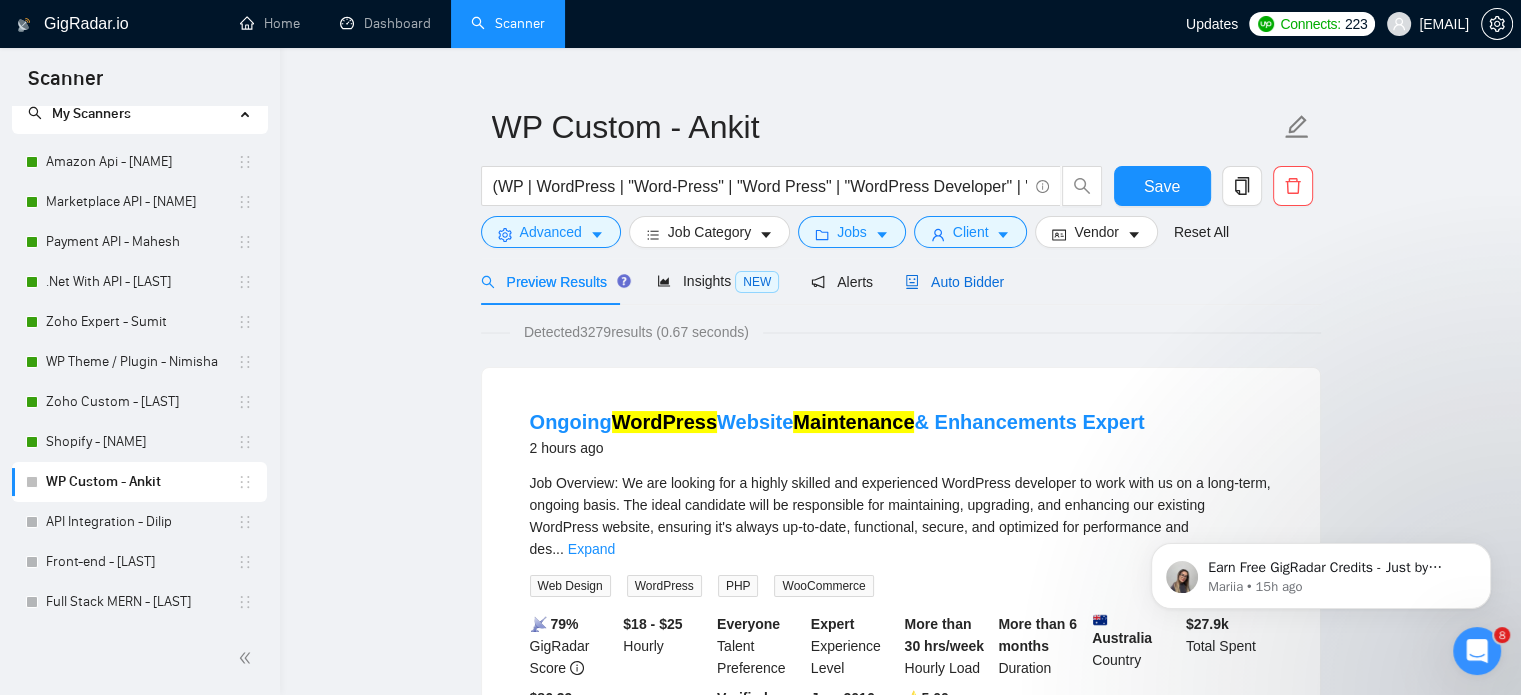 click on "Auto Bidder" at bounding box center (954, 282) 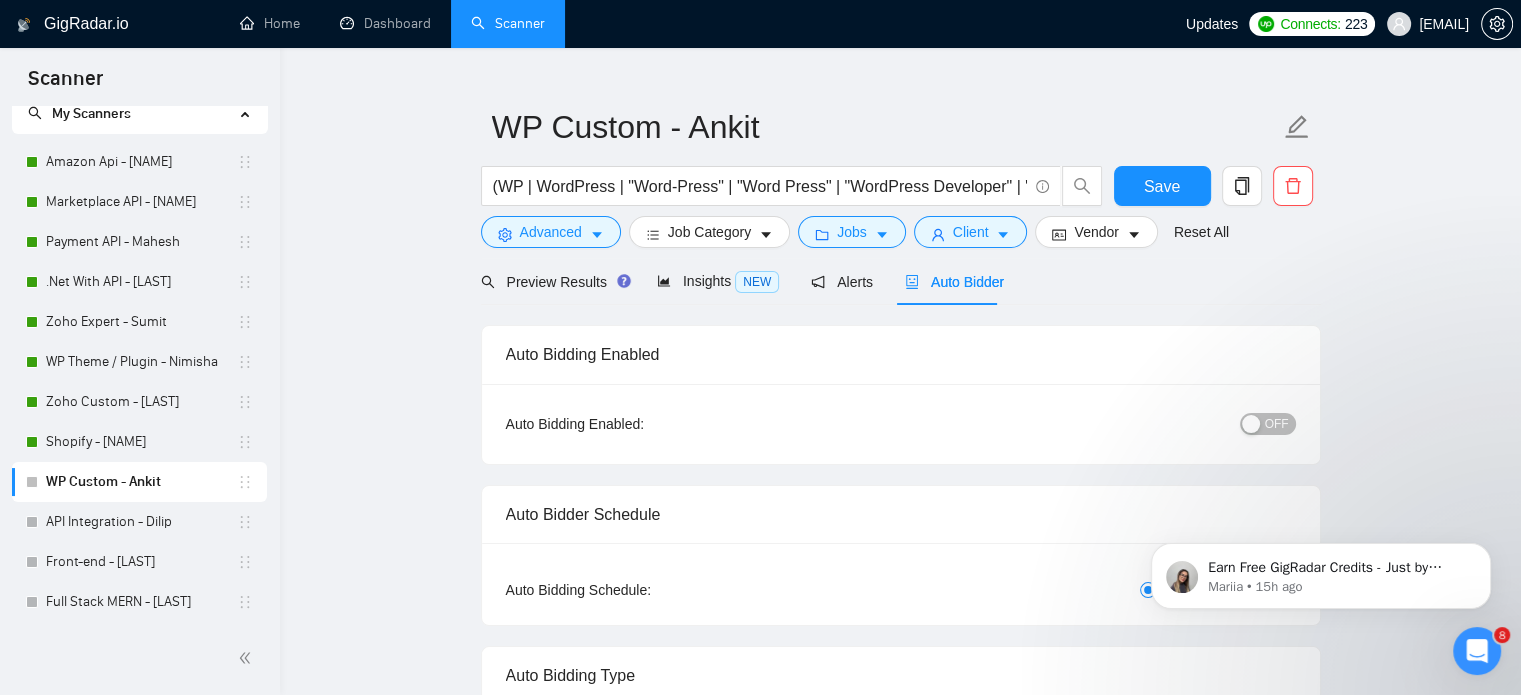 type 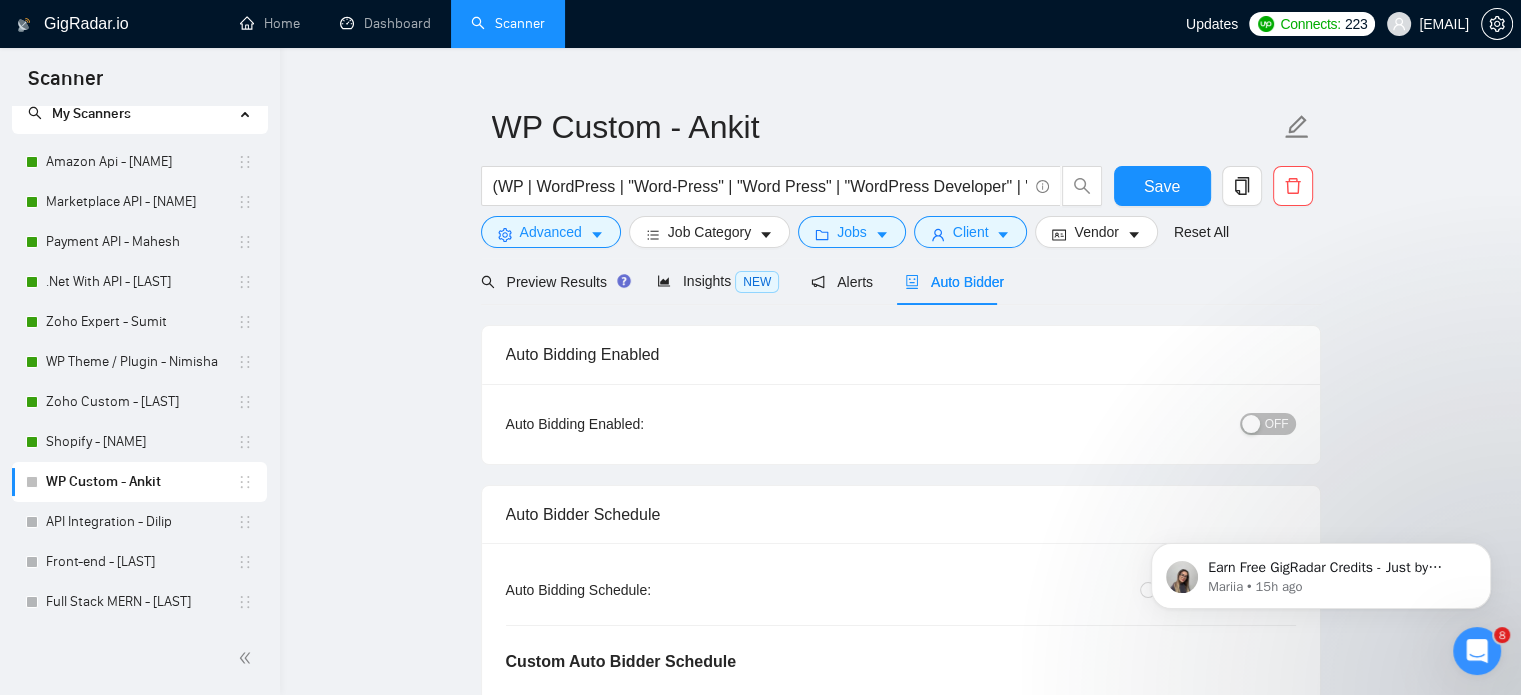 type 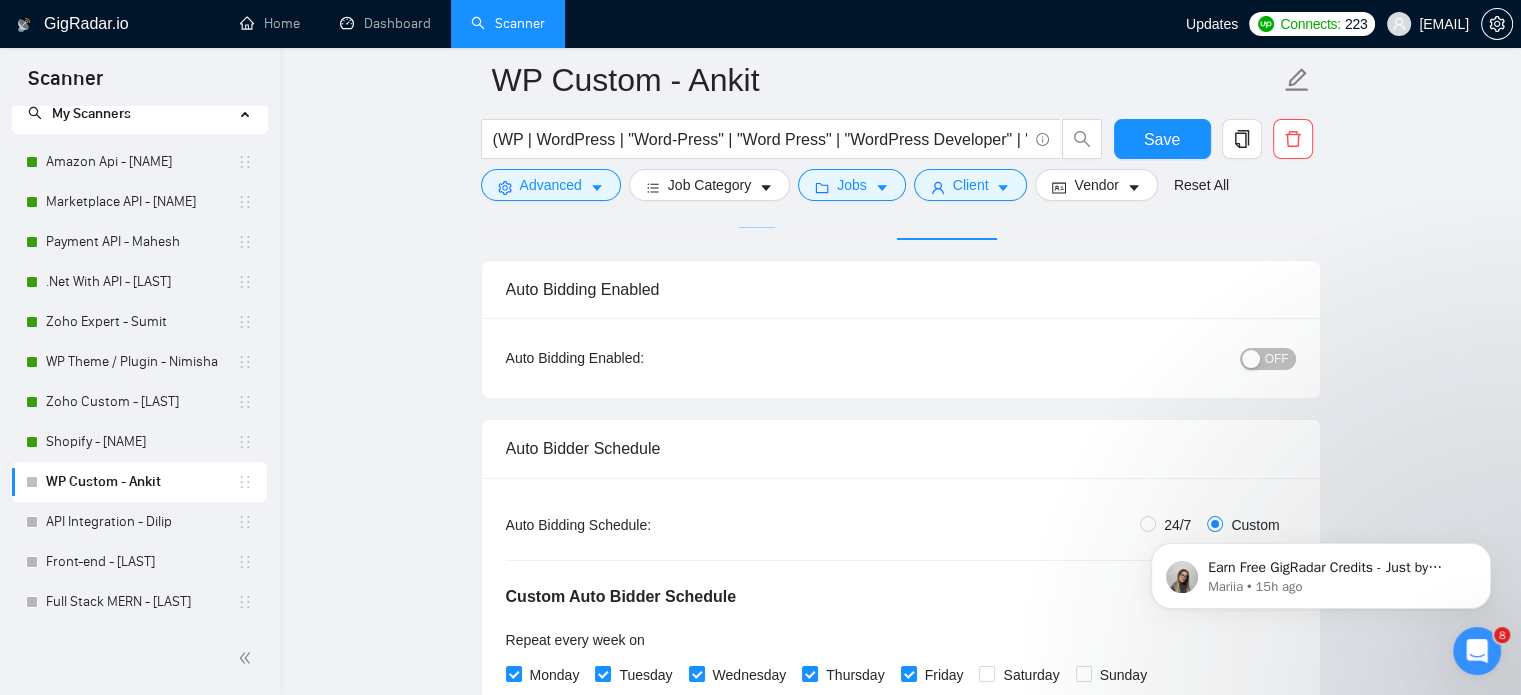 scroll, scrollTop: 335, scrollLeft: 0, axis: vertical 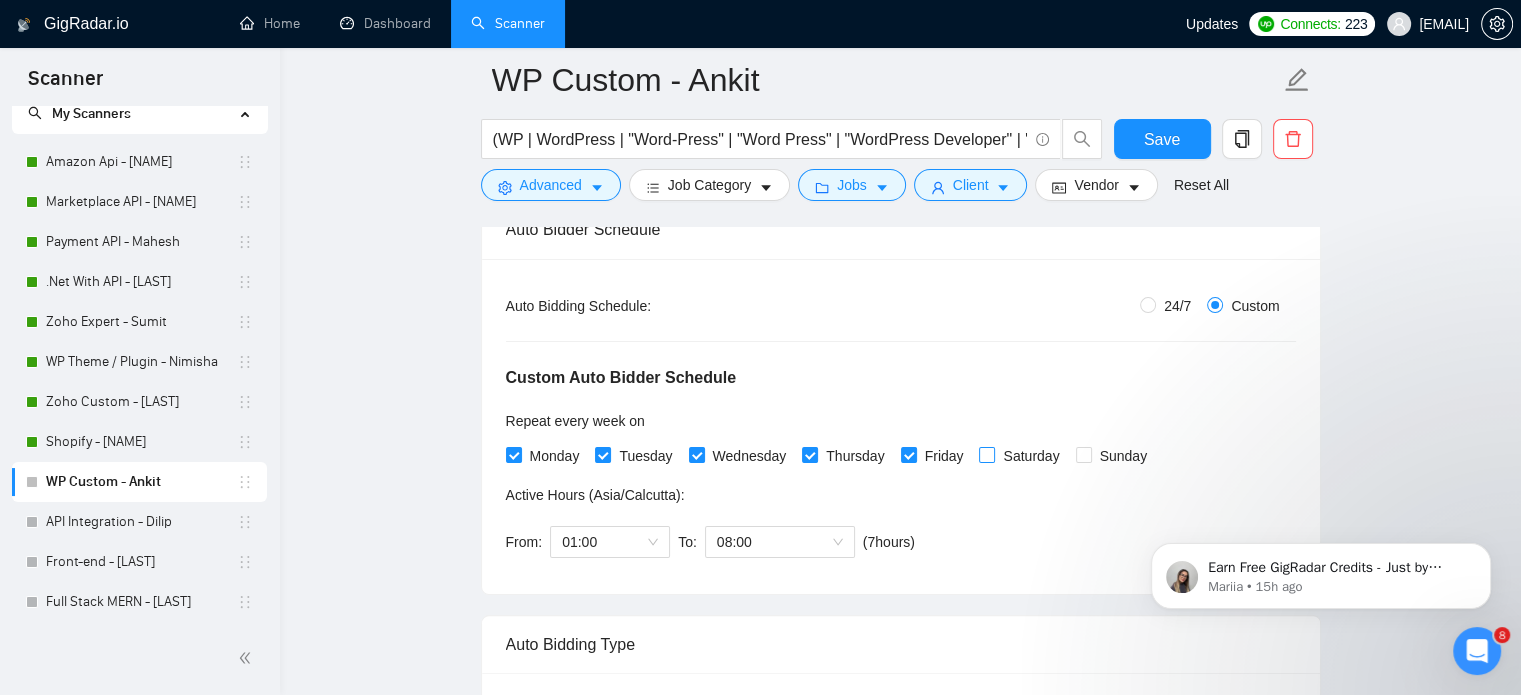 click on "Saturday" at bounding box center [986, 454] 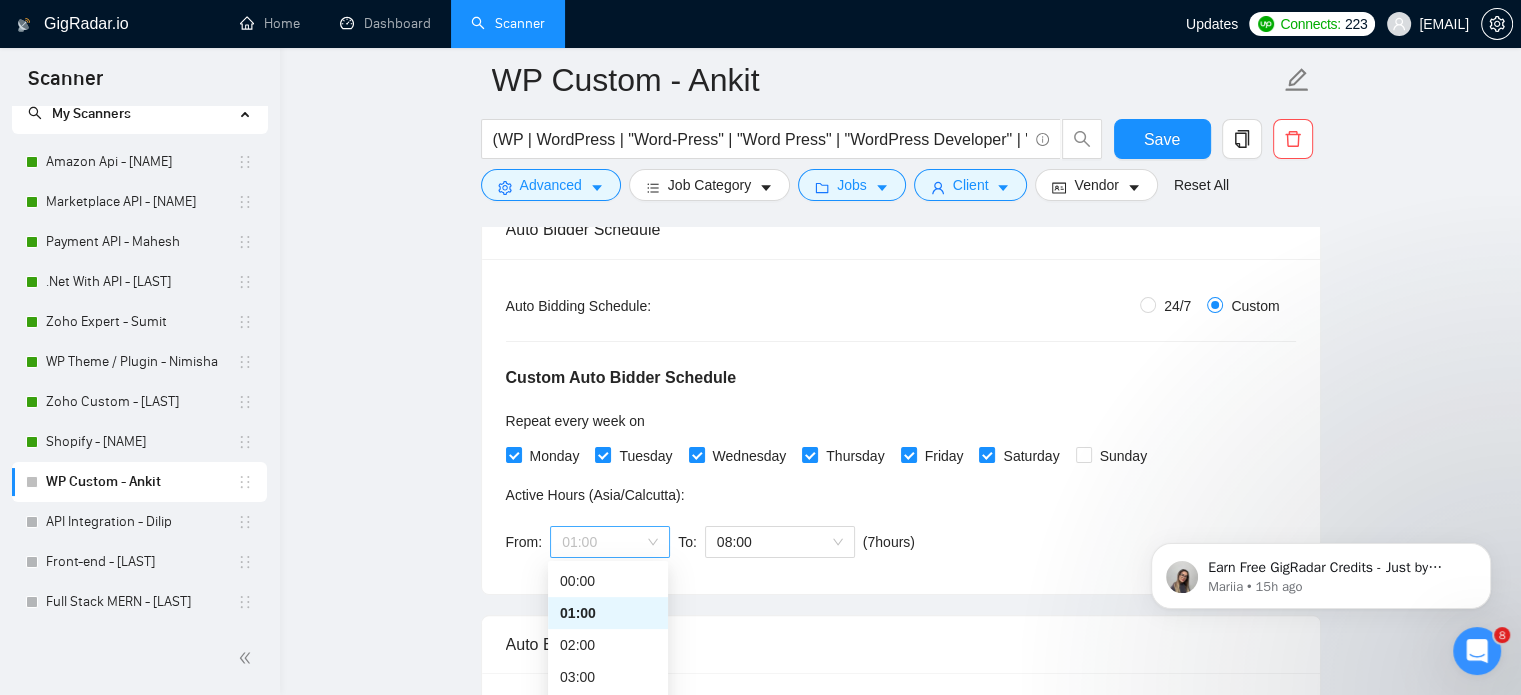 click on "01:00" at bounding box center (610, 542) 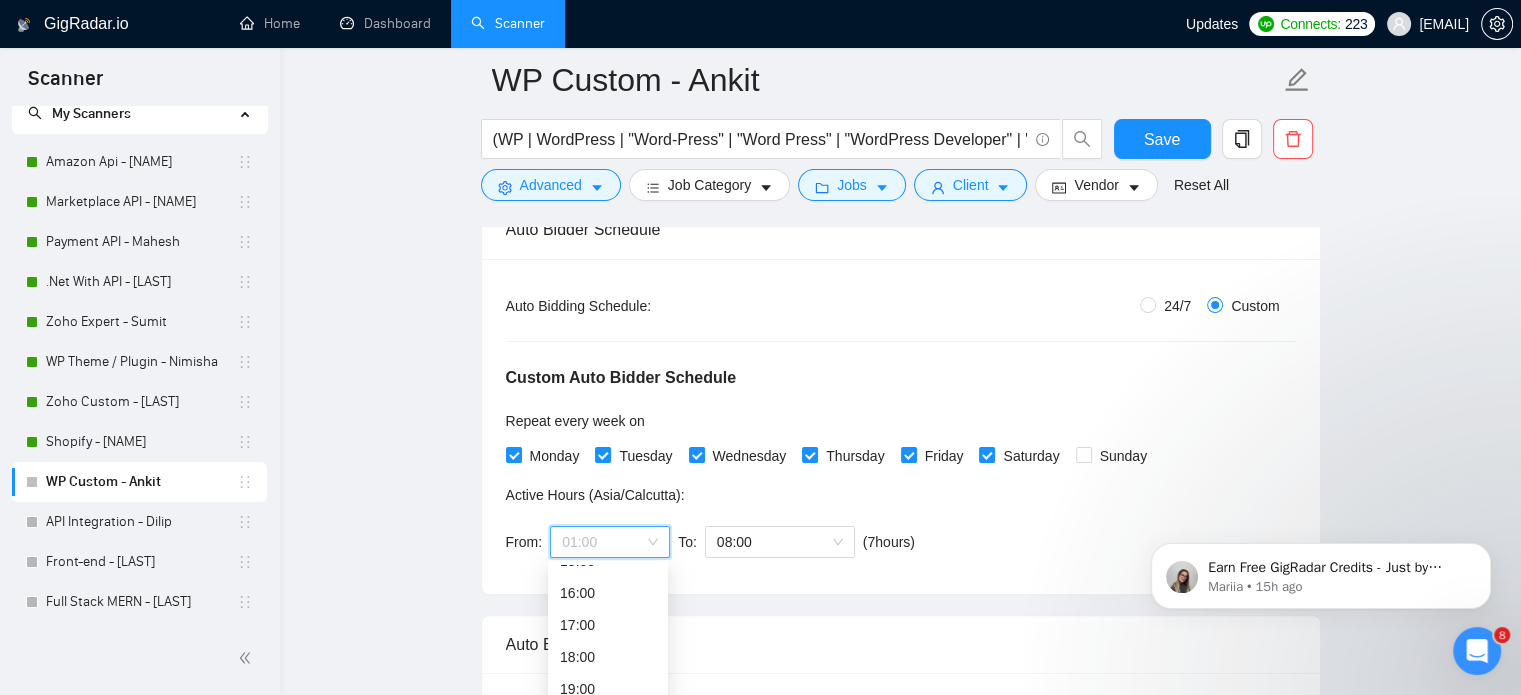 scroll, scrollTop: 512, scrollLeft: 0, axis: vertical 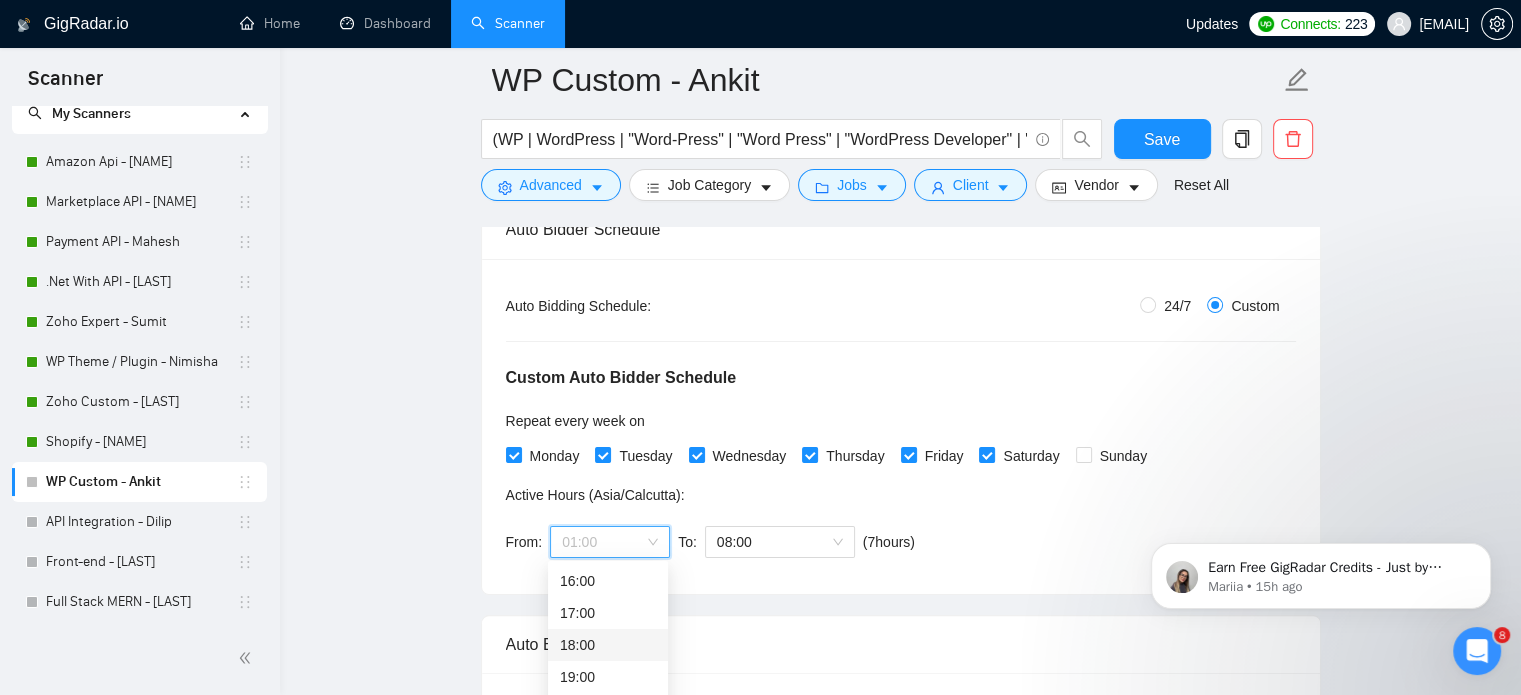 click on "18:00" at bounding box center [608, 645] 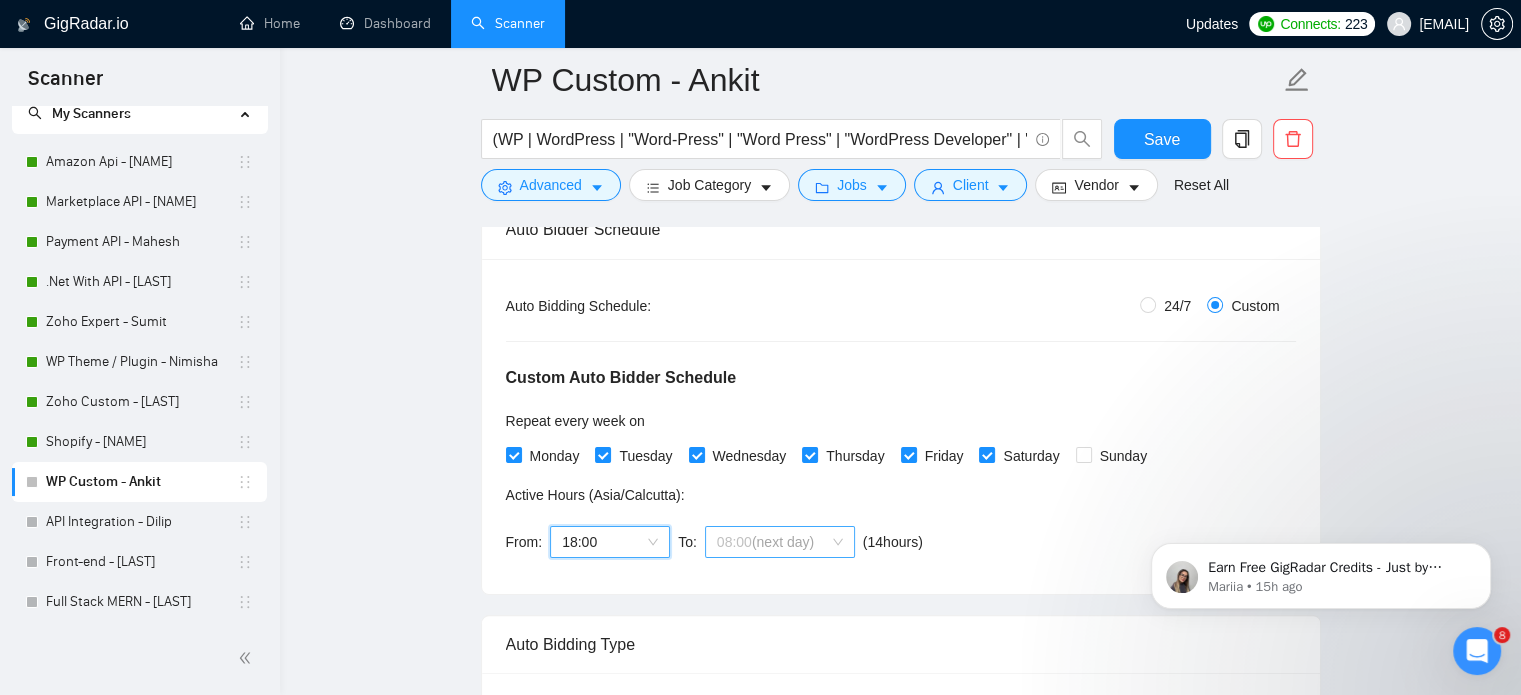 click on "(next day)" at bounding box center [783, 542] 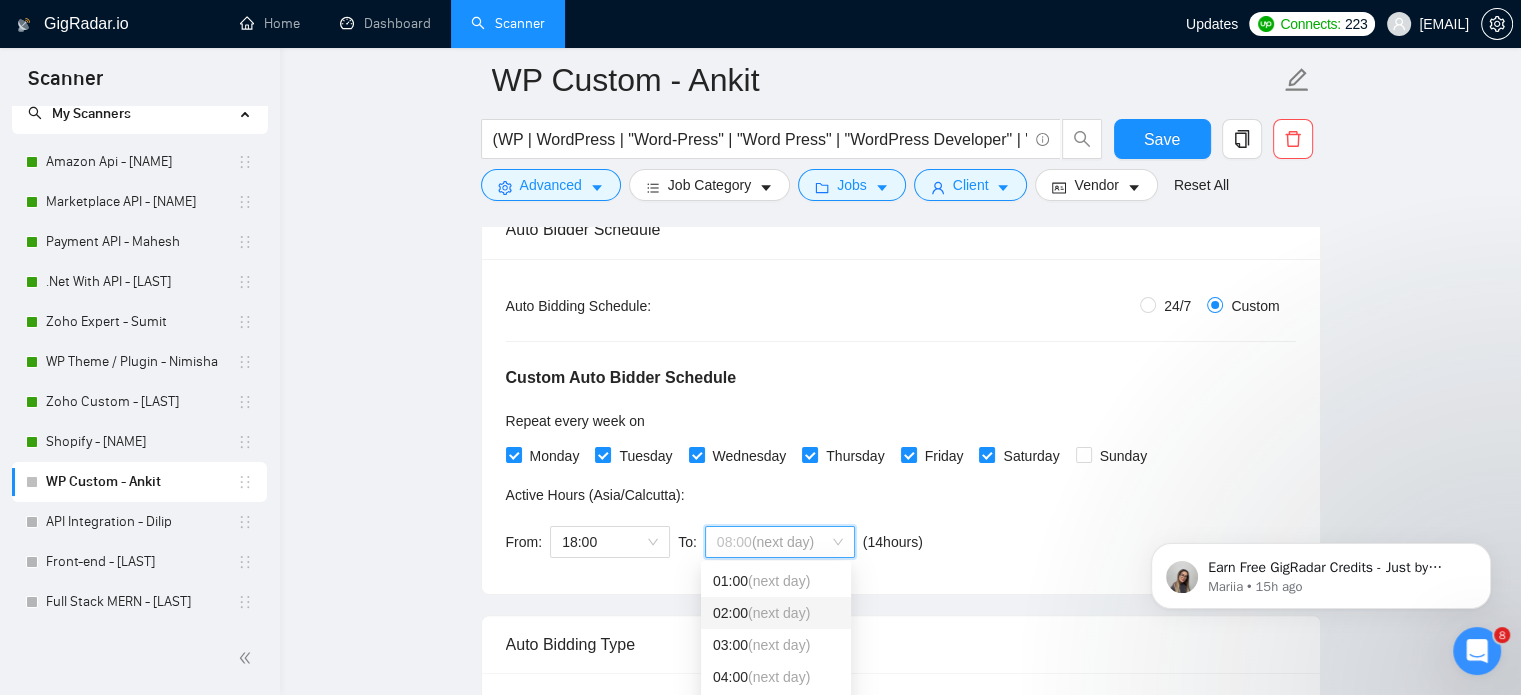 scroll, scrollTop: 0, scrollLeft: 0, axis: both 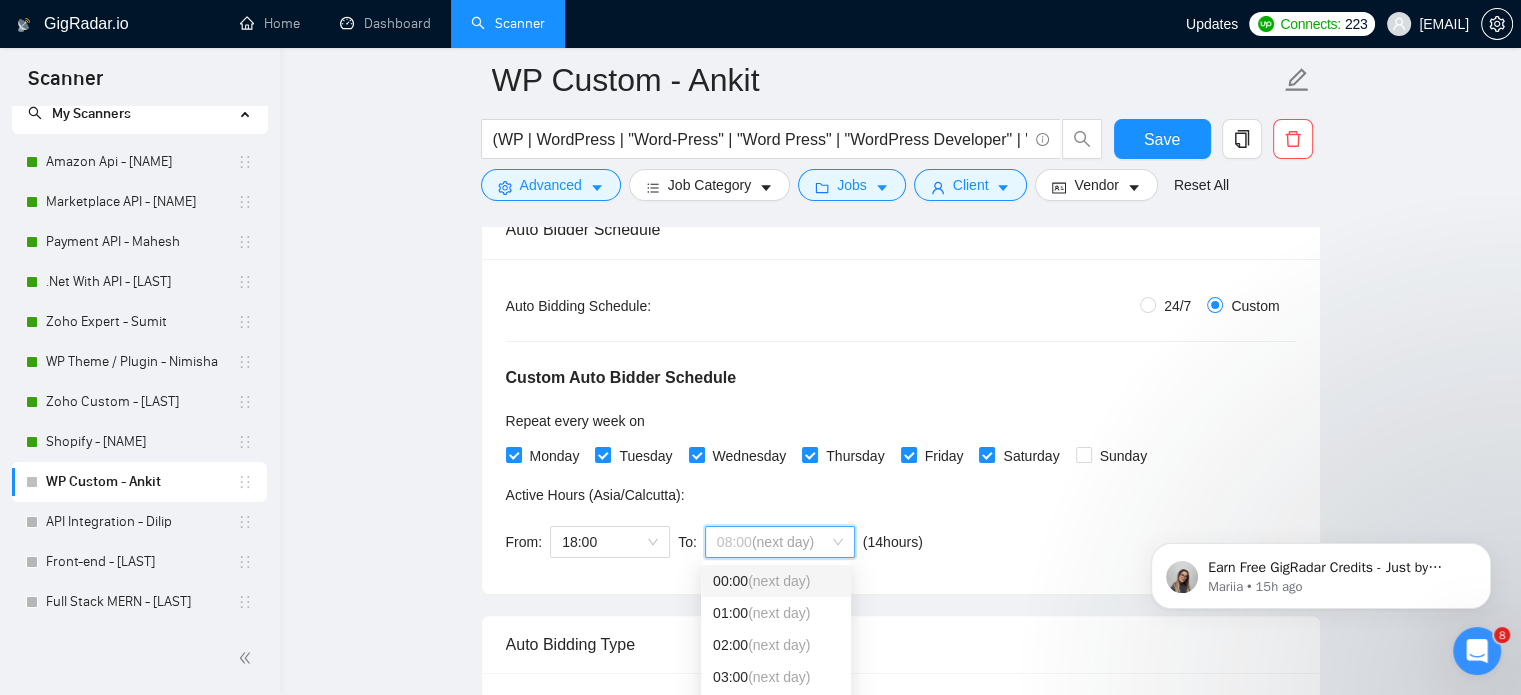 click on "(next day)" at bounding box center [779, 581] 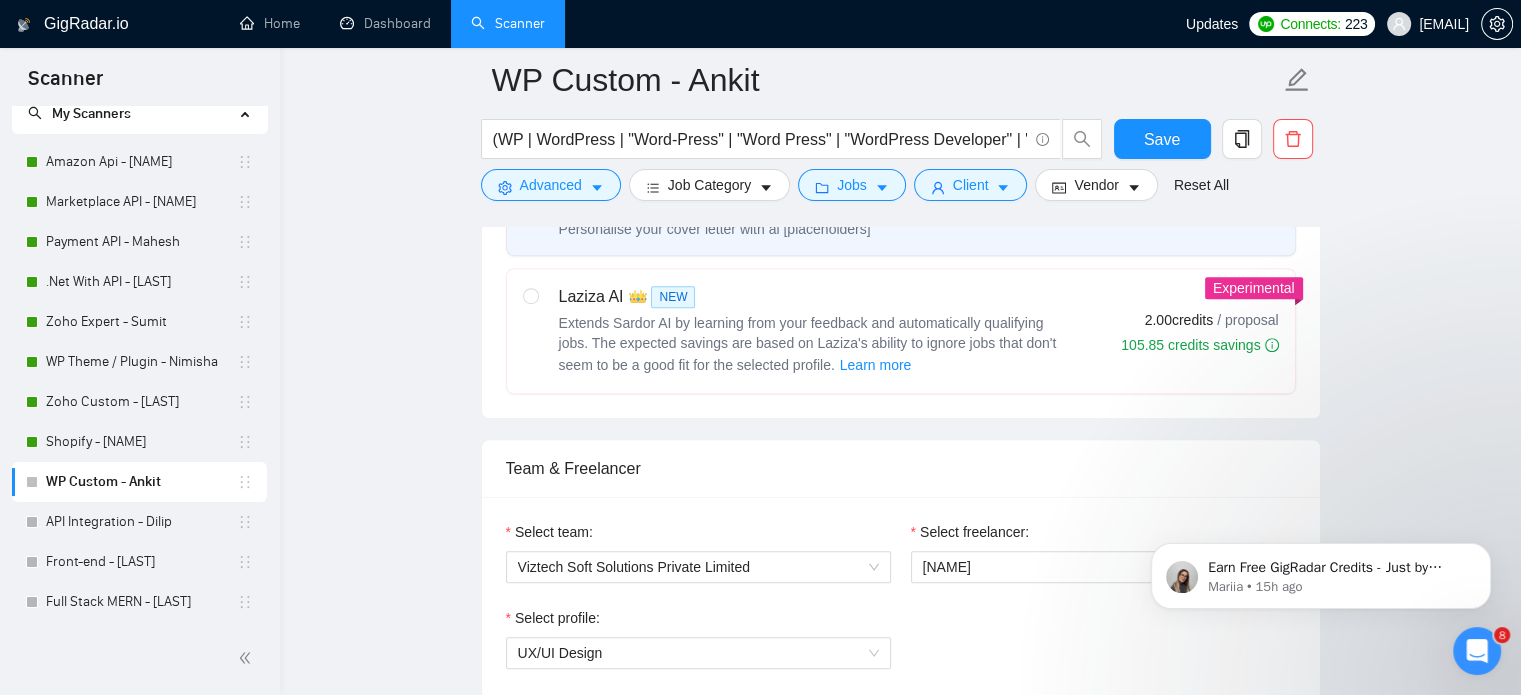 scroll, scrollTop: 1235, scrollLeft: 0, axis: vertical 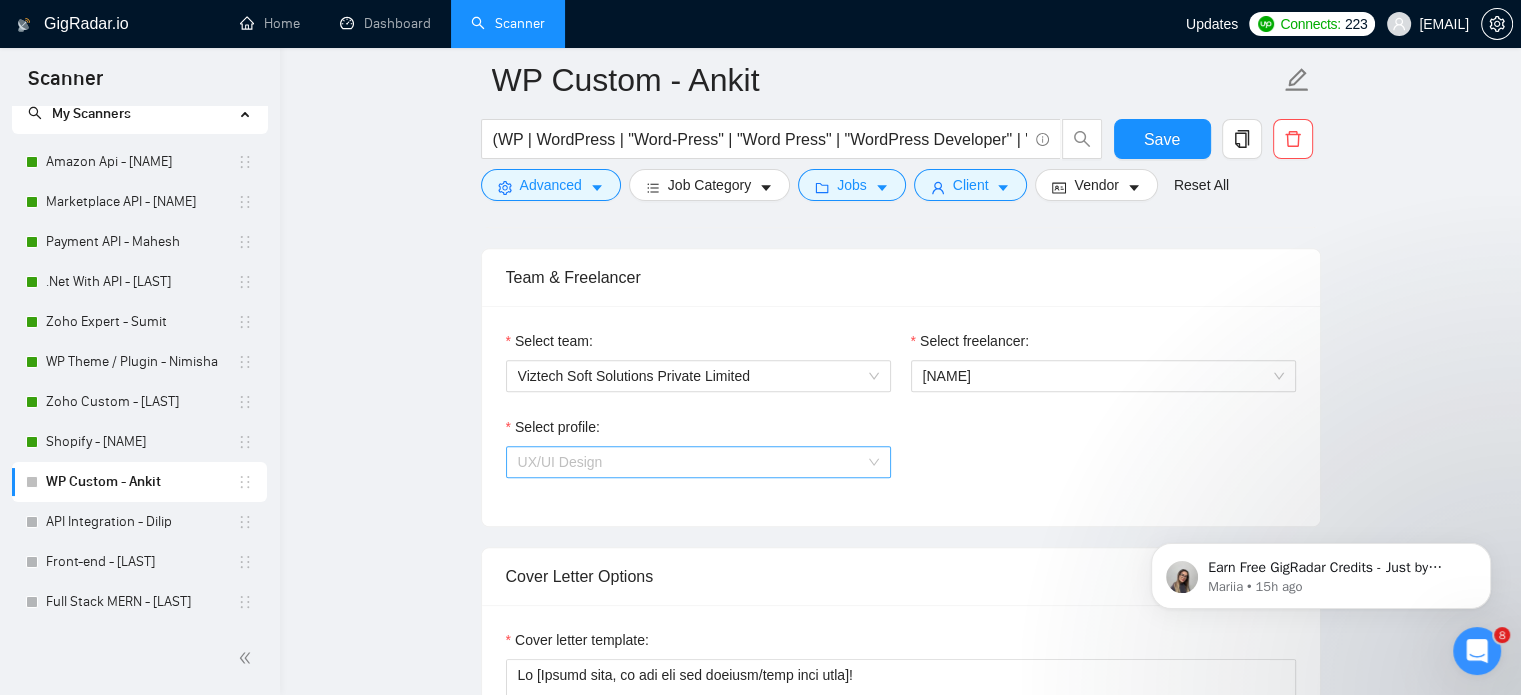 click on "UX/UI Design" at bounding box center (698, 462) 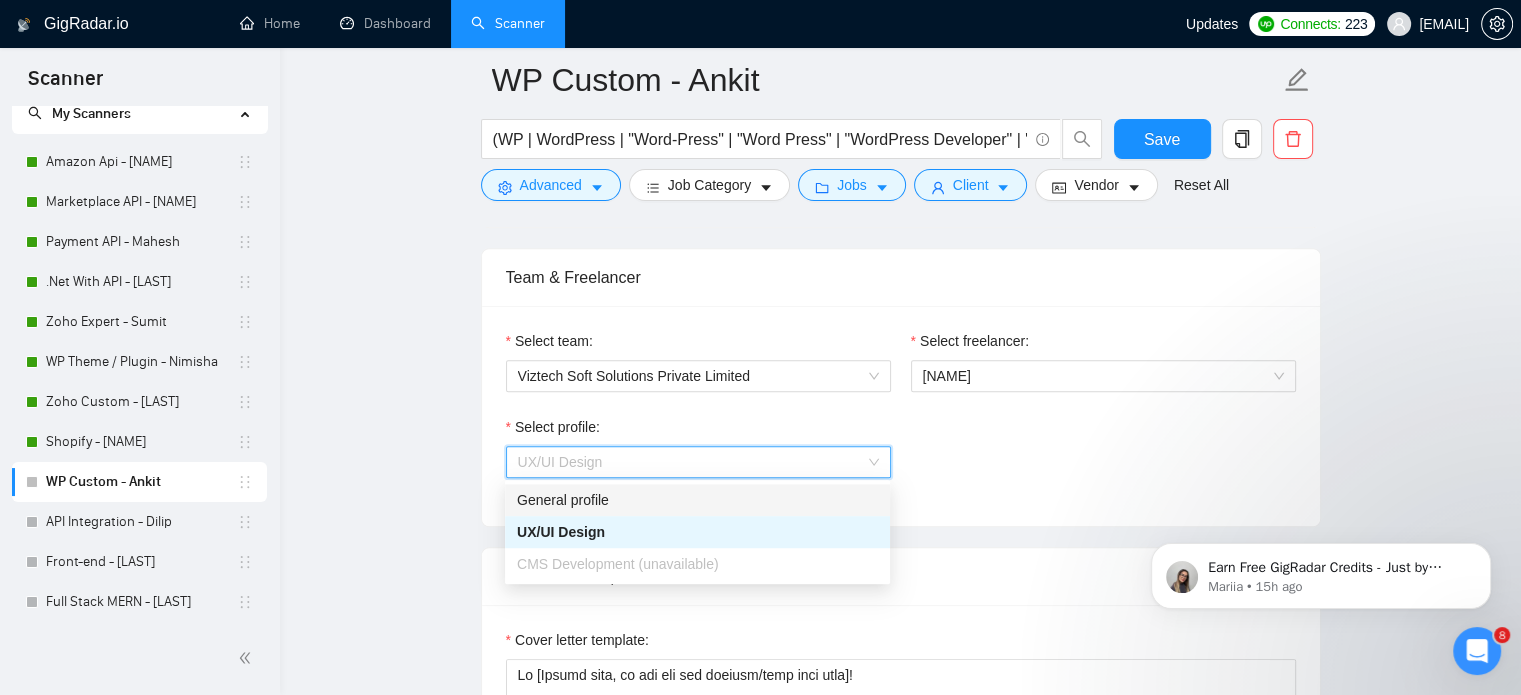 click on "Select profile: UX/UI Design" at bounding box center [901, 459] 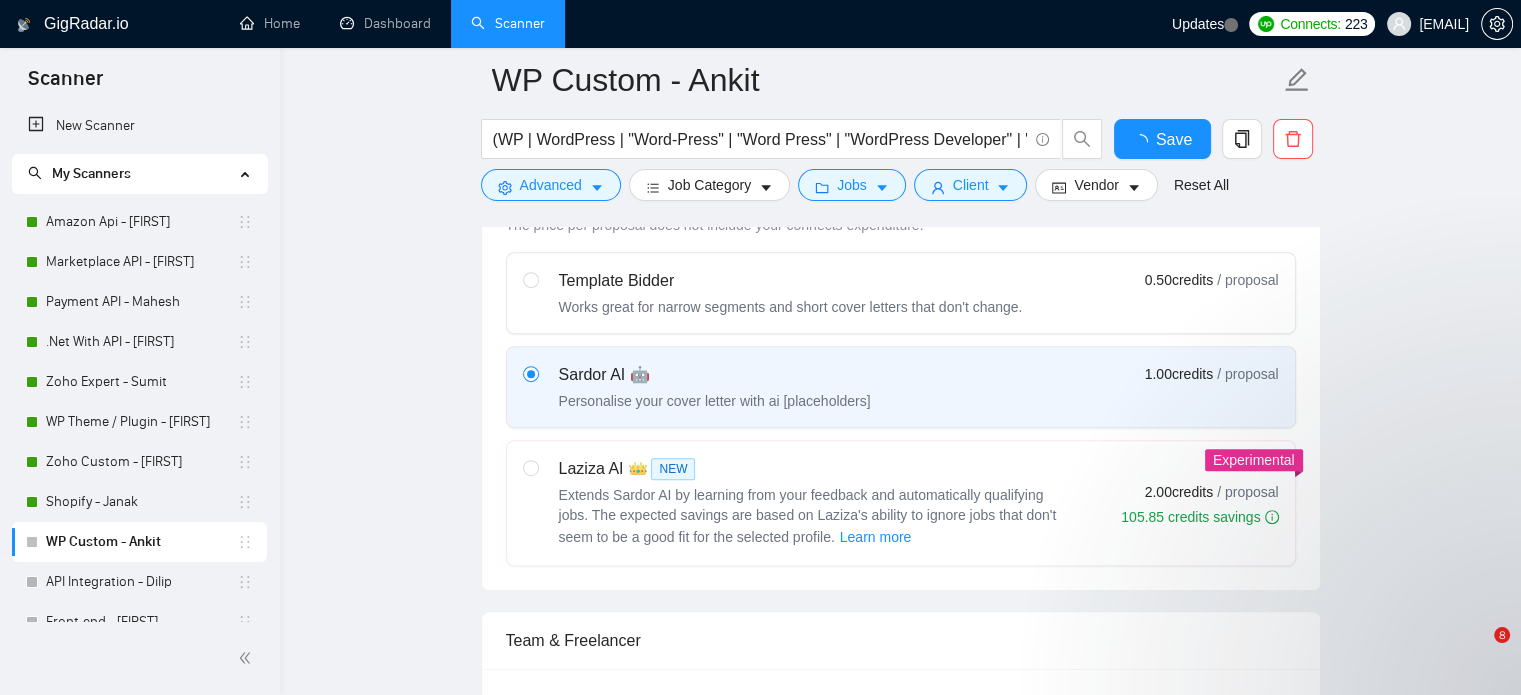 scroll, scrollTop: 235, scrollLeft: 0, axis: vertical 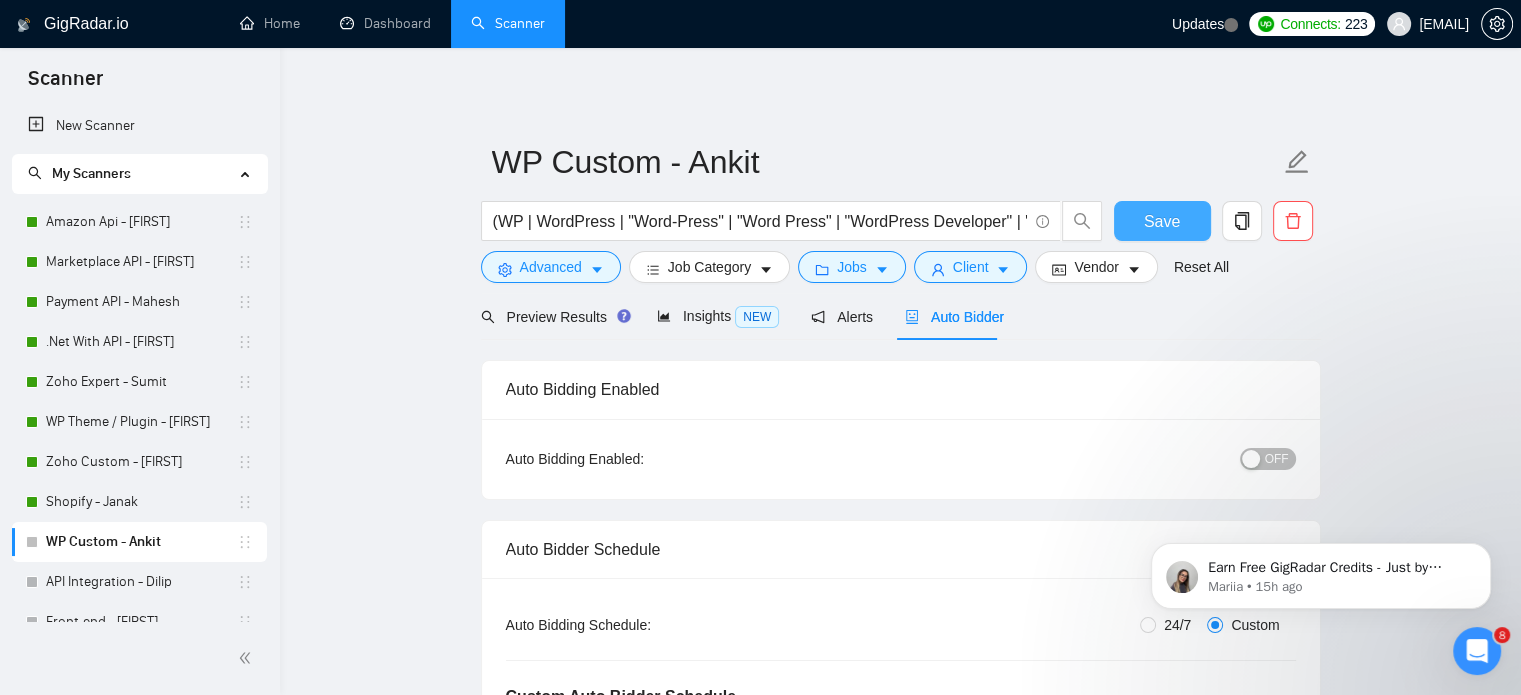 click on "Save" at bounding box center (1162, 221) 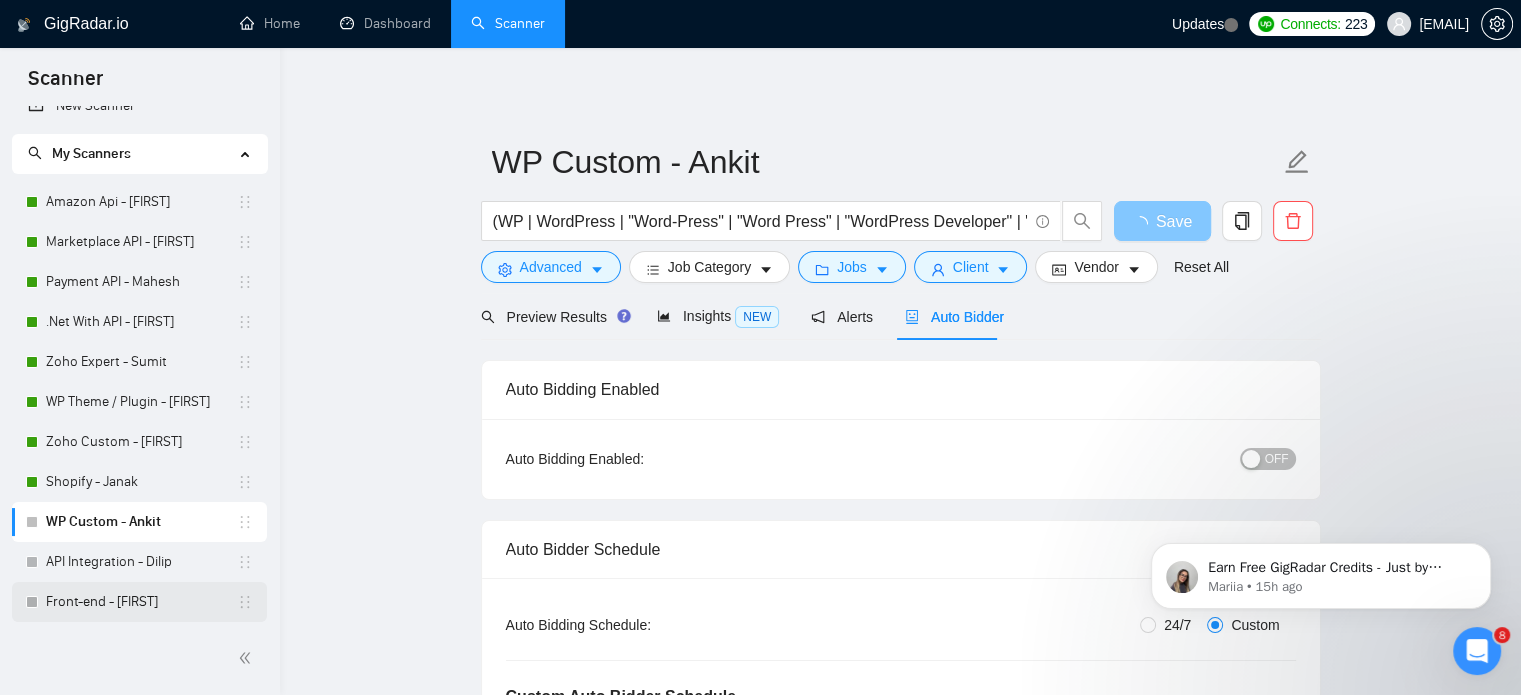 scroll, scrollTop: 0, scrollLeft: 0, axis: both 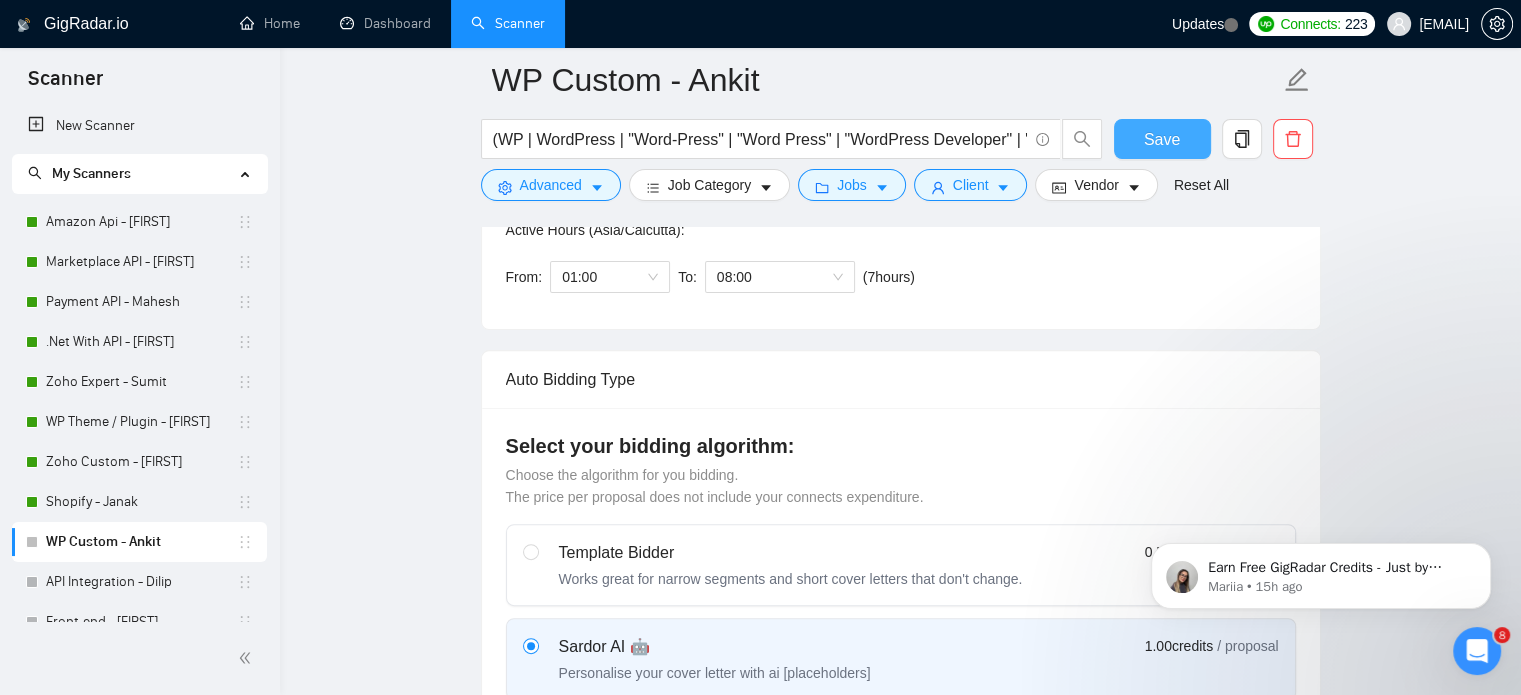 type 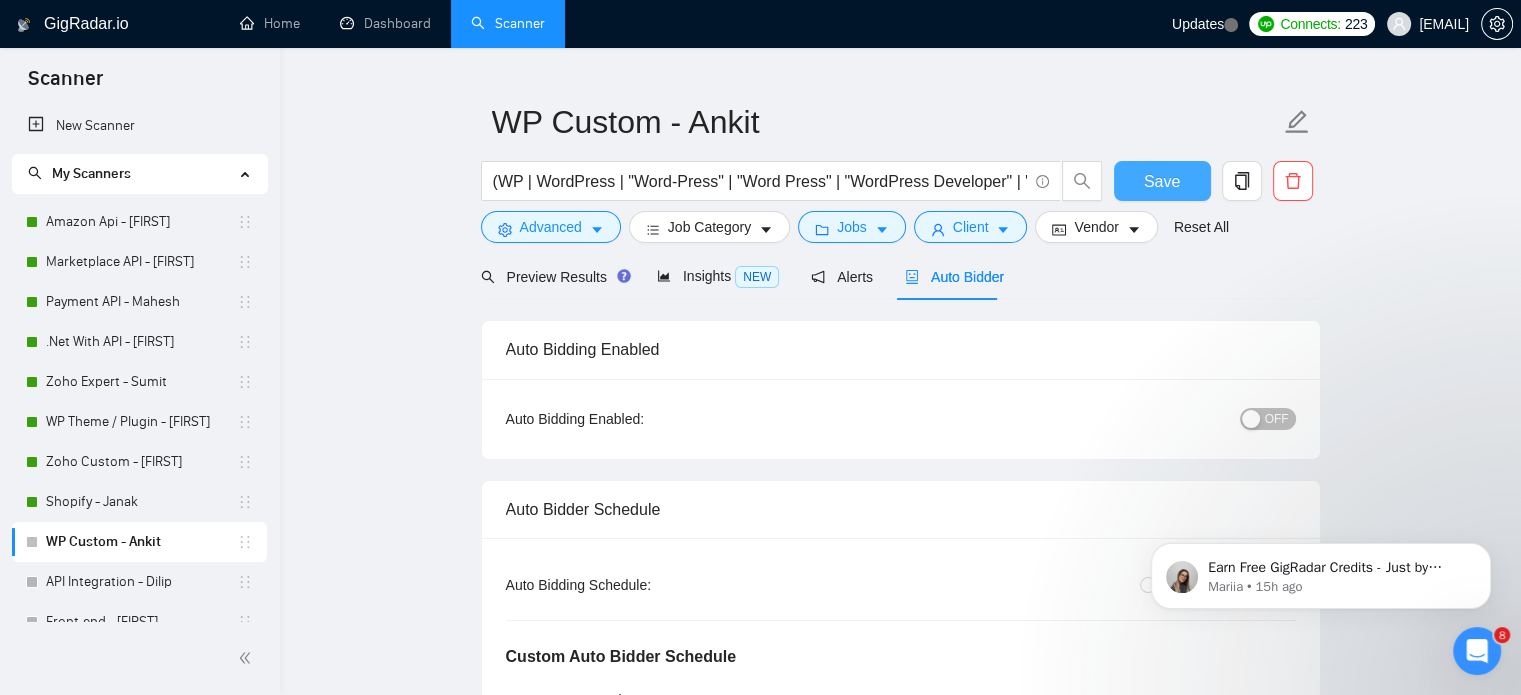 scroll, scrollTop: 0, scrollLeft: 0, axis: both 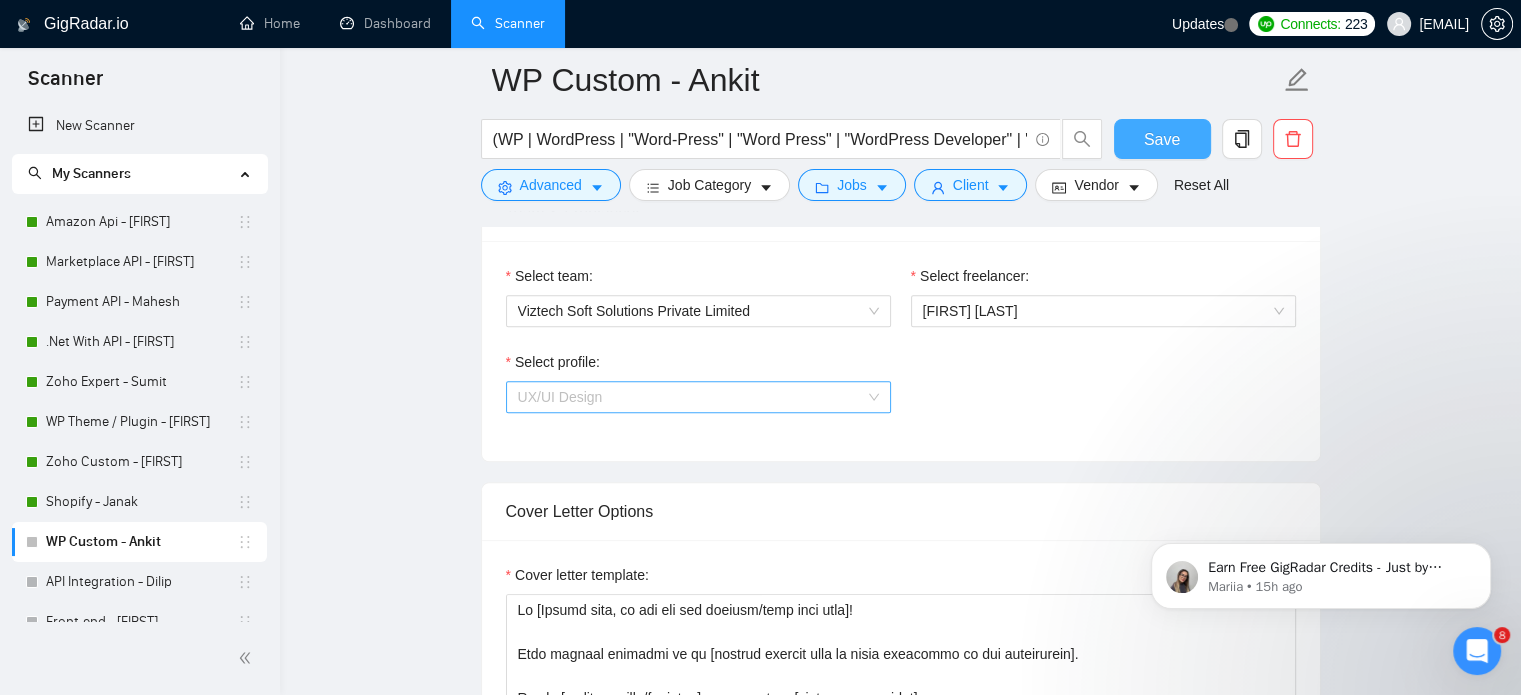 click on "UX/UI Design" at bounding box center [698, 397] 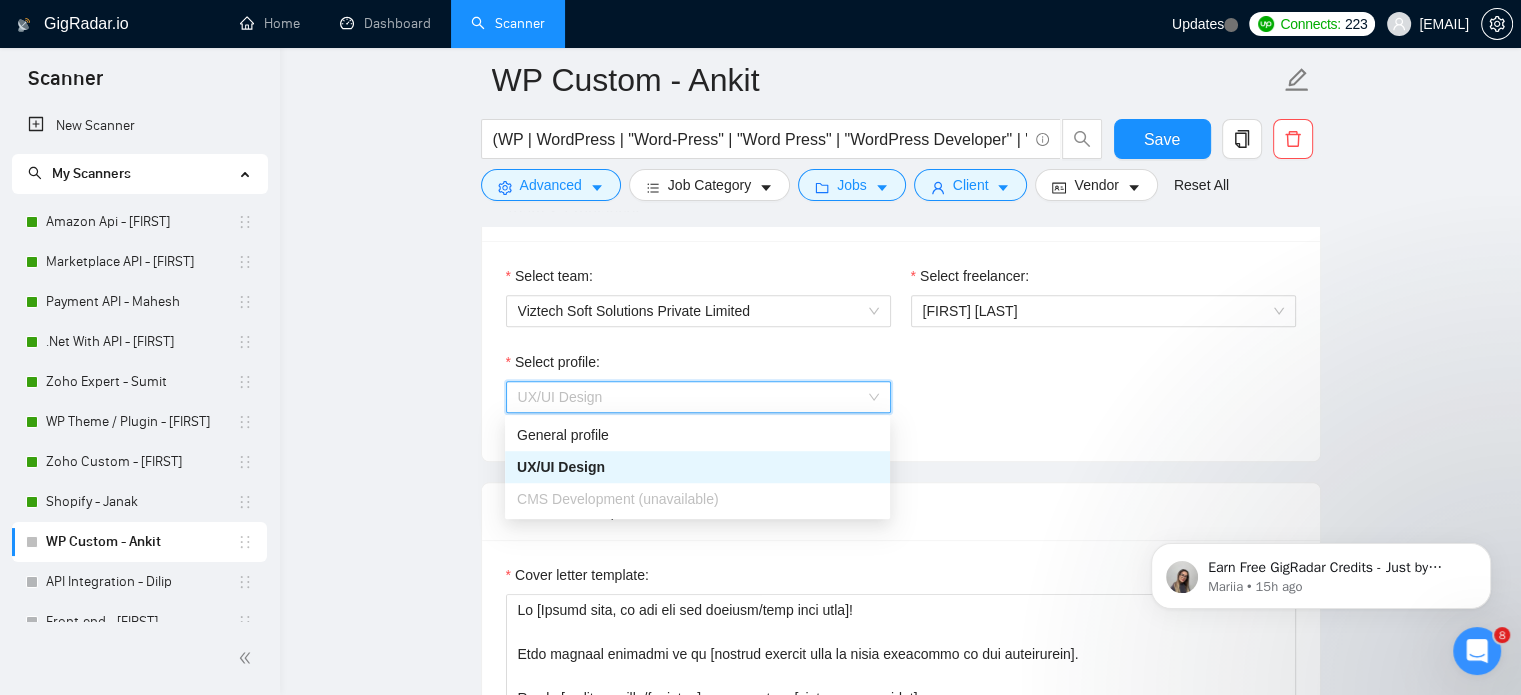 click on "UX/UI Design" at bounding box center [698, 397] 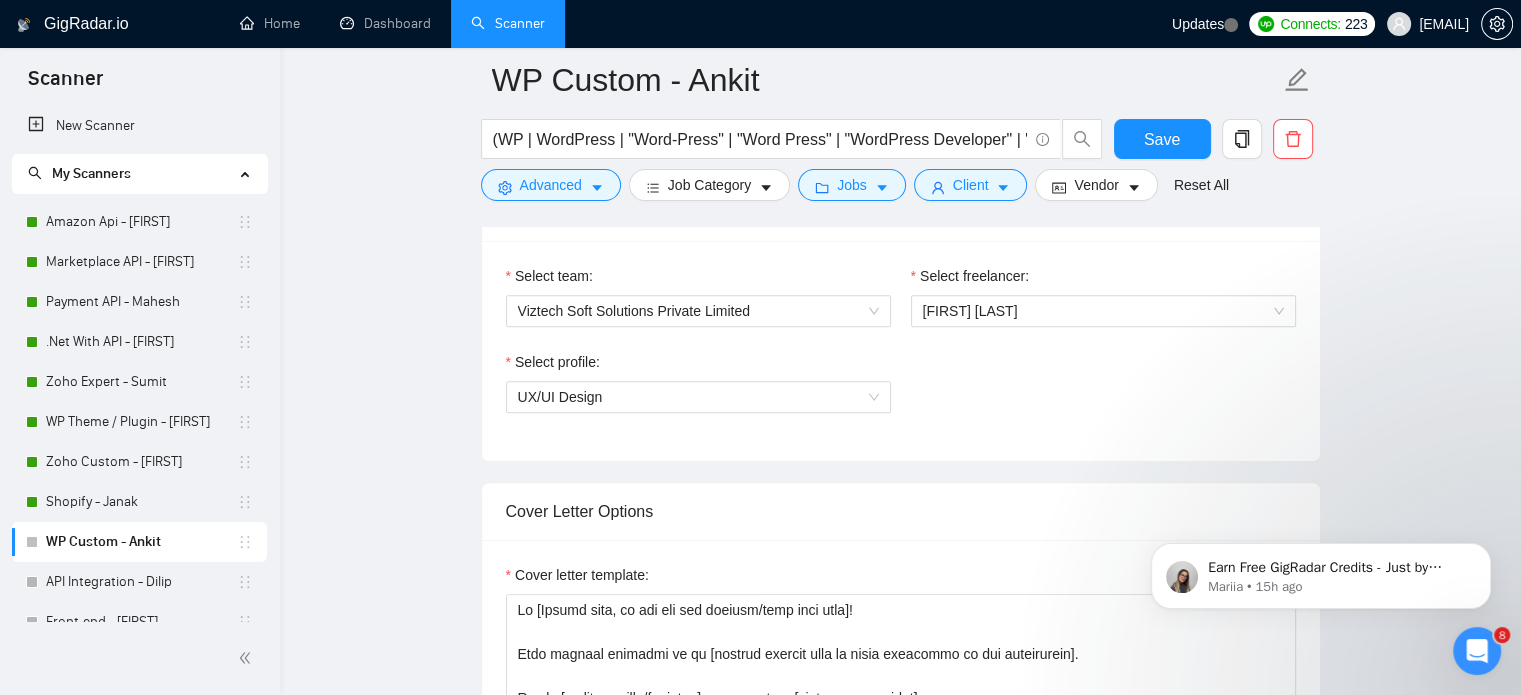 click on "Select profile: UX/UI Design" at bounding box center [901, 394] 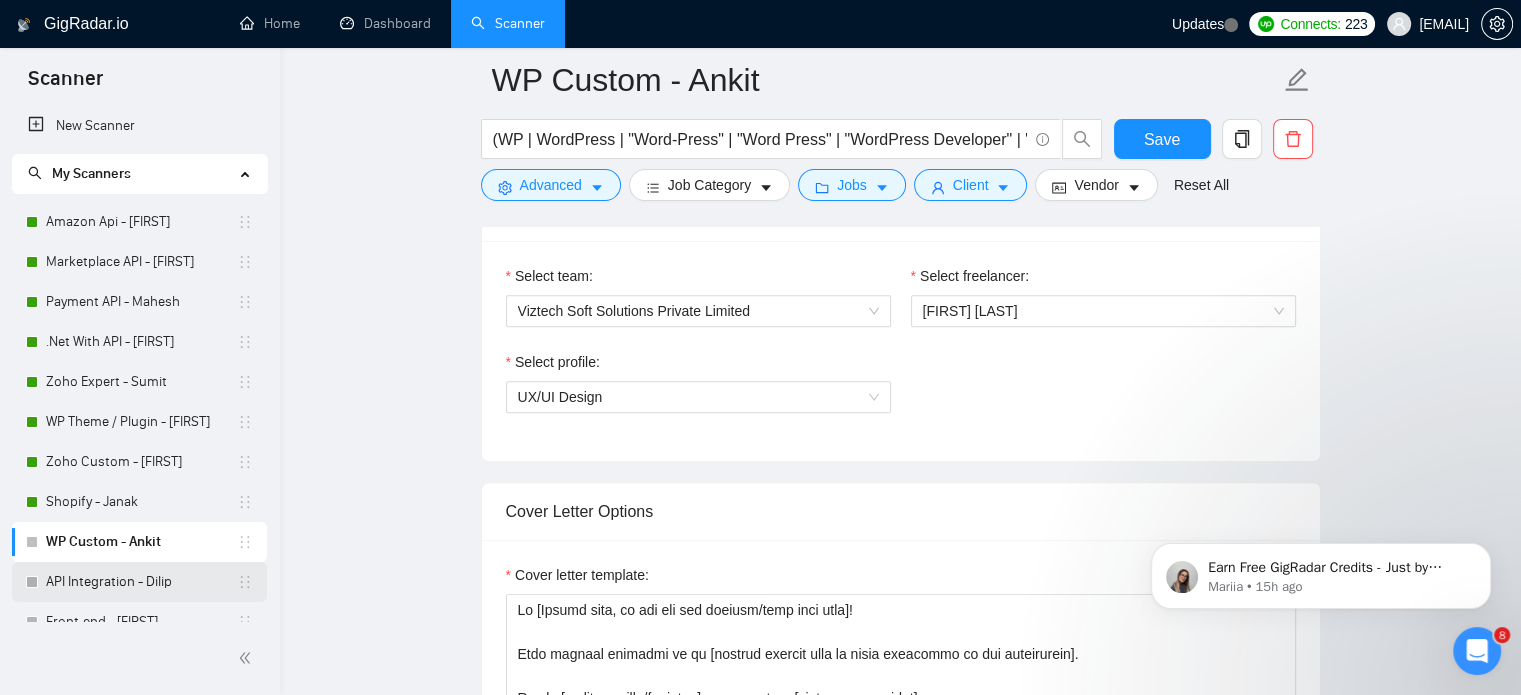 scroll, scrollTop: 60, scrollLeft: 0, axis: vertical 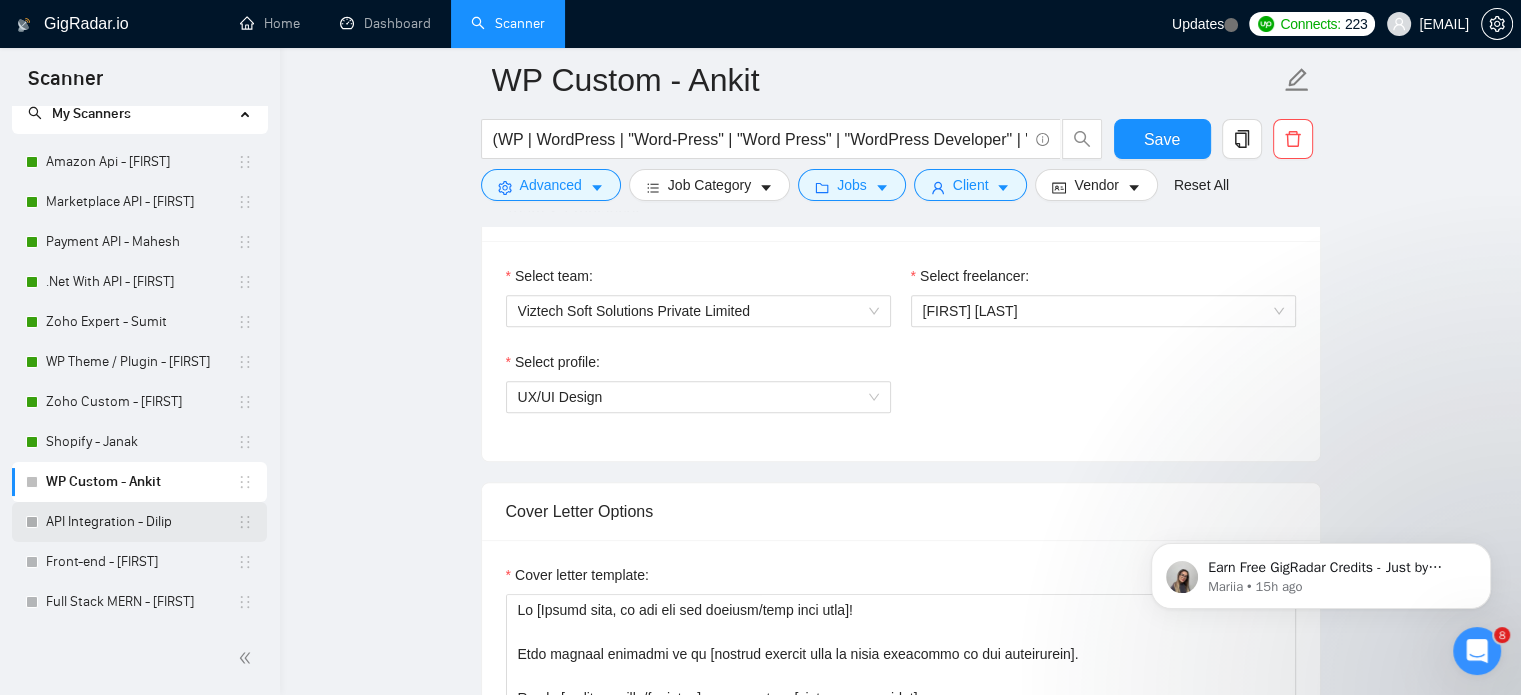 click on "API Integration - Dilip" at bounding box center (141, 522) 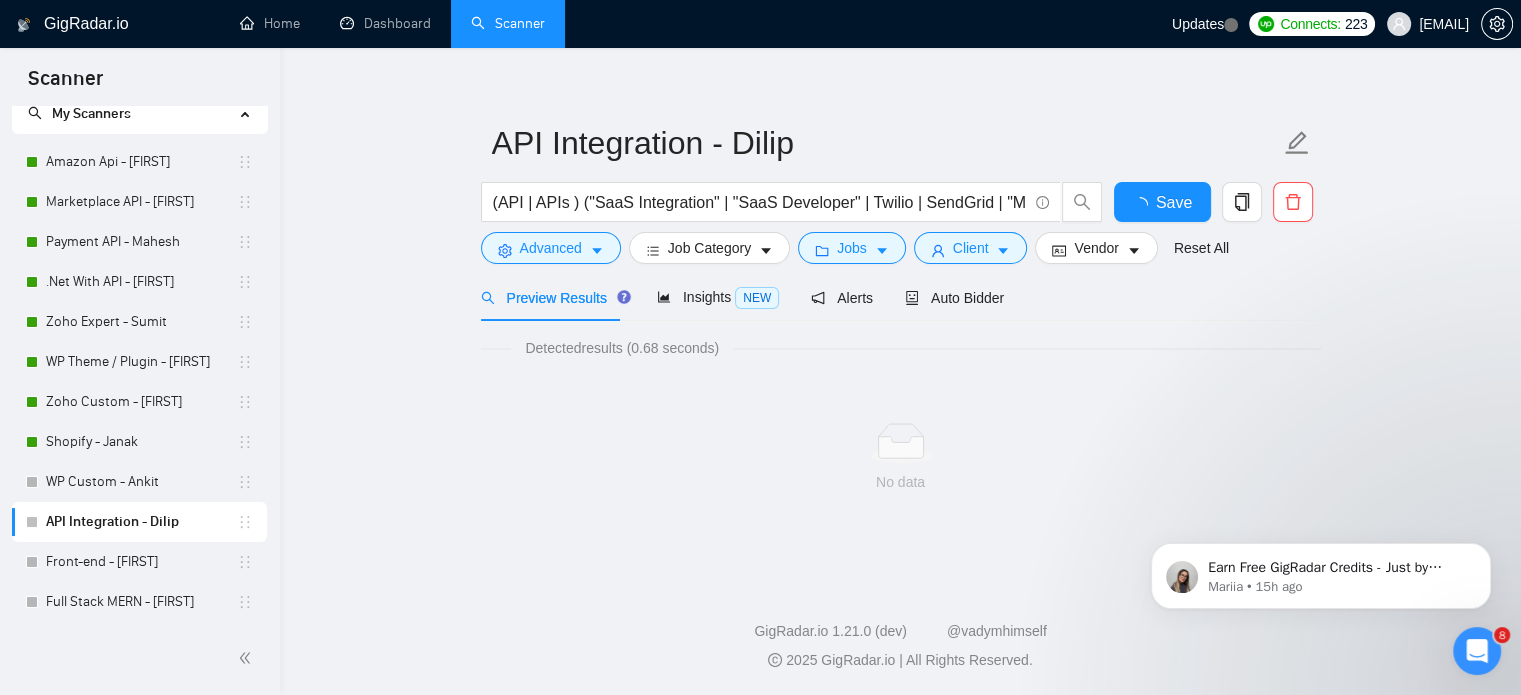 scroll, scrollTop: 19, scrollLeft: 0, axis: vertical 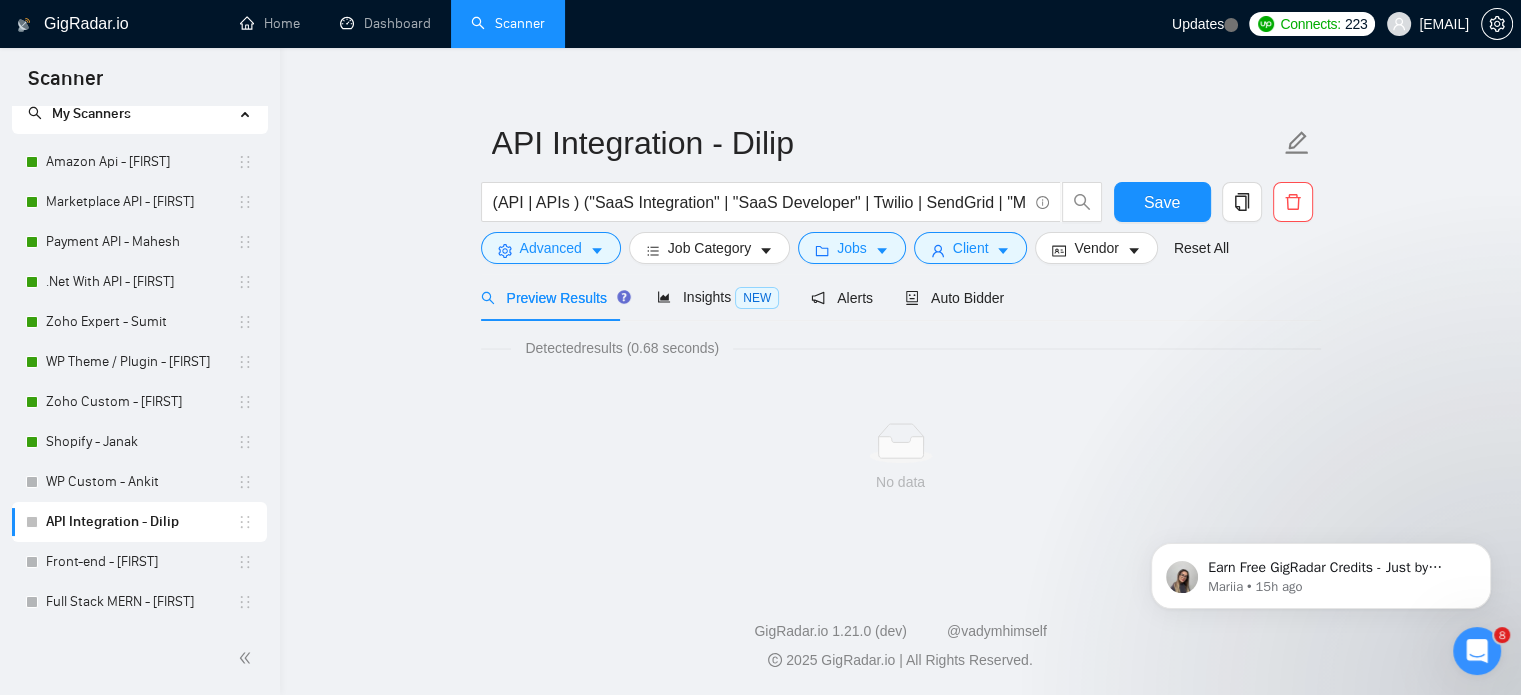 click on "GigRadar.io Home Dashboard Scanner Updates
Connects: 223 dhiren@visioninfotech.net API Integration - Dilip (API | APIs ) ("SaaS Integration" | "SaaS Developer" | Twilio | SendGrid | "Mailchimp" | Firebase | "Firebase Auth" | "Firebase Functions" | "Supabase" | "Auth0" | "Plaid" | "Slack" | "Discord | "Google Workspace " | Airtable | "Calendly" | "Make.com Integration") Save Advanced   Job Category   Jobs   Client   Vendor   Reset All Preview Results Insights NEW Alerts Auto Bidder Detected   results   (0.68 seconds) No data GigRadar.io 1.21.0 (dev) @vadymhimself   2025 GigRadar.io | All Rights Reserved." at bounding box center [900, 338] 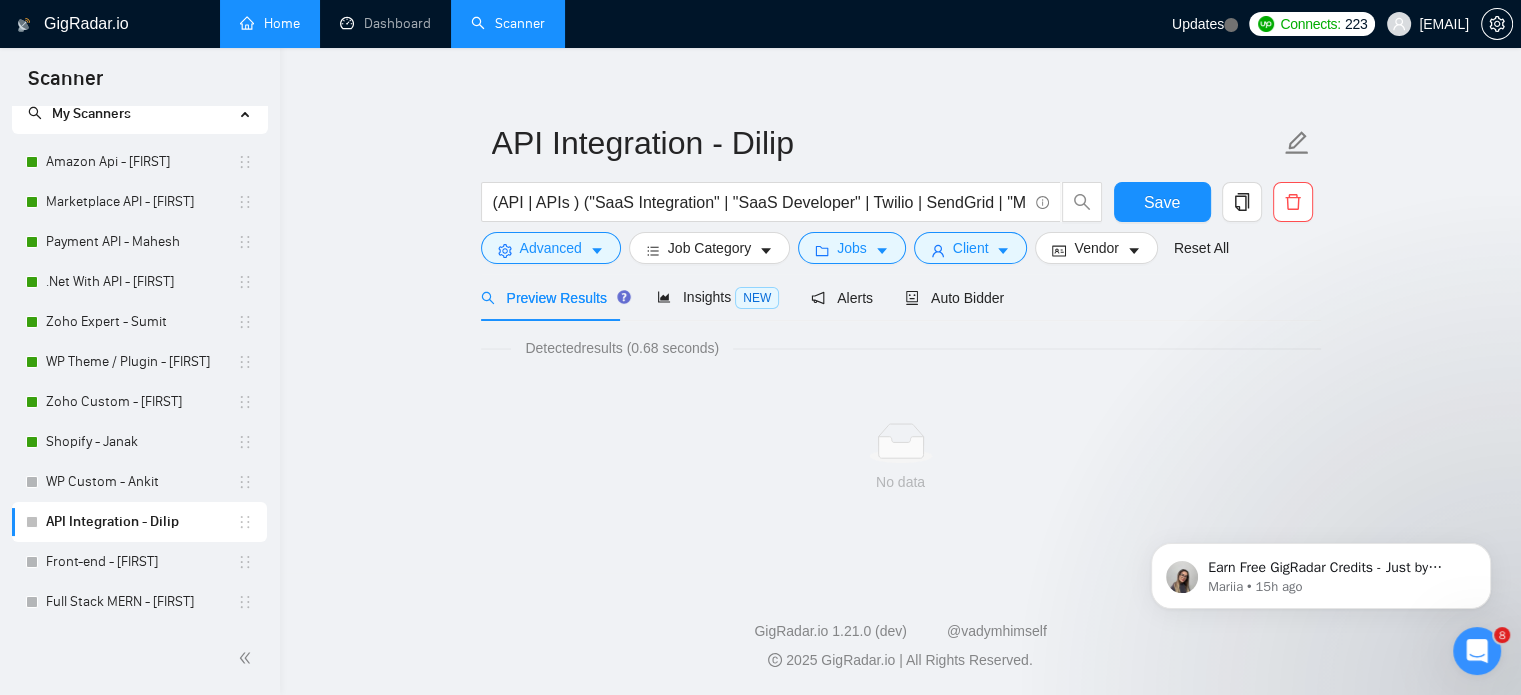 click on "Home" at bounding box center [270, 23] 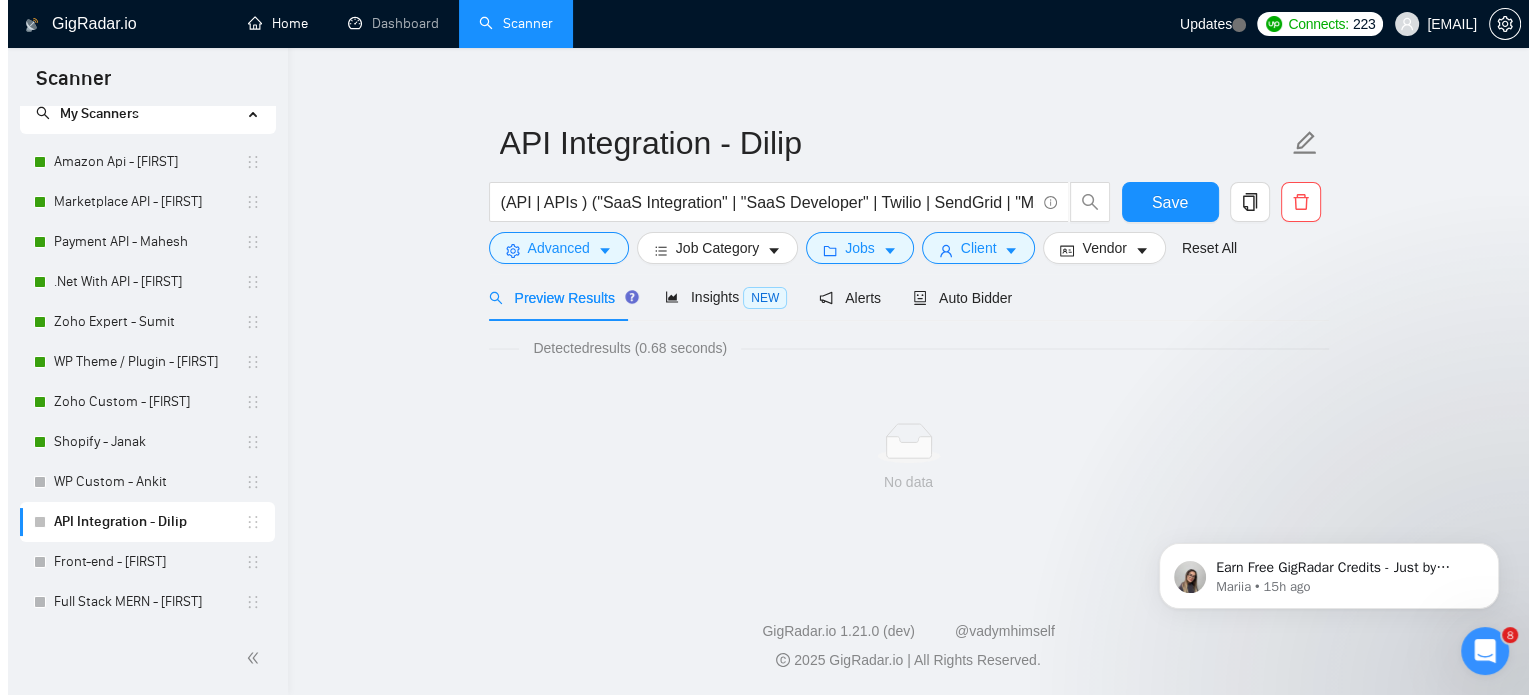 scroll, scrollTop: 0, scrollLeft: 0, axis: both 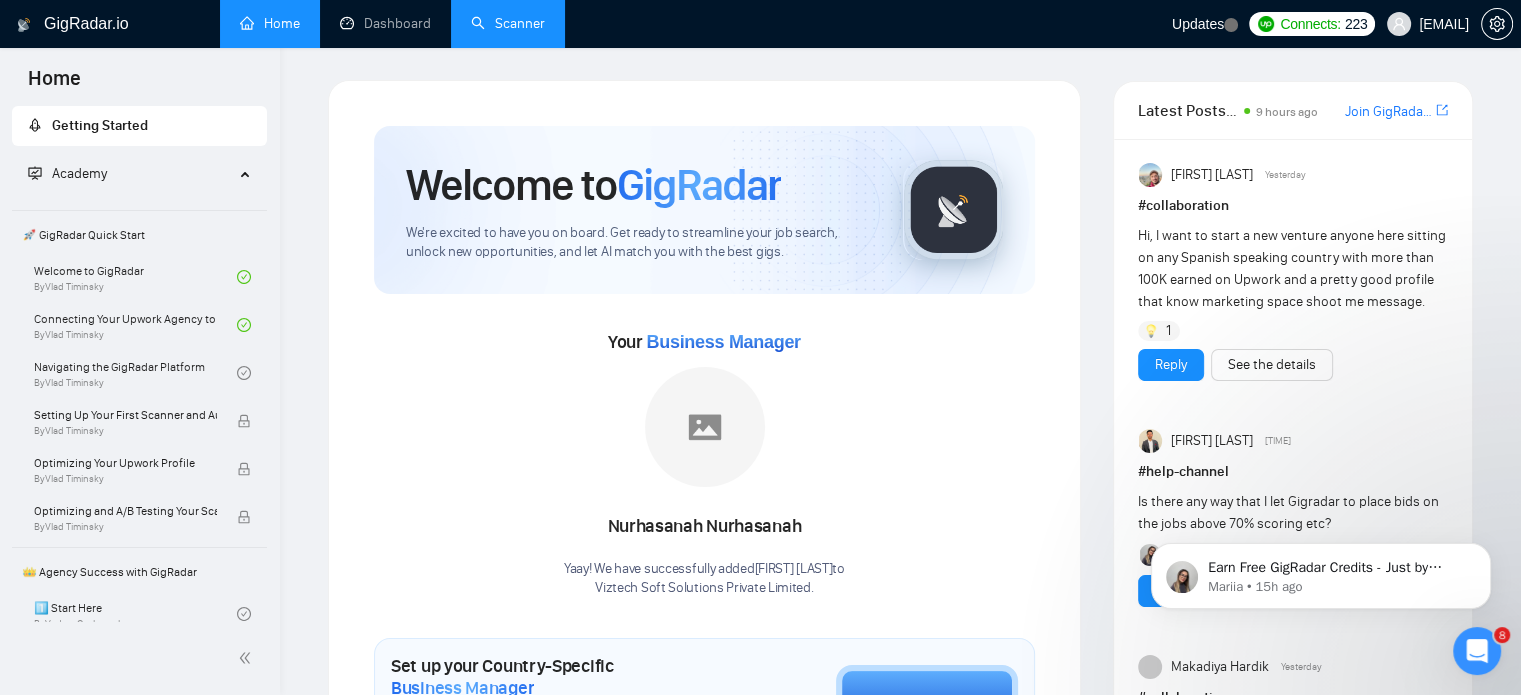 click on "Scanner" at bounding box center (508, 23) 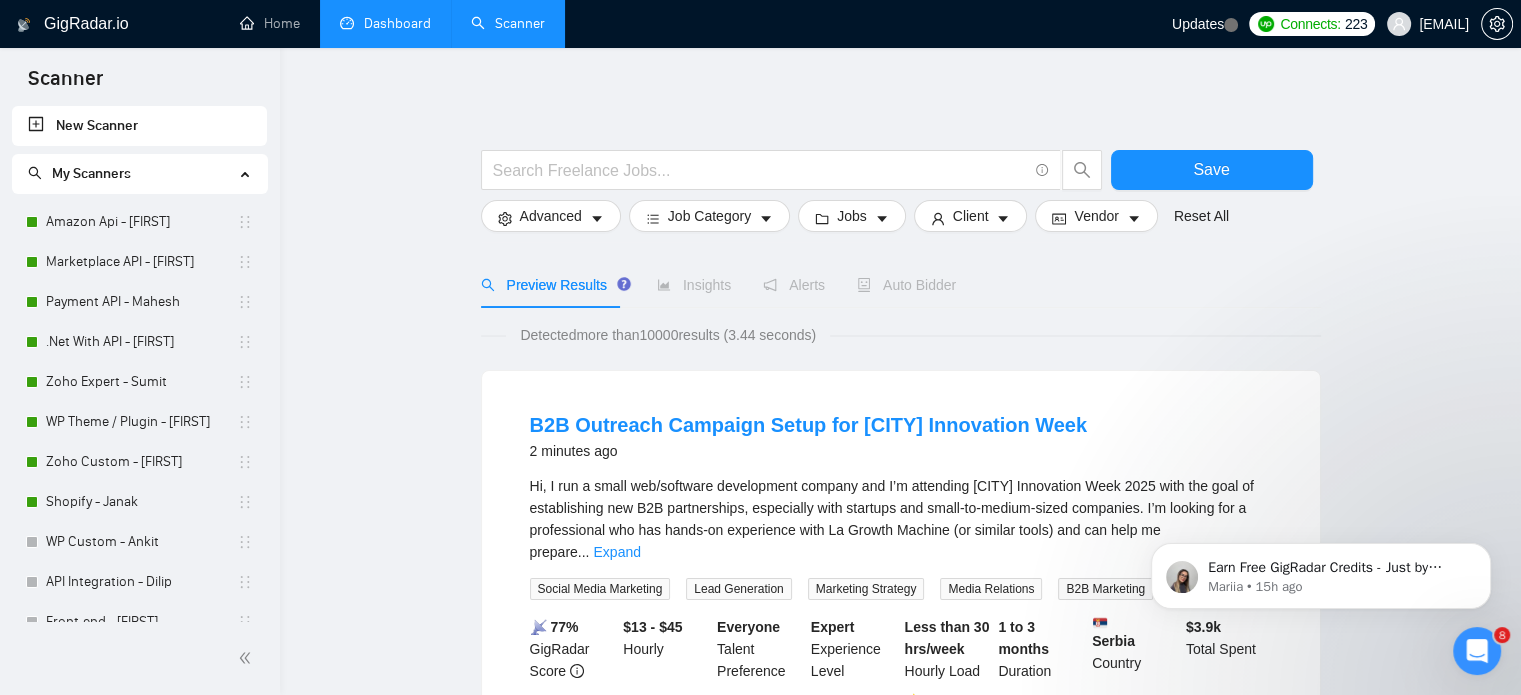 click on "Dashboard" at bounding box center [385, 23] 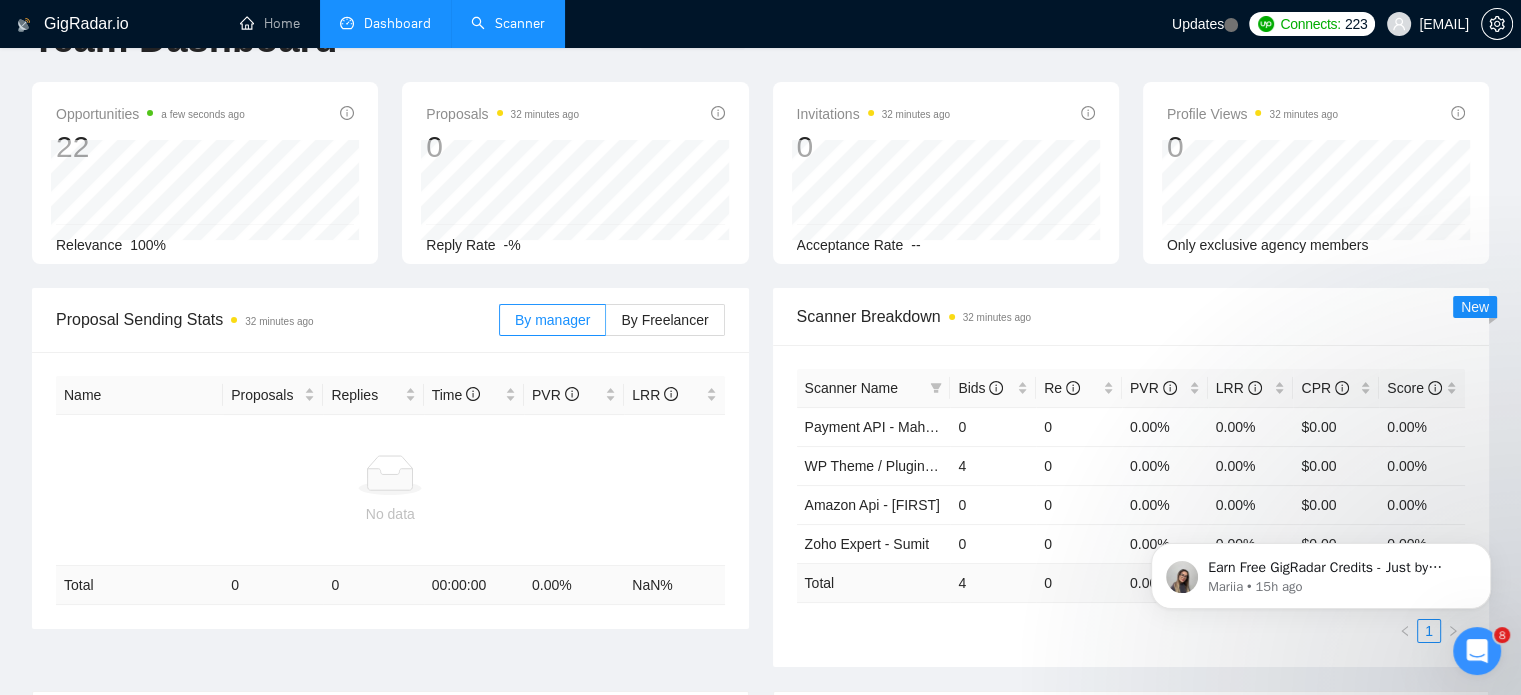 scroll, scrollTop: 100, scrollLeft: 0, axis: vertical 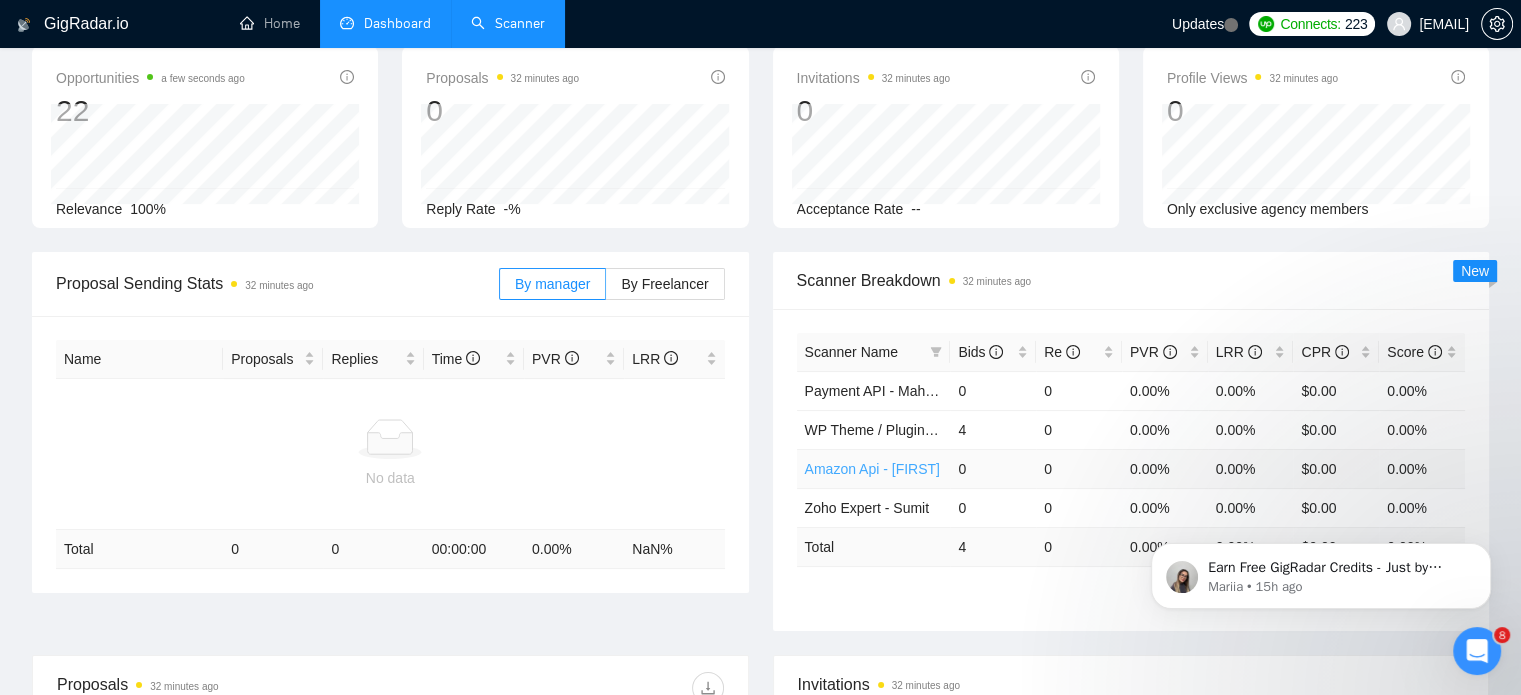 click on "Amazon Api - [NAME]" at bounding box center [872, 469] 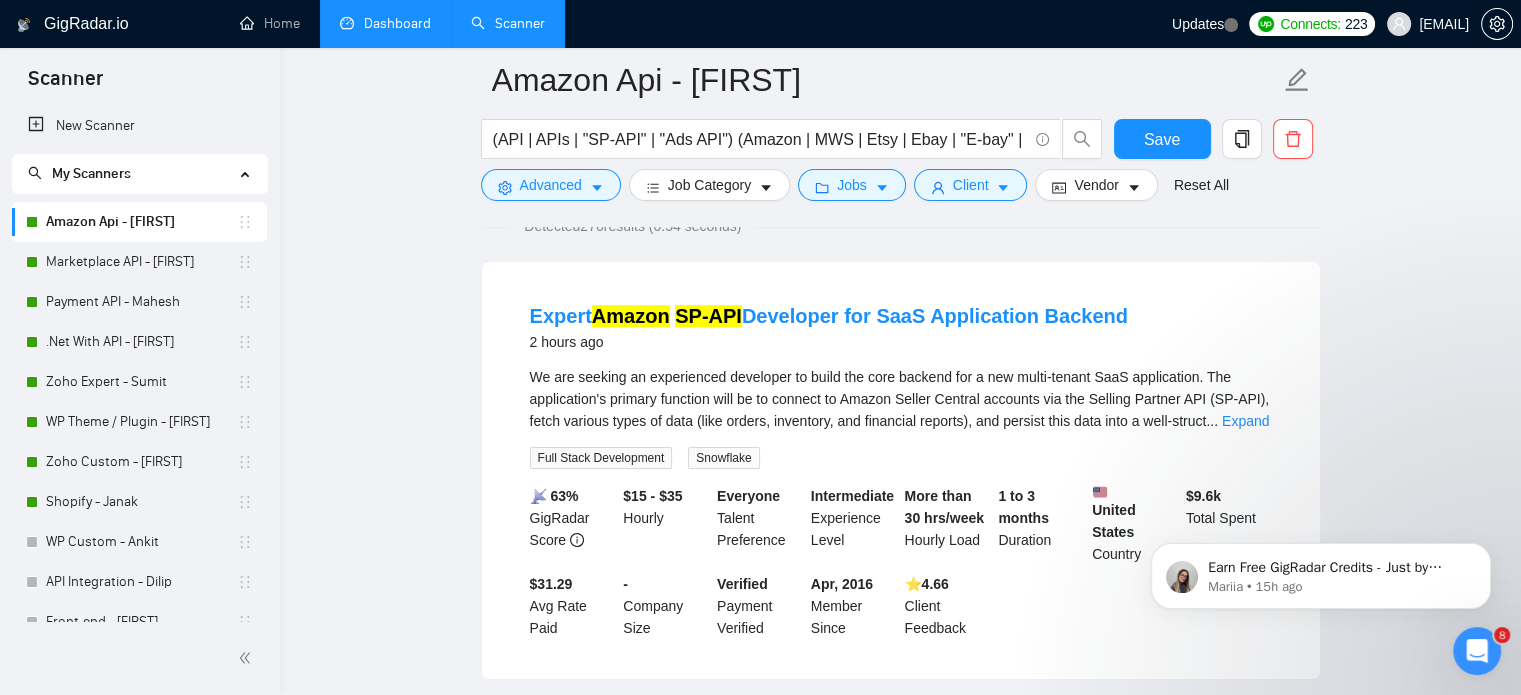 scroll, scrollTop: 219, scrollLeft: 0, axis: vertical 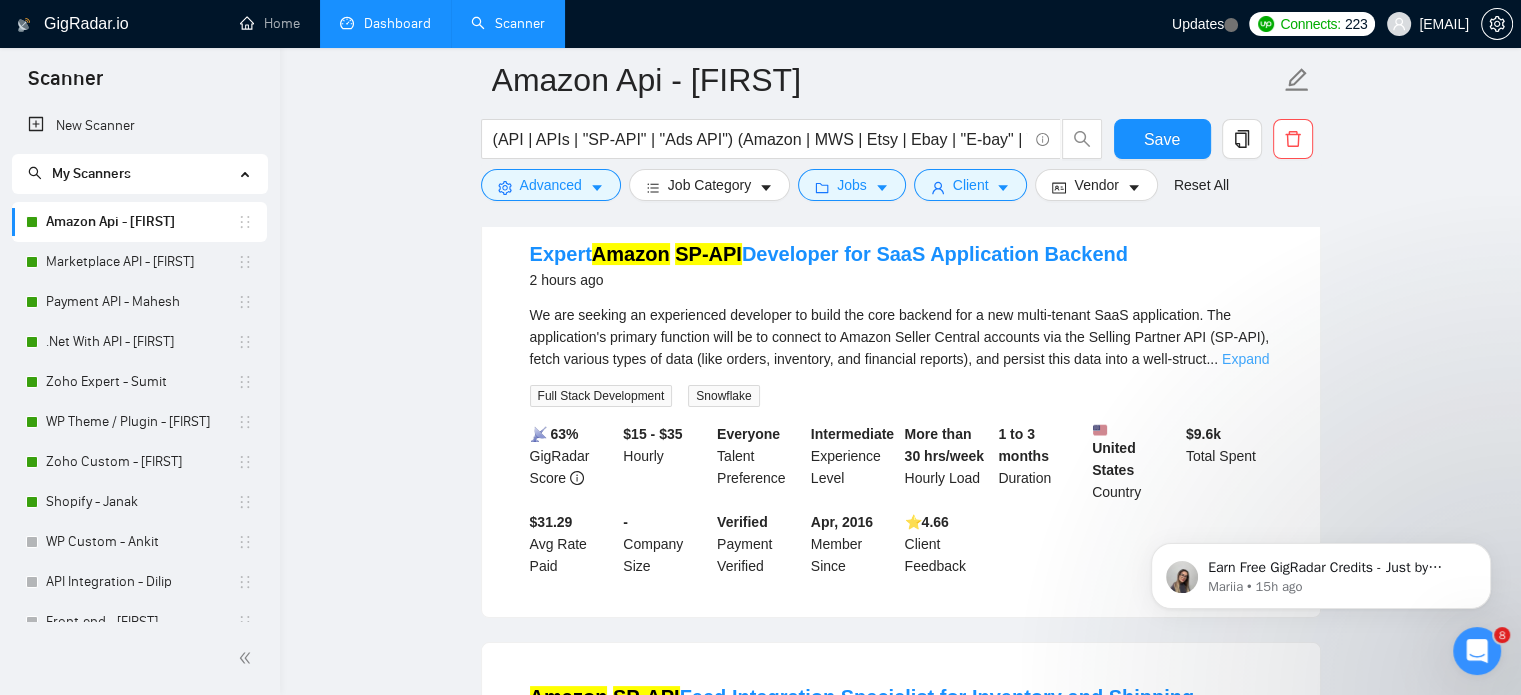 click on "Expand" at bounding box center (1245, 359) 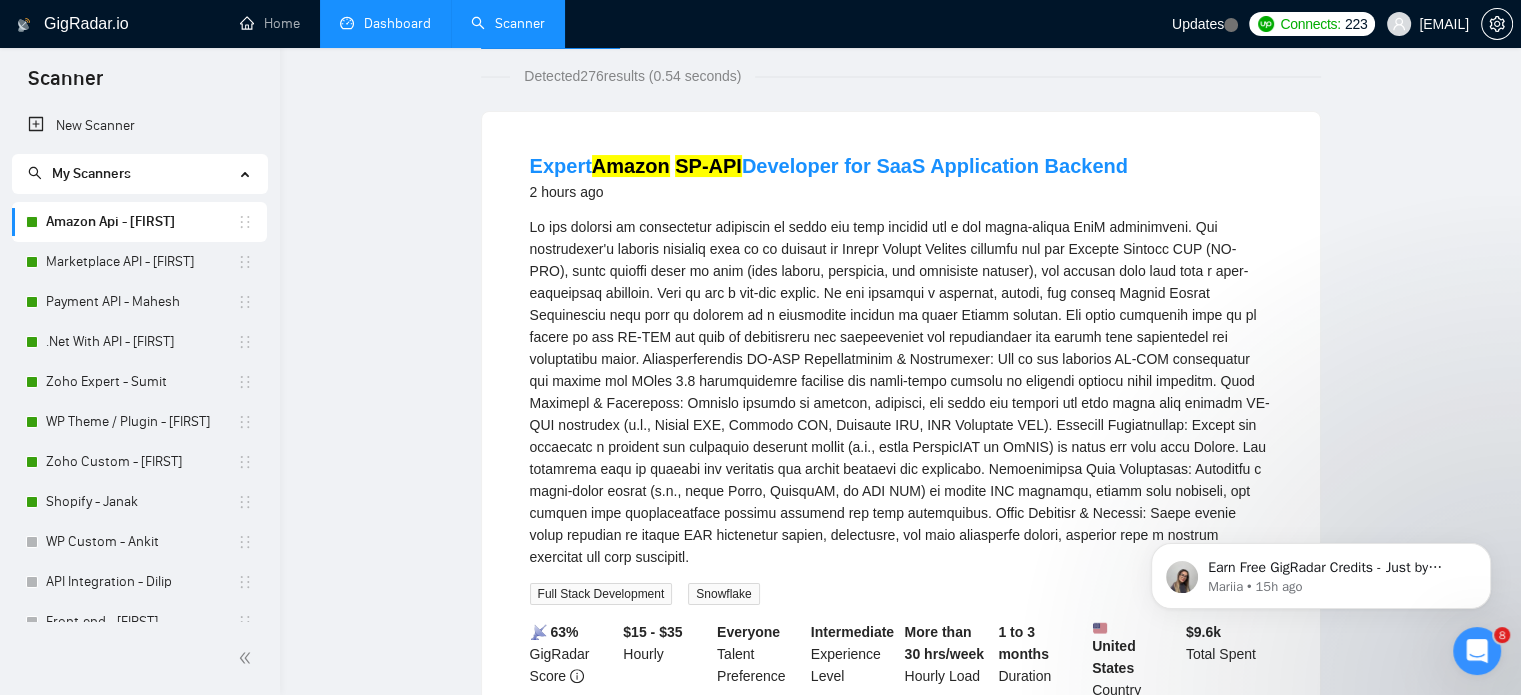 scroll, scrollTop: 19, scrollLeft: 0, axis: vertical 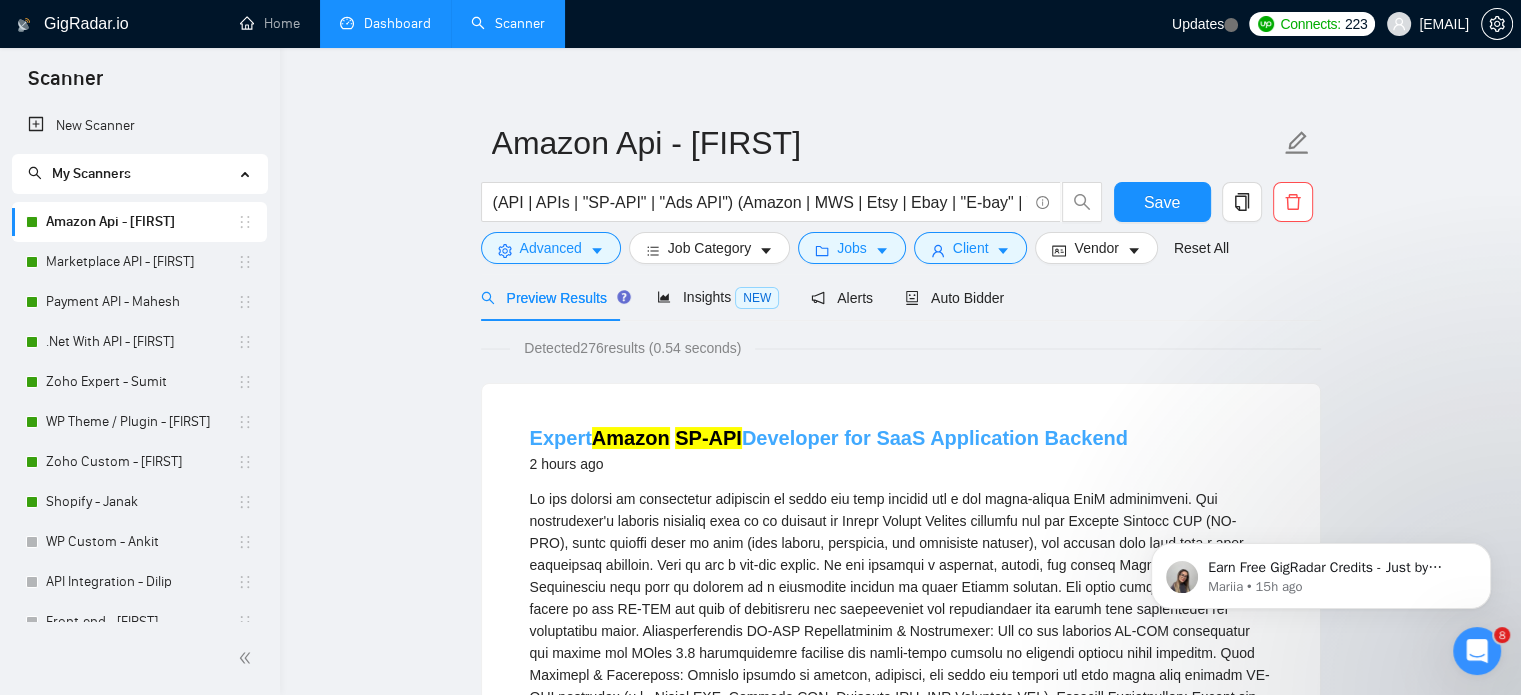 click on "Expert  Amazon   SP-API  Developer for SaaS Application Backend" at bounding box center [829, 438] 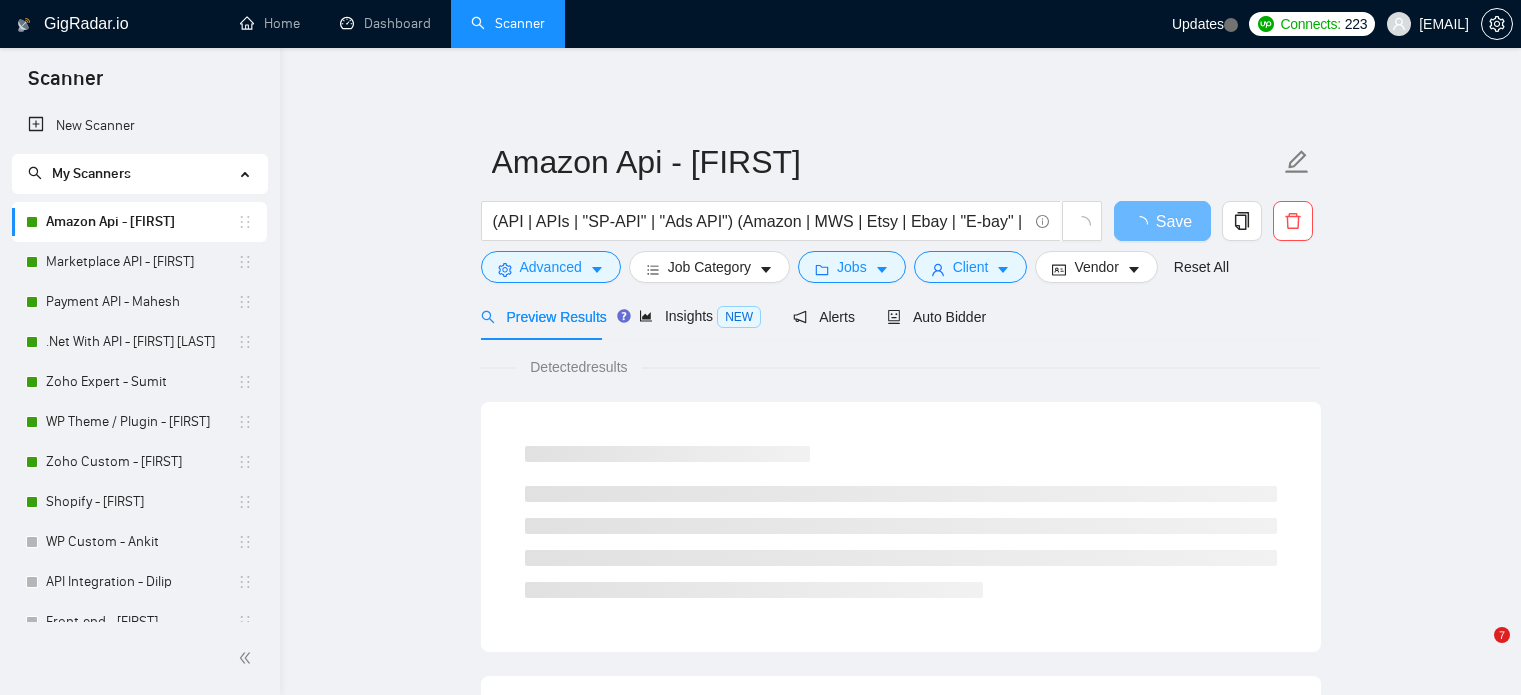 scroll, scrollTop: 19, scrollLeft: 0, axis: vertical 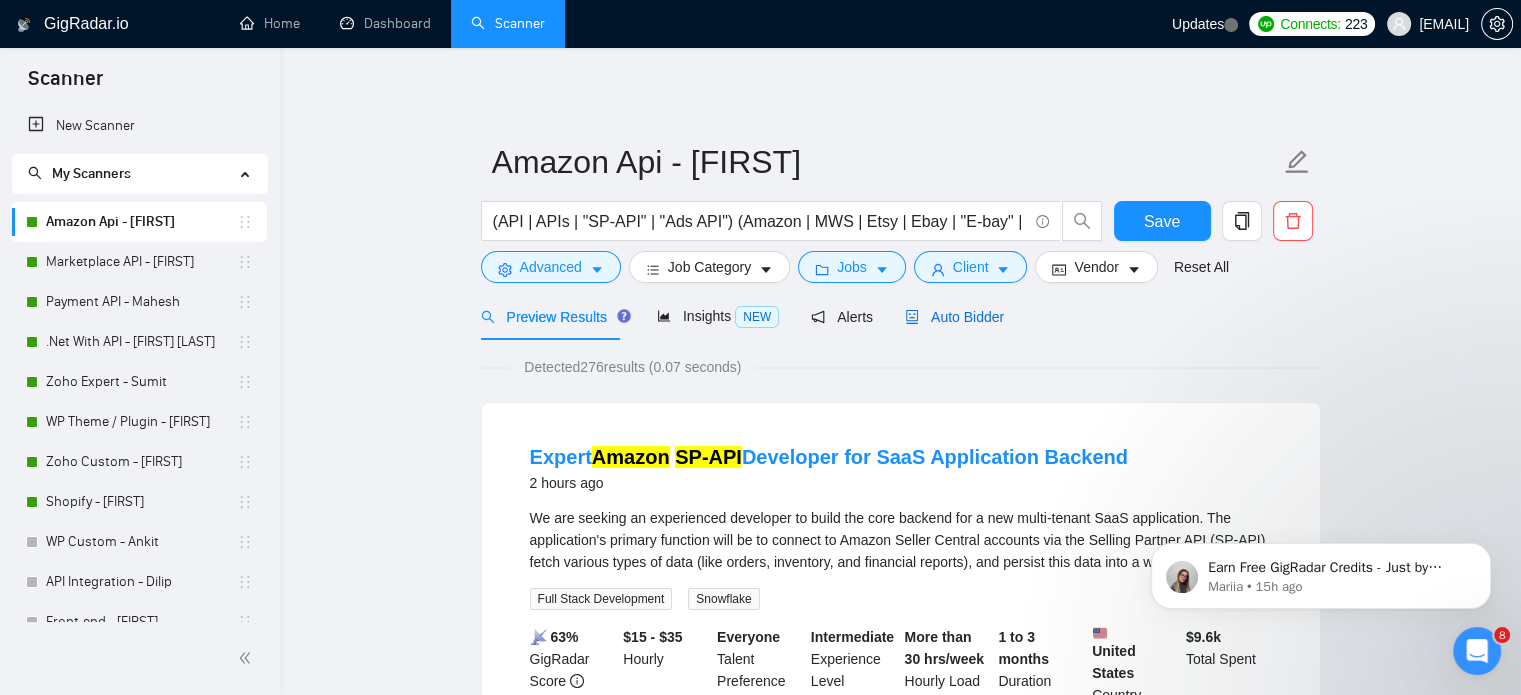click on "Auto Bidder" at bounding box center [954, 317] 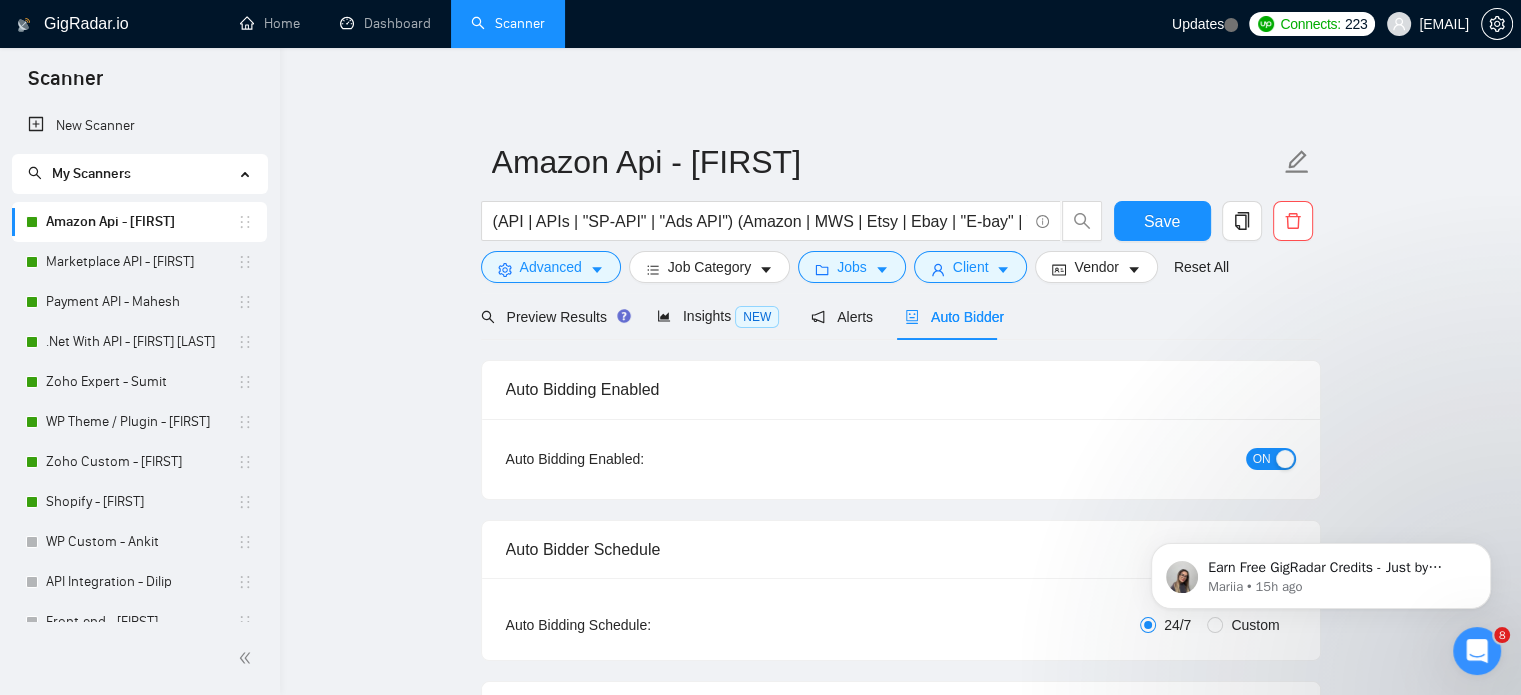 type 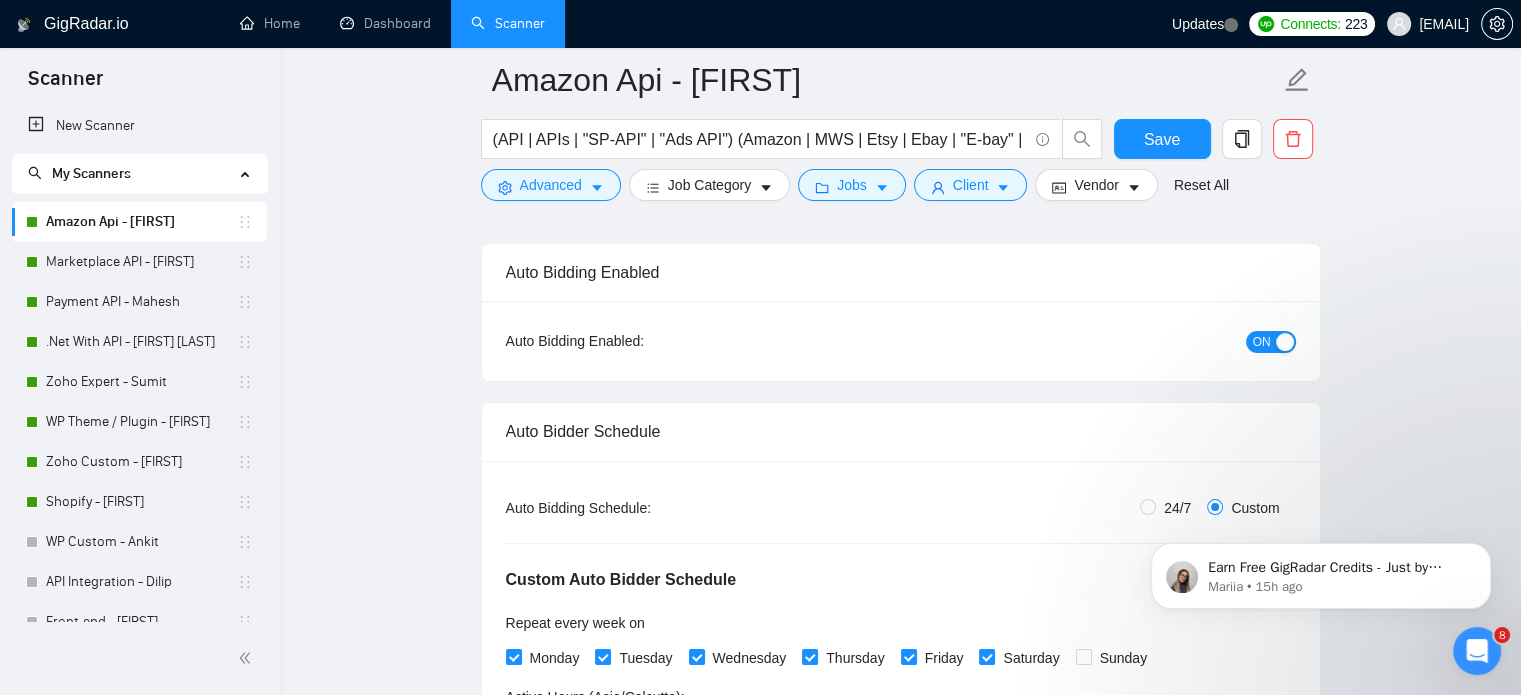 scroll, scrollTop: 300, scrollLeft: 0, axis: vertical 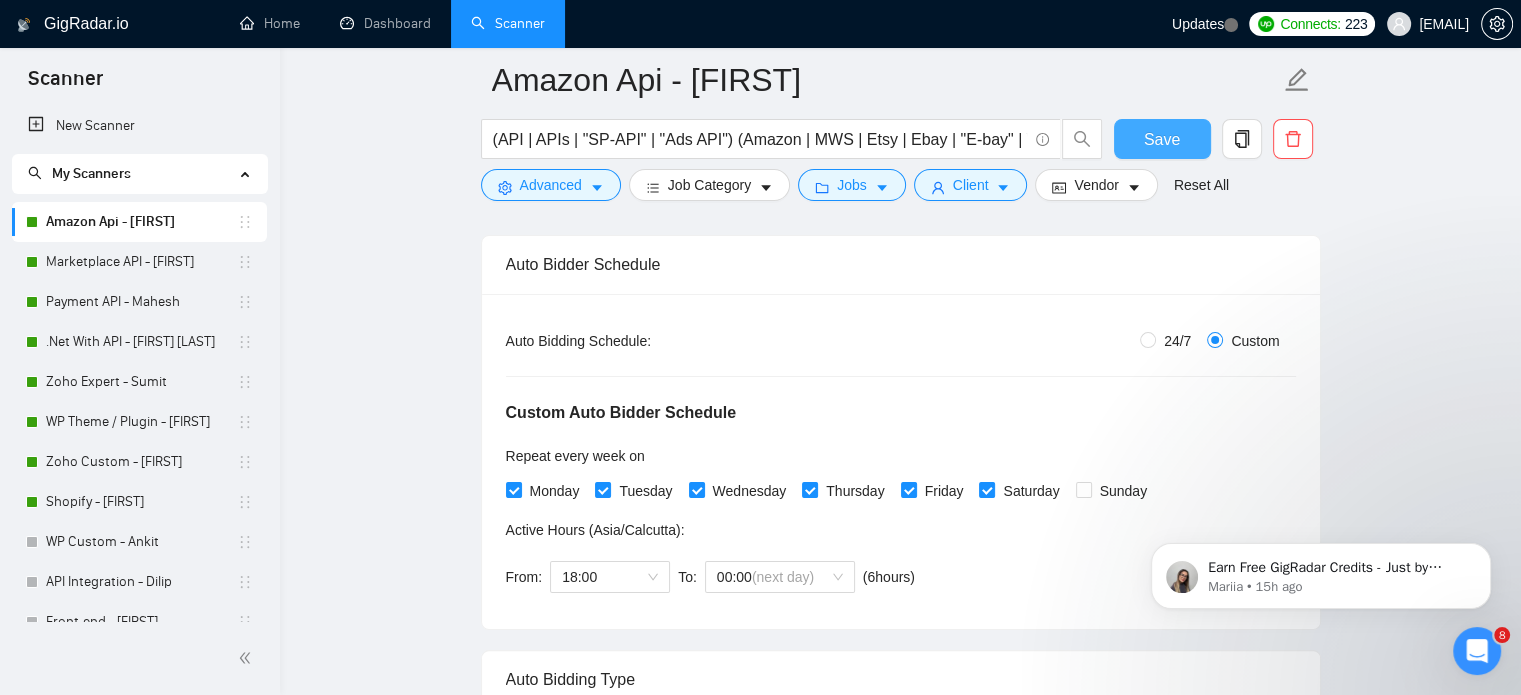 click on "Save" at bounding box center (1162, 139) 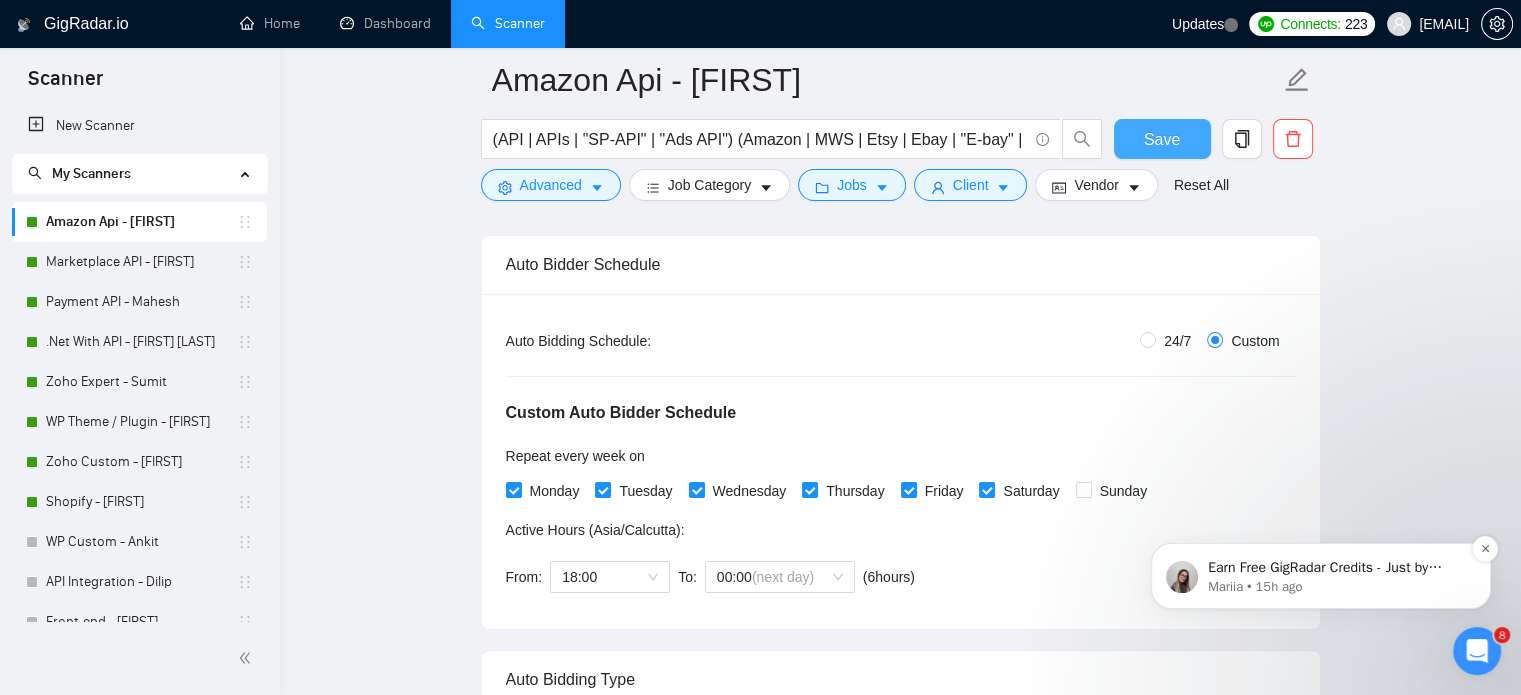 type 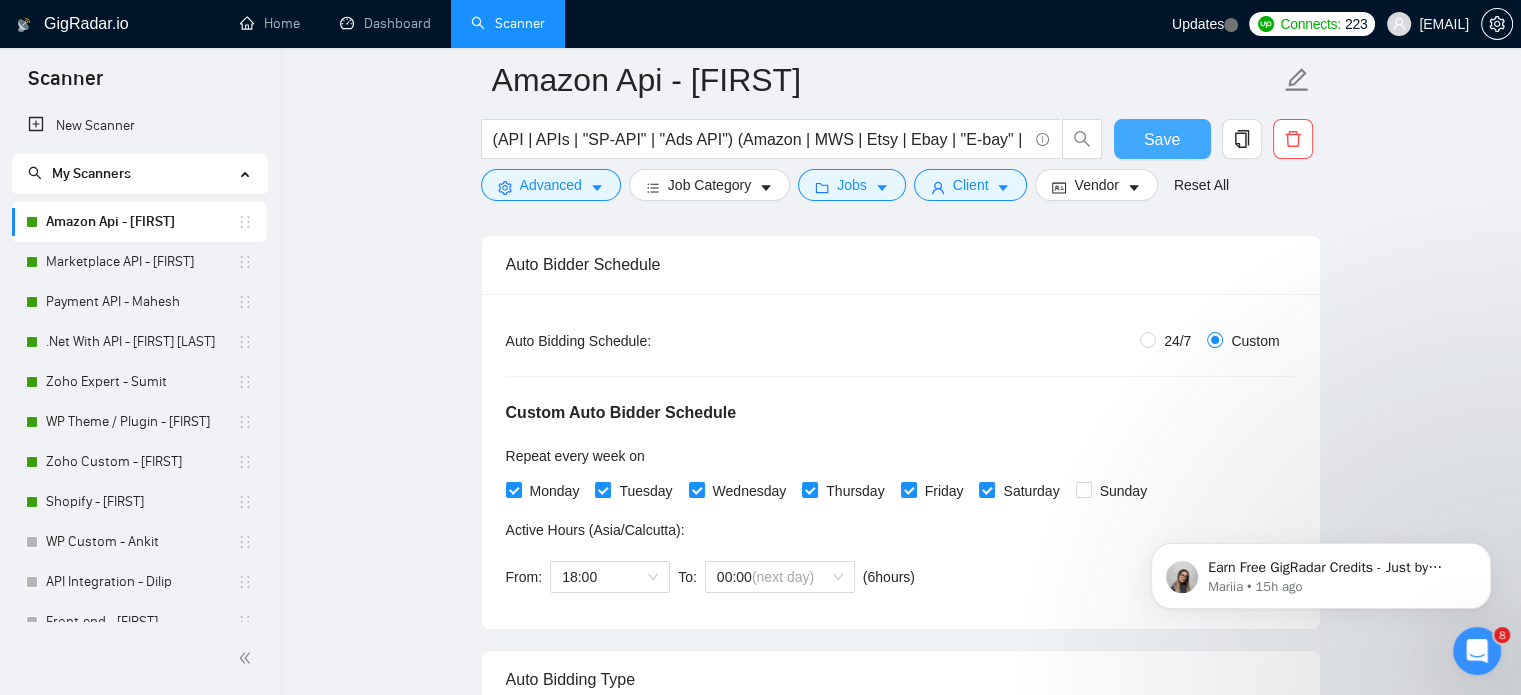 type 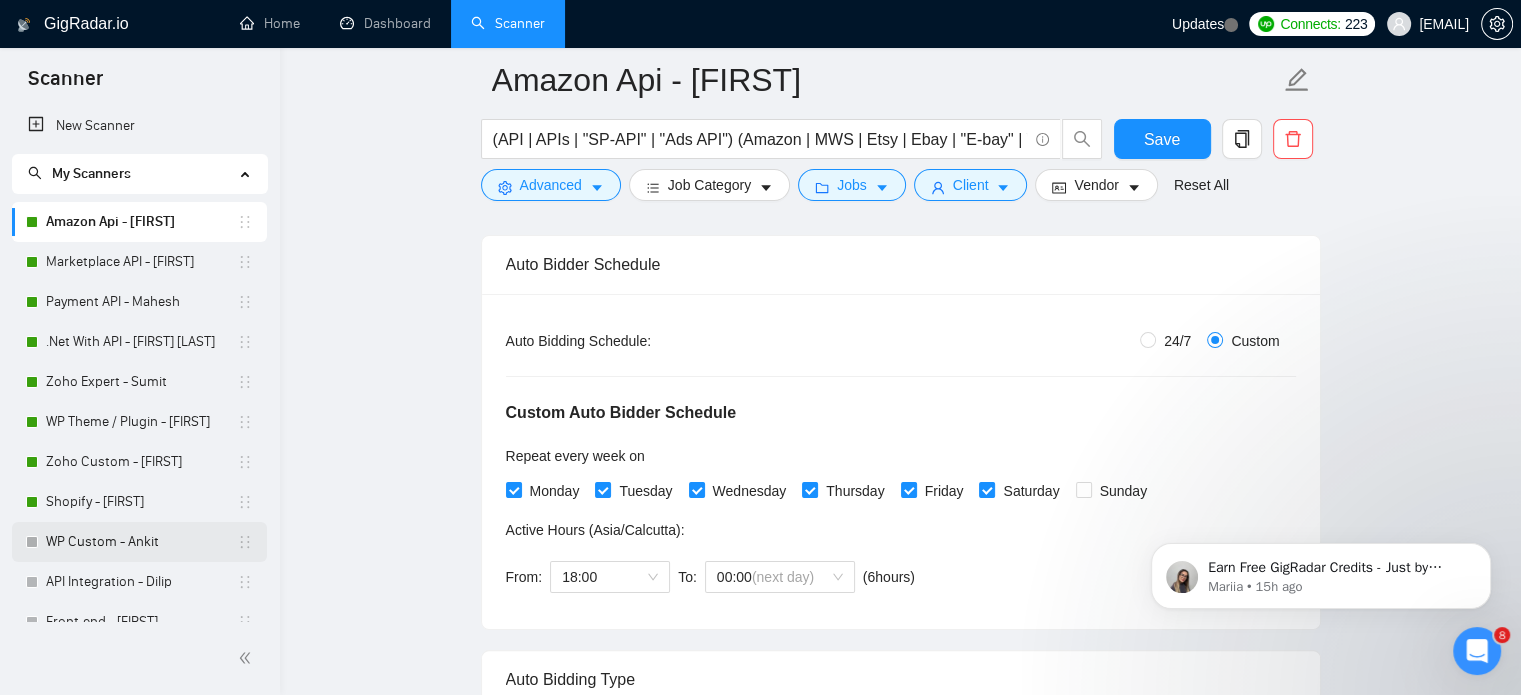 click on "WP Custom - Ankit" at bounding box center [141, 542] 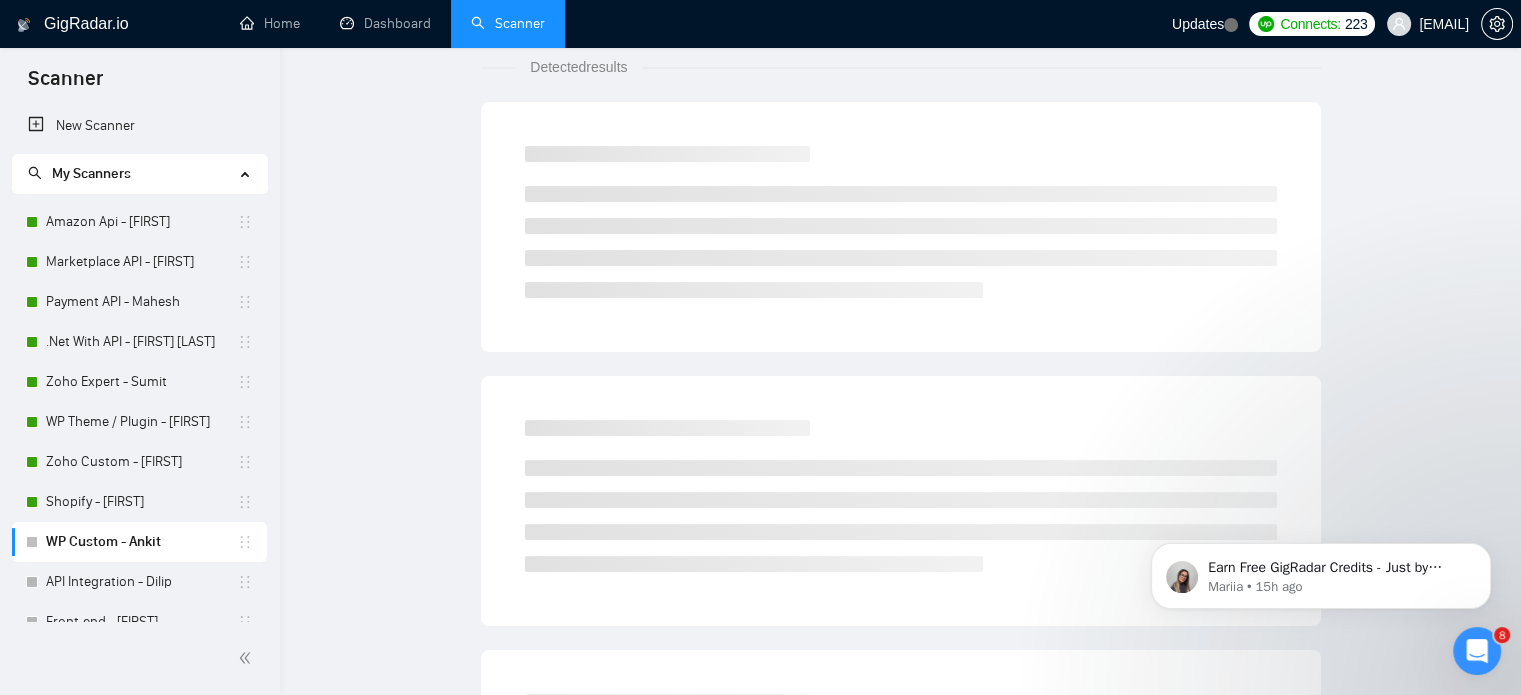 scroll, scrollTop: 35, scrollLeft: 0, axis: vertical 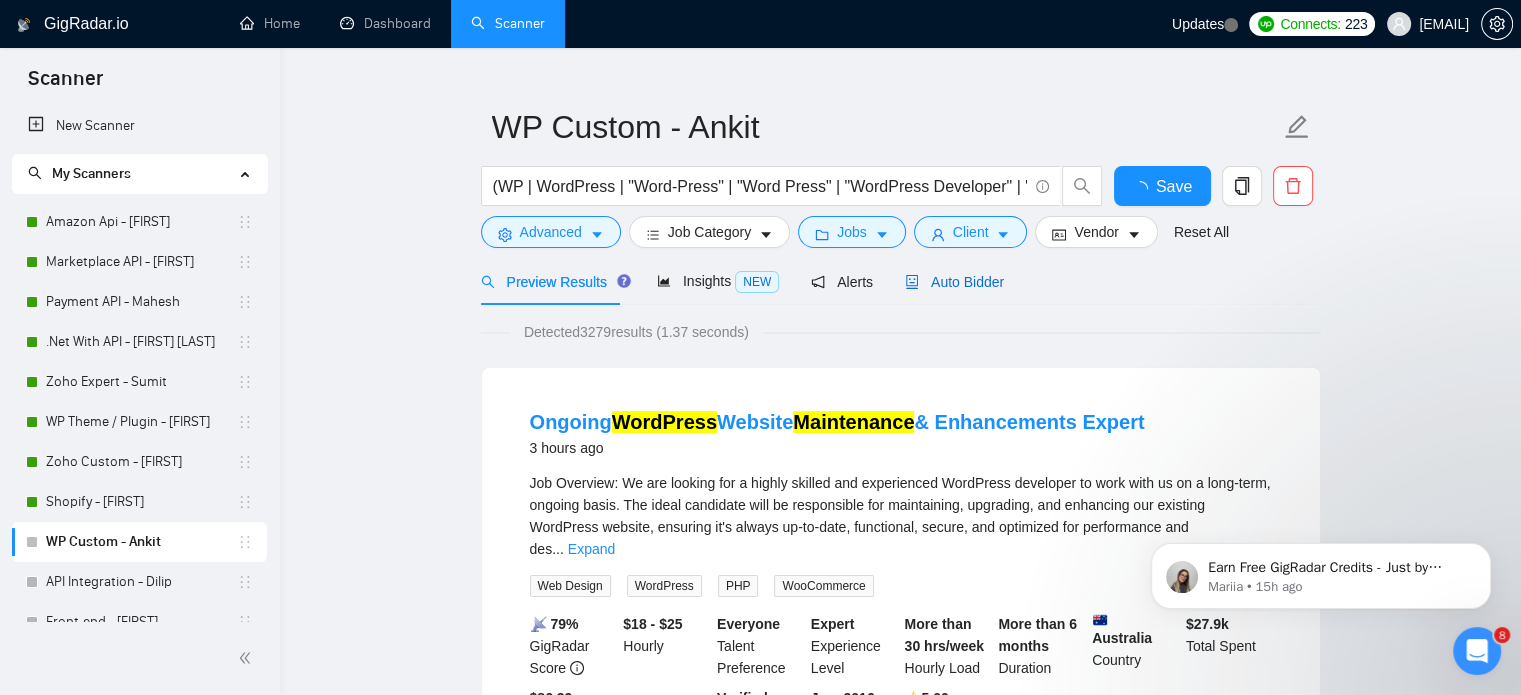 click on "Auto Bidder" at bounding box center (954, 282) 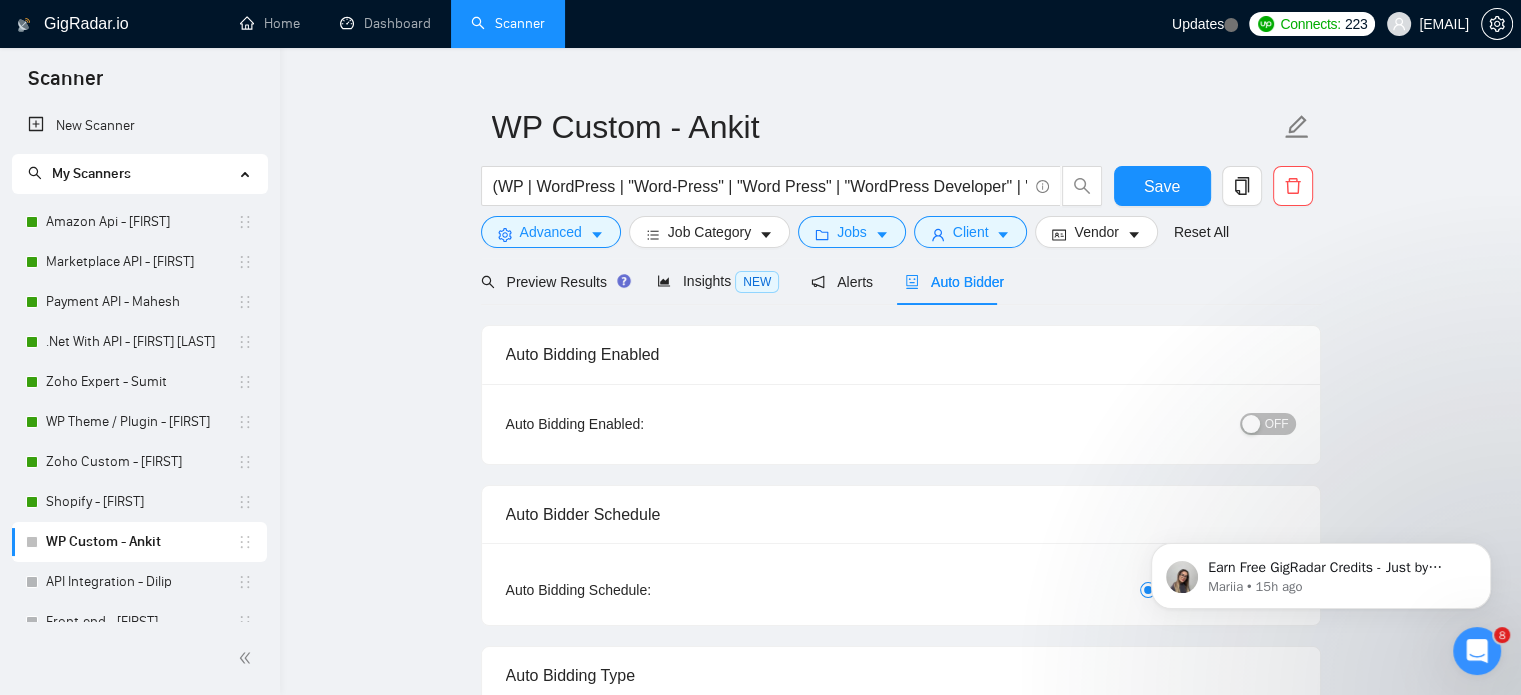 type 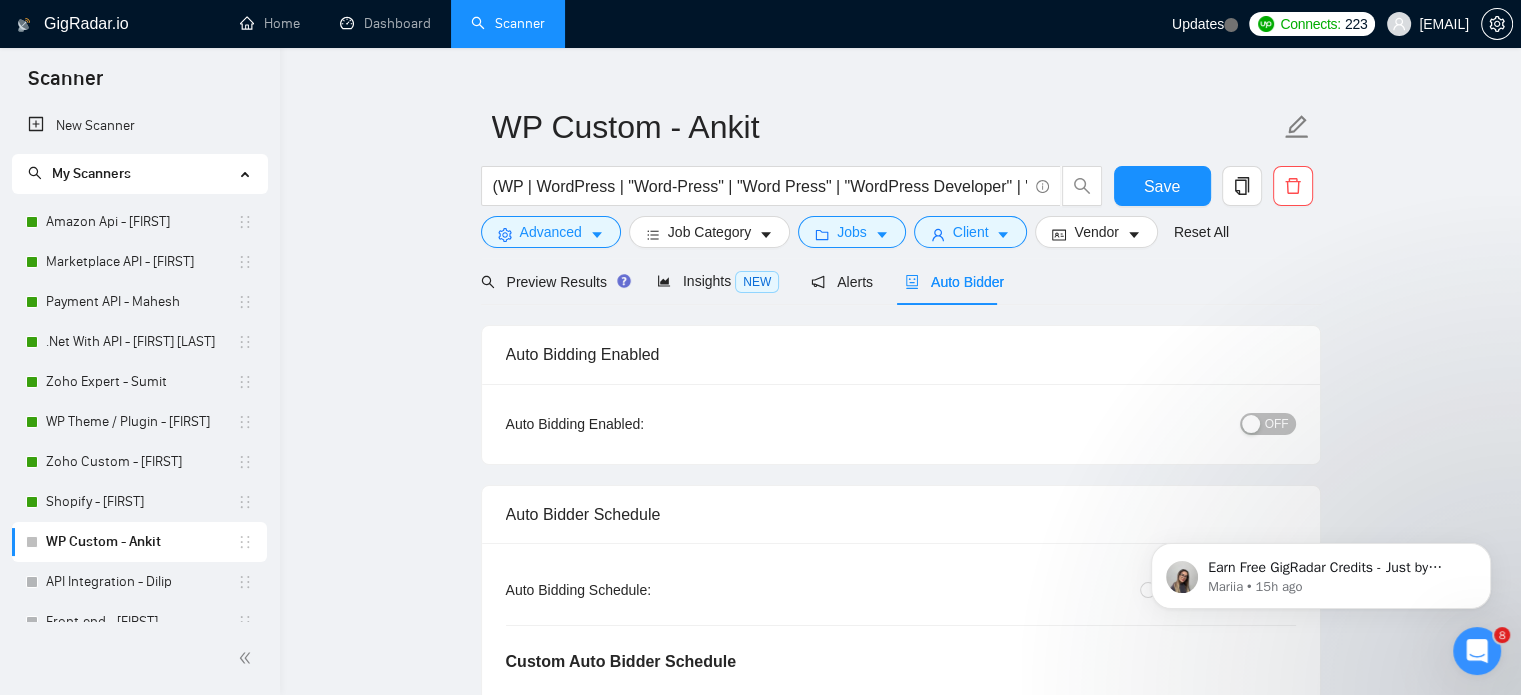 type 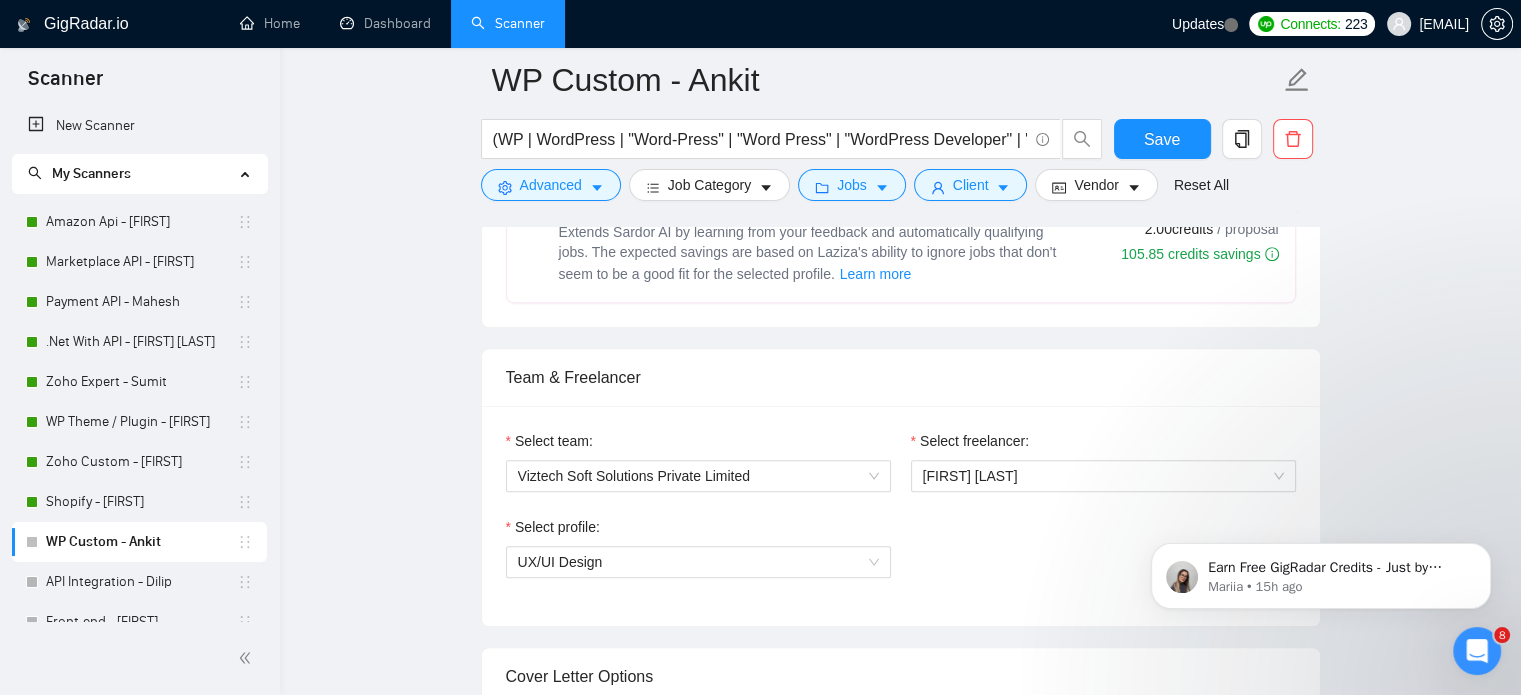 scroll, scrollTop: 1235, scrollLeft: 0, axis: vertical 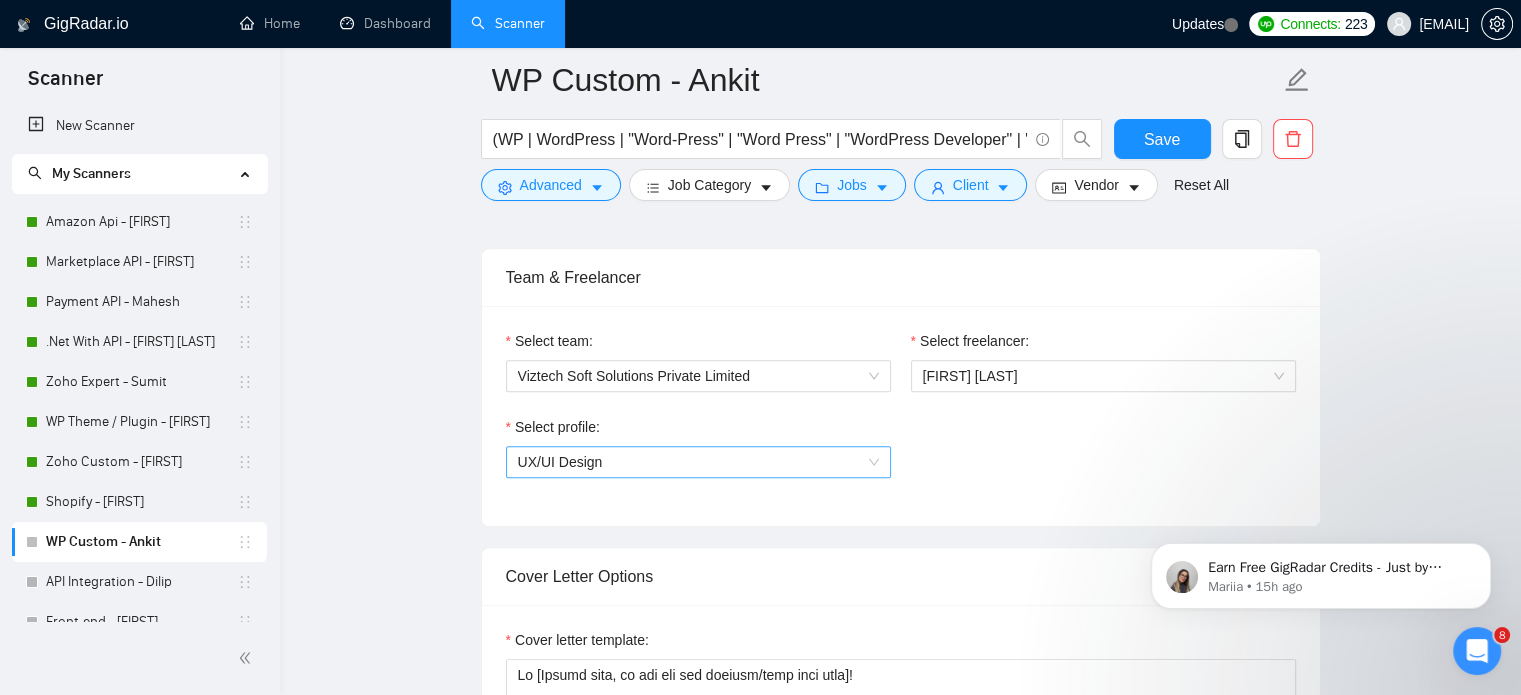 click on "UX/UI Design" at bounding box center (698, 462) 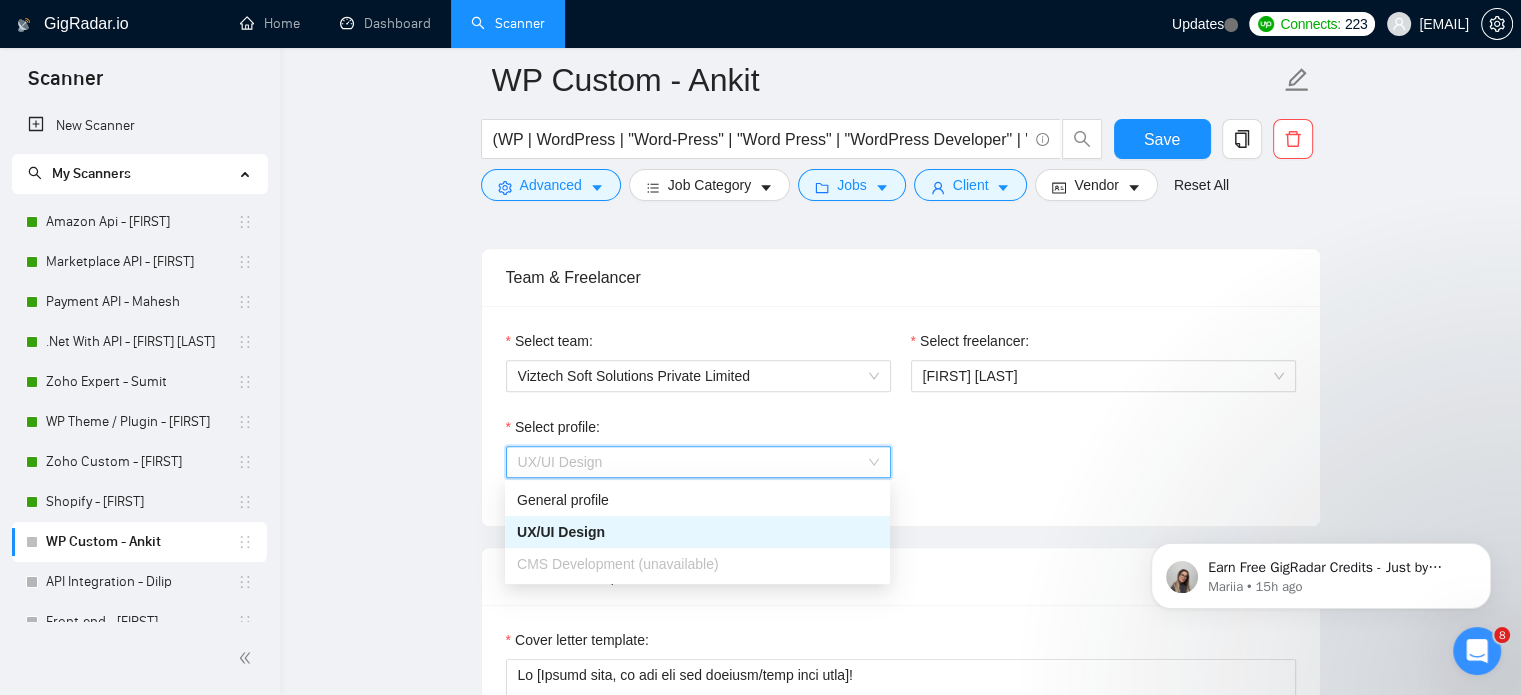 click on "UX/UI Design" at bounding box center (698, 462) 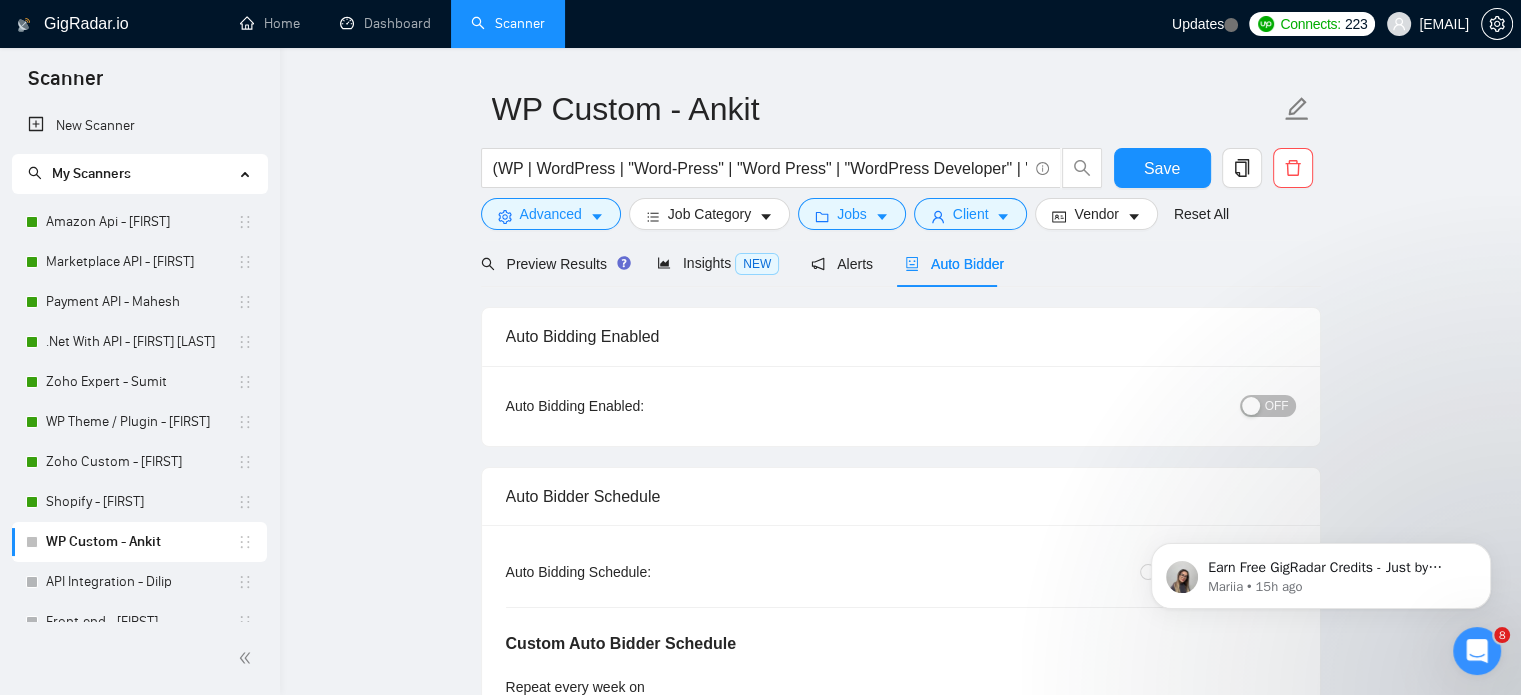 scroll, scrollTop: 0, scrollLeft: 0, axis: both 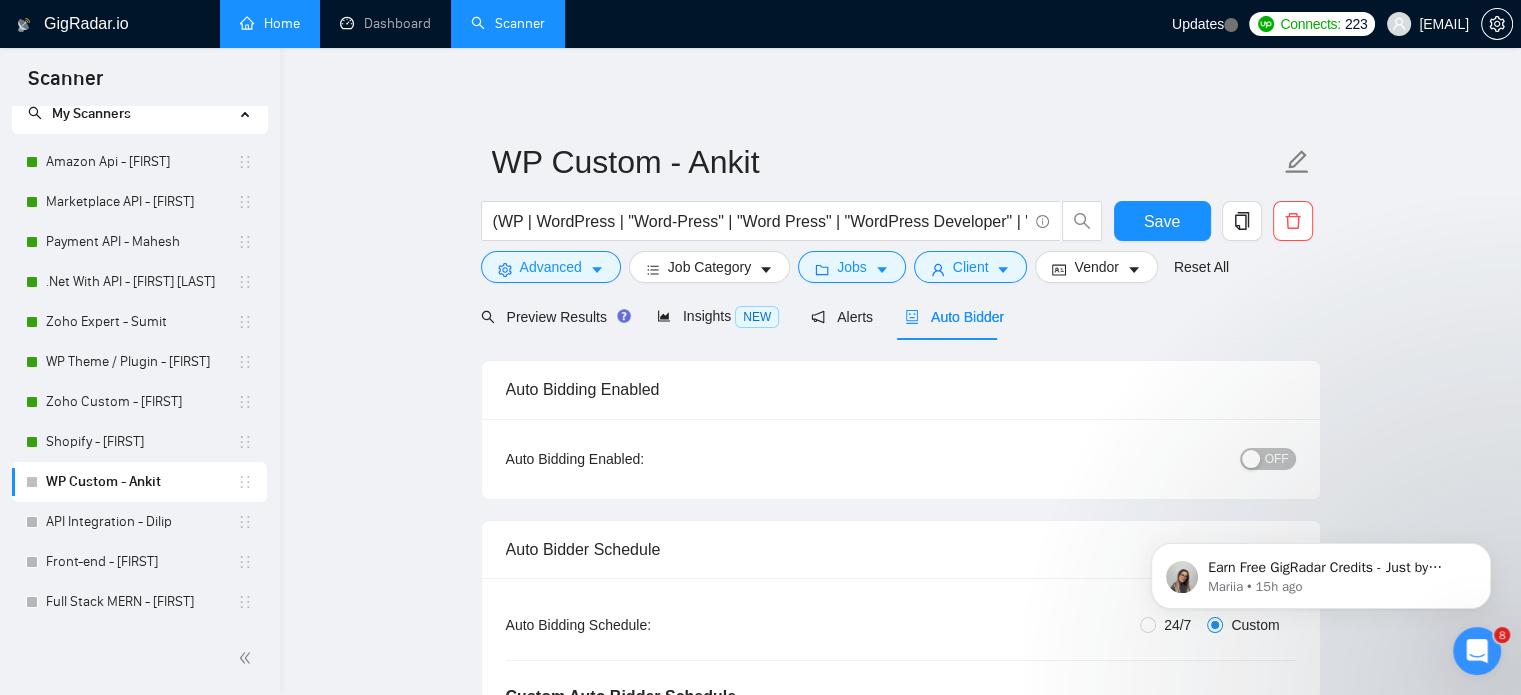 click on "Home" at bounding box center (270, 23) 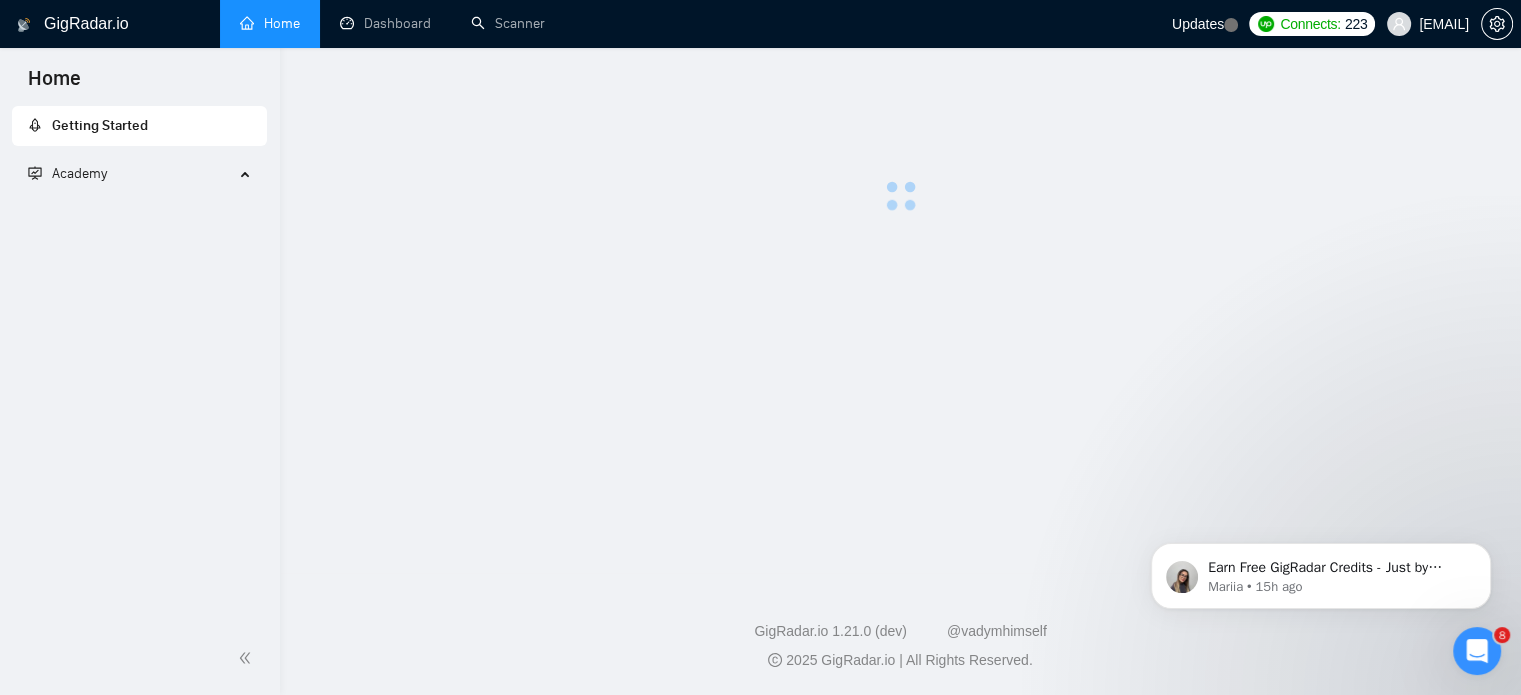 scroll, scrollTop: 0, scrollLeft: 0, axis: both 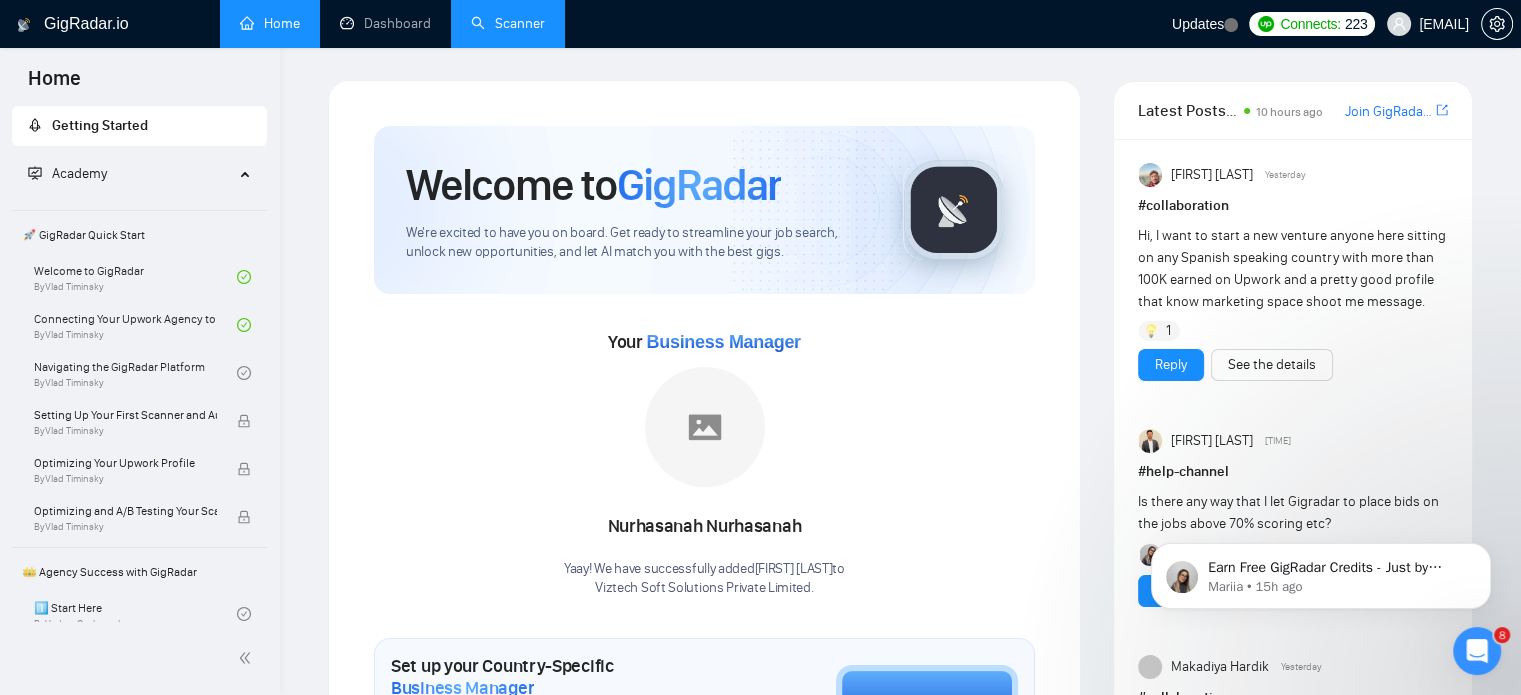 click on "Scanner" at bounding box center (508, 23) 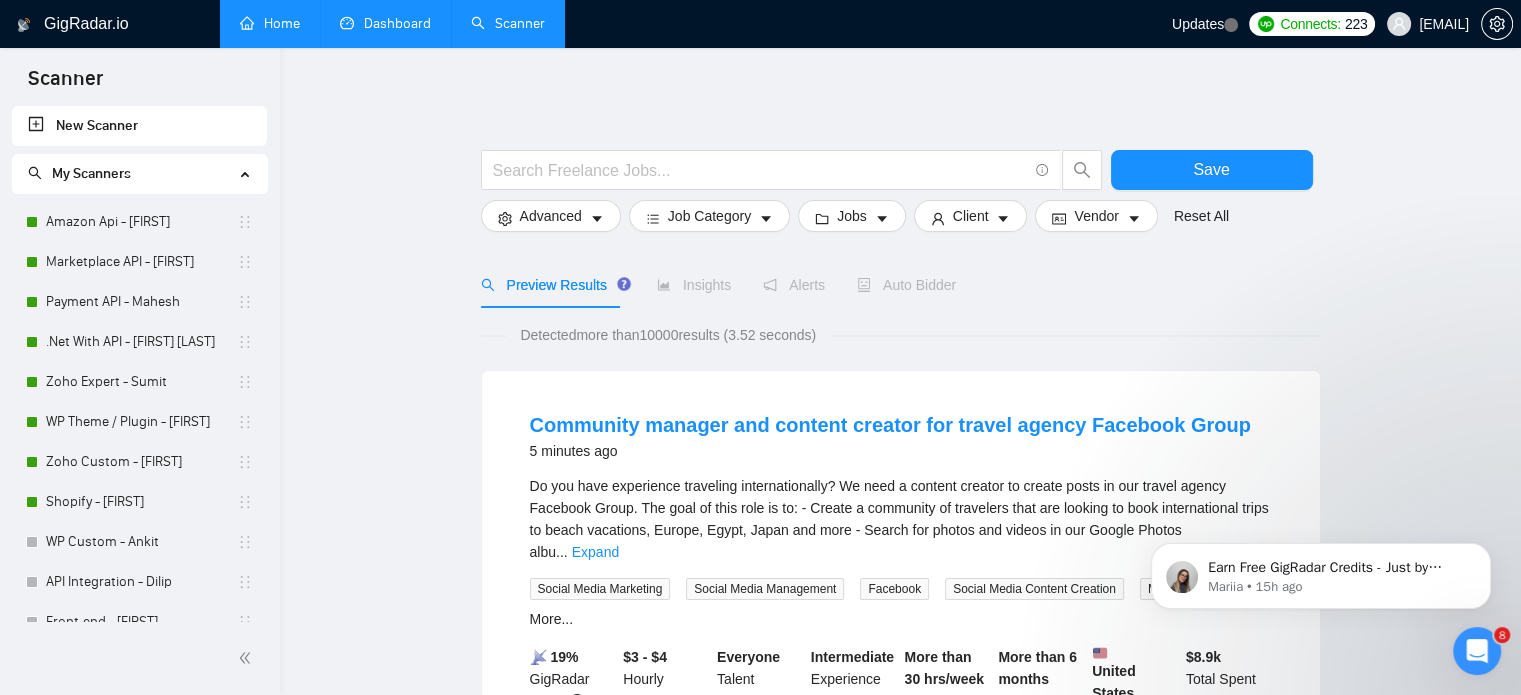 click on "Dashboard" at bounding box center [385, 23] 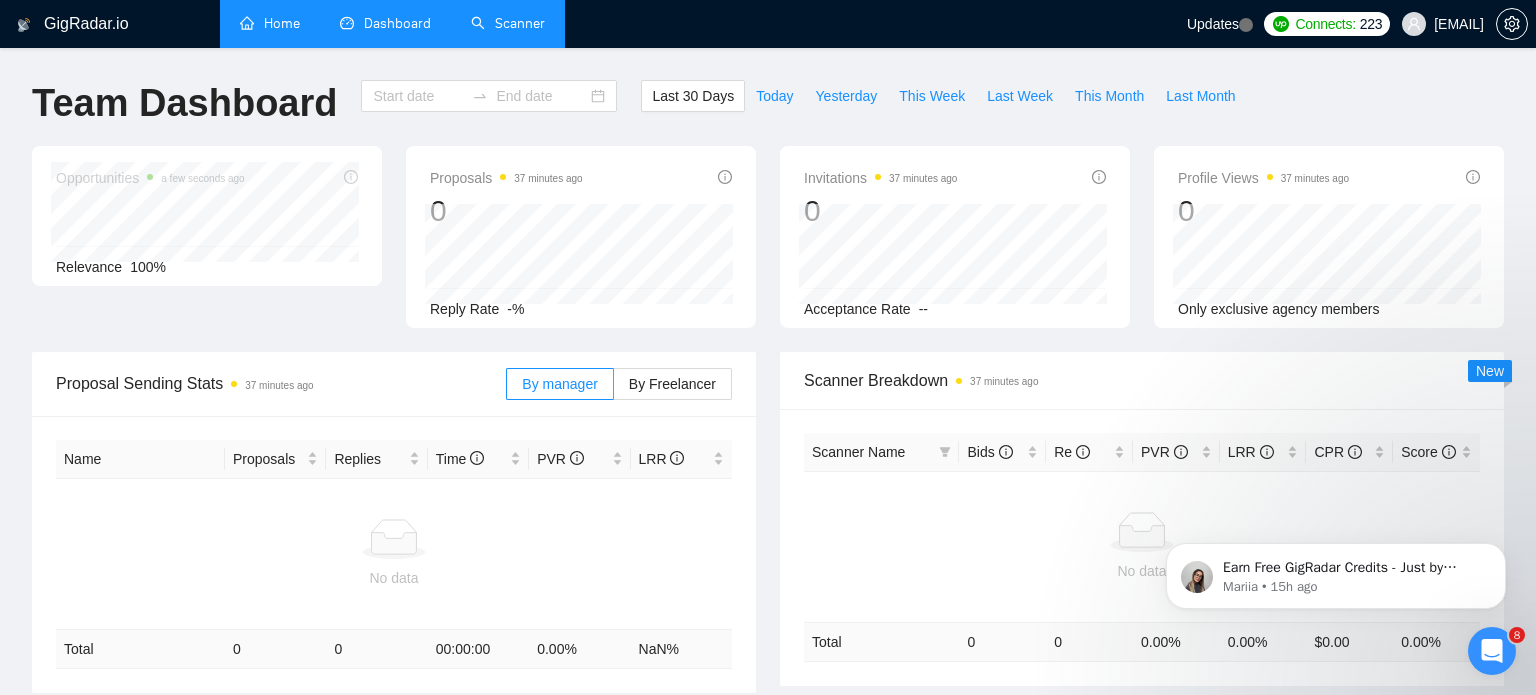 type on "2025-07-03" 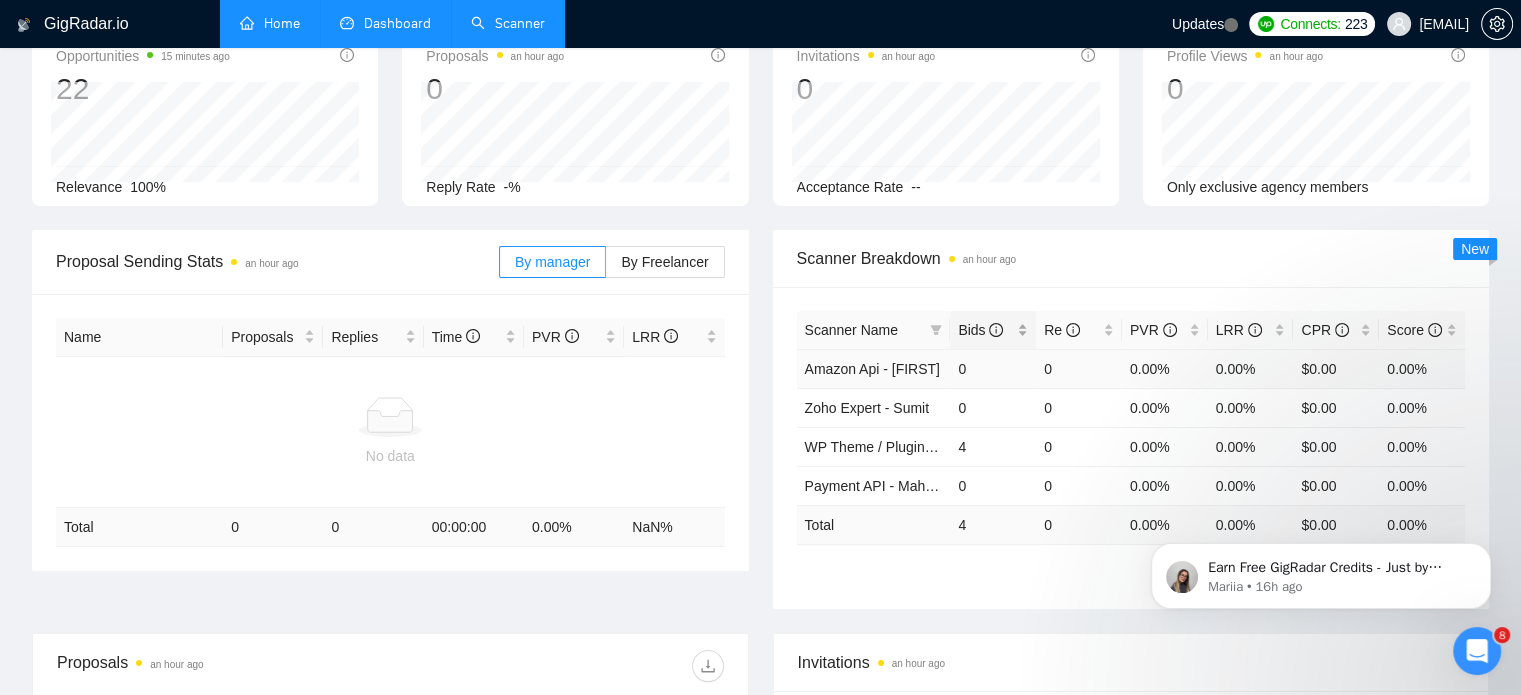 scroll, scrollTop: 0, scrollLeft: 0, axis: both 